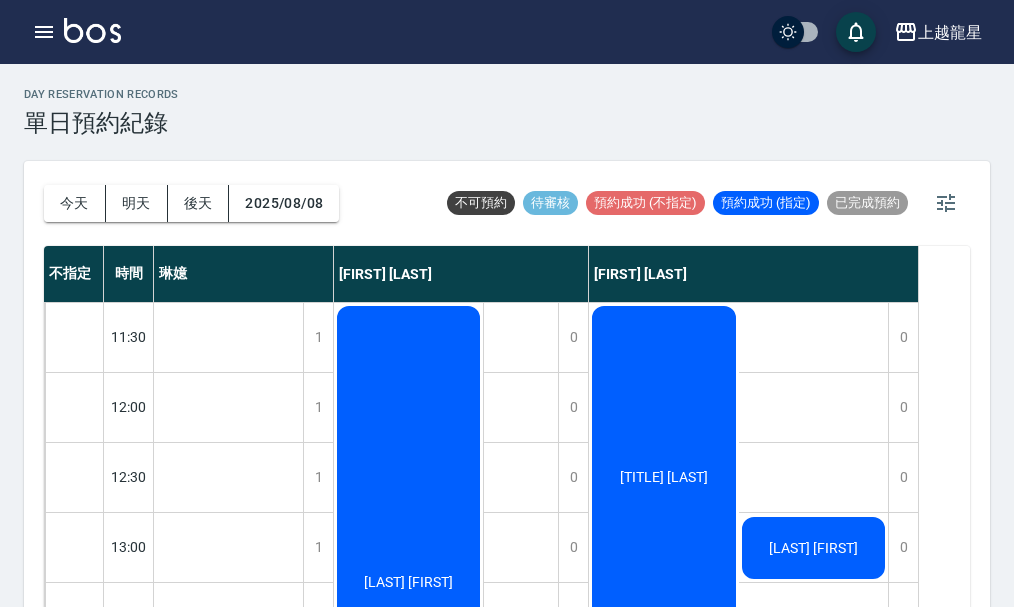 scroll, scrollTop: 0, scrollLeft: 0, axis: both 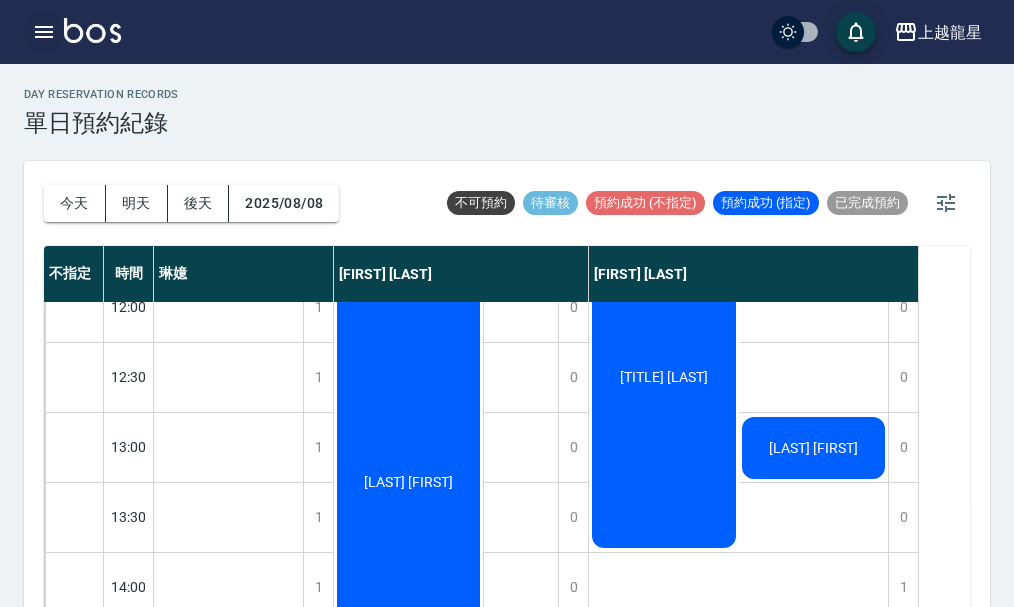 click at bounding box center [44, 32] 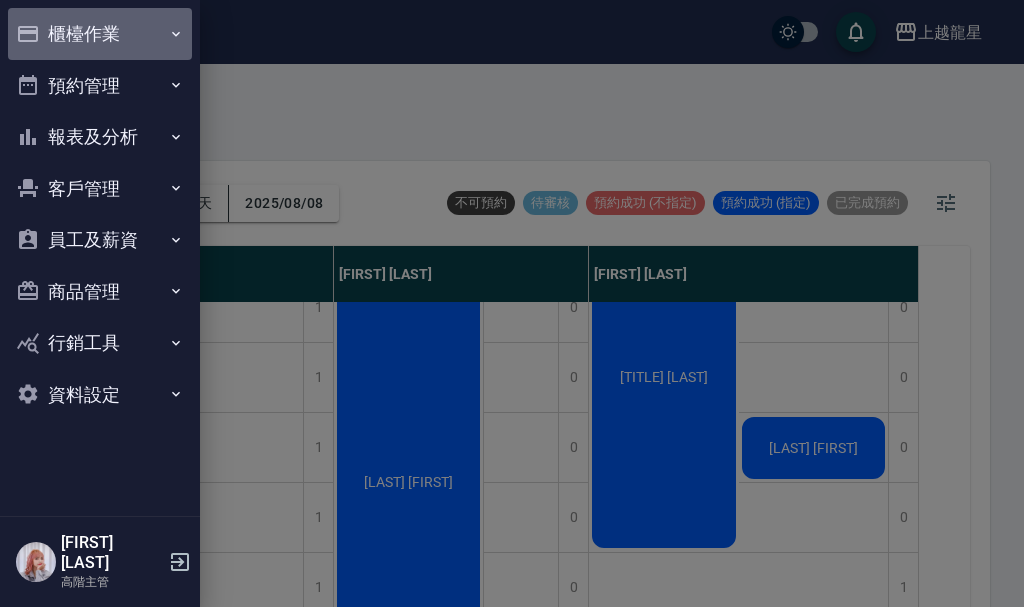 click on "櫃檯作業" at bounding box center [100, 34] 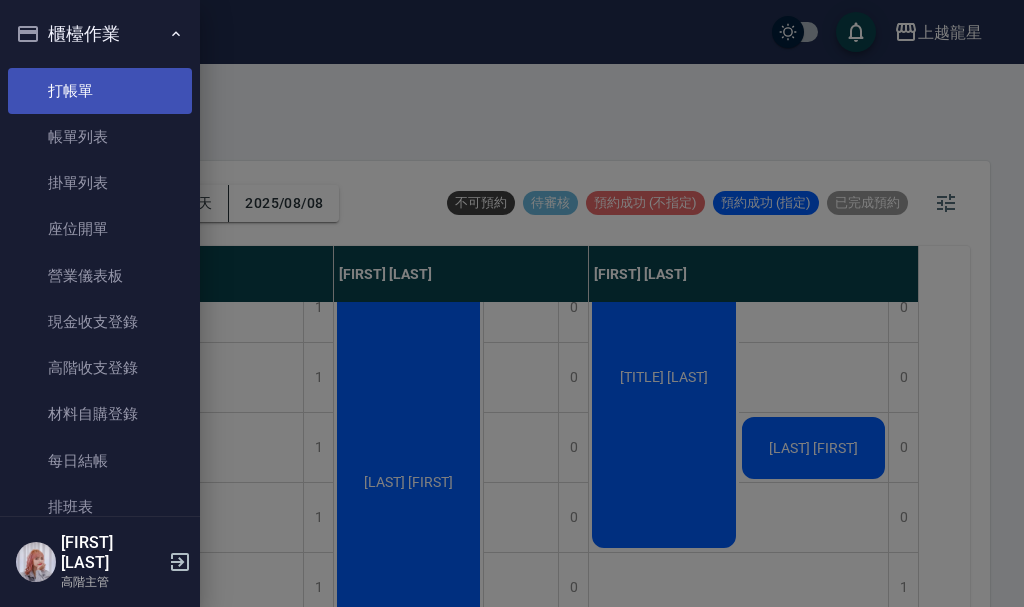 click on "打帳單" at bounding box center [100, 91] 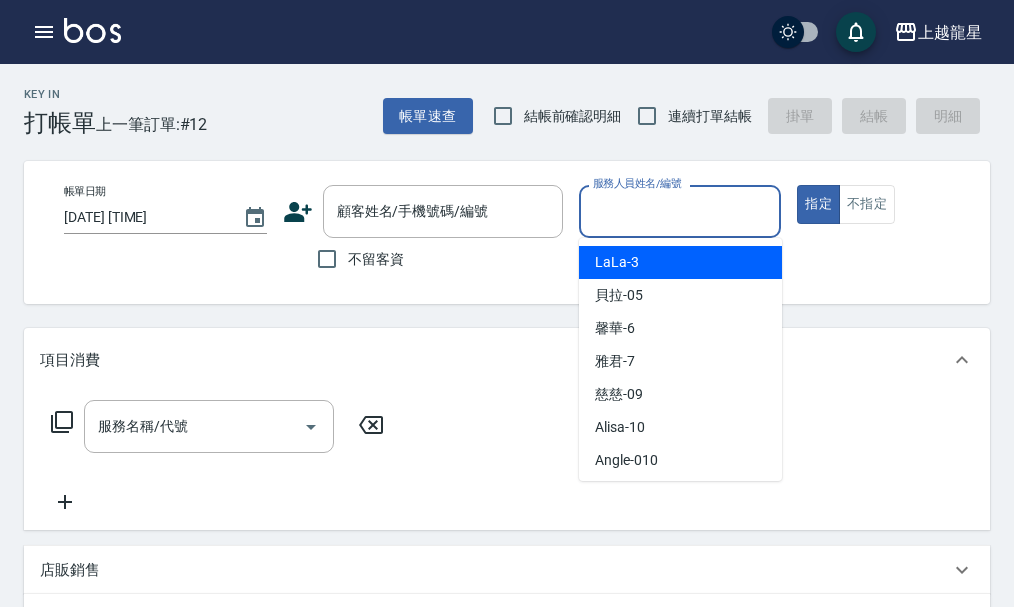 click on "服務人員姓名/編號 服務人員姓名/編號" at bounding box center [680, 211] 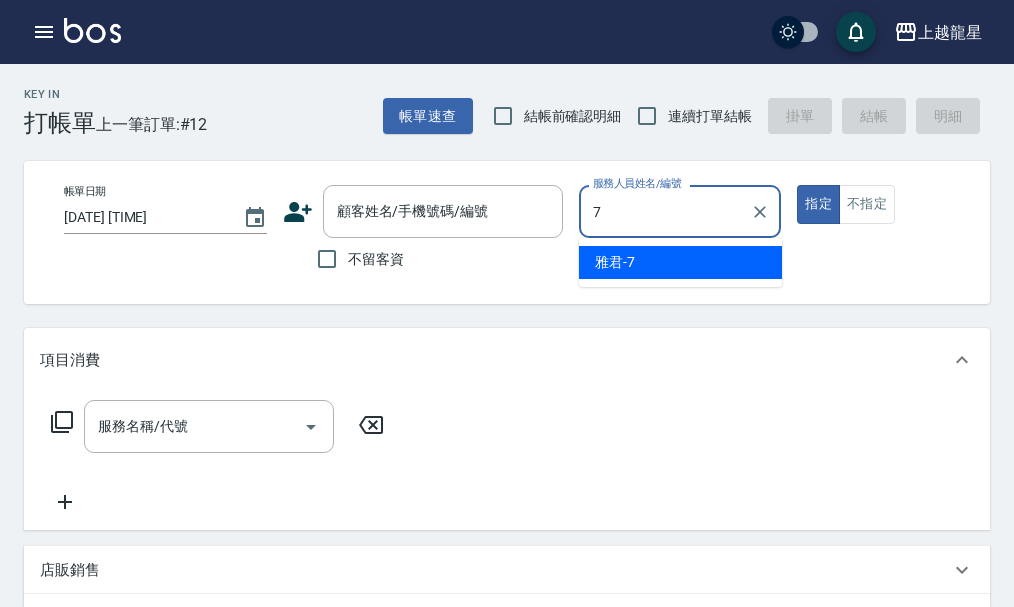 type on "雅君-7" 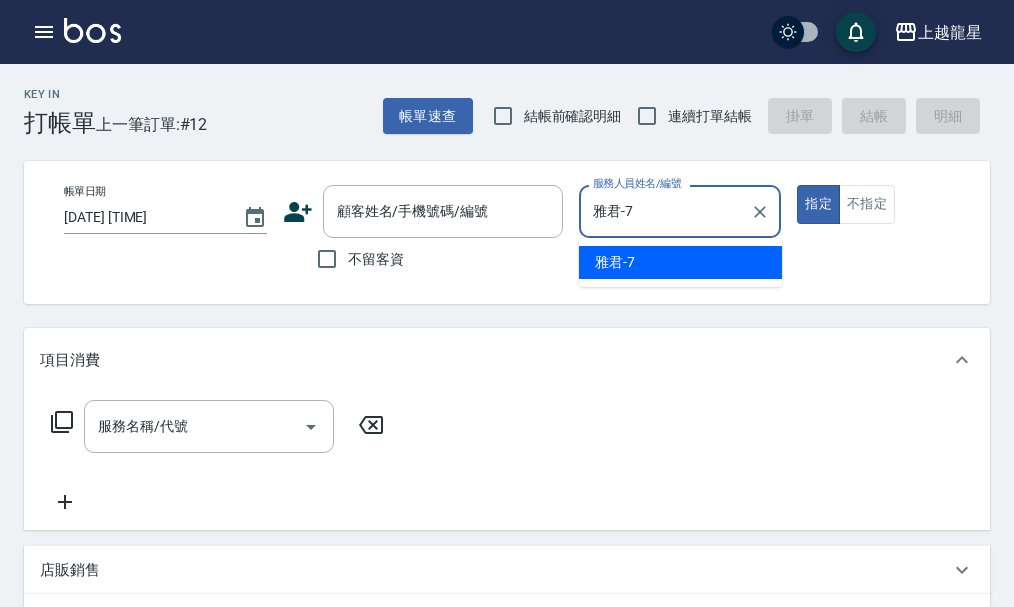 type on "true" 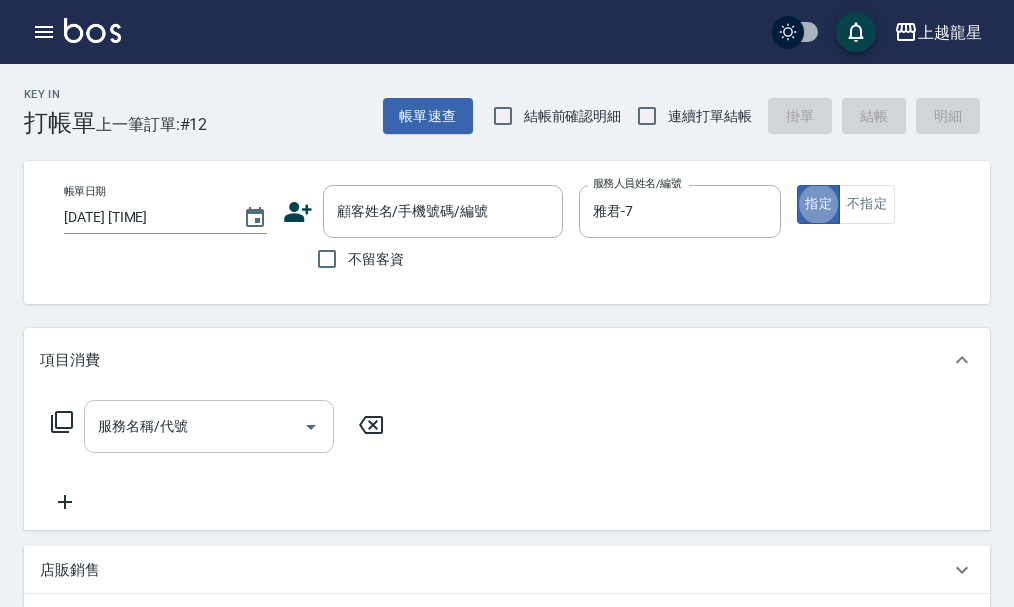 click on "服務名稱/代號" at bounding box center [194, 426] 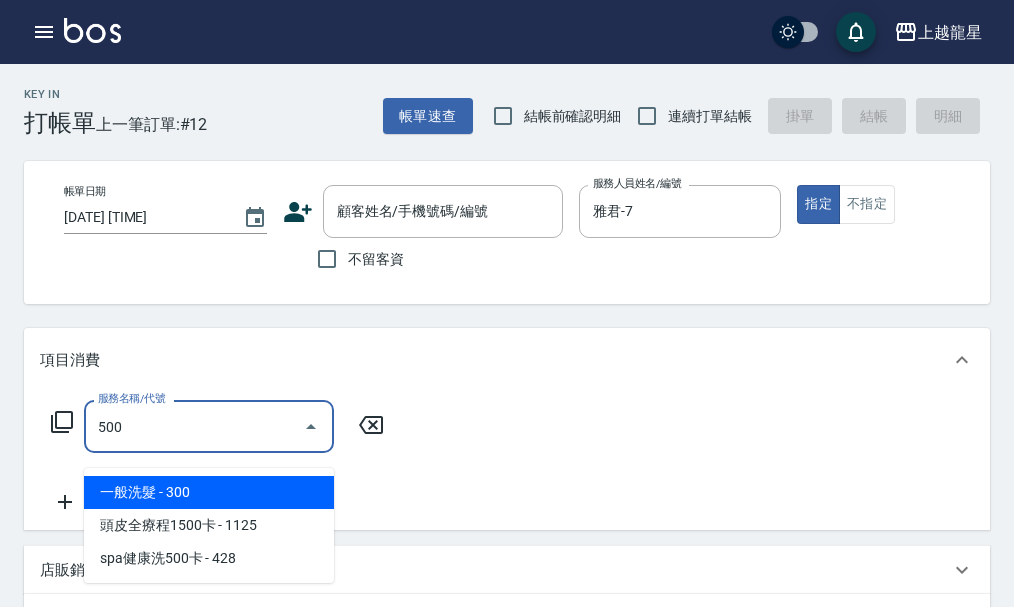 type on "一般洗髮(500)" 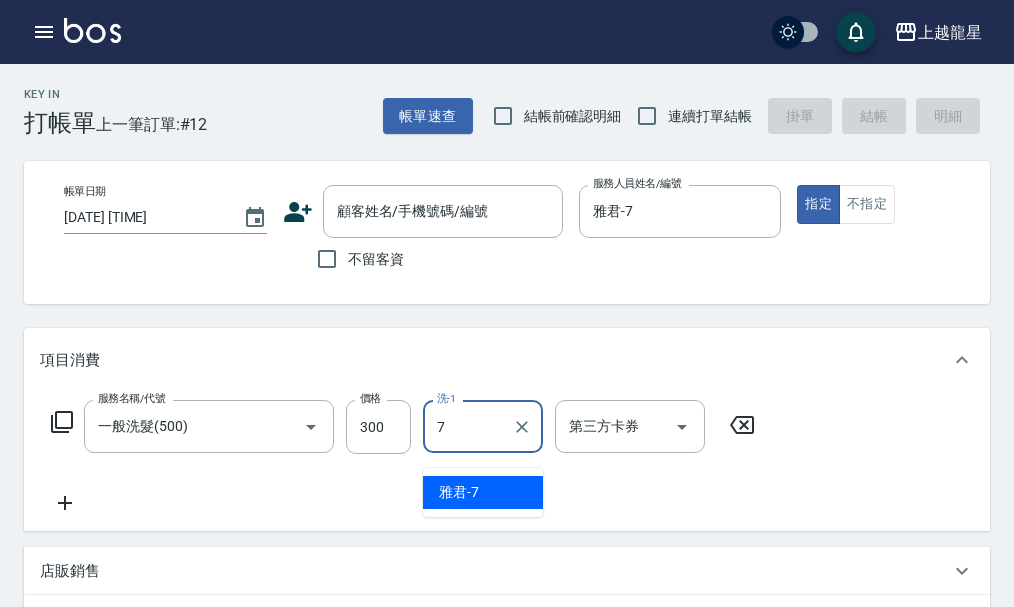 type on "雅君-7" 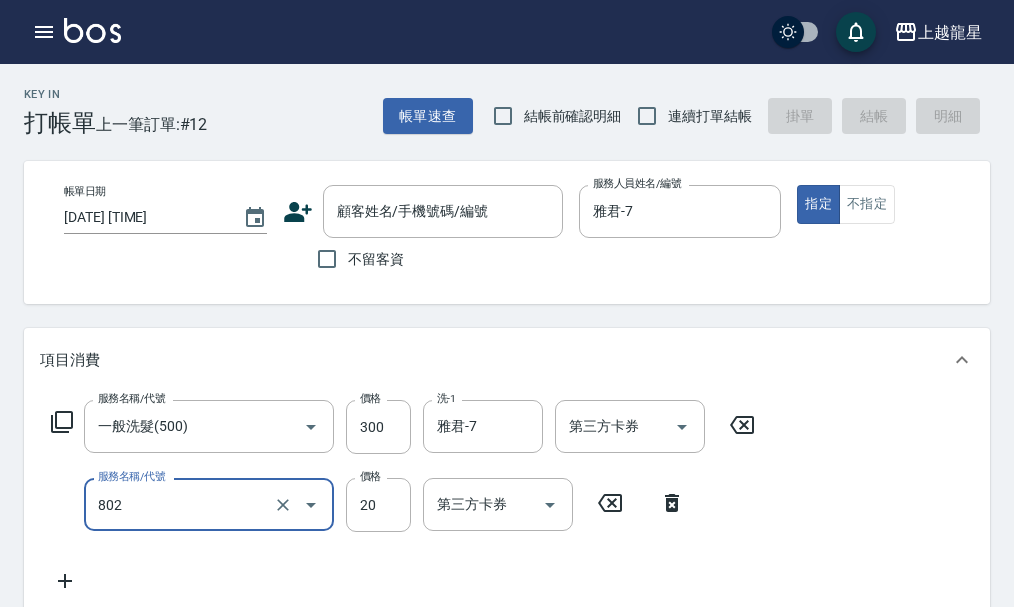 type on "潤絲(802)" 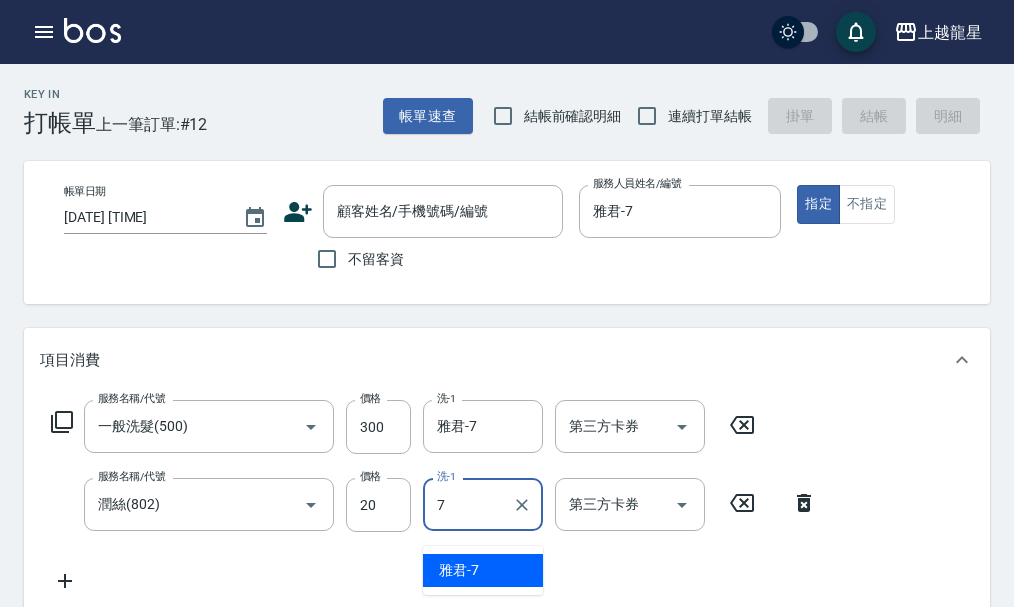 type on "雅君-7" 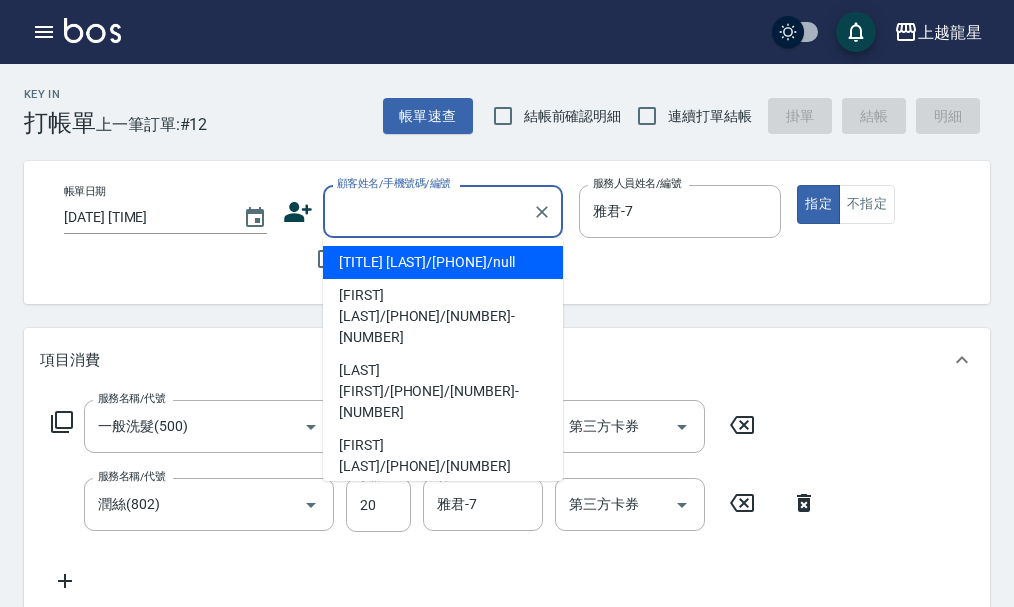 click on "顧客姓名/手機號碼/編號" at bounding box center (428, 211) 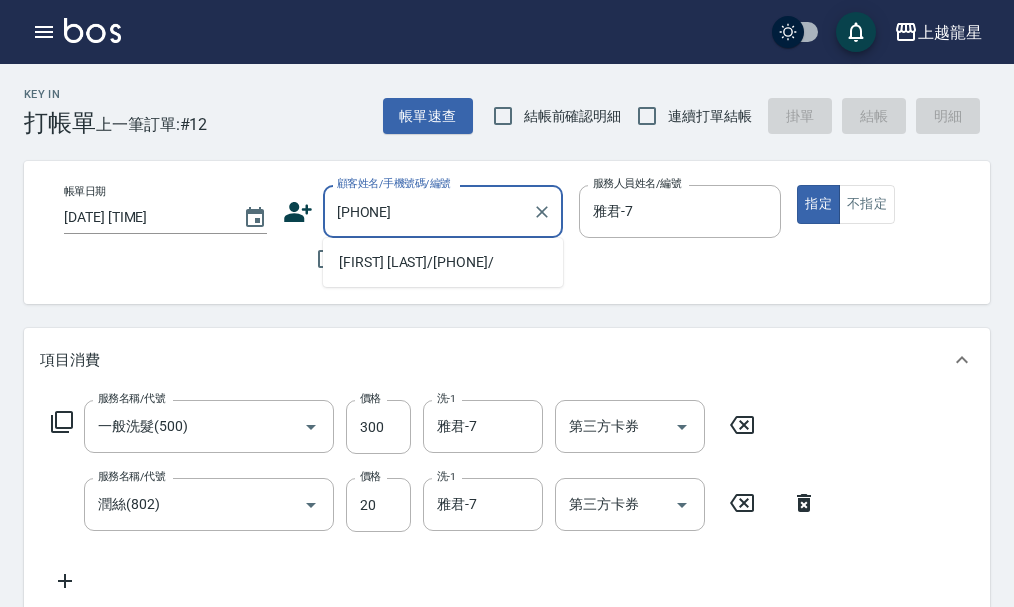 click on "黃惠美/0933167982/" at bounding box center [443, 262] 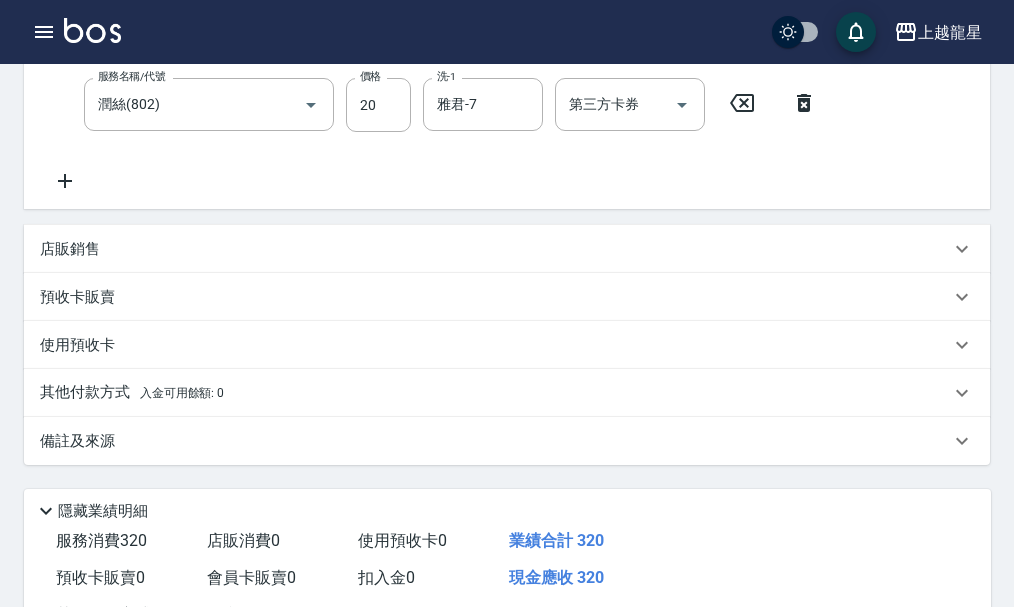 scroll, scrollTop: 606, scrollLeft: 0, axis: vertical 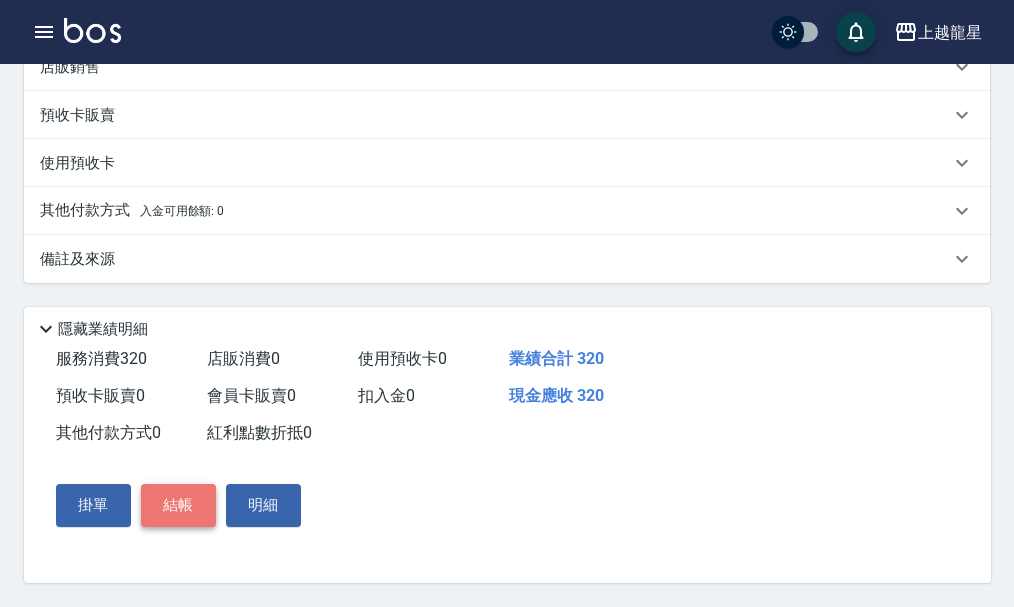 click on "結帳" at bounding box center [178, 505] 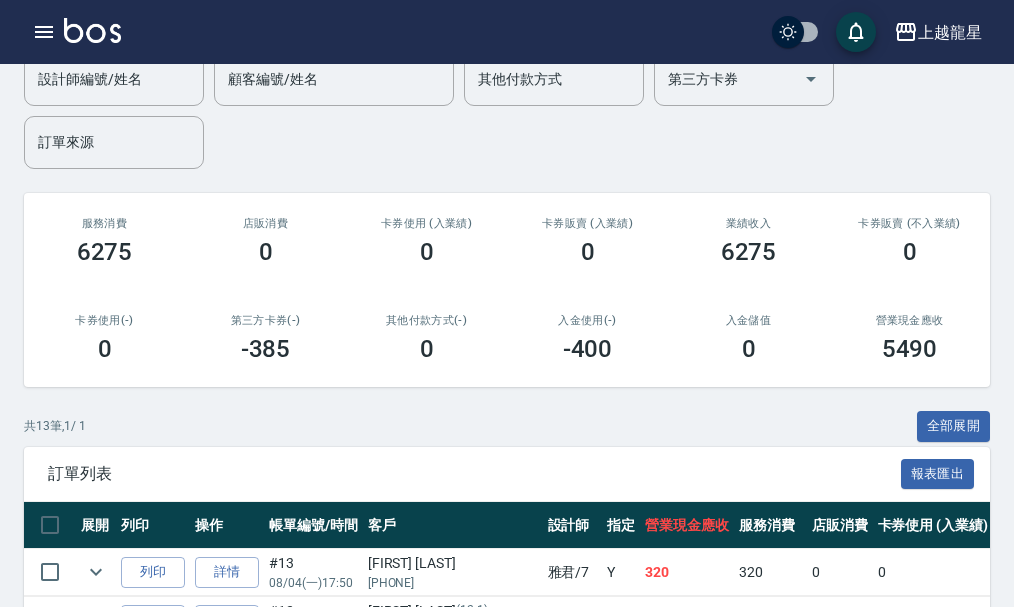 scroll, scrollTop: 200, scrollLeft: 0, axis: vertical 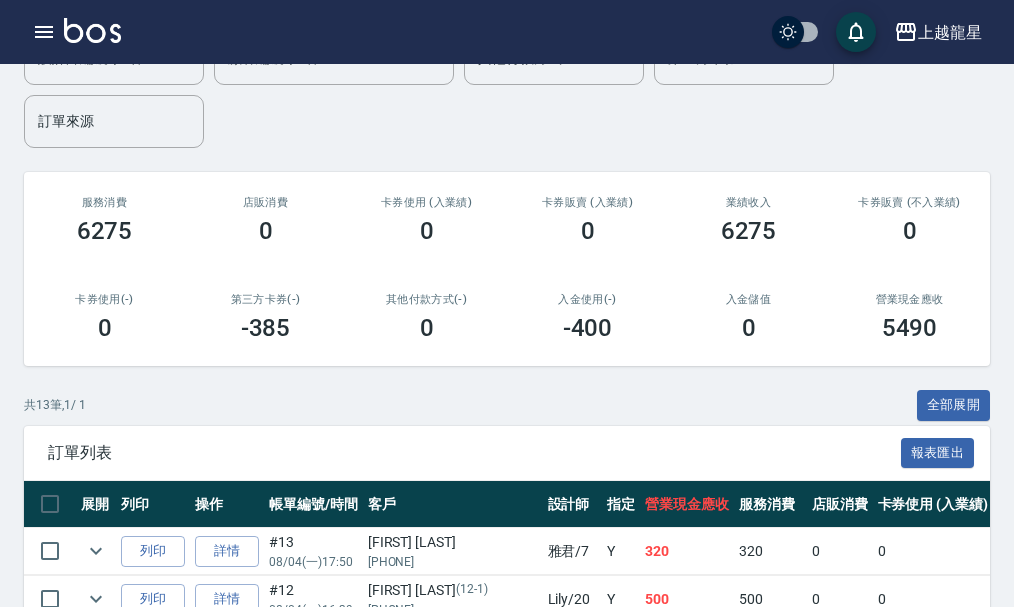 click at bounding box center (92, 30) 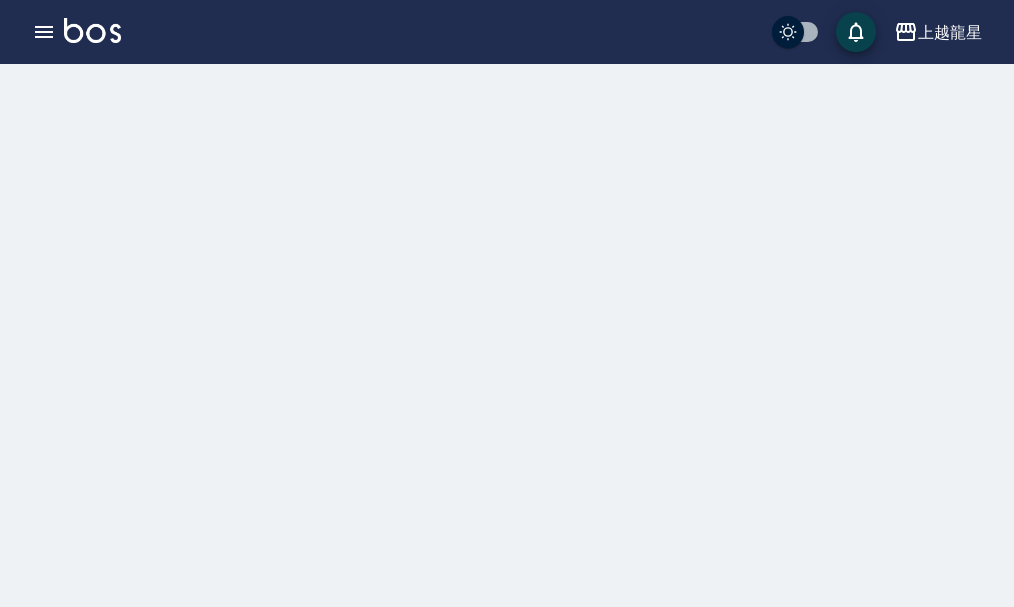 scroll, scrollTop: 0, scrollLeft: 0, axis: both 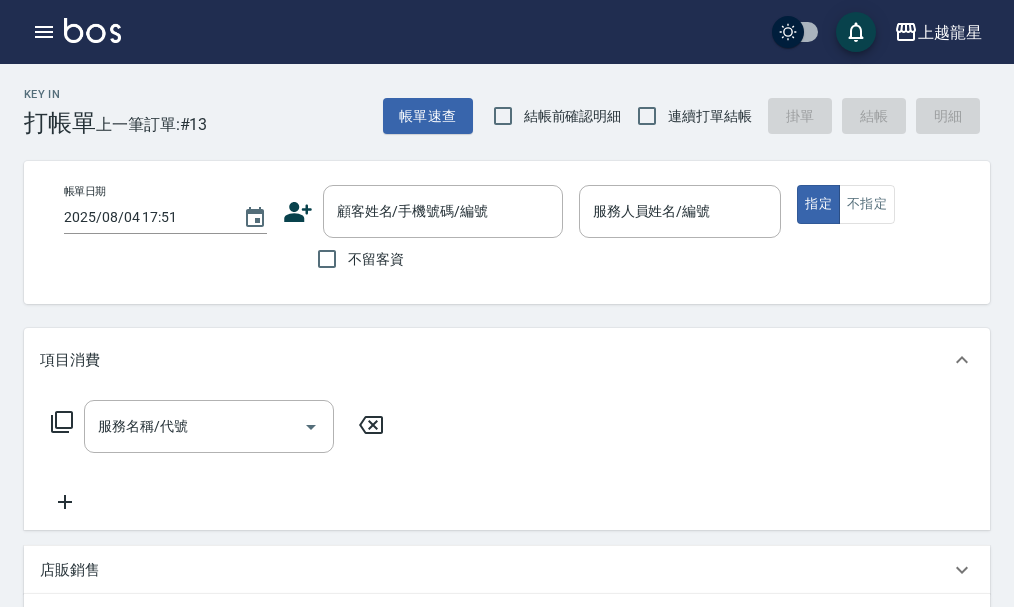 click on "不留客資" at bounding box center (376, 259) 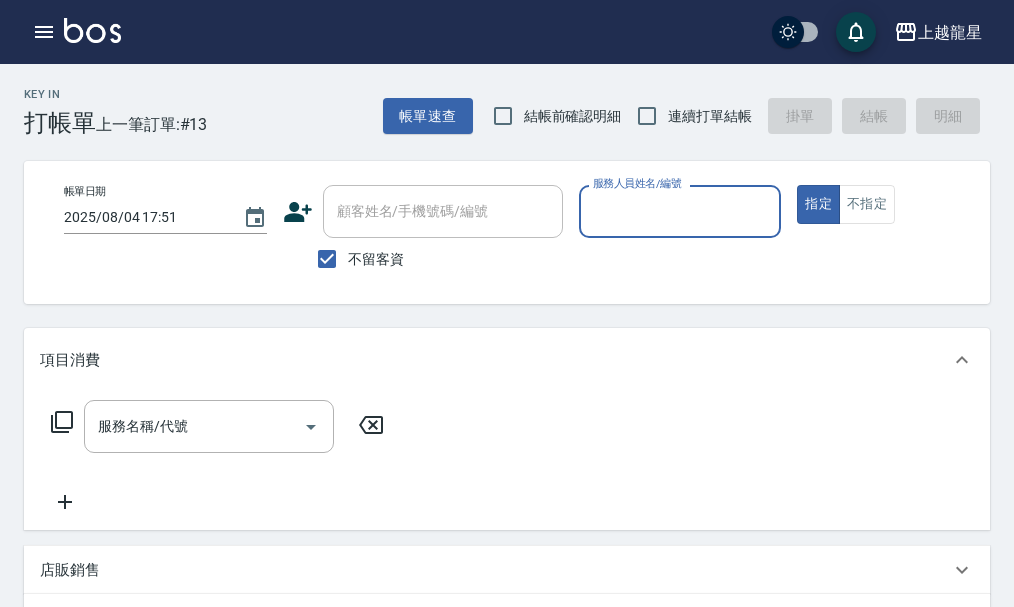 click on "服務人員姓名/編號" at bounding box center (680, 211) 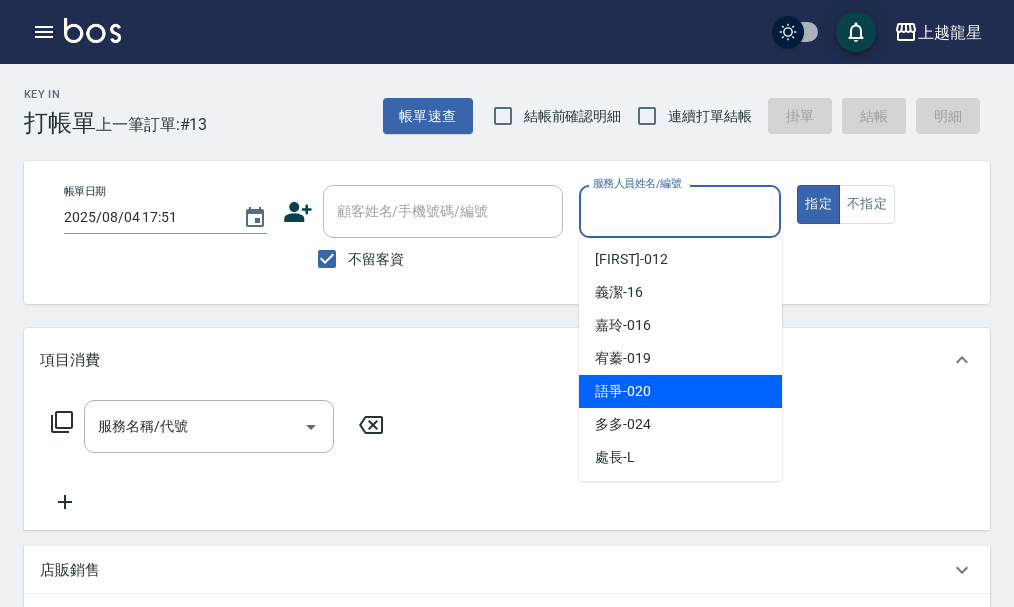 scroll, scrollTop: 367, scrollLeft: 0, axis: vertical 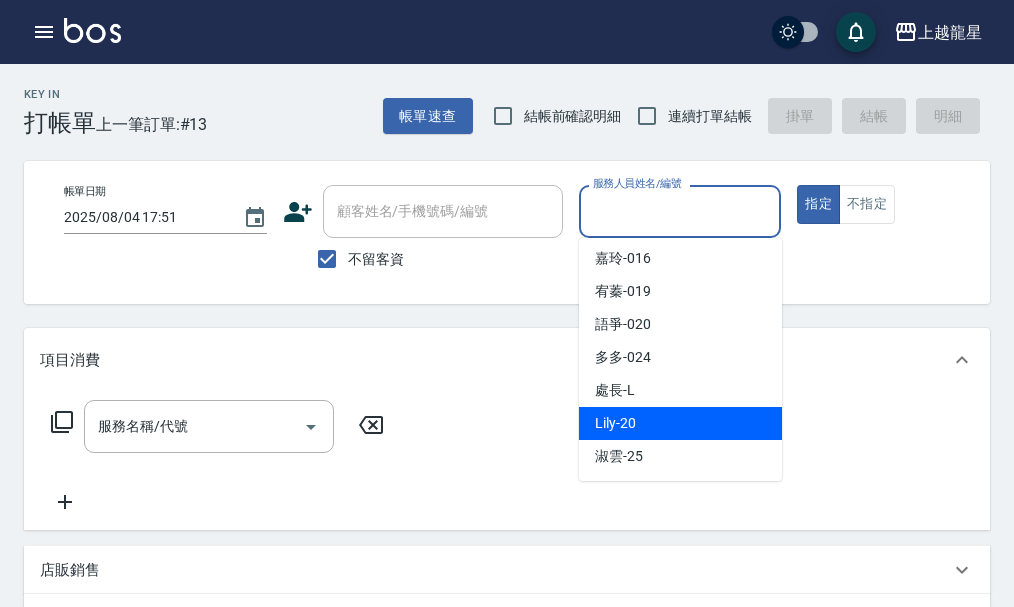 click on "Lily -20" at bounding box center (680, 423) 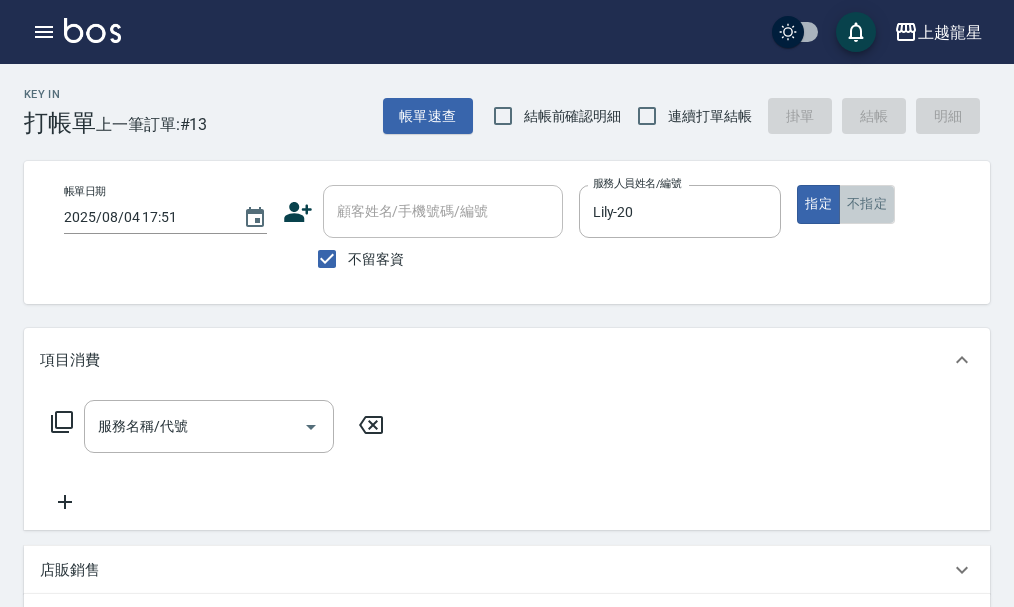 click on "不指定" at bounding box center [867, 204] 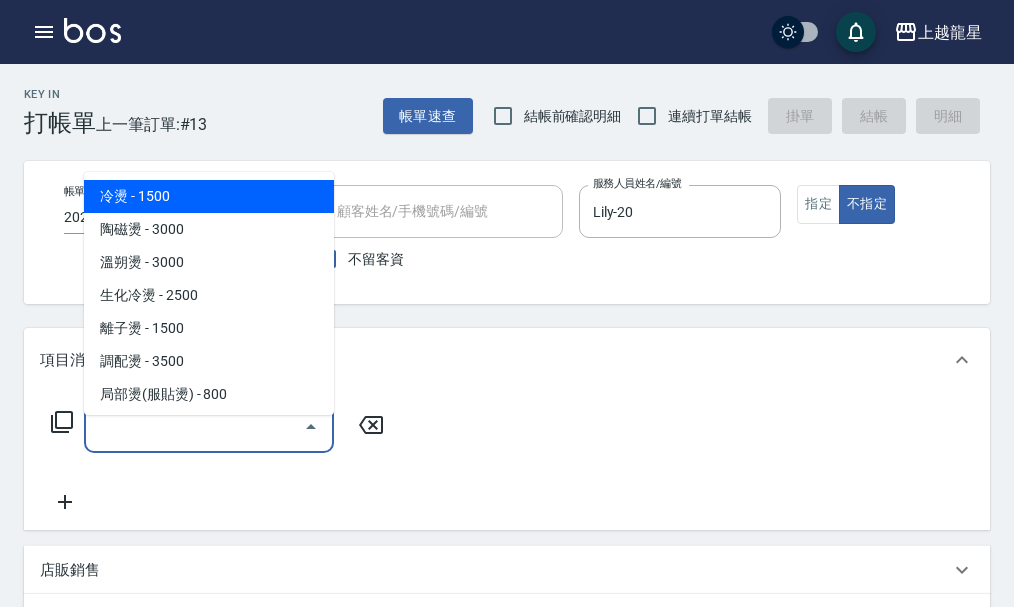 click on "服務名稱/代號" at bounding box center [194, 426] 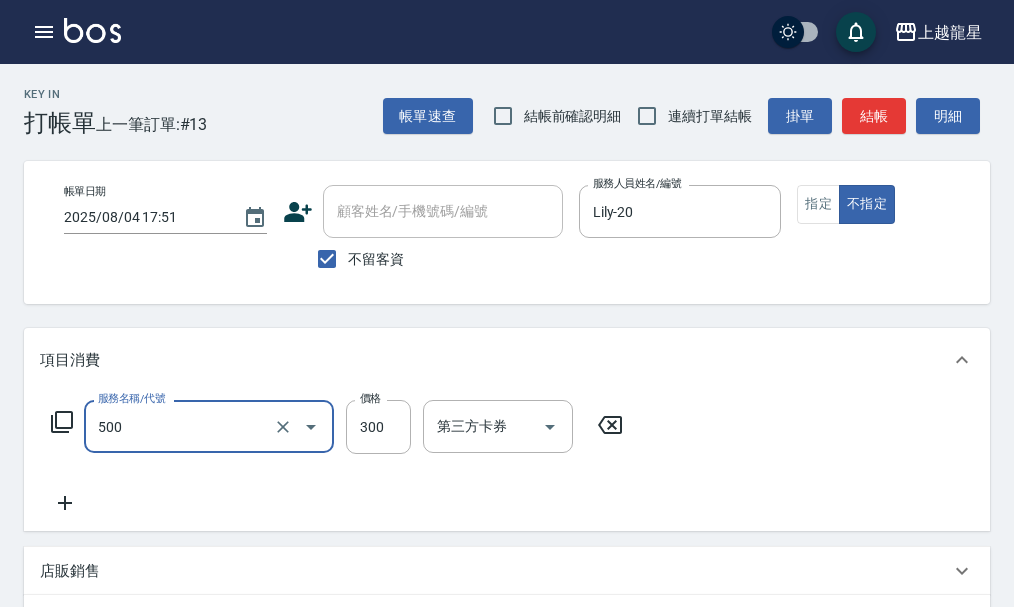 type on "一般洗髮(500)" 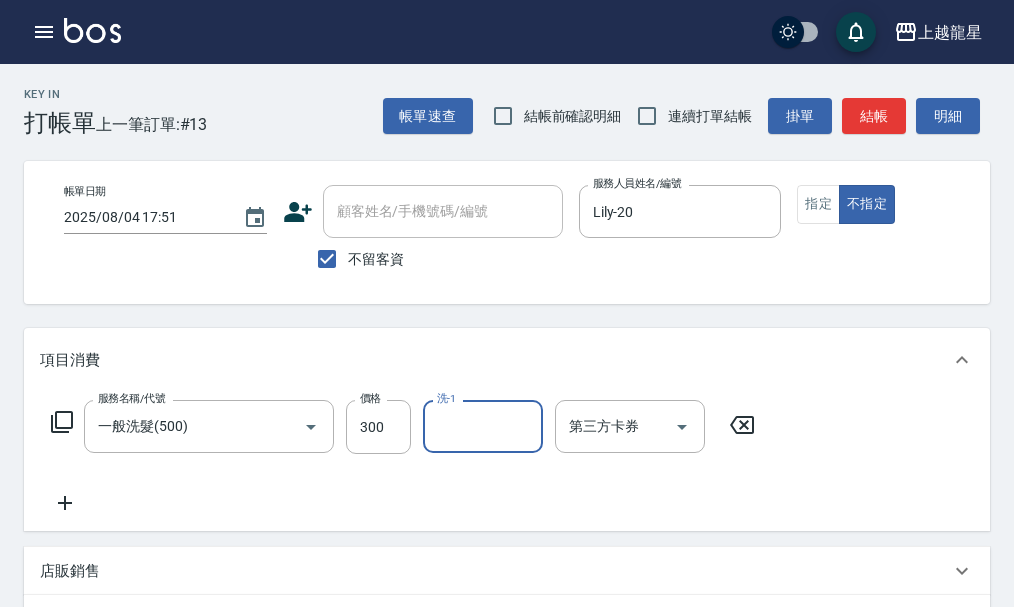 type on "3" 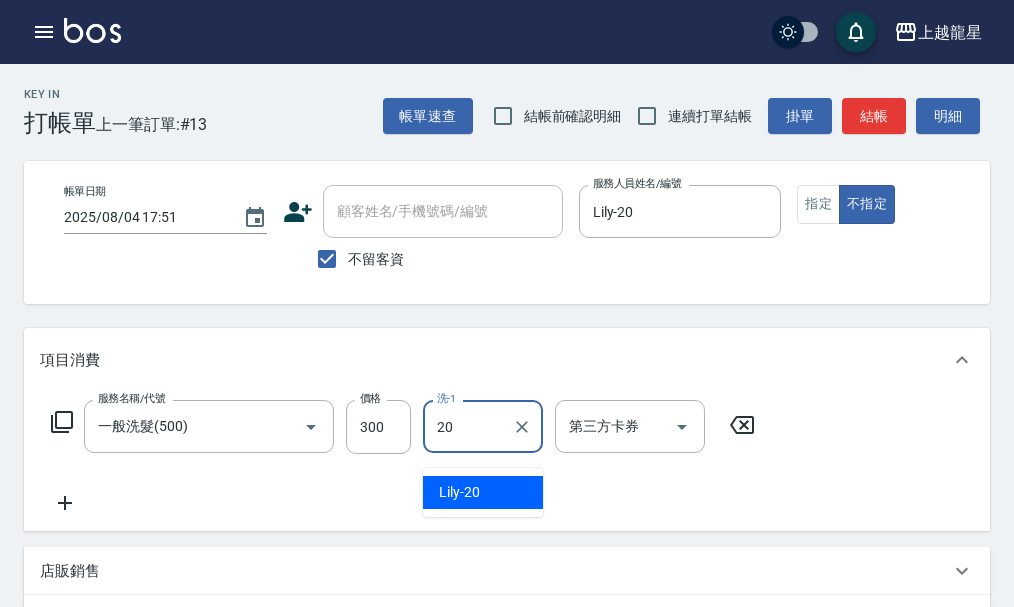 type on "Lily-20" 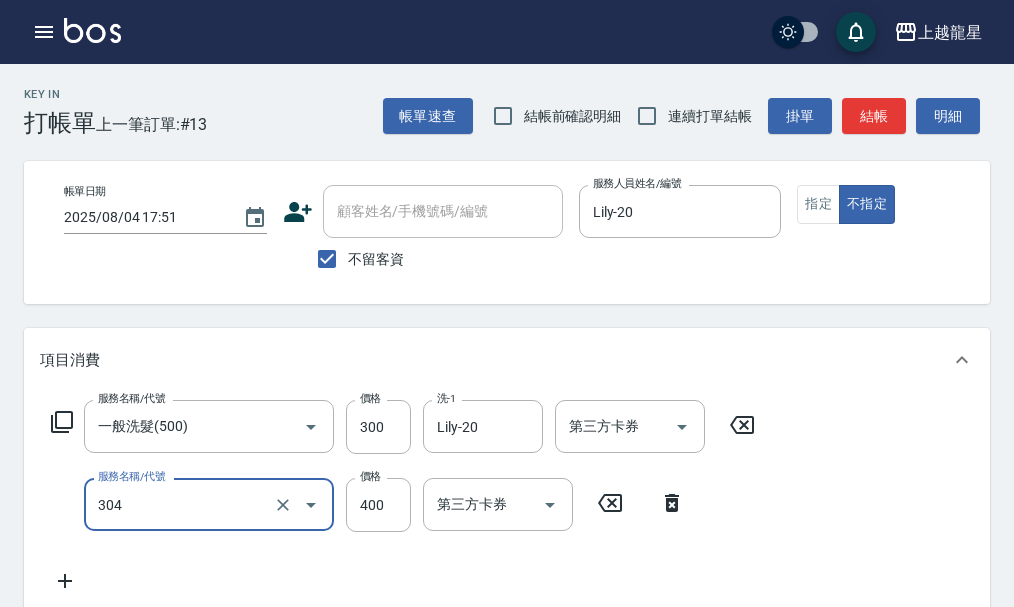 type on "剪髮(304)" 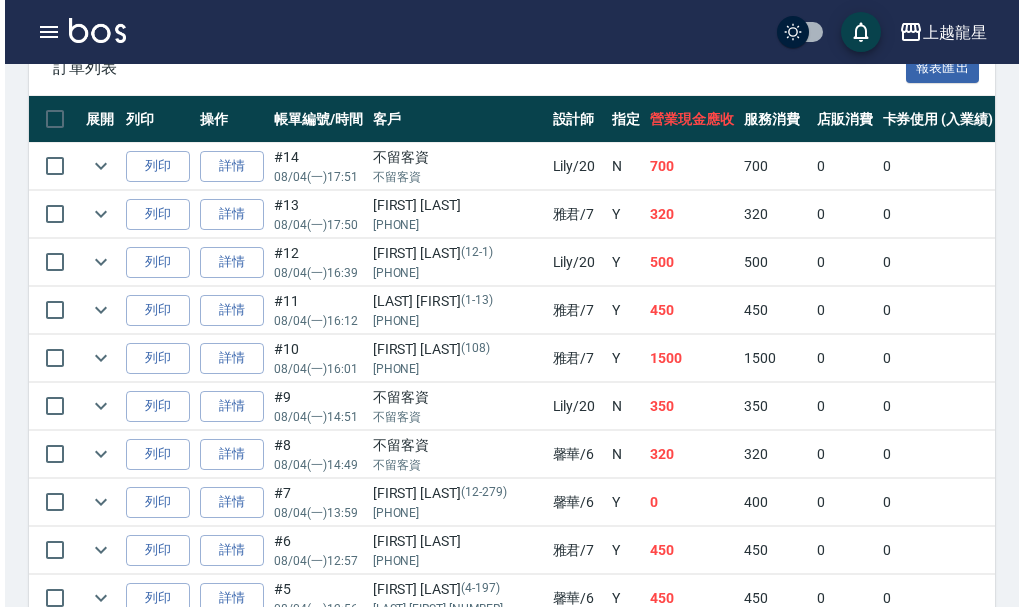 scroll, scrollTop: 600, scrollLeft: 0, axis: vertical 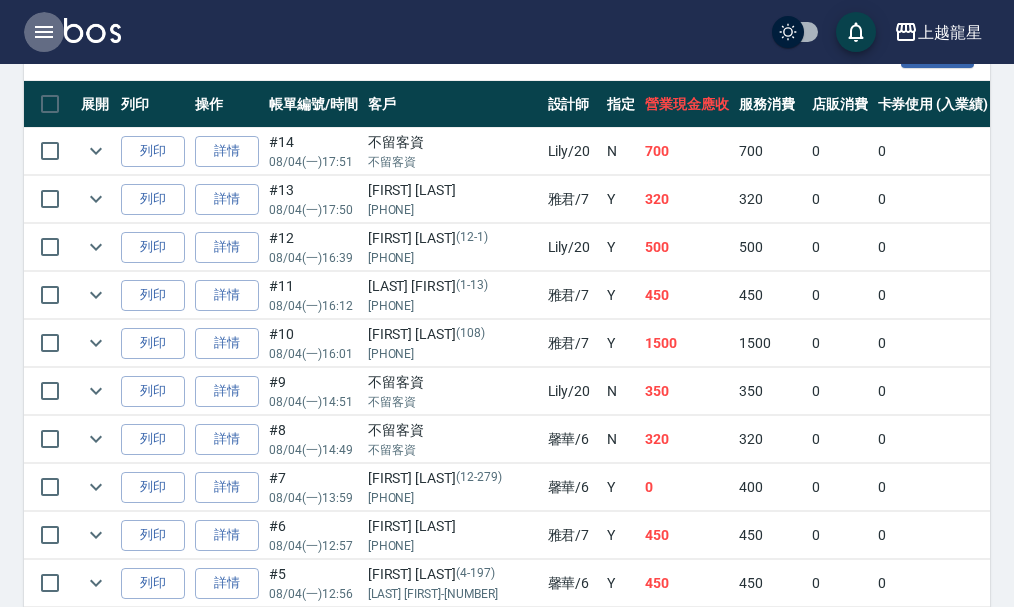 click 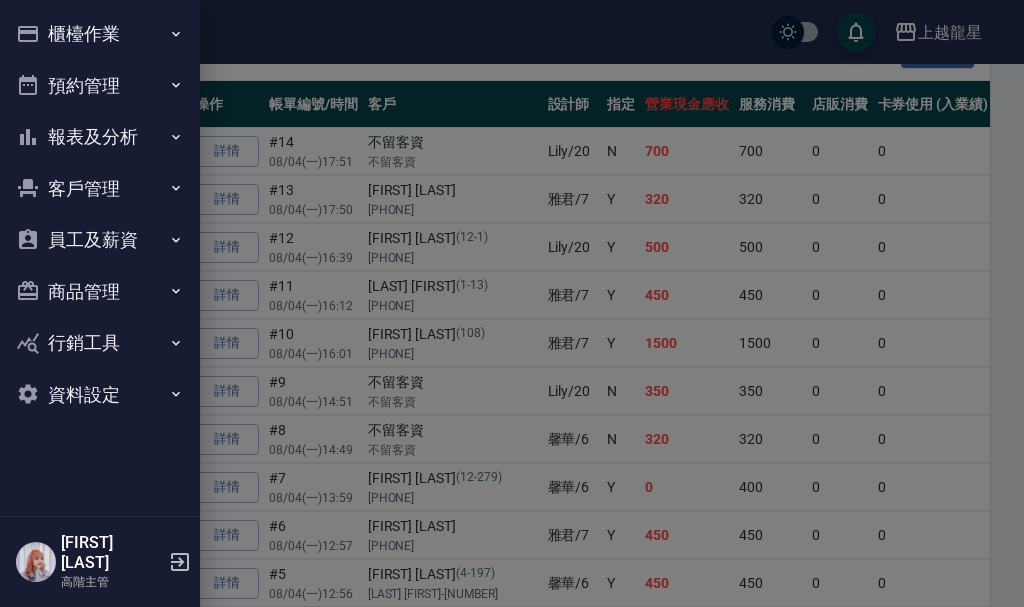 click on "櫃檯作業" at bounding box center [100, 34] 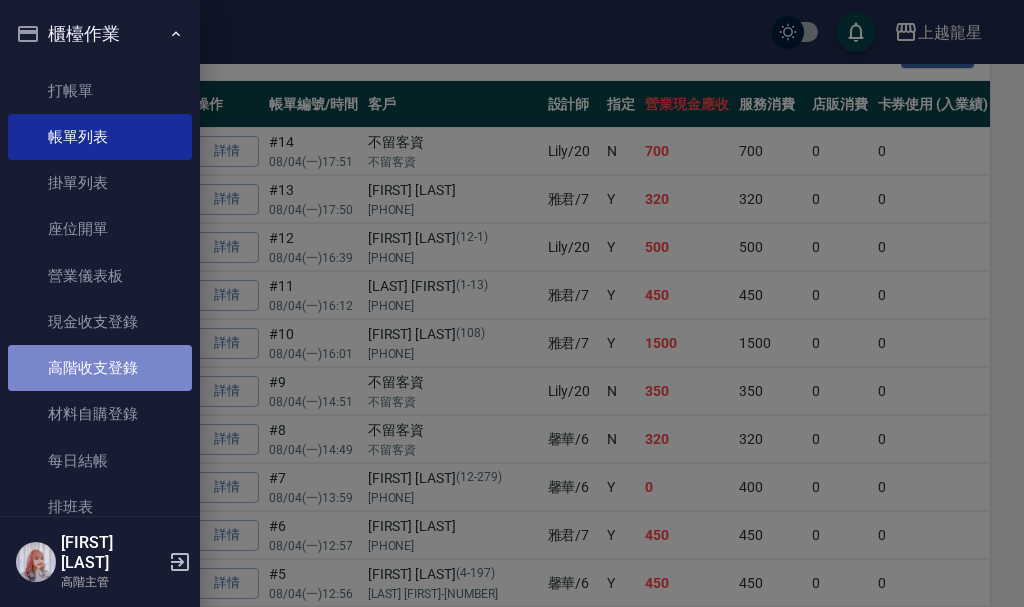 click on "高階收支登錄" at bounding box center (100, 368) 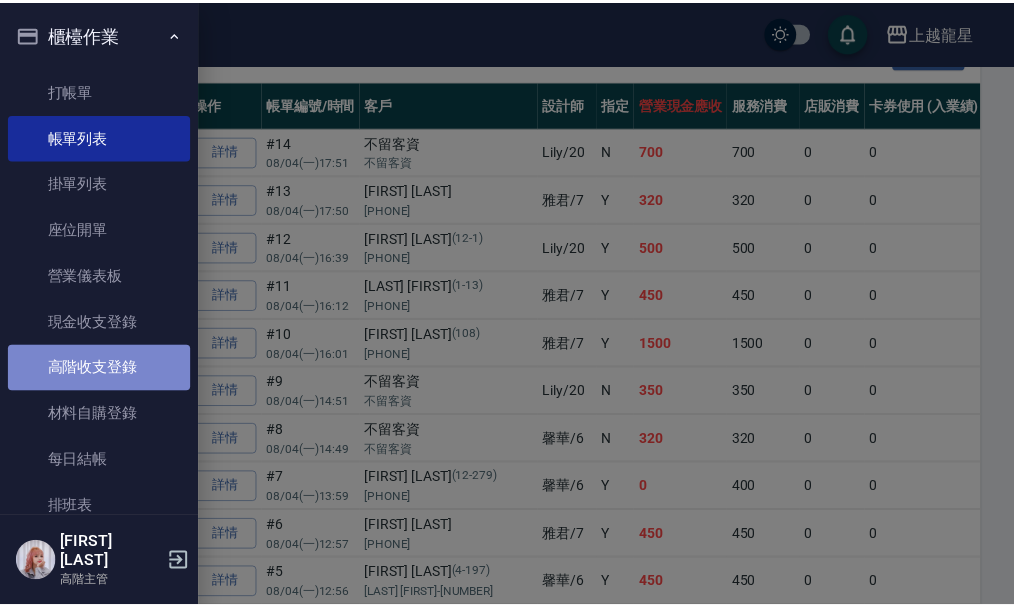 scroll, scrollTop: 0, scrollLeft: 0, axis: both 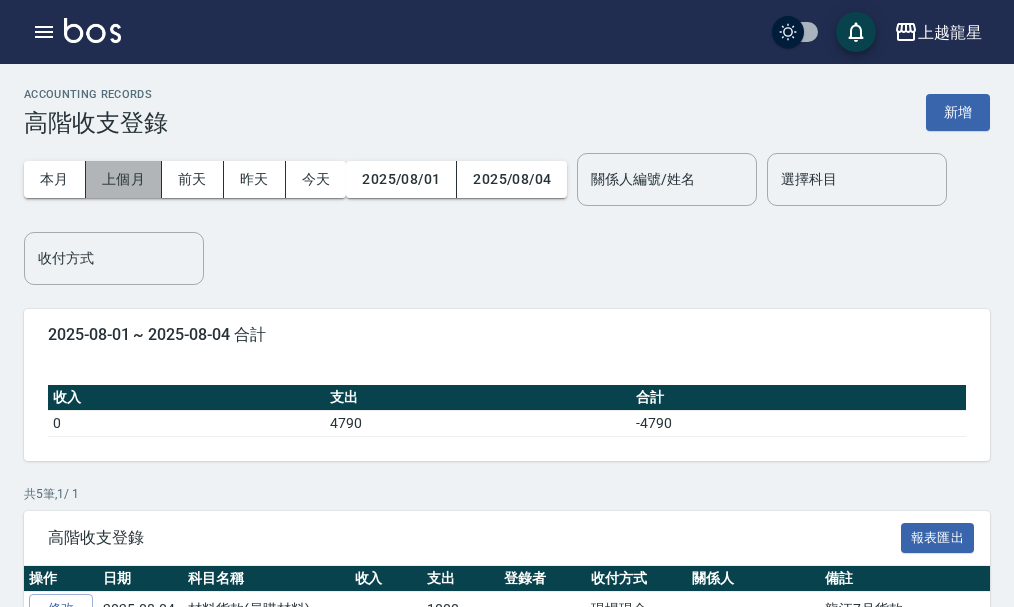 click on "上個月" at bounding box center (124, 179) 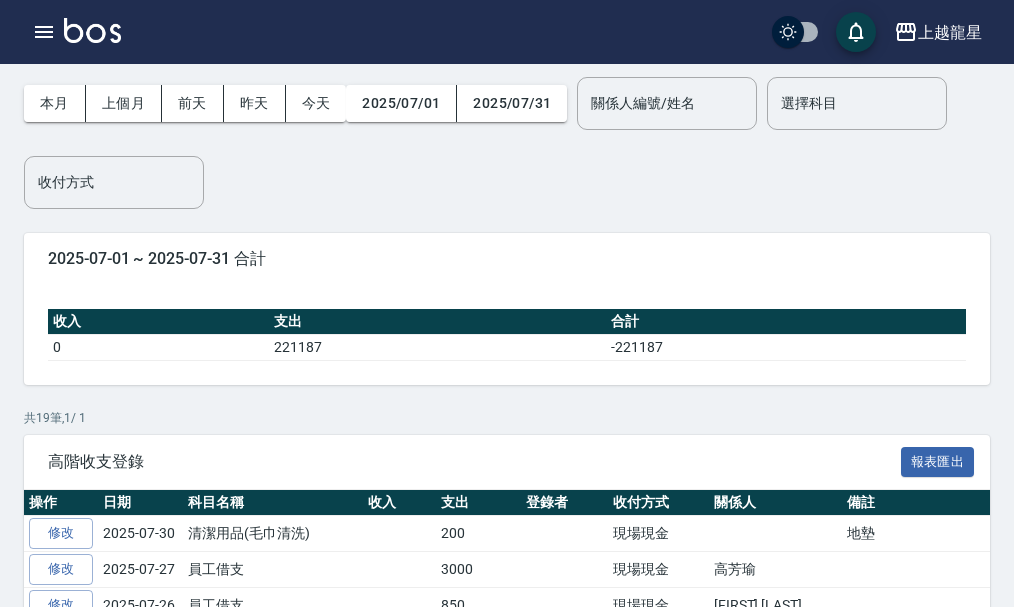 scroll, scrollTop: 400, scrollLeft: 0, axis: vertical 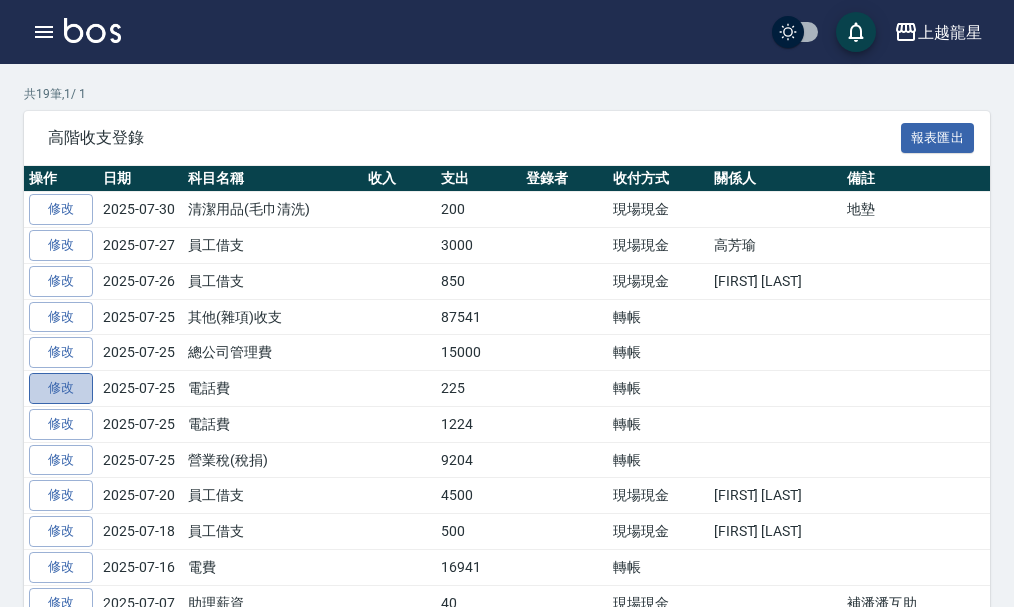 click on "修改" at bounding box center (61, 388) 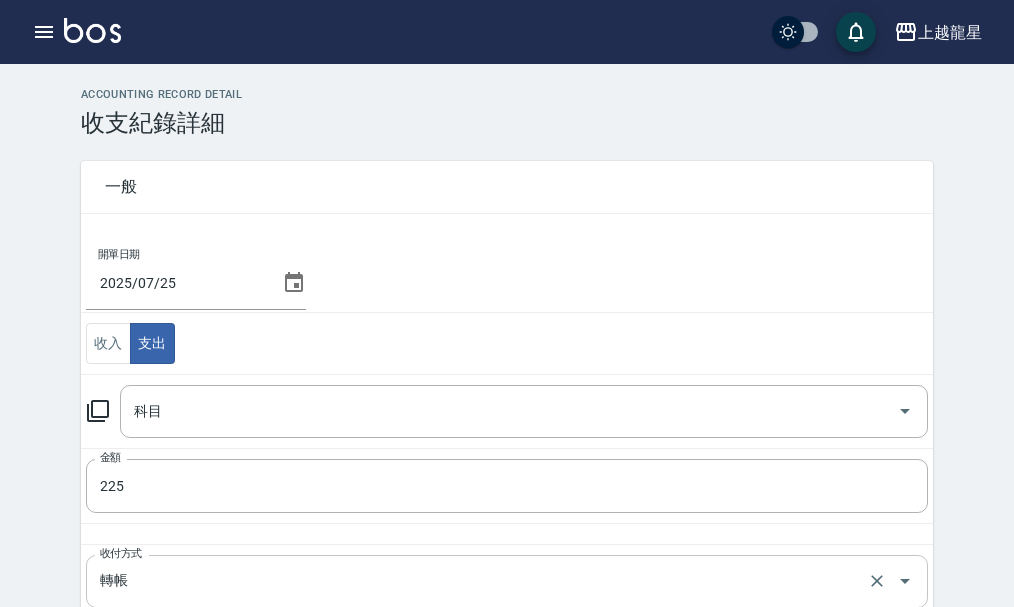 type on "35 電話費" 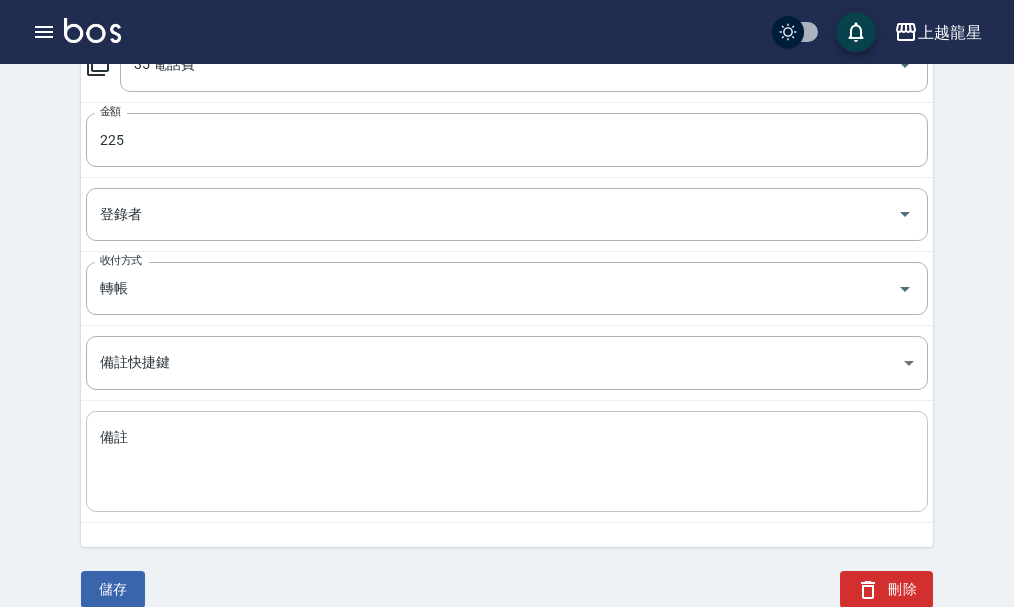scroll, scrollTop: 371, scrollLeft: 0, axis: vertical 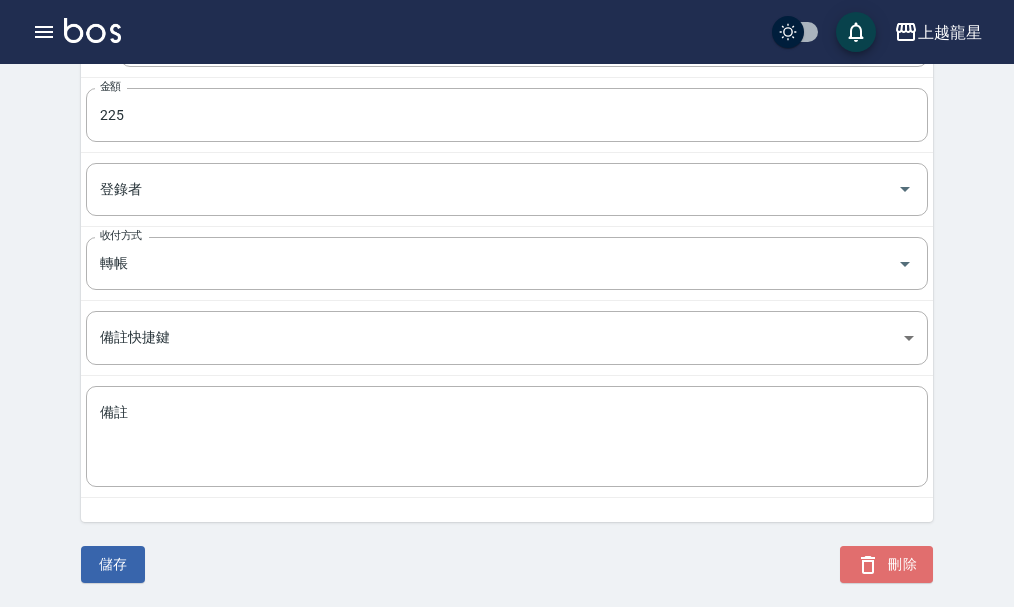 drag, startPoint x: 859, startPoint y: 570, endPoint x: 846, endPoint y: 566, distance: 13.601471 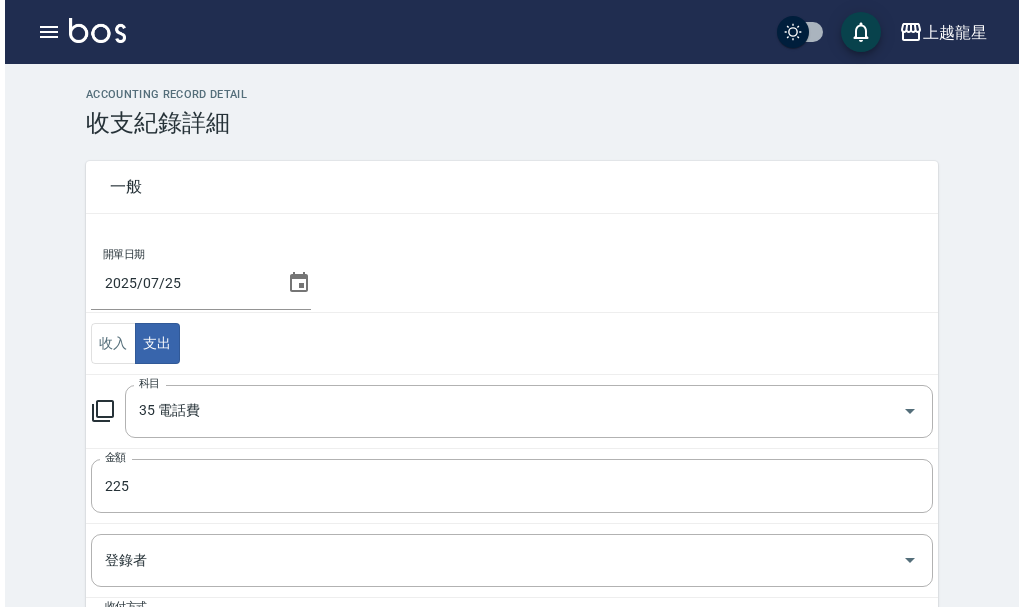 scroll, scrollTop: 371, scrollLeft: 0, axis: vertical 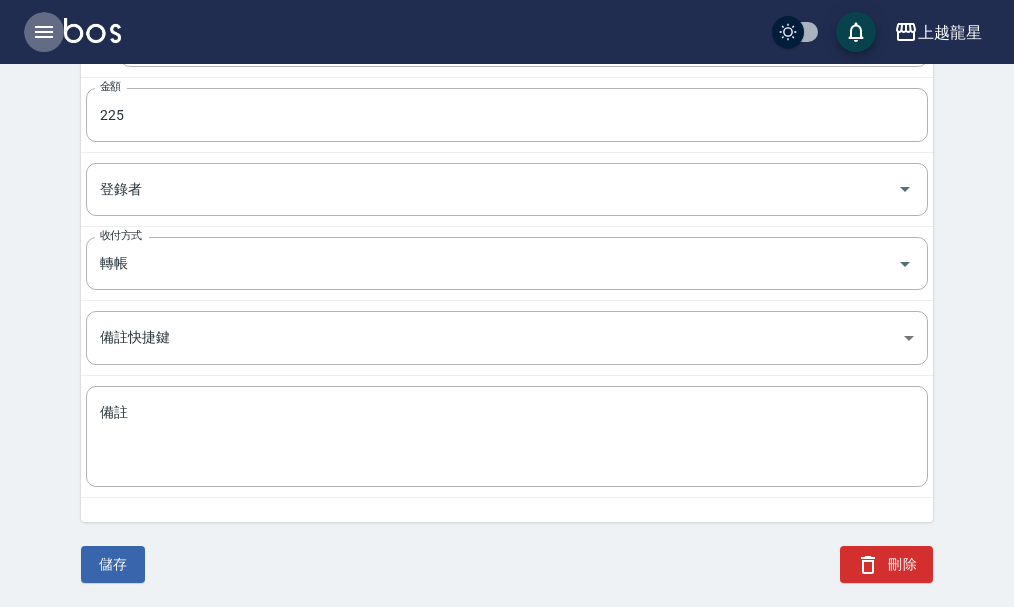 click 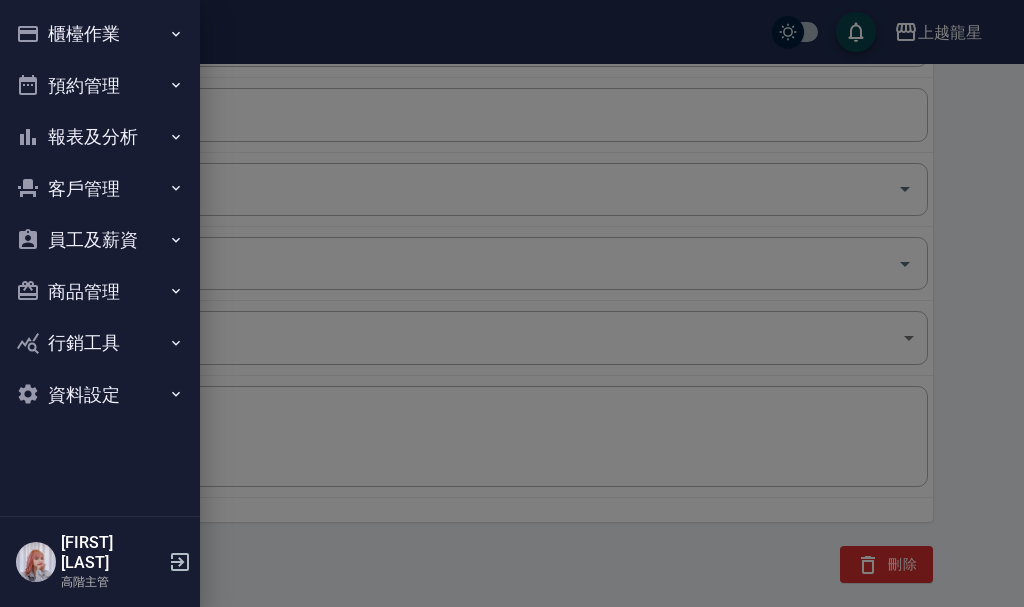 click on "櫃檯作業" at bounding box center [100, 34] 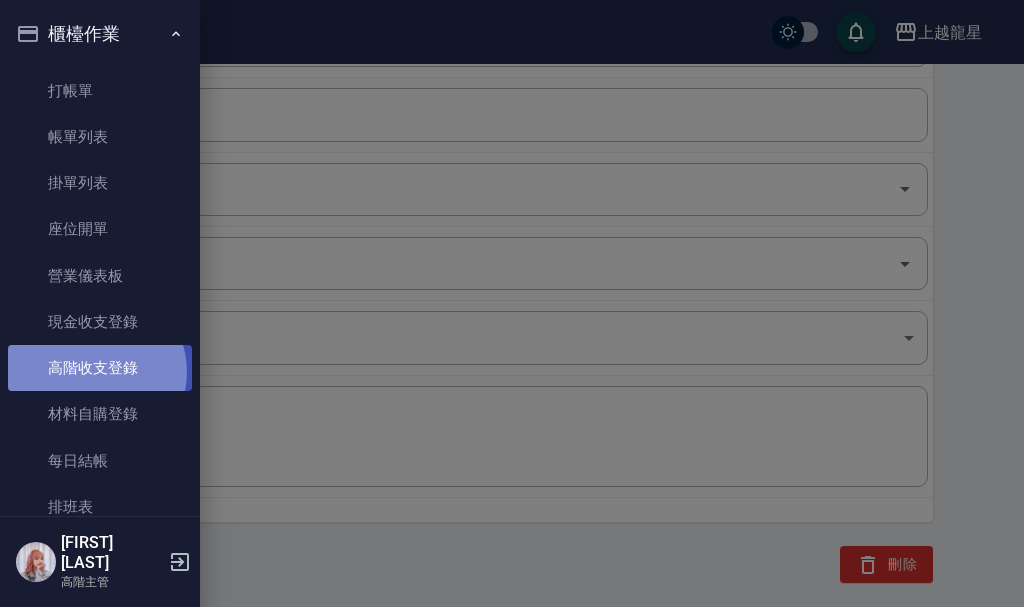 click on "高階收支登錄" at bounding box center (100, 368) 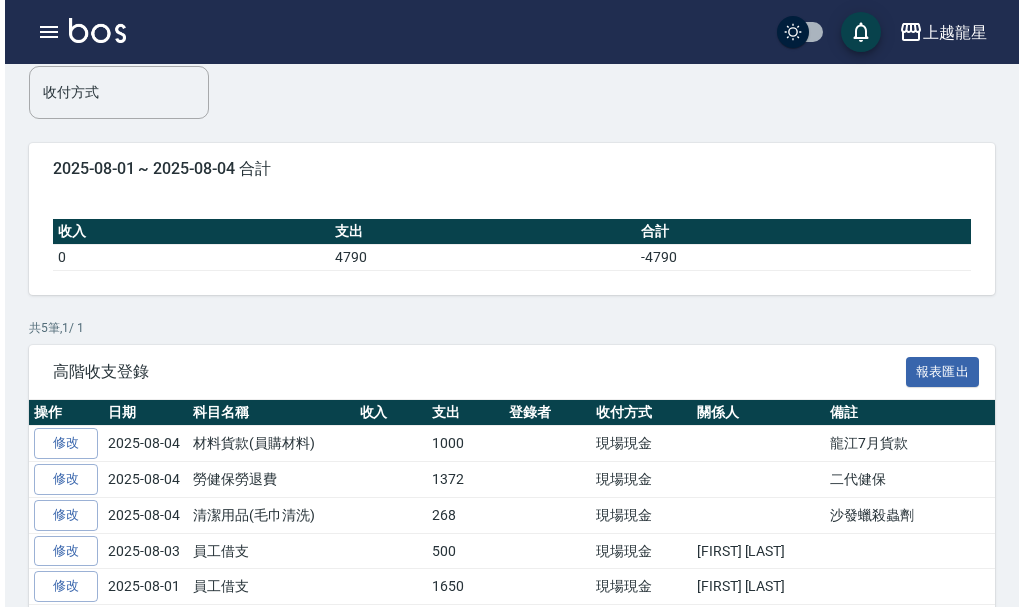 scroll, scrollTop: 242, scrollLeft: 0, axis: vertical 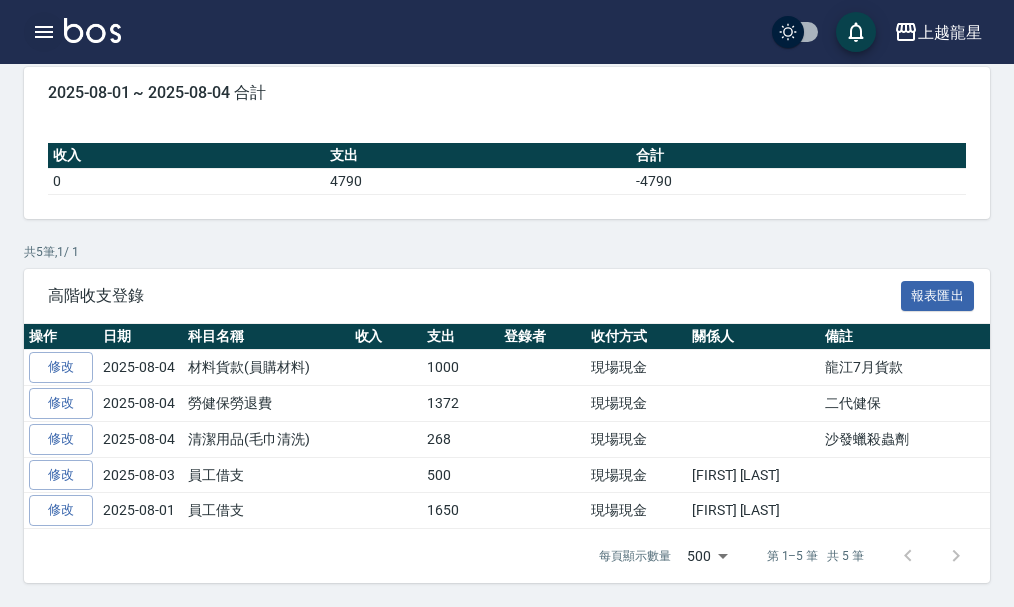 click 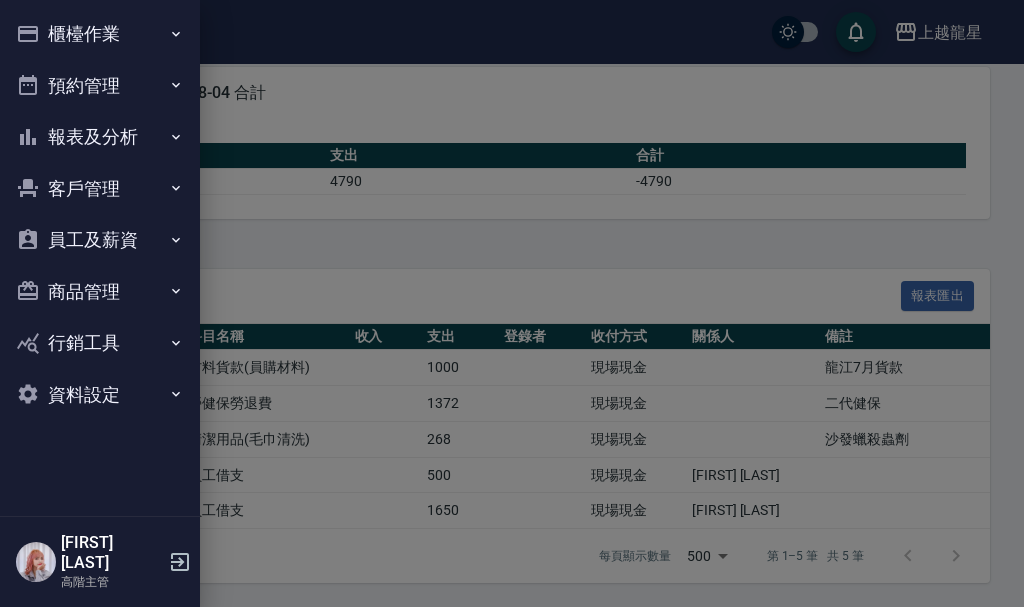 click on "報表及分析" at bounding box center [100, 137] 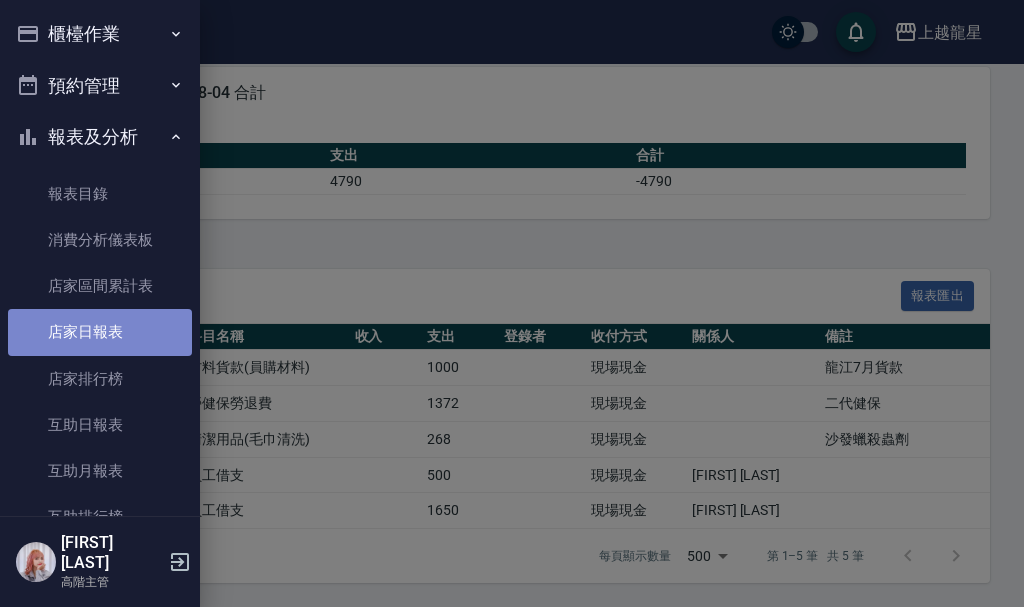 click on "店家日報表" at bounding box center (100, 332) 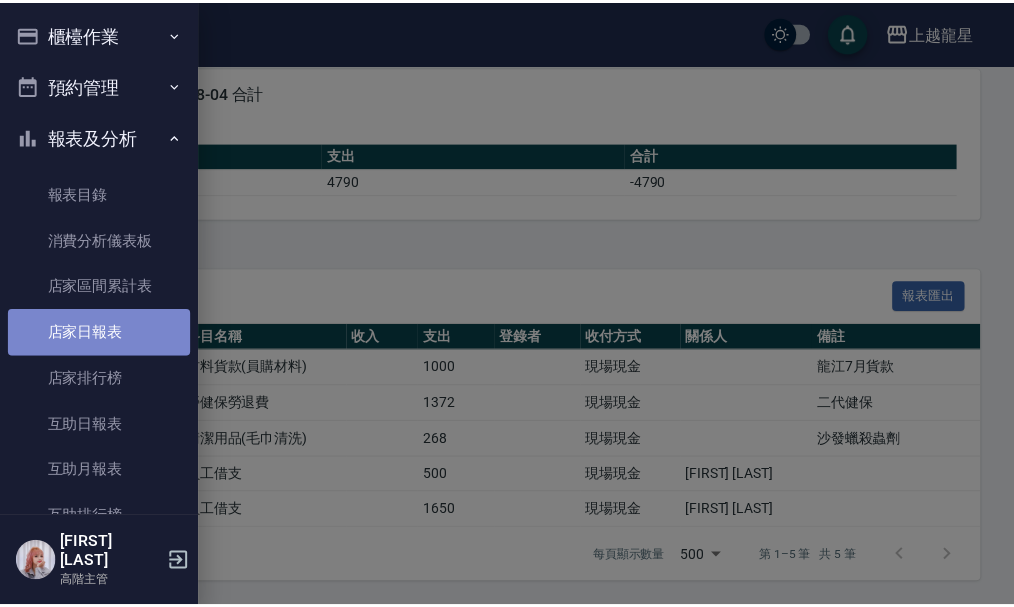 scroll, scrollTop: 0, scrollLeft: 0, axis: both 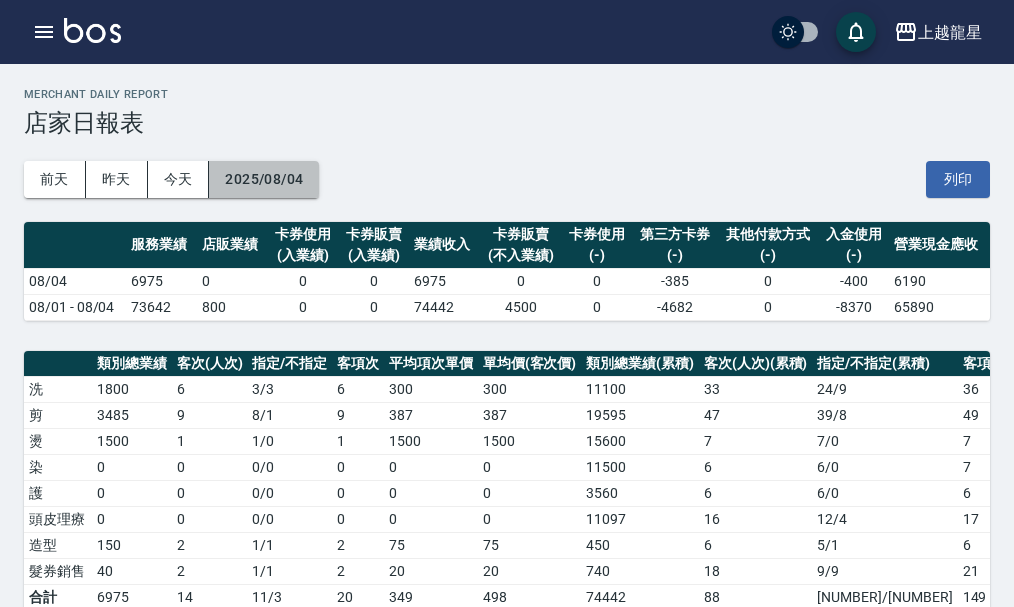click on "2025/08/04" at bounding box center (264, 179) 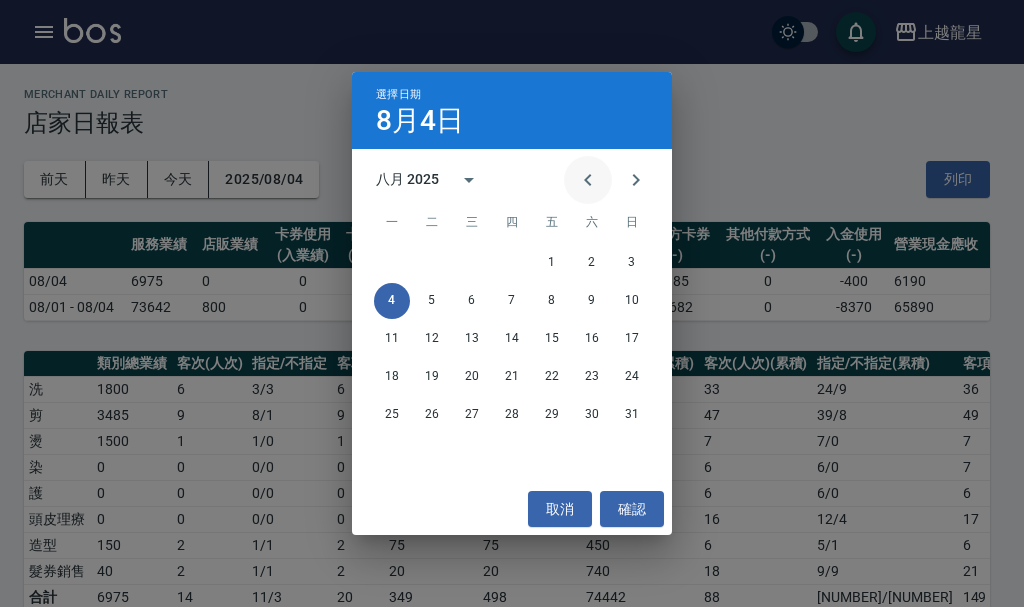 click 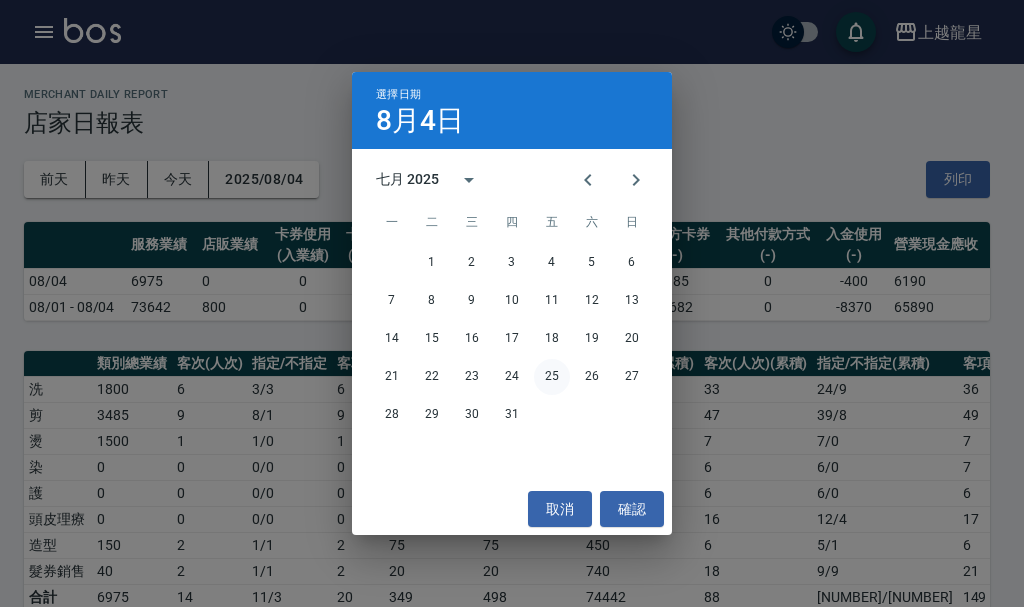 click on "25" at bounding box center [552, 377] 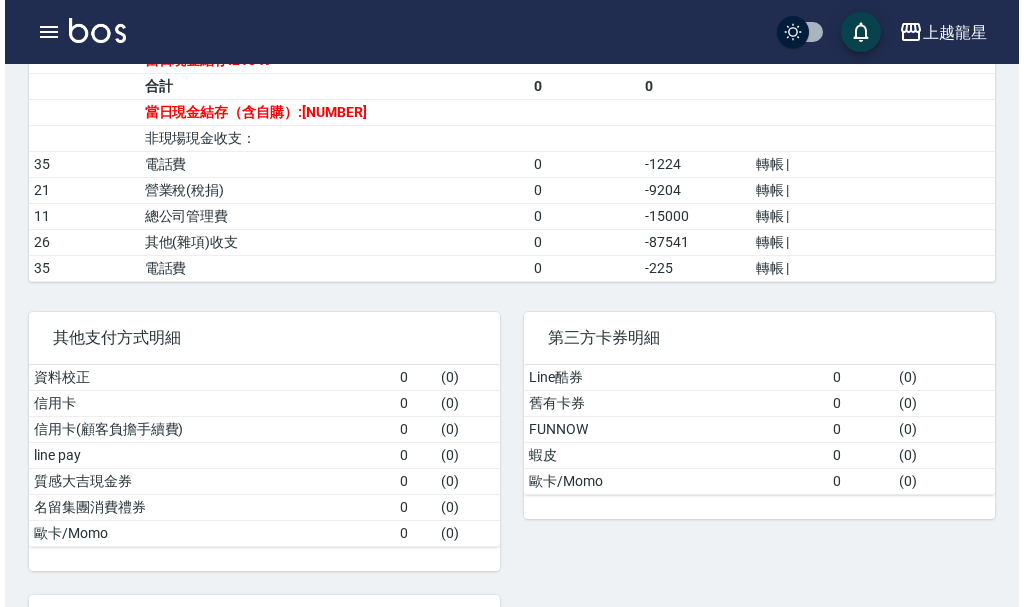 scroll, scrollTop: 1195, scrollLeft: 0, axis: vertical 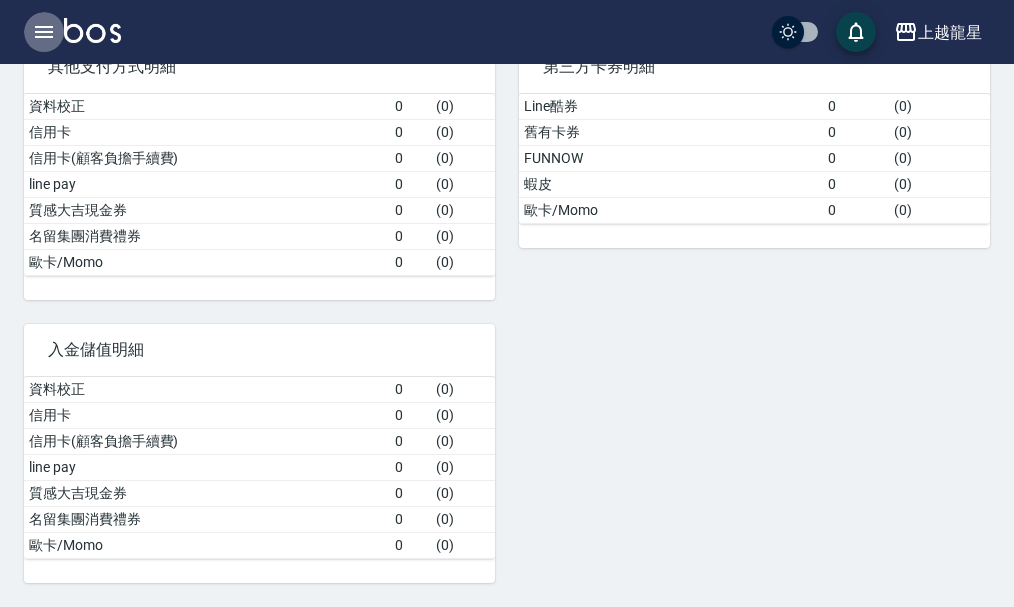 click 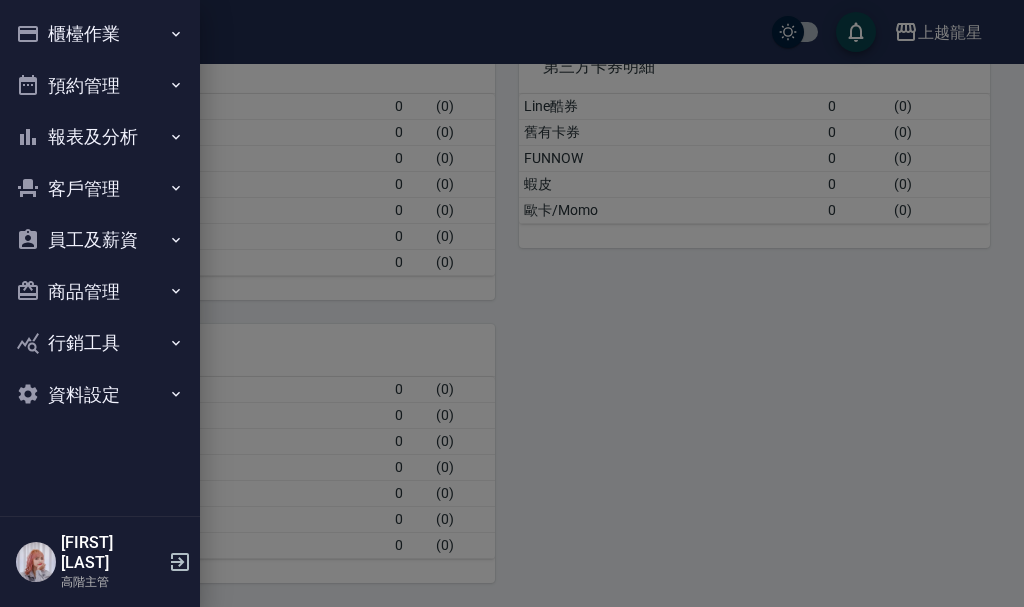 click on "報表及分析" at bounding box center [100, 137] 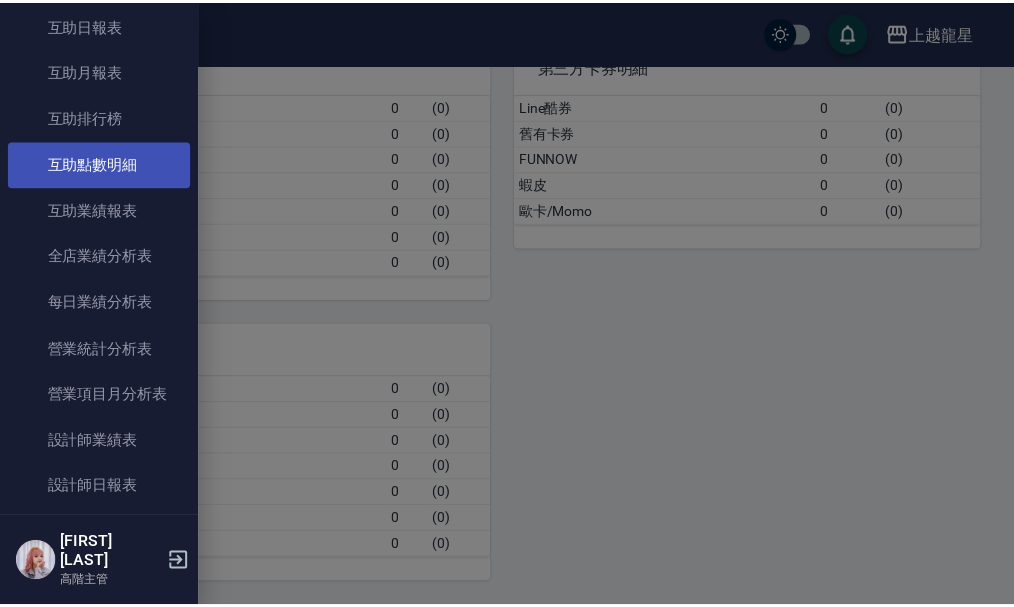 scroll, scrollTop: 0, scrollLeft: 0, axis: both 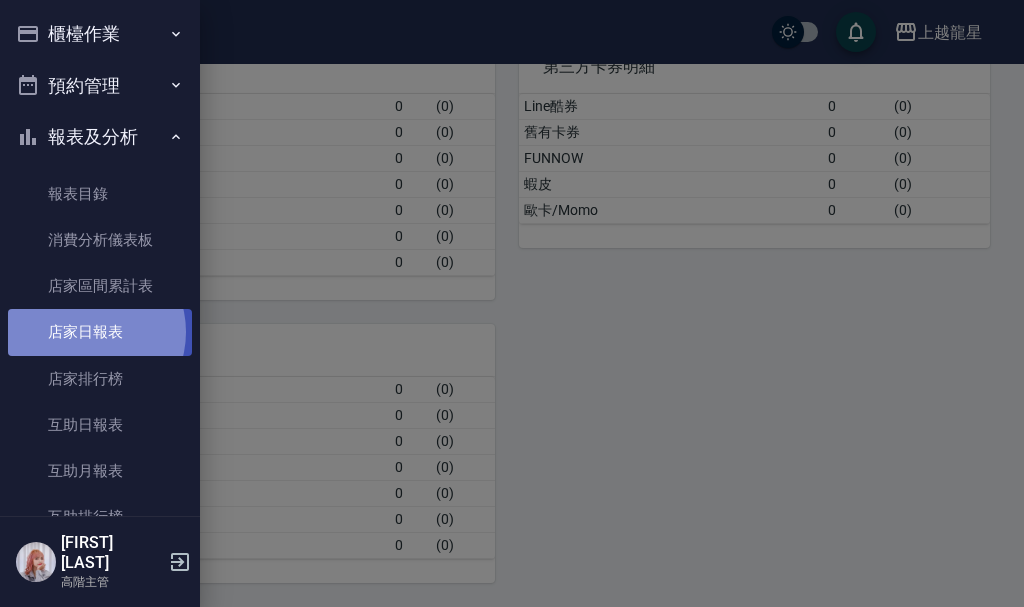 click on "店家日報表" at bounding box center (100, 332) 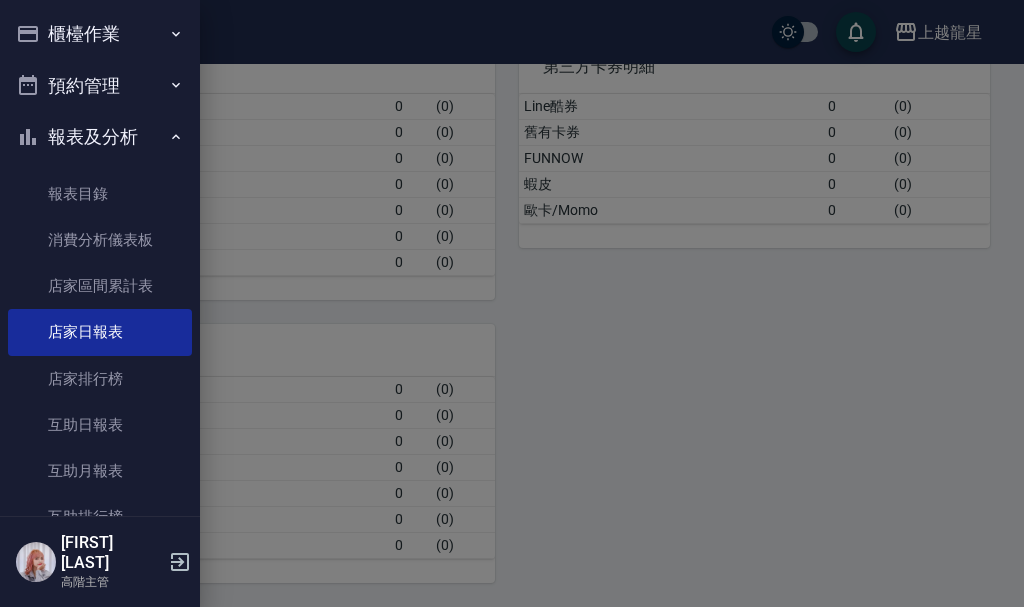click at bounding box center [512, 303] 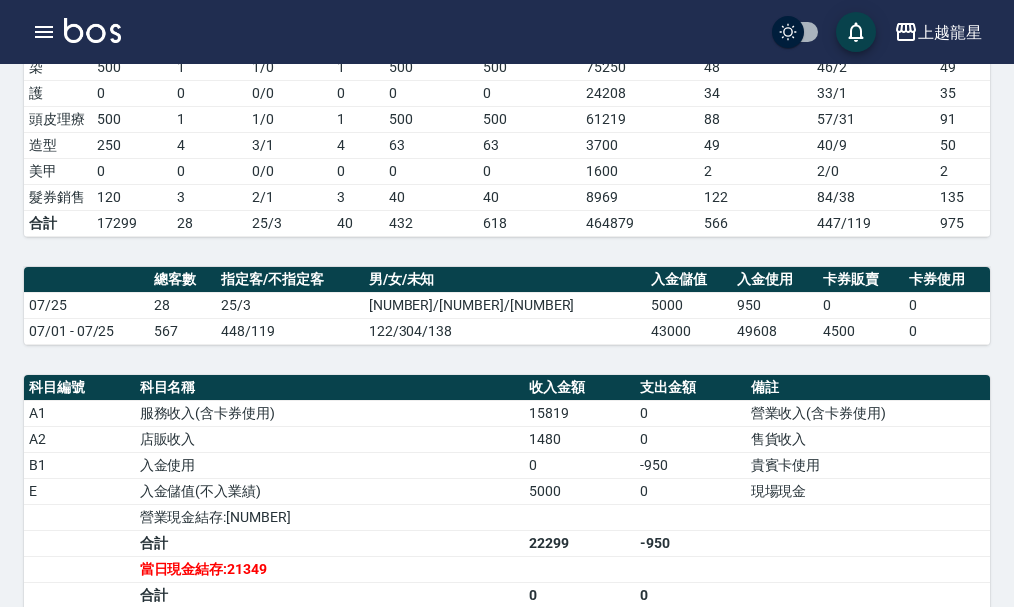 scroll, scrollTop: 0, scrollLeft: 0, axis: both 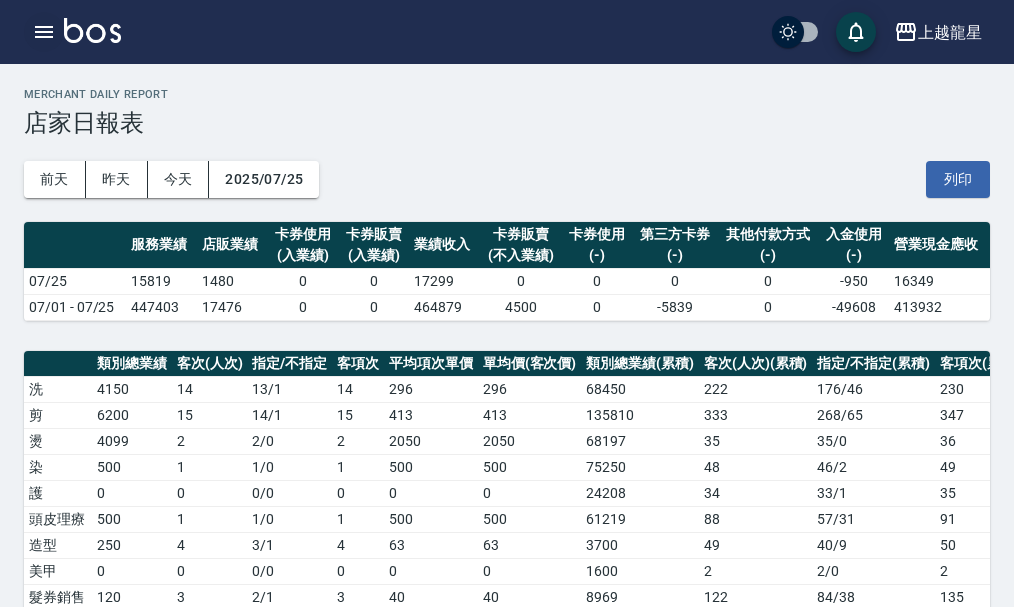 click 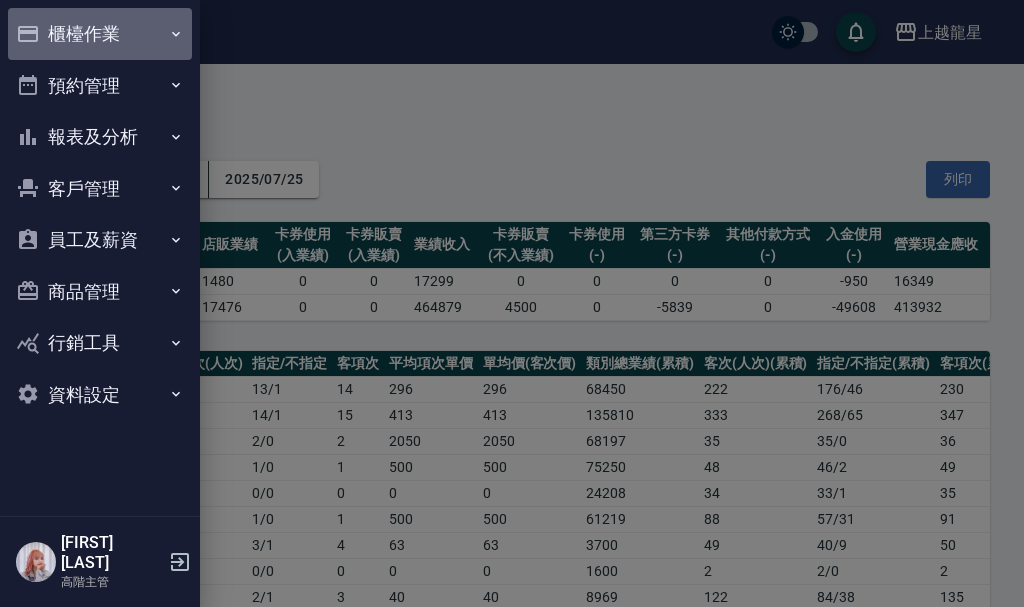 click on "櫃檯作業" at bounding box center [100, 34] 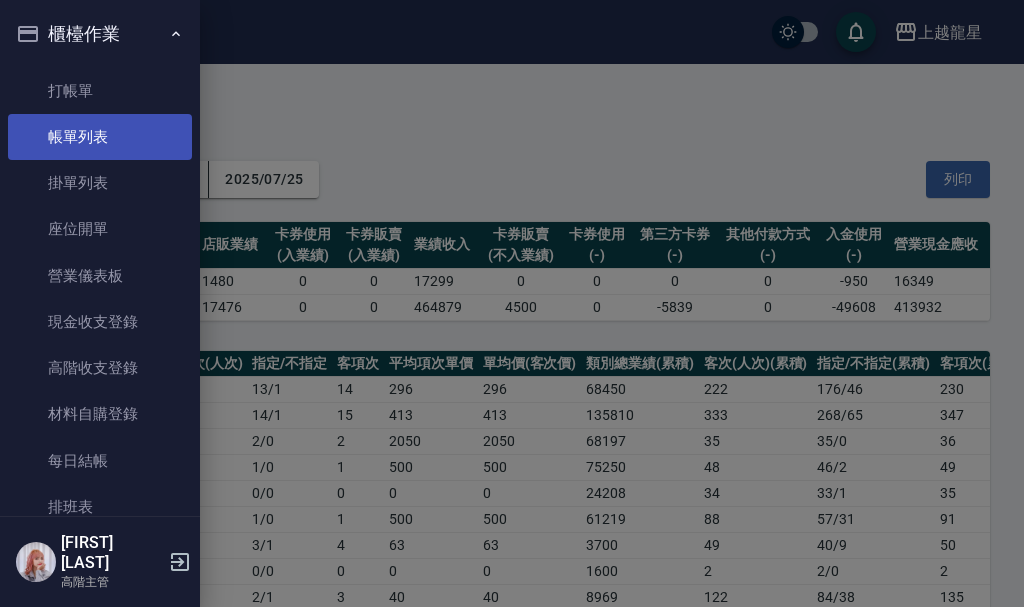 click on "帳單列表" at bounding box center (100, 137) 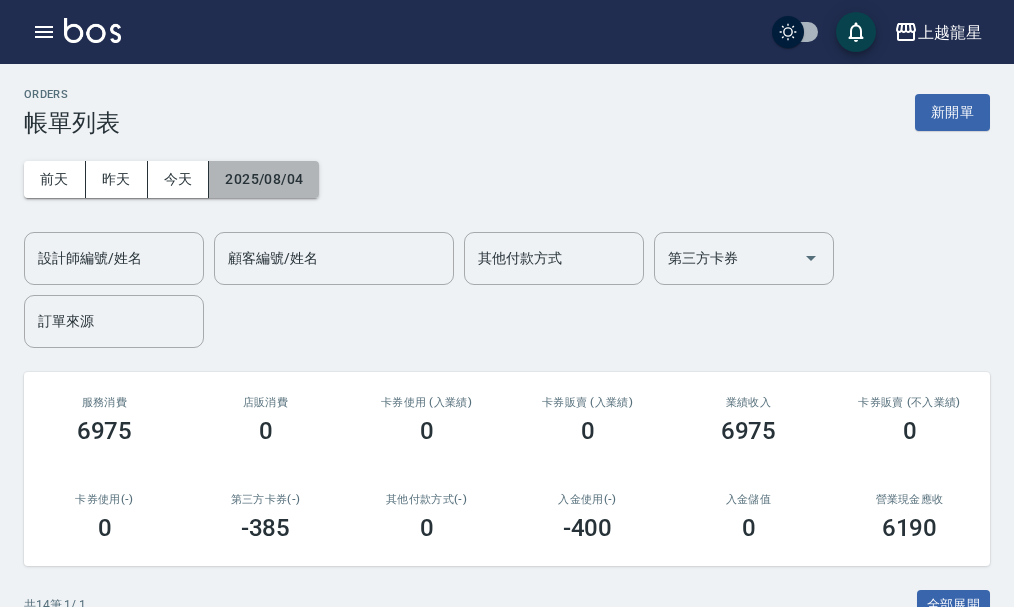 click on "2025/08/04" at bounding box center (264, 179) 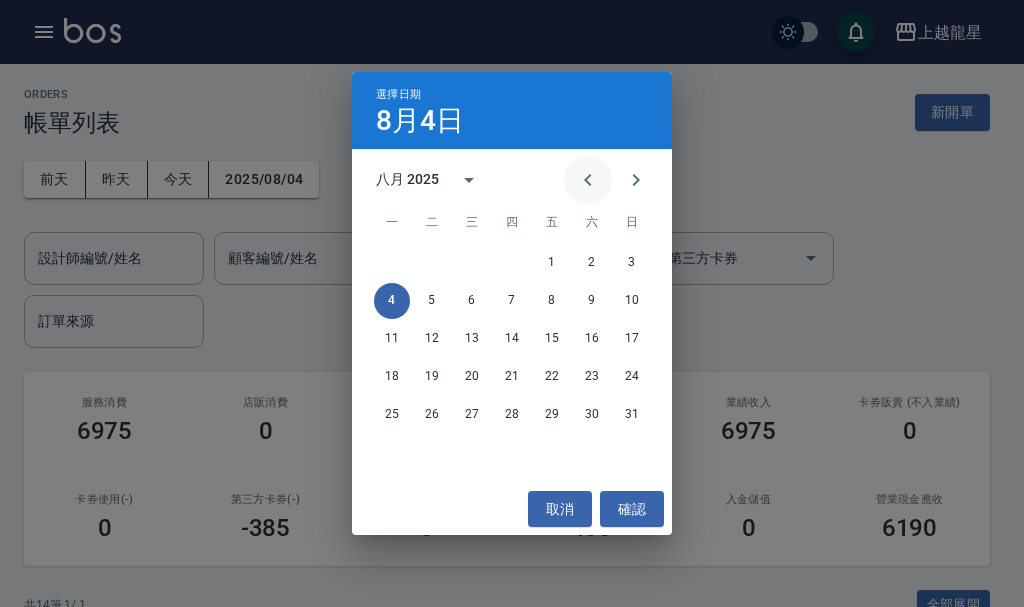 click at bounding box center [588, 180] 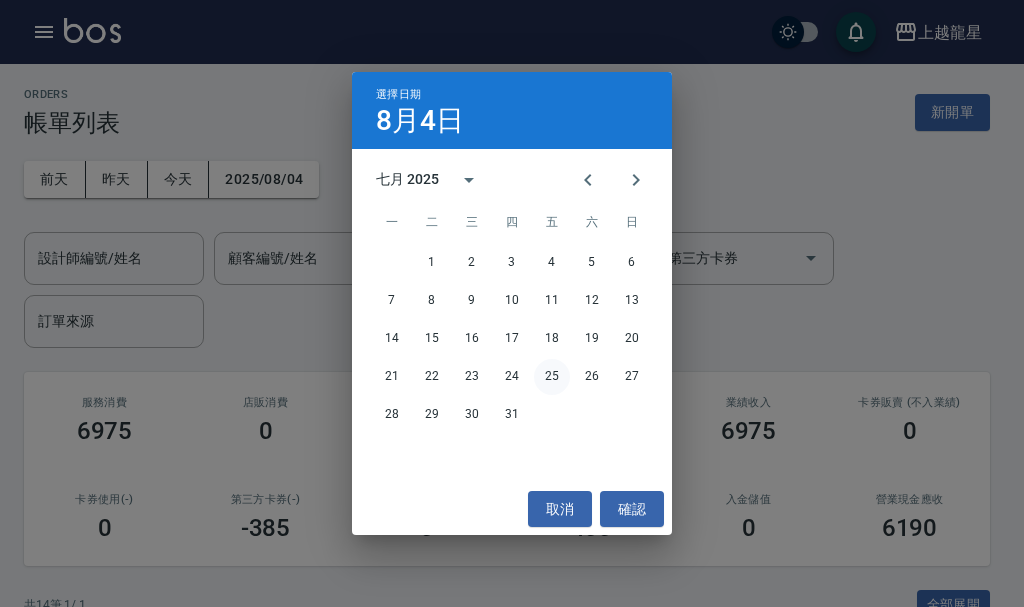 click on "25" at bounding box center [552, 377] 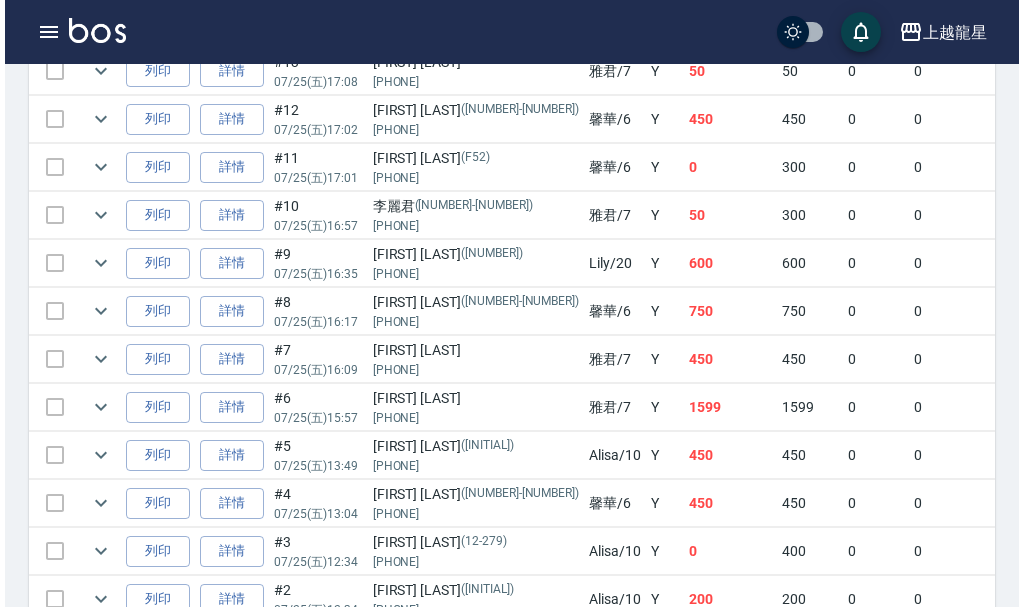 scroll, scrollTop: 1558, scrollLeft: 0, axis: vertical 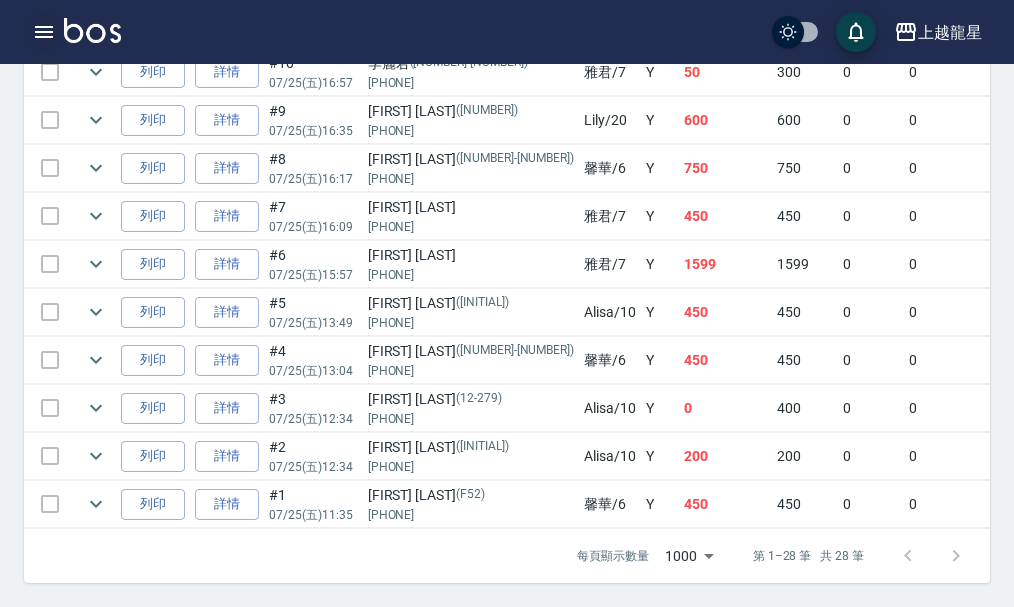 click 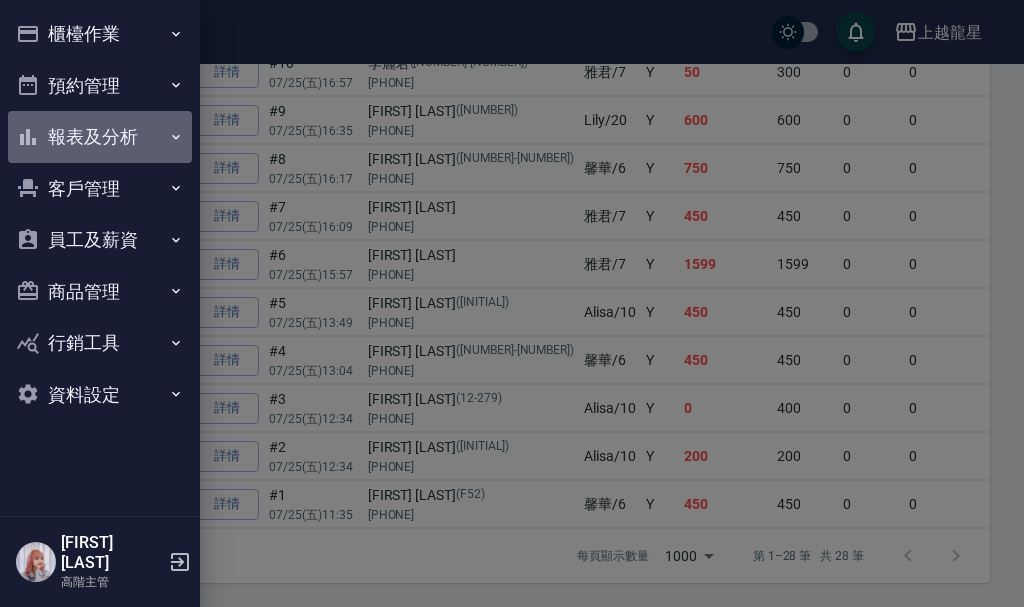 click on "報表及分析" at bounding box center (100, 137) 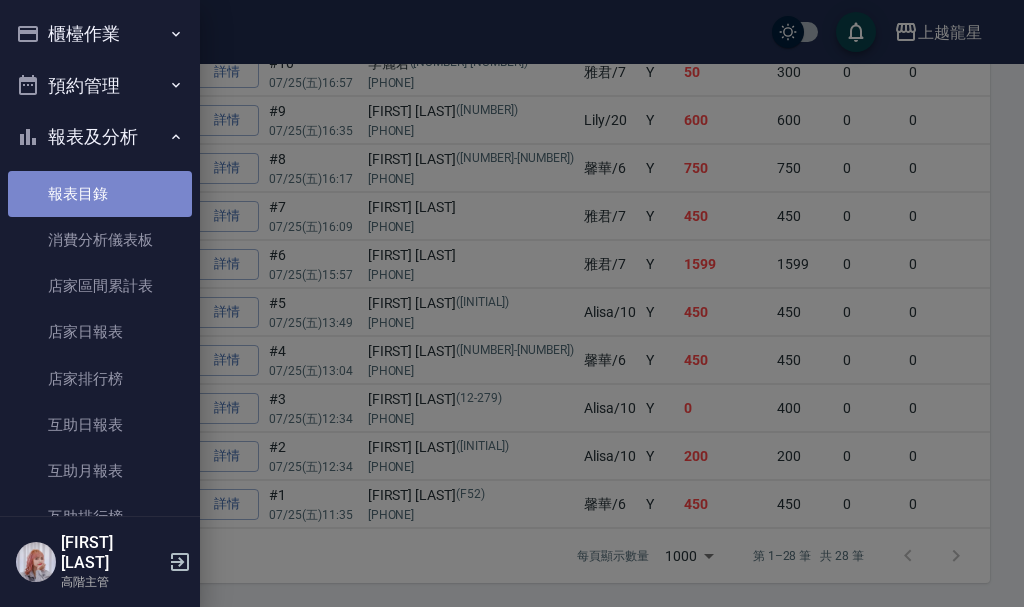 click on "報表目錄" at bounding box center (100, 194) 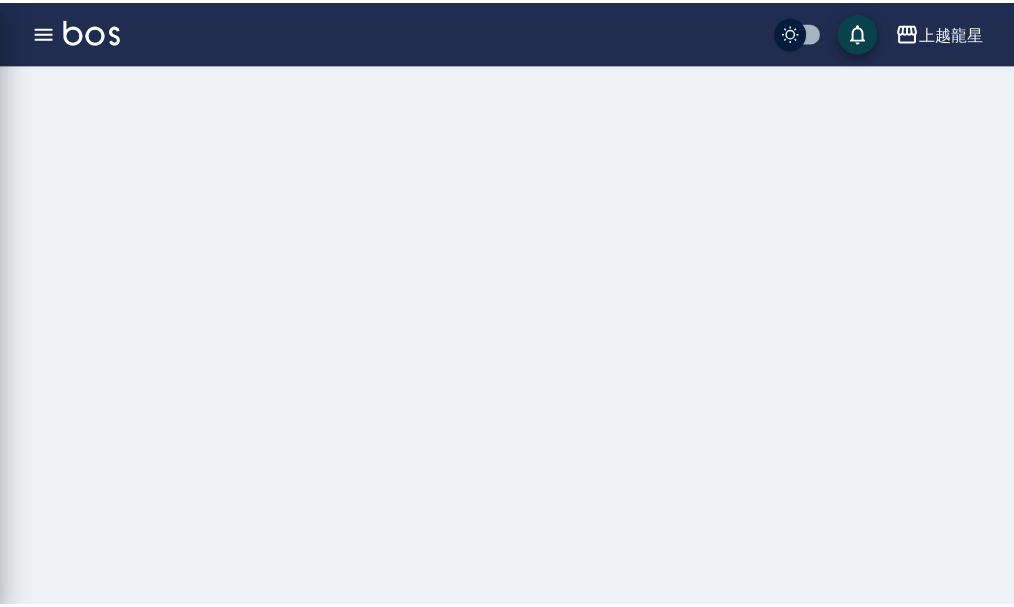 scroll, scrollTop: 0, scrollLeft: 0, axis: both 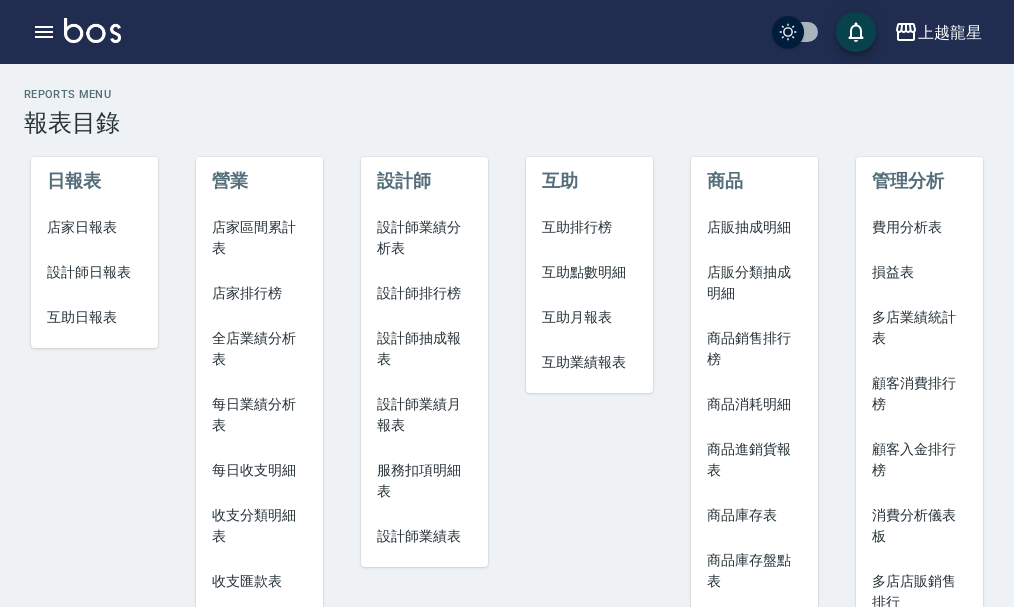 click on "店家日報表" at bounding box center (94, 227) 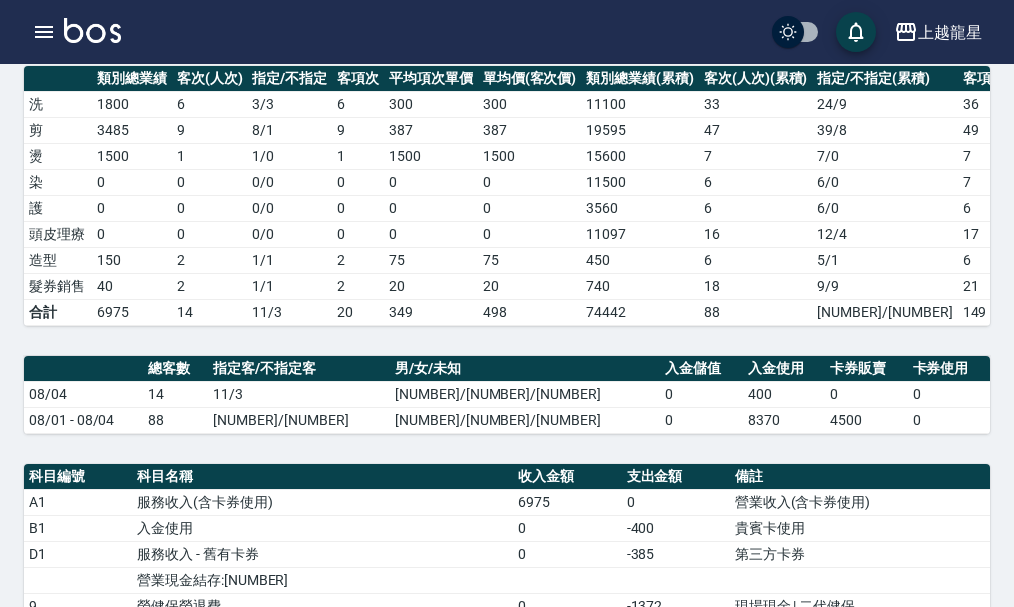 scroll, scrollTop: 0, scrollLeft: 0, axis: both 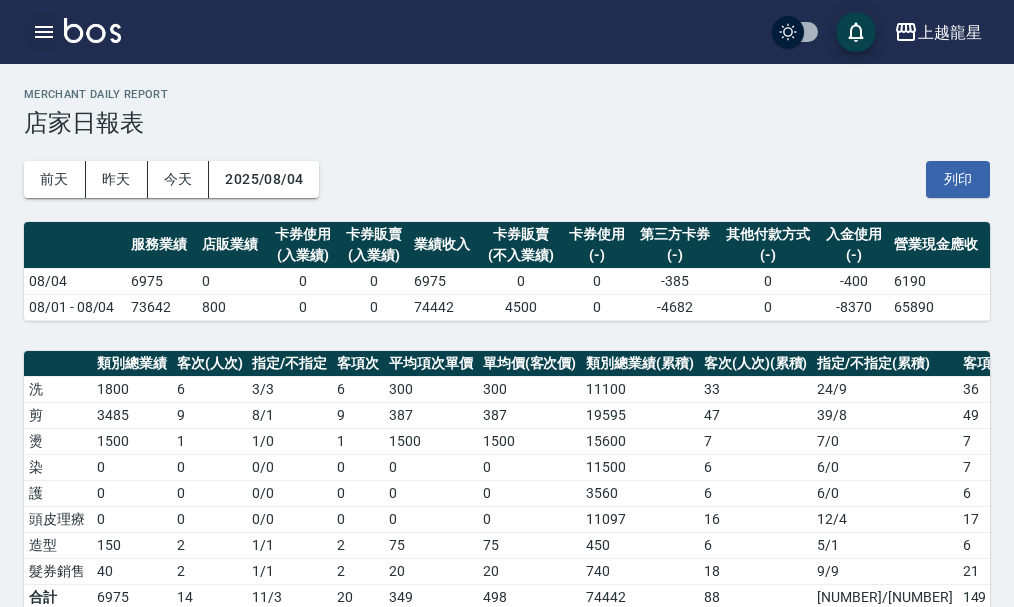 click 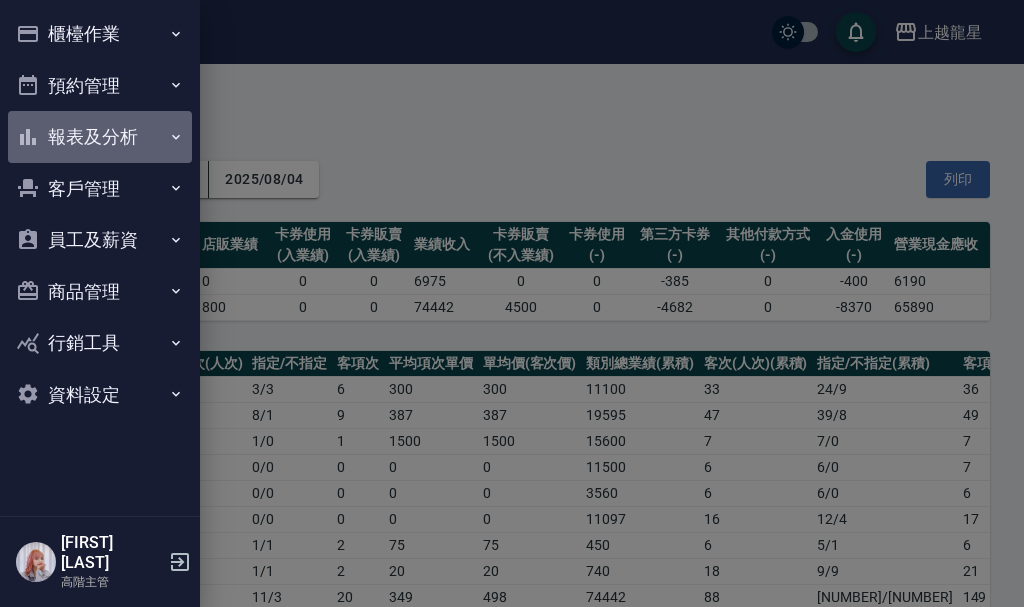 click on "報表及分析" at bounding box center [100, 137] 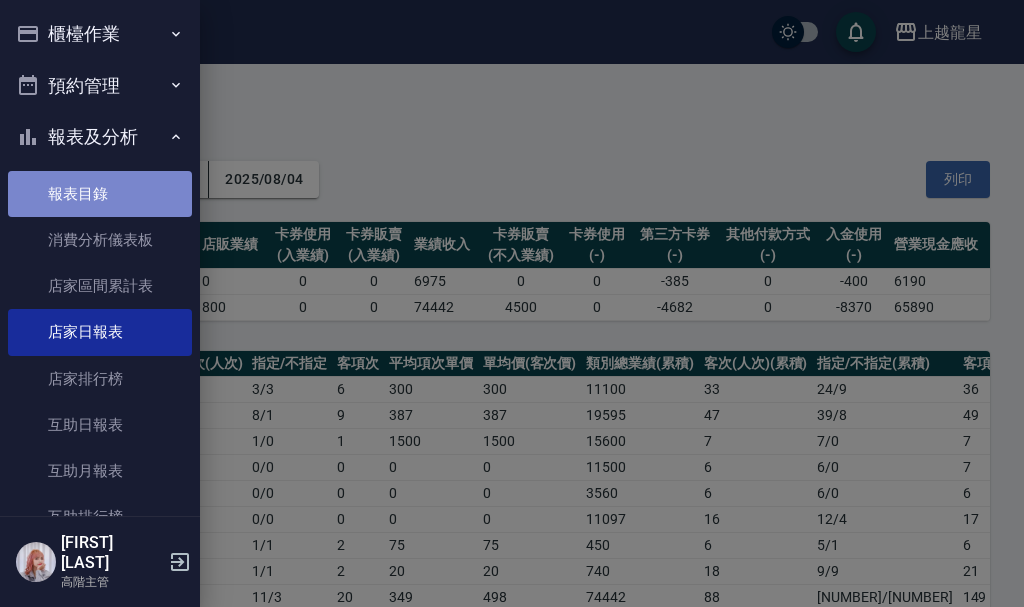 click on "報表目錄" at bounding box center (100, 194) 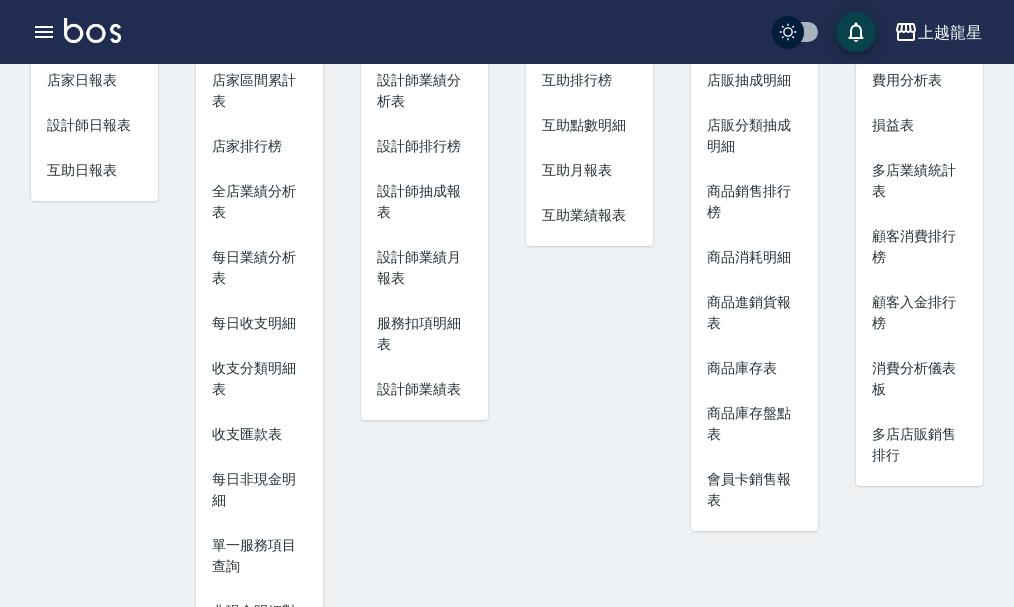 scroll, scrollTop: 100, scrollLeft: 0, axis: vertical 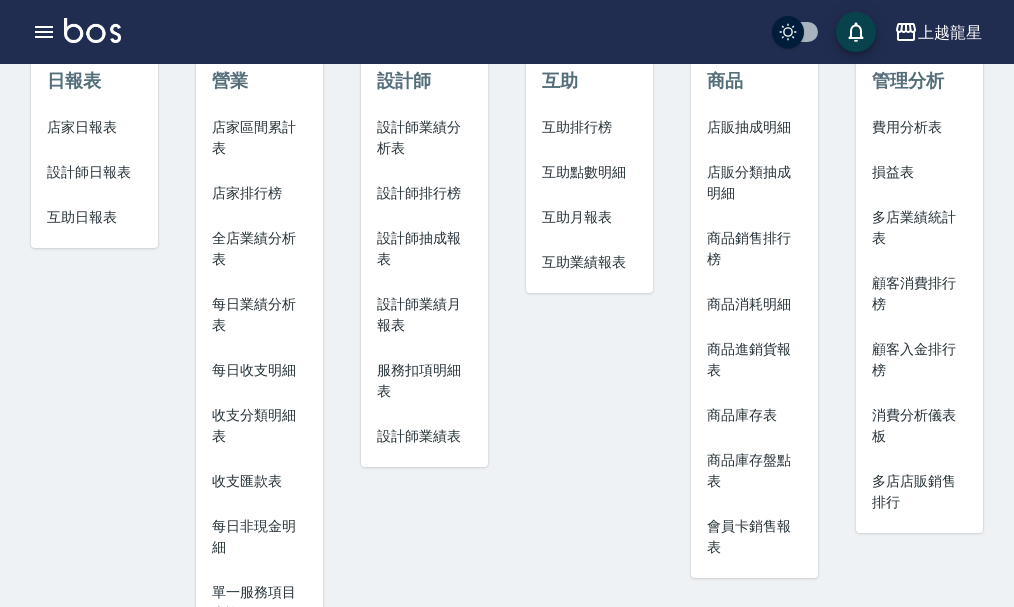 click on "店家區間累計表" at bounding box center [259, 138] 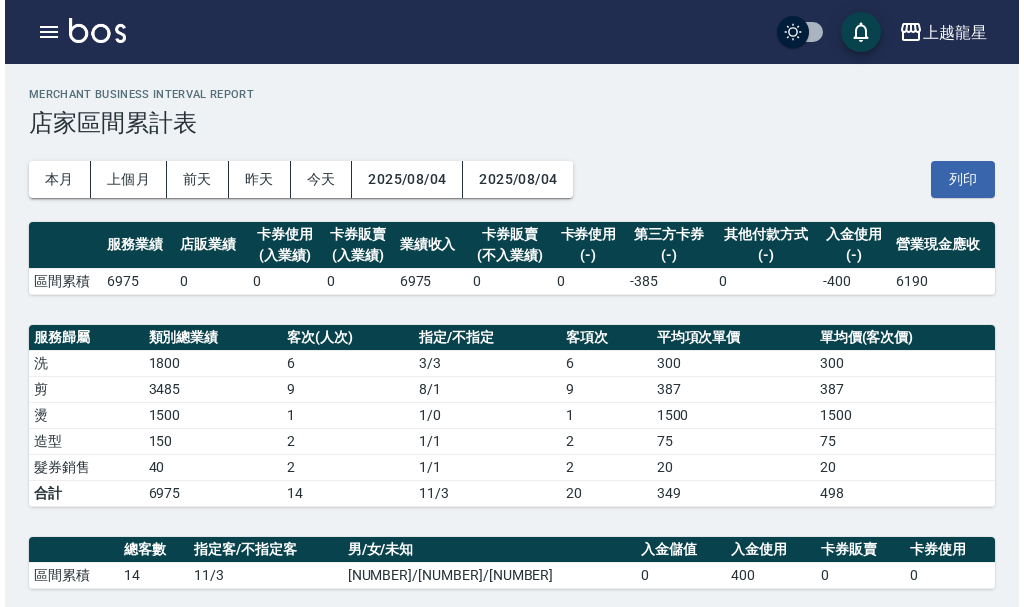 scroll, scrollTop: 326, scrollLeft: 0, axis: vertical 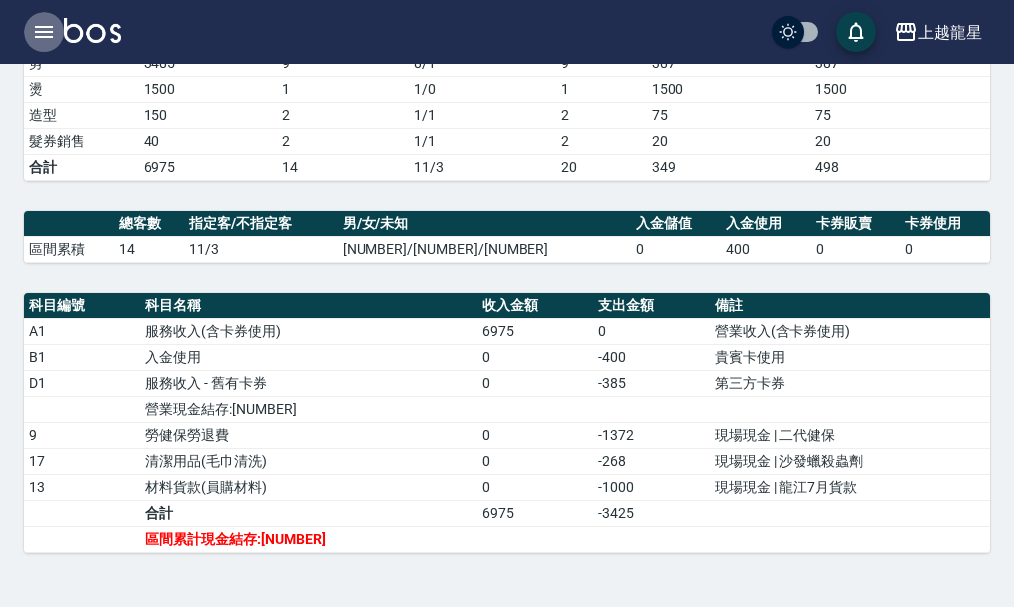 click 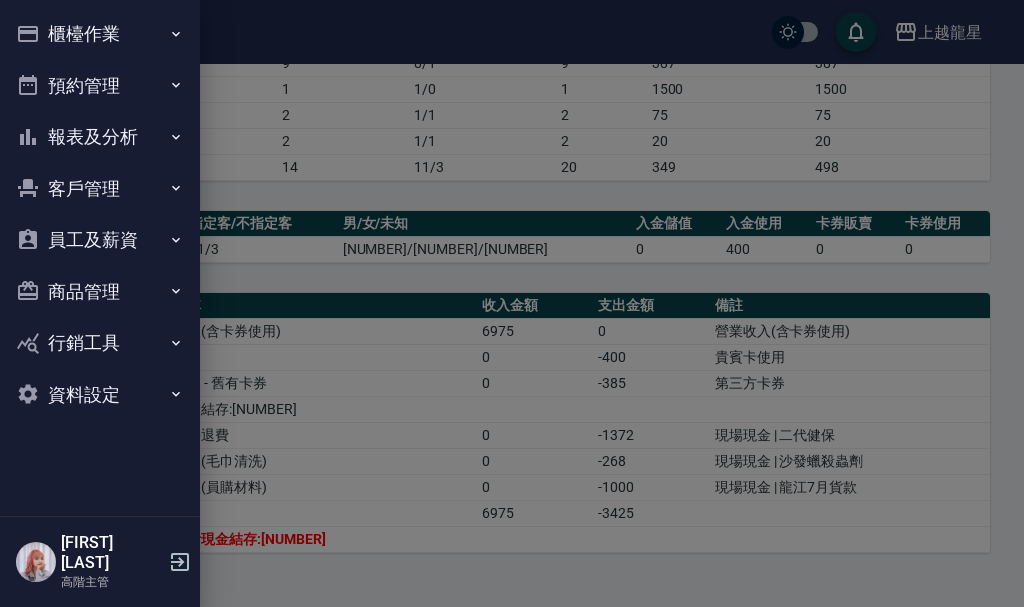 click on "報表及分析" at bounding box center (100, 137) 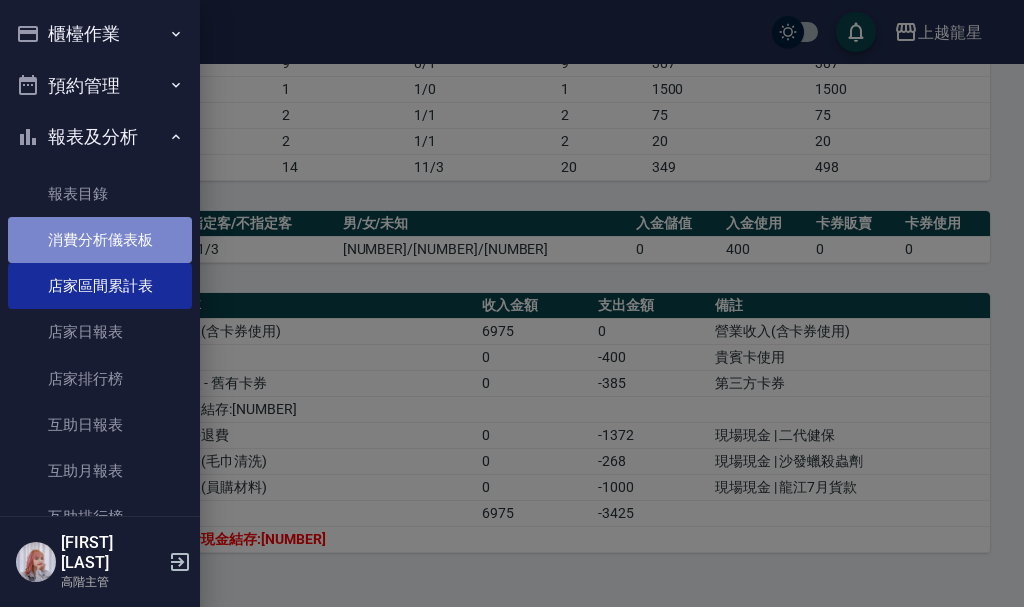 click on "消費分析儀表板" at bounding box center (100, 240) 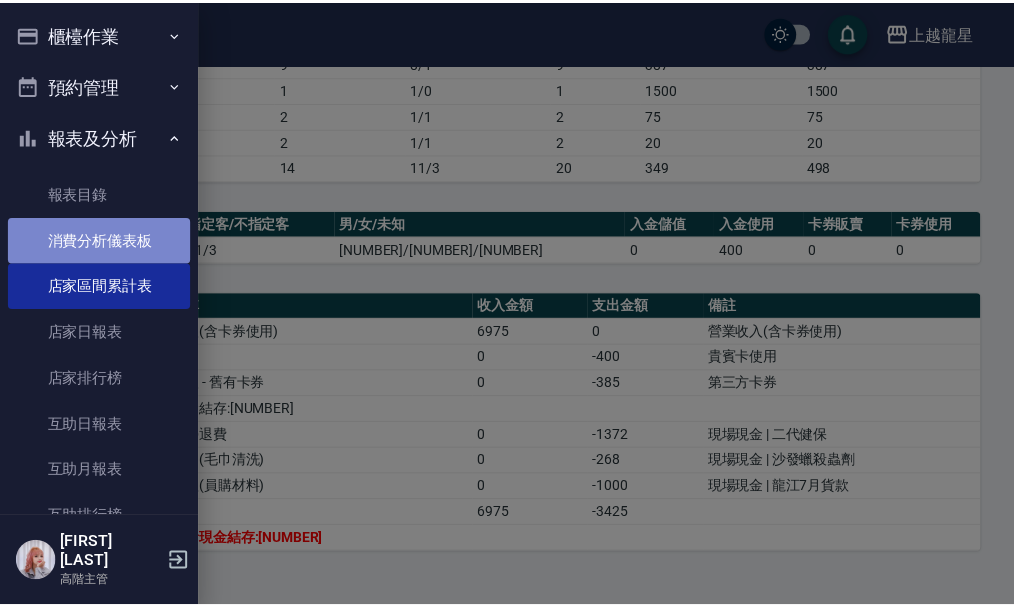 scroll, scrollTop: 0, scrollLeft: 0, axis: both 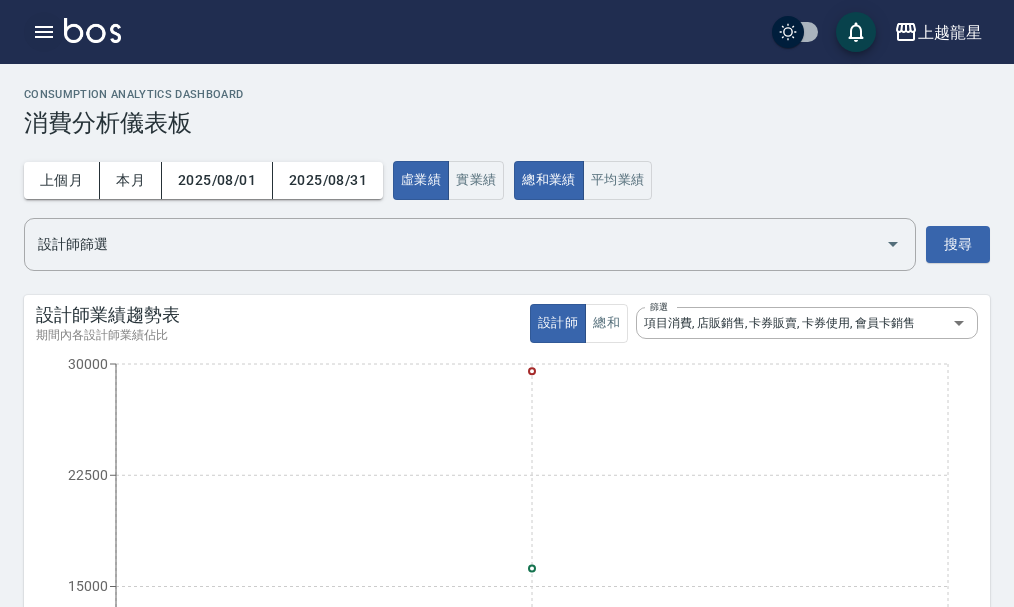click 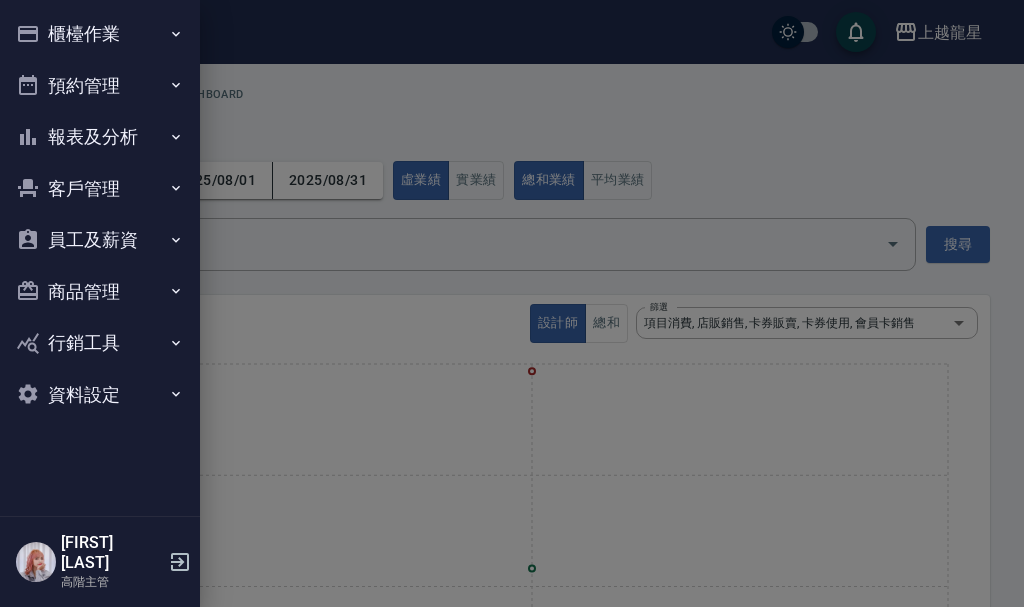 click on "報表及分析" at bounding box center (100, 137) 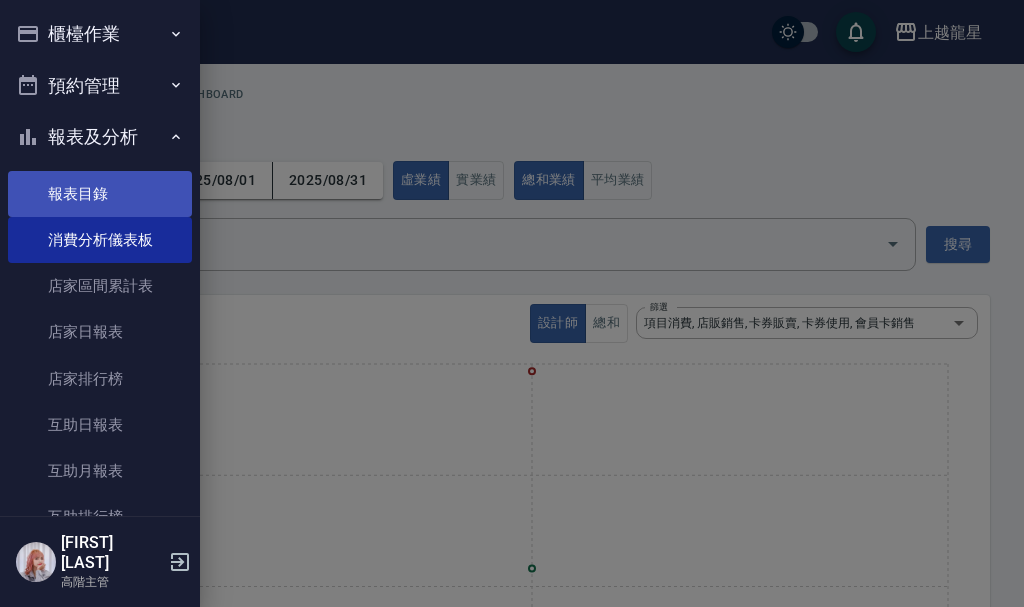 click on "報表目錄" at bounding box center (100, 194) 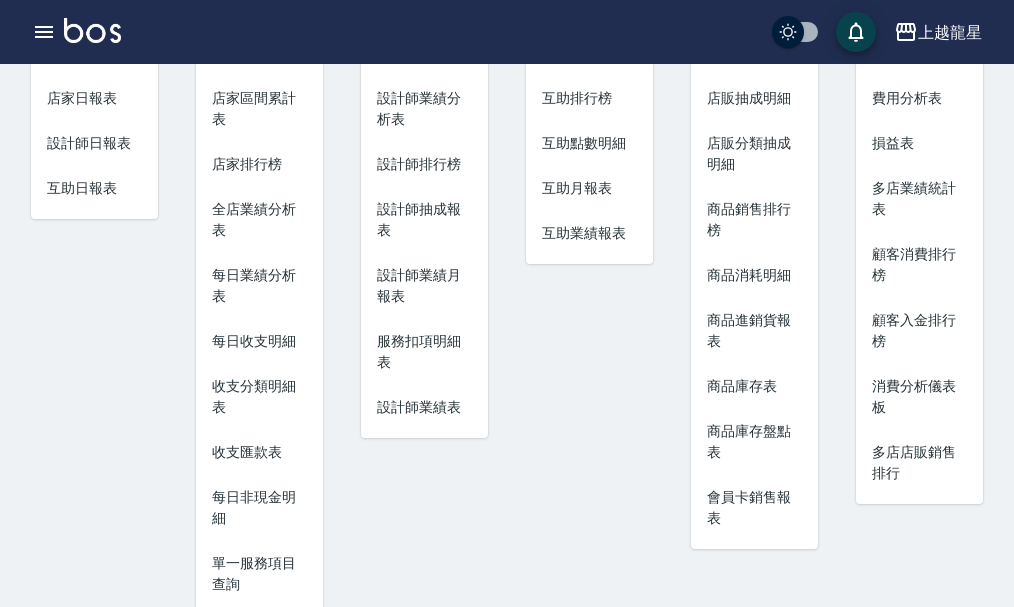 scroll, scrollTop: 111, scrollLeft: 0, axis: vertical 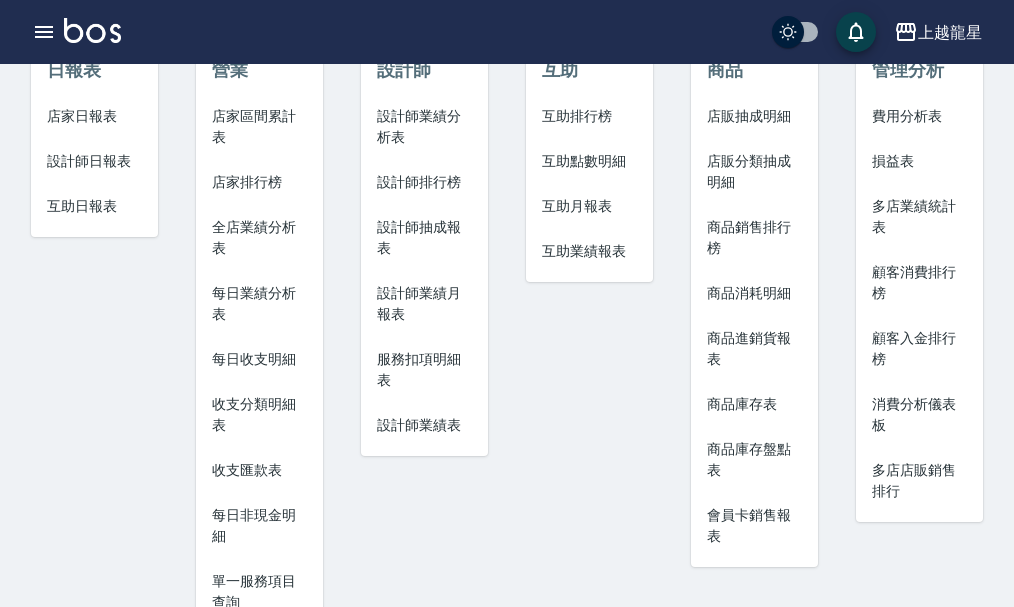 click on "每日業績分析表" at bounding box center (259, 304) 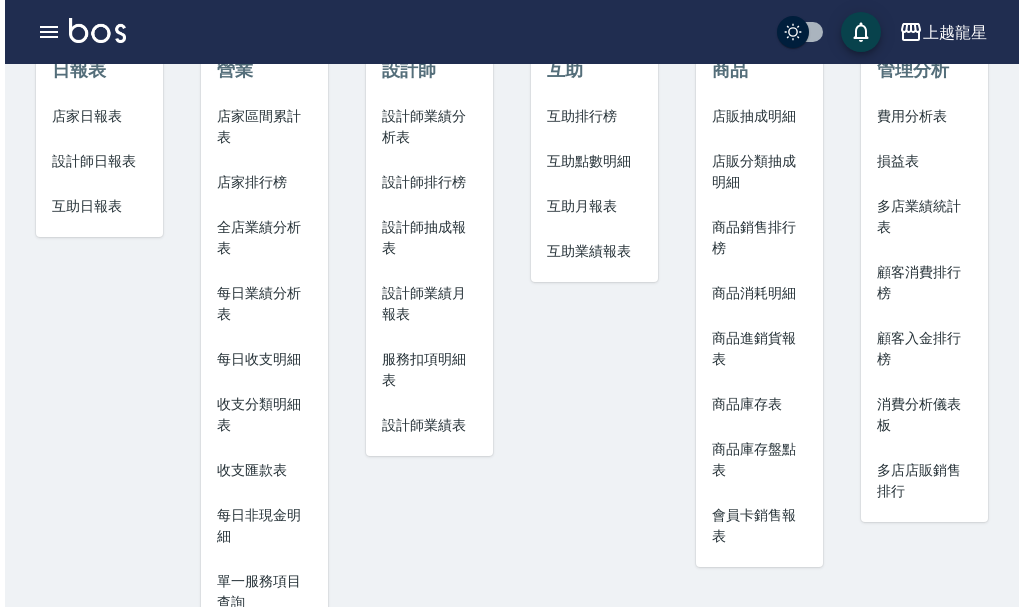 scroll, scrollTop: 0, scrollLeft: 0, axis: both 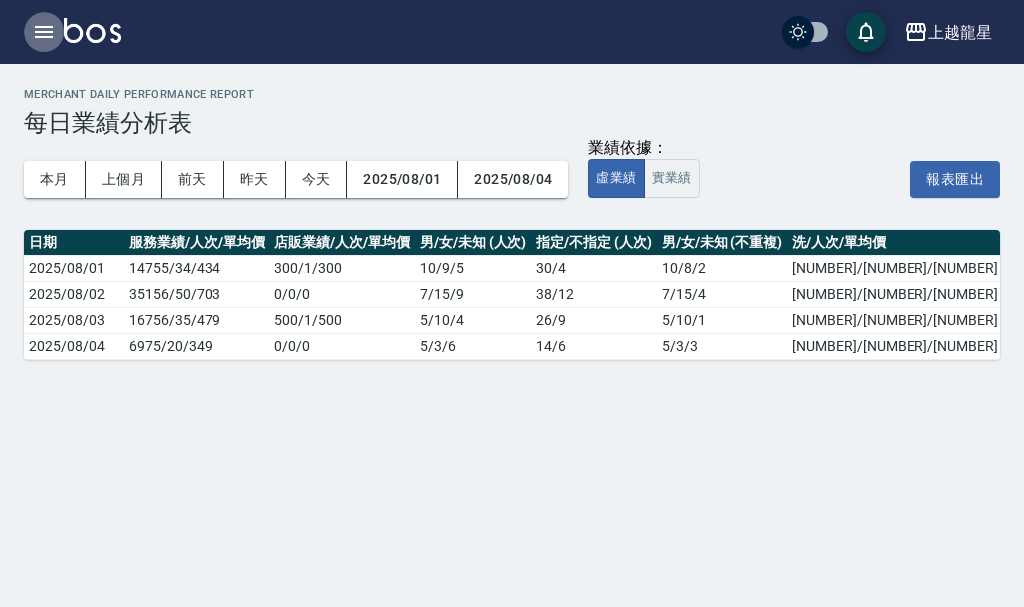 click 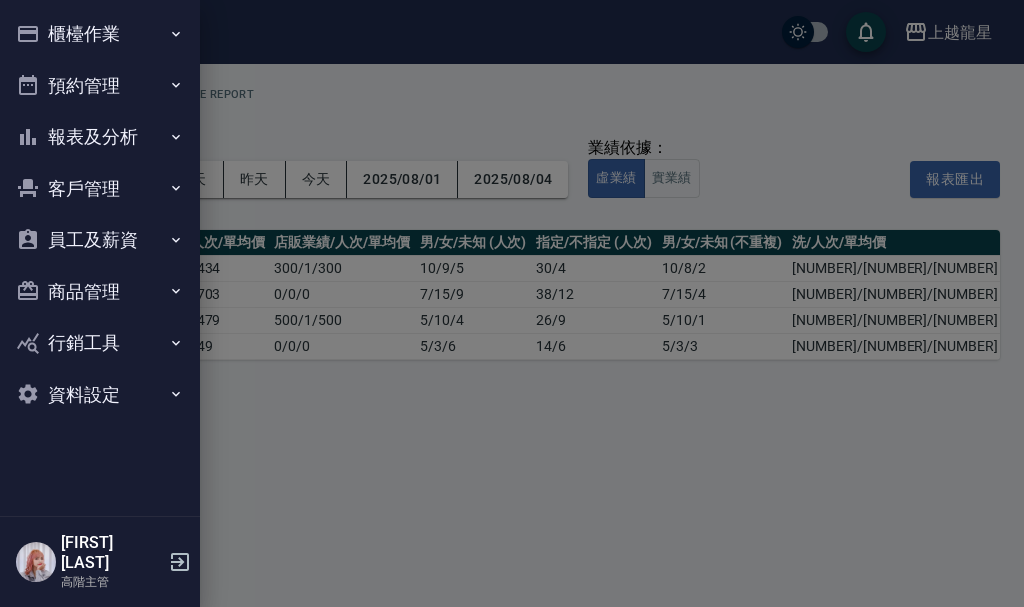 click on "報表及分析" at bounding box center [100, 137] 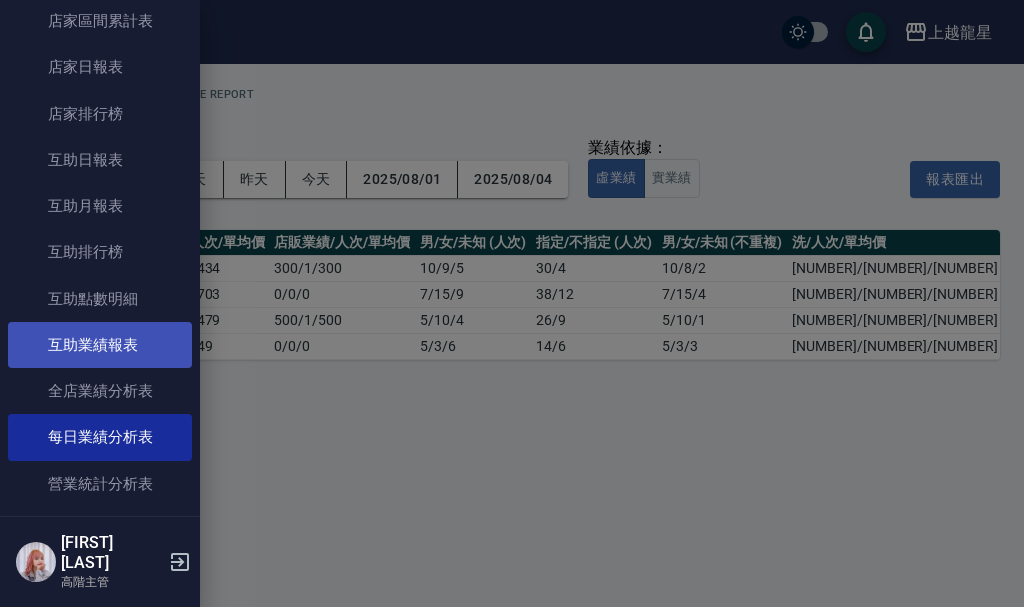 scroll, scrollTop: 400, scrollLeft: 0, axis: vertical 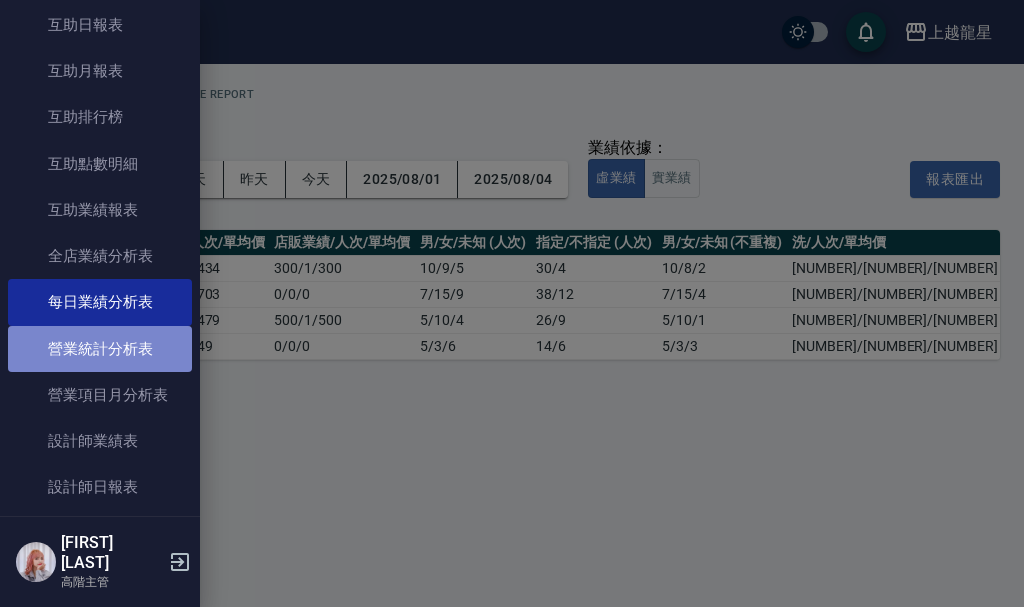 click on "營業統計分析表" at bounding box center [100, 349] 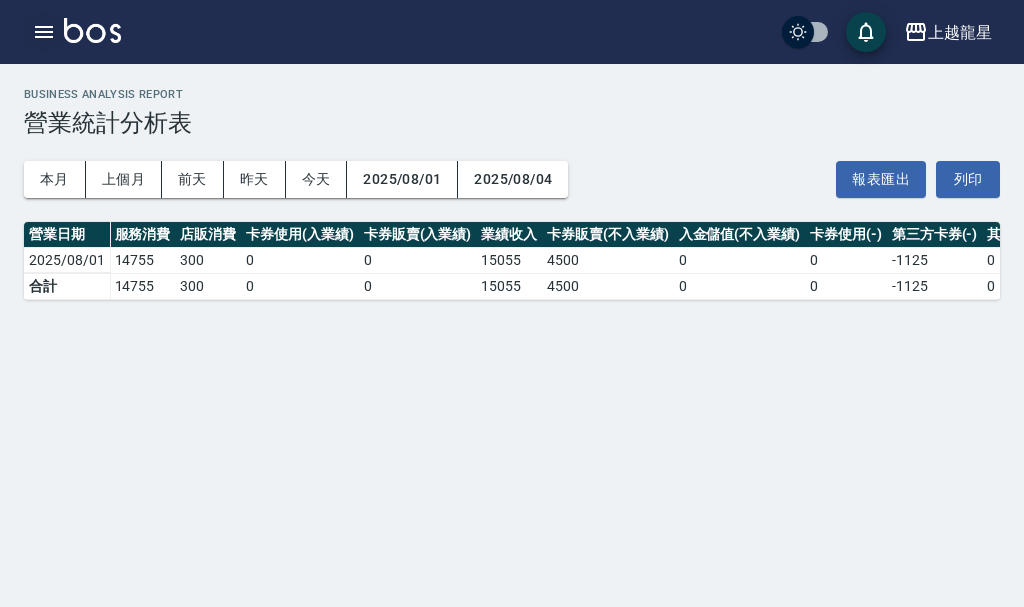 click 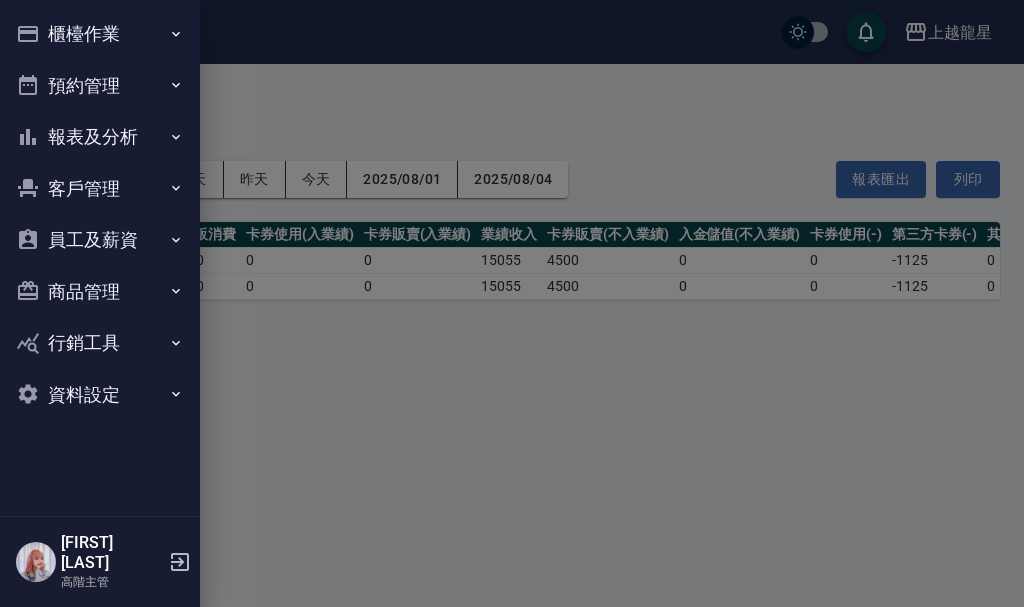 click on "報表及分析" at bounding box center [100, 137] 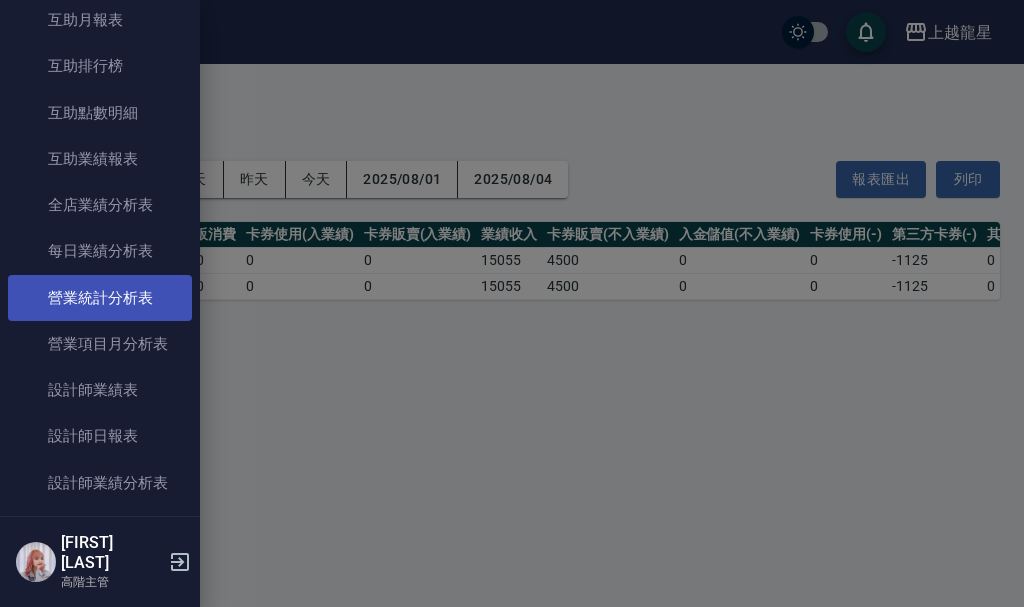 scroll, scrollTop: 500, scrollLeft: 0, axis: vertical 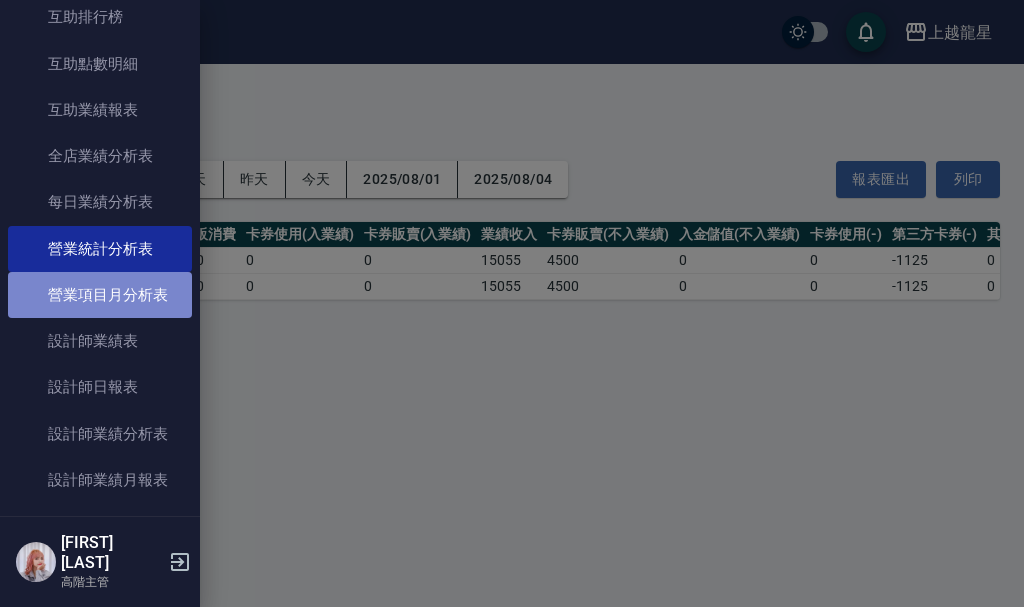 click on "營業項目月分析表" at bounding box center [100, 295] 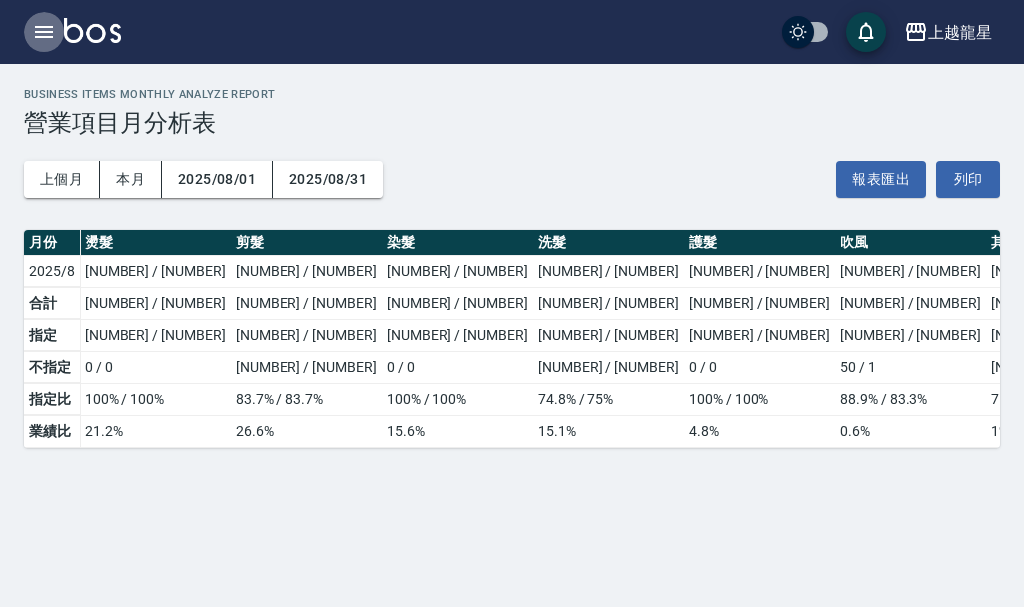 click 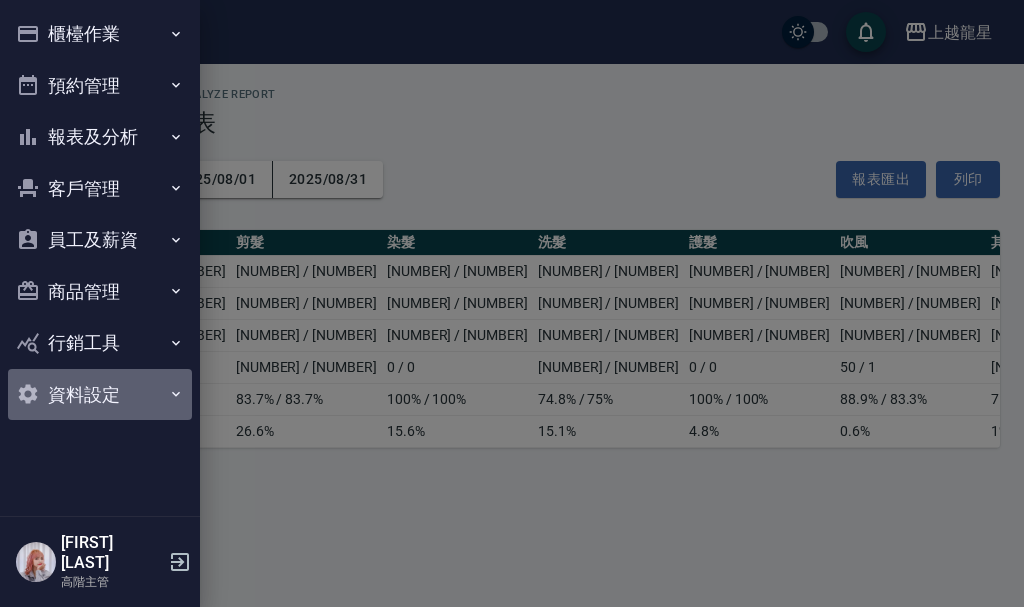click on "資料設定" at bounding box center (100, 395) 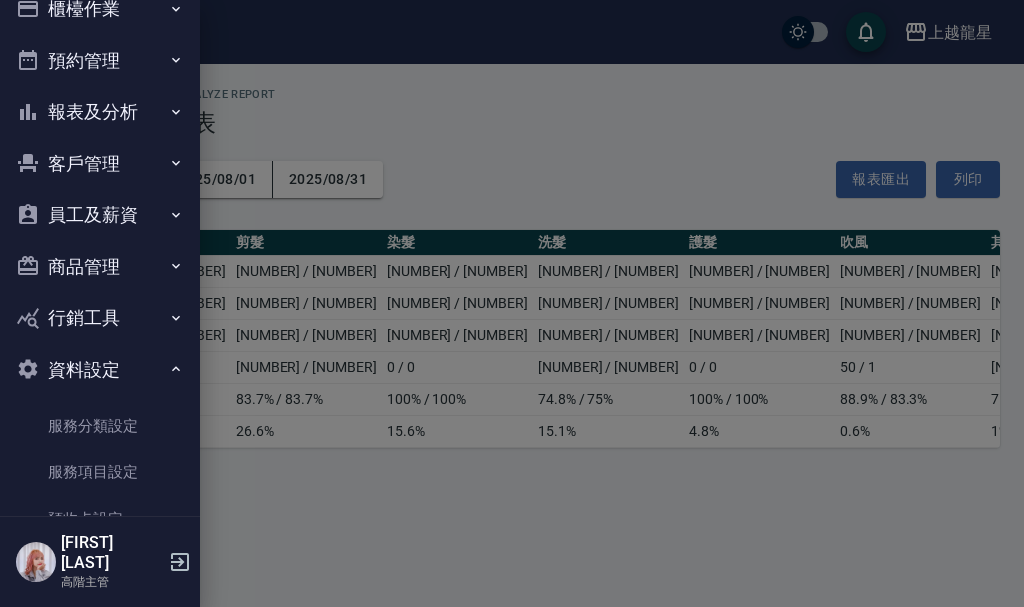 scroll, scrollTop: 0, scrollLeft: 0, axis: both 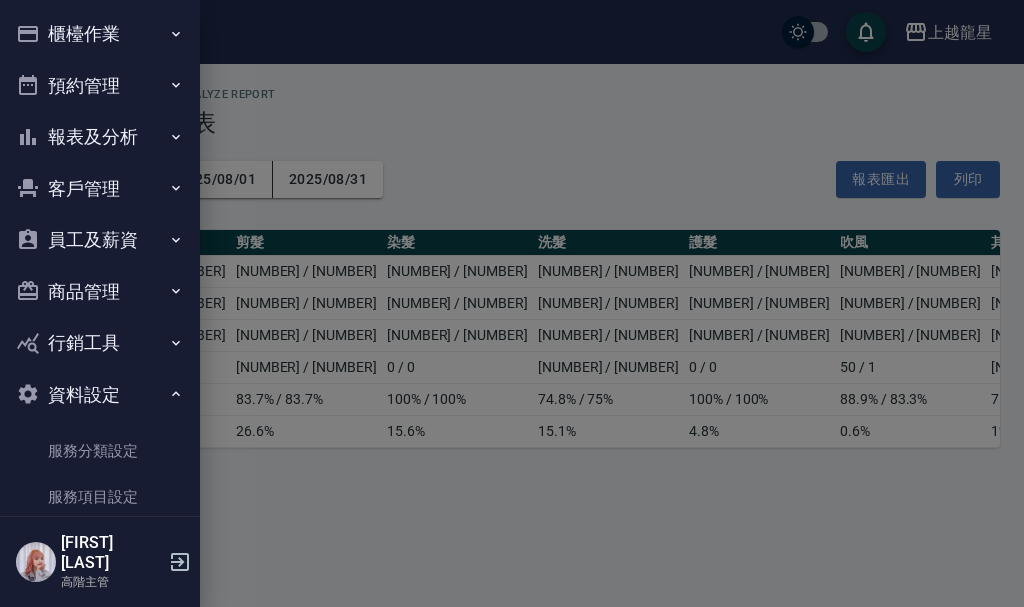 click on "櫃檯作業" at bounding box center (100, 34) 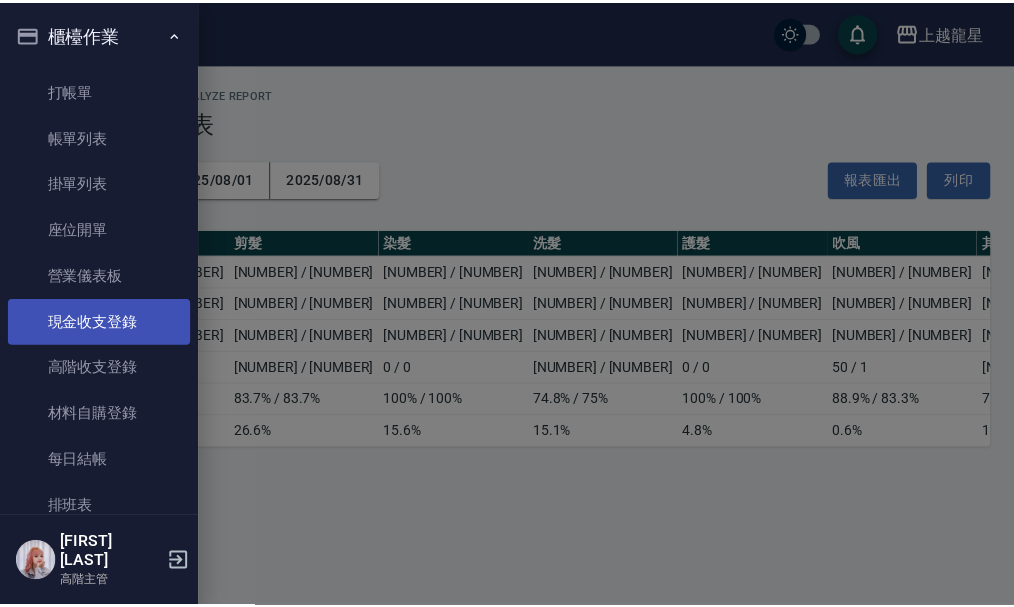 scroll, scrollTop: 100, scrollLeft: 0, axis: vertical 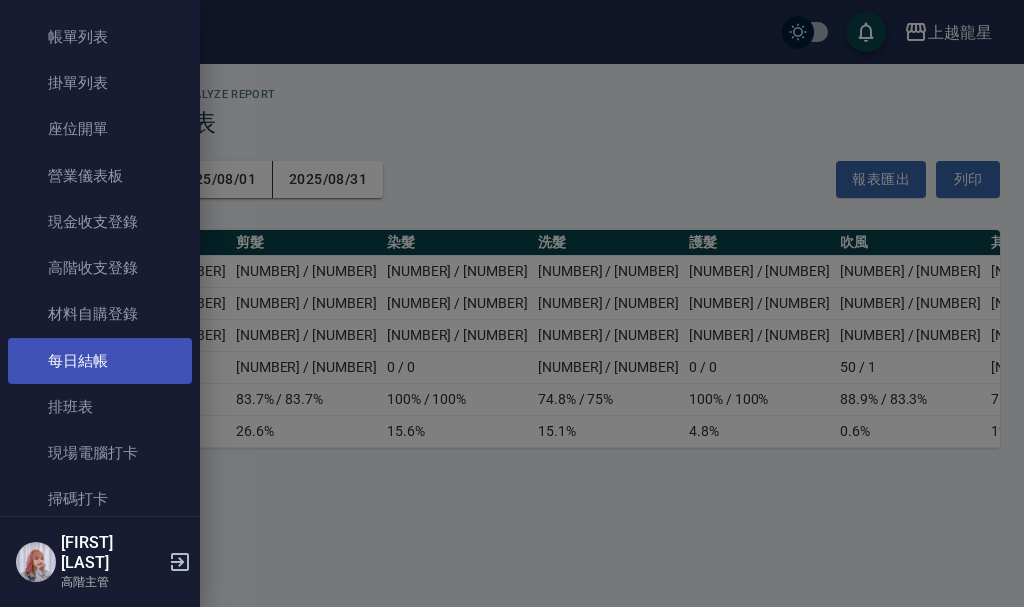 click on "每日結帳" at bounding box center (100, 361) 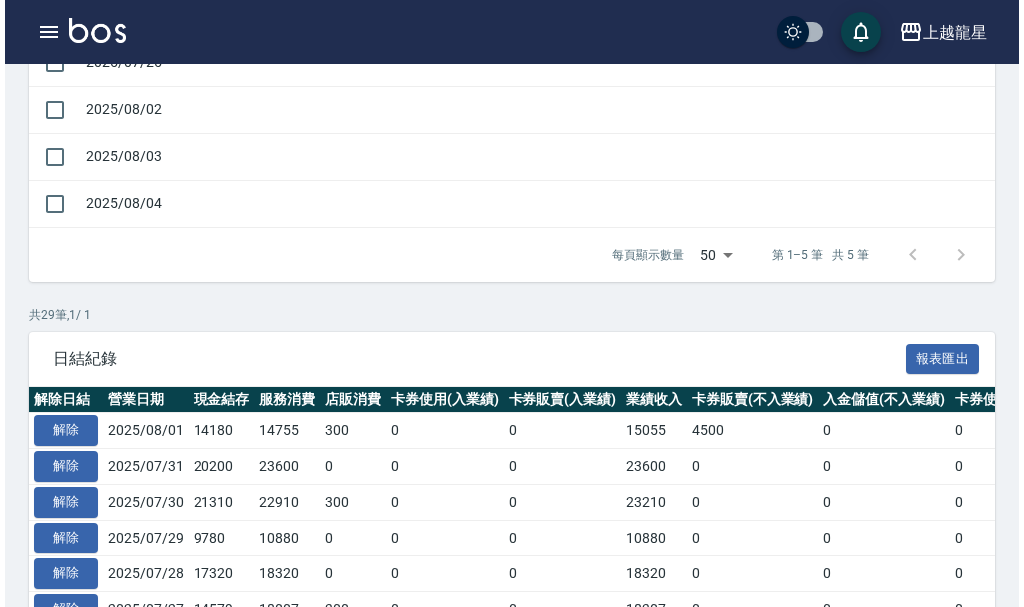 scroll, scrollTop: 100, scrollLeft: 0, axis: vertical 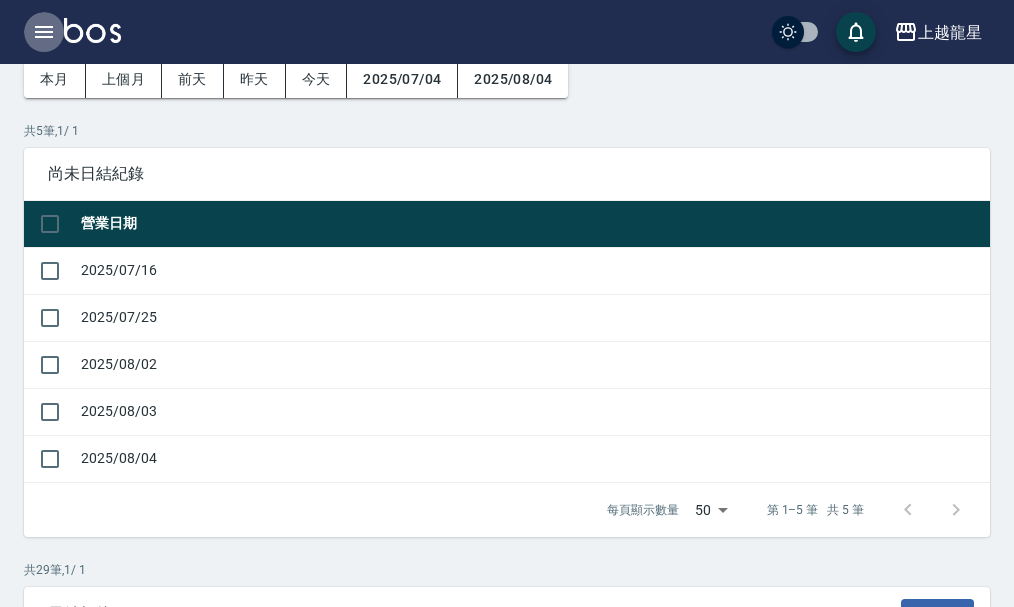 click 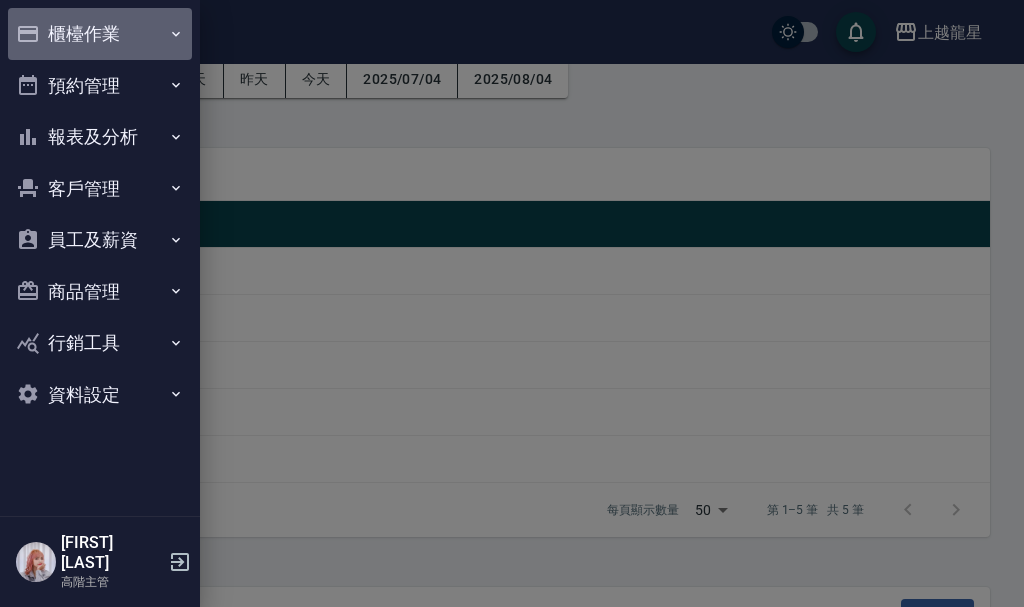 click on "櫃檯作業" at bounding box center (100, 34) 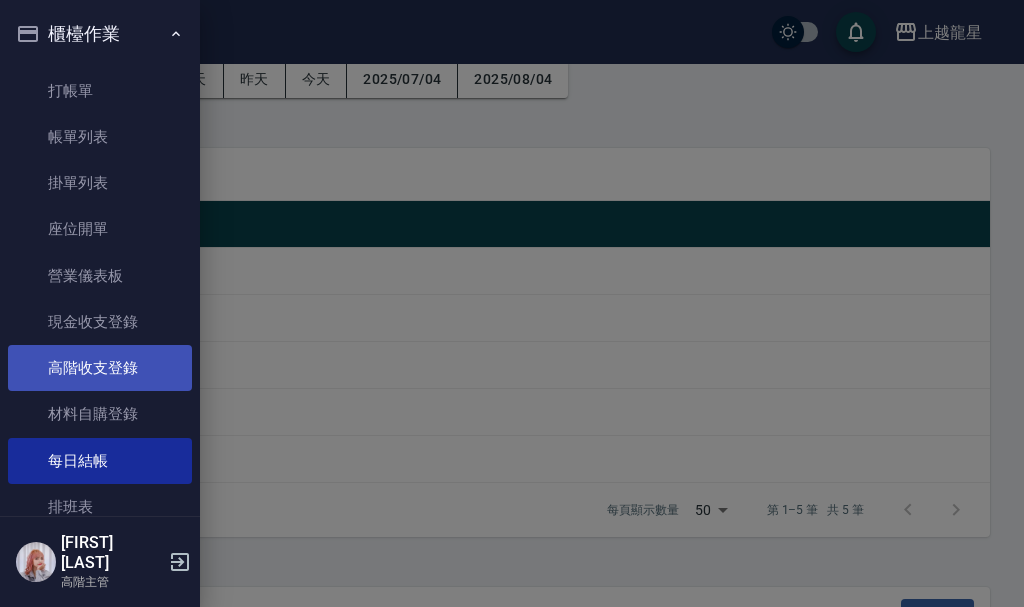 click on "高階收支登錄" at bounding box center (100, 368) 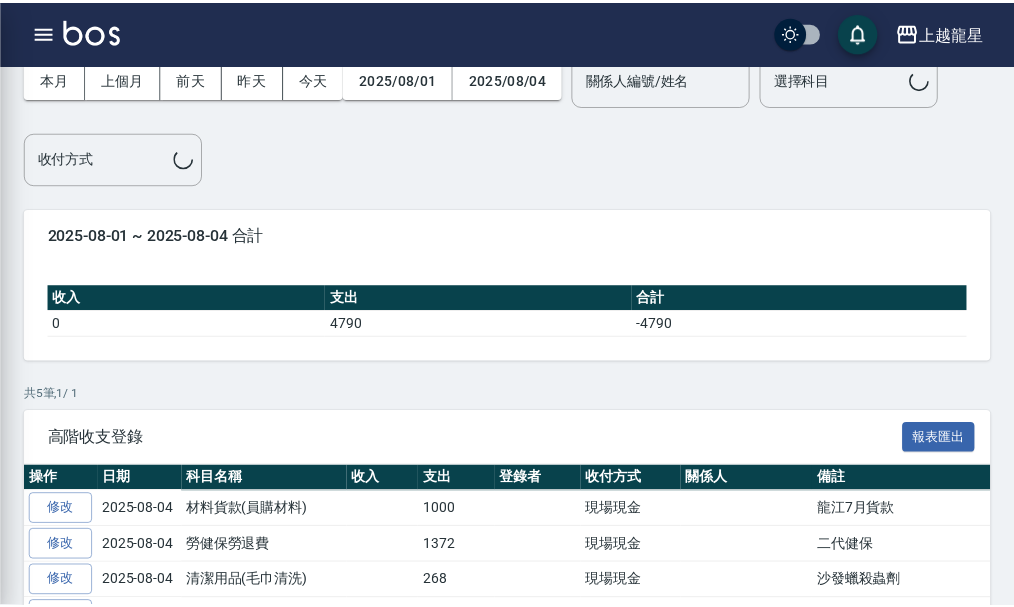 scroll, scrollTop: 0, scrollLeft: 0, axis: both 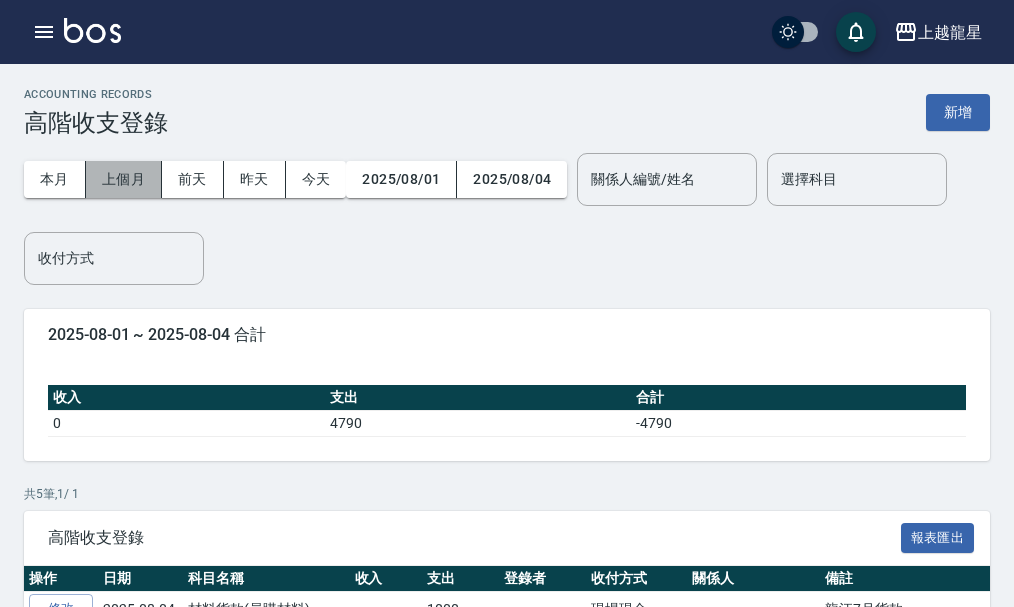 click on "上個月" at bounding box center [124, 179] 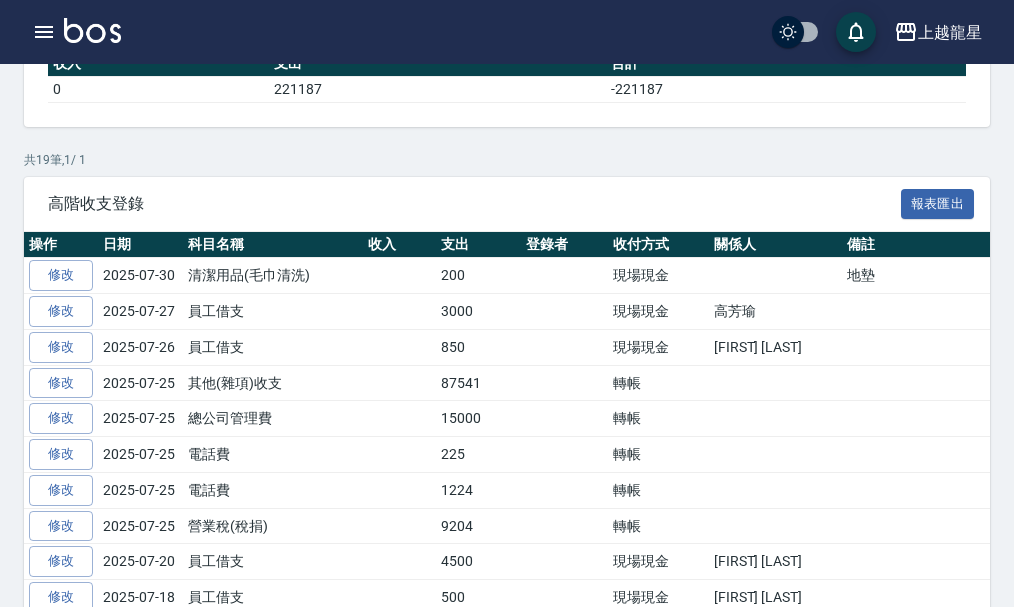 scroll, scrollTop: 500, scrollLeft: 0, axis: vertical 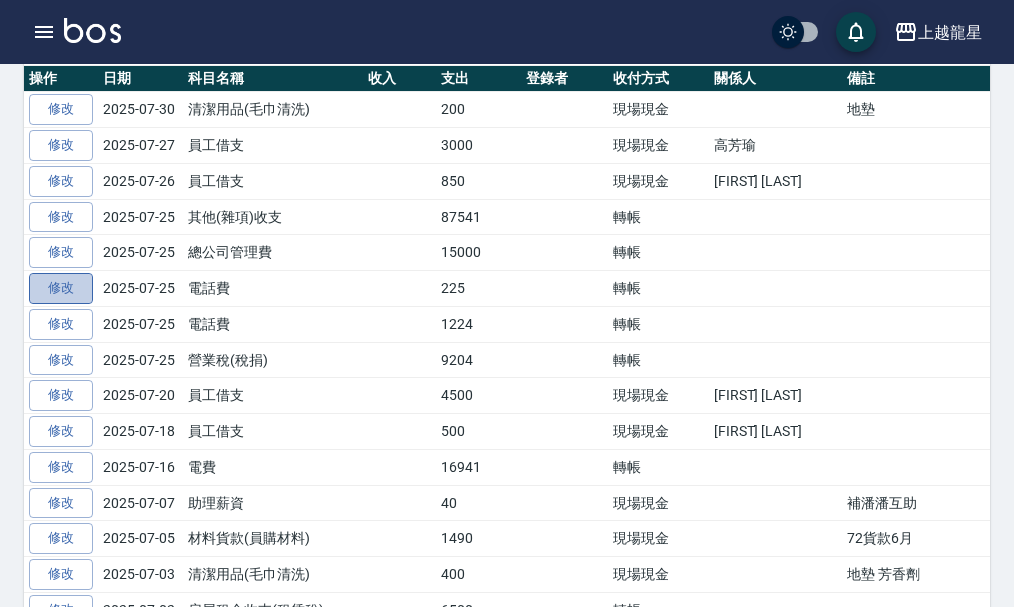 click on "修改" at bounding box center (61, 288) 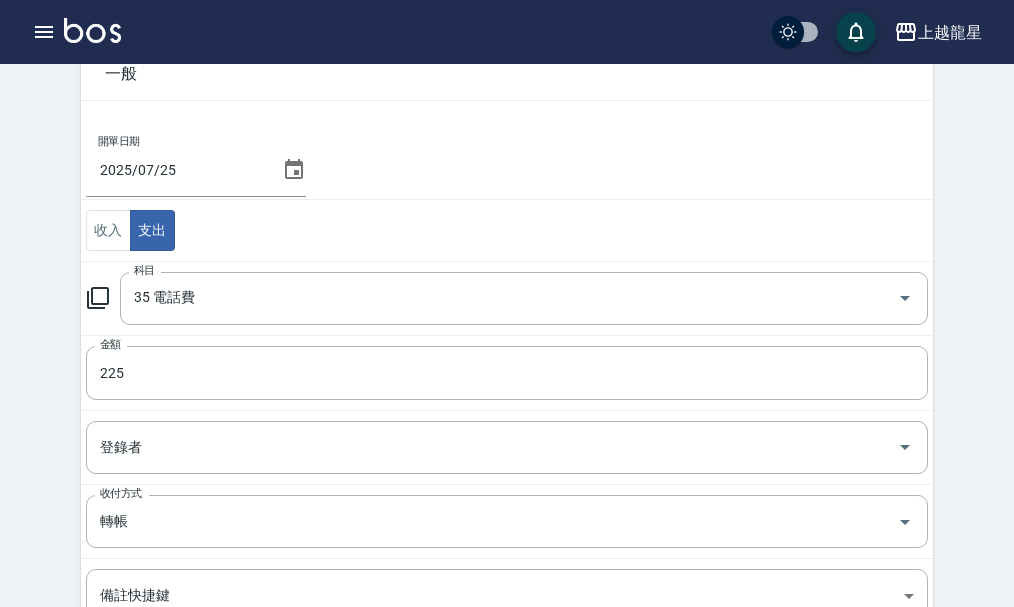 scroll, scrollTop: 371, scrollLeft: 0, axis: vertical 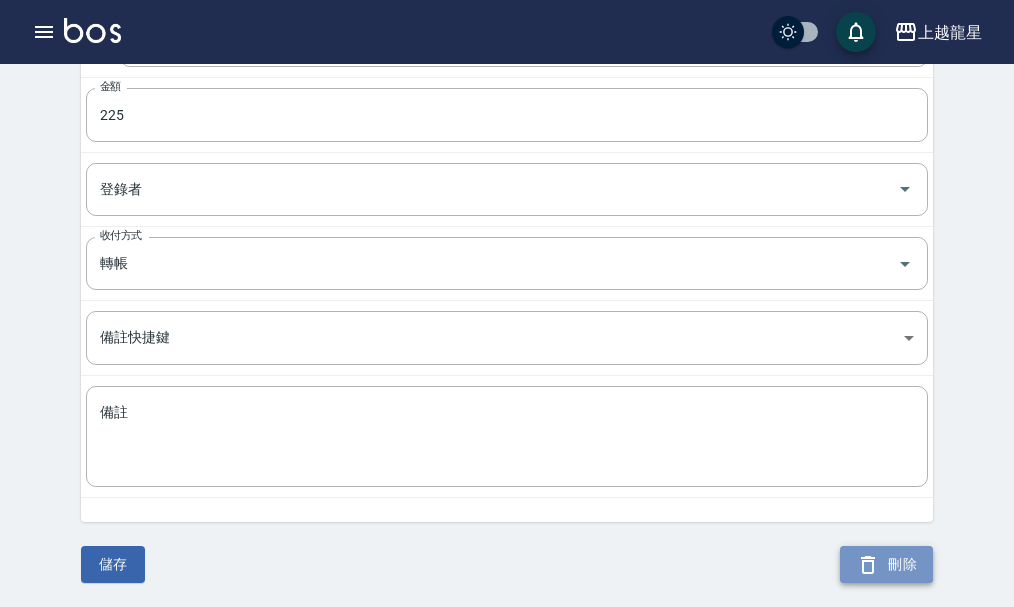 click on "刪除" at bounding box center [886, 564] 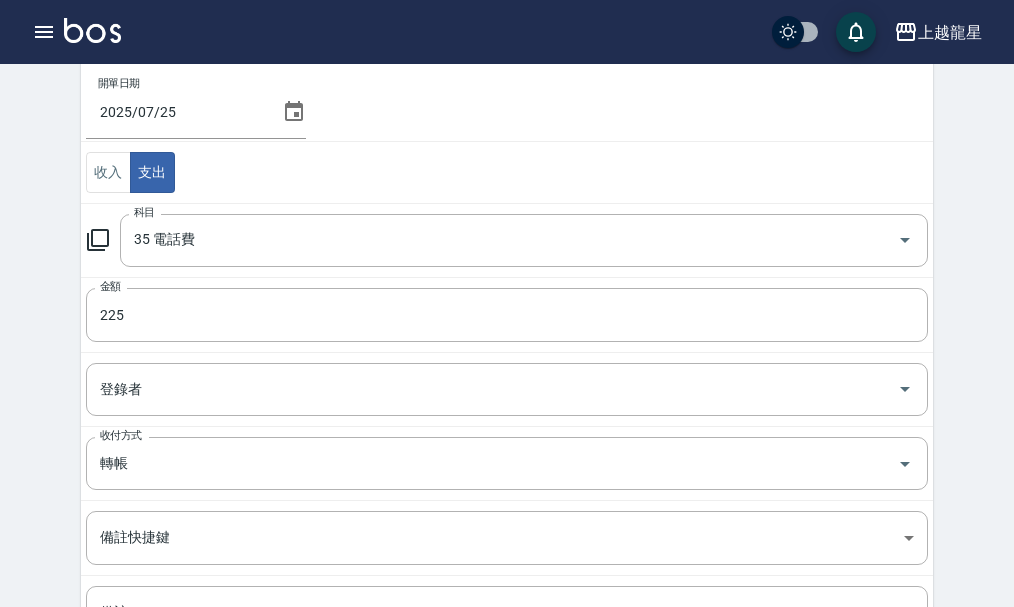 scroll, scrollTop: 371, scrollLeft: 0, axis: vertical 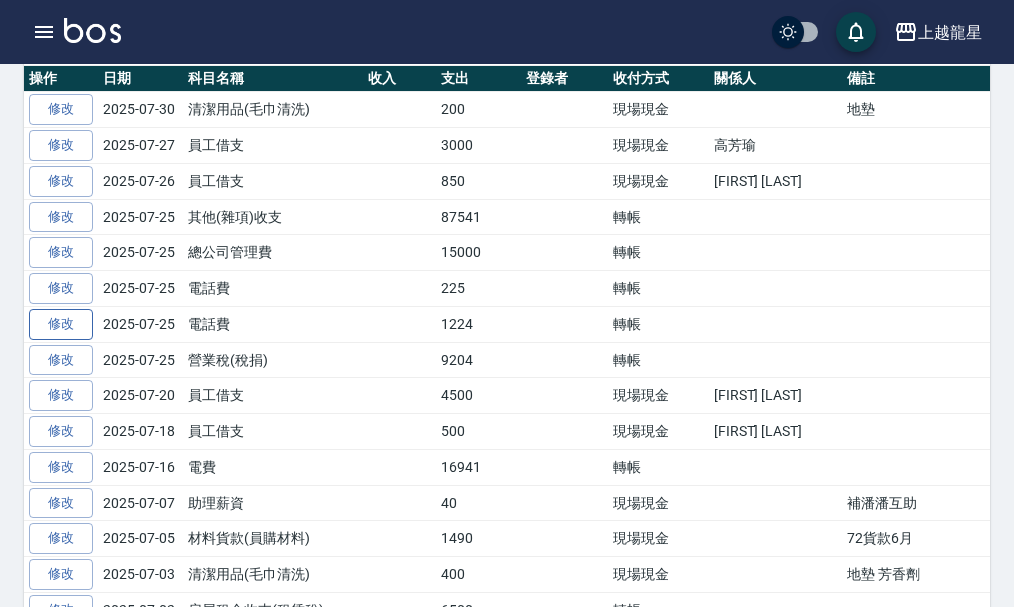 click on "修改" at bounding box center (61, 324) 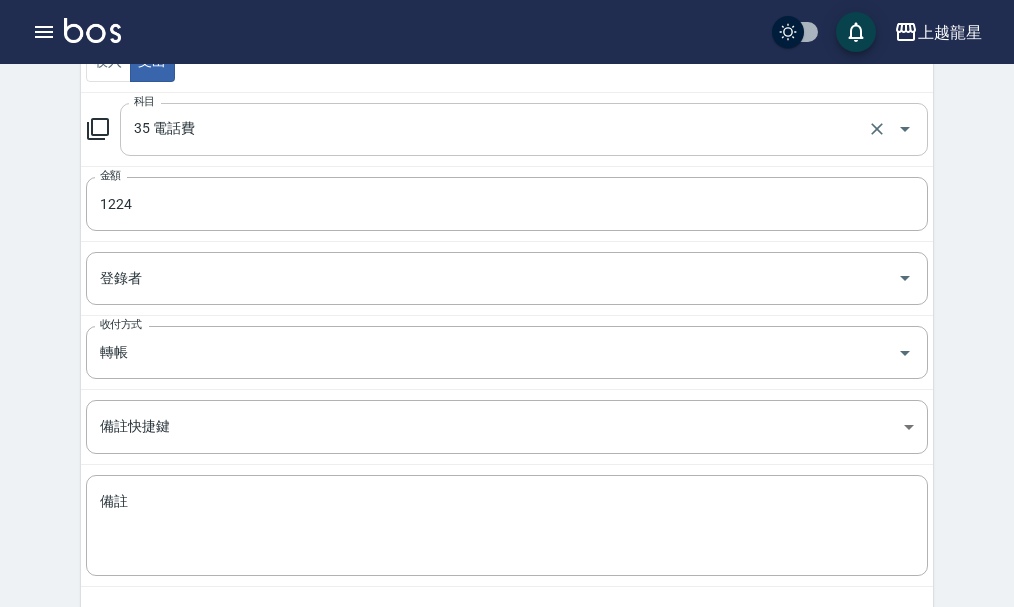 scroll, scrollTop: 371, scrollLeft: 0, axis: vertical 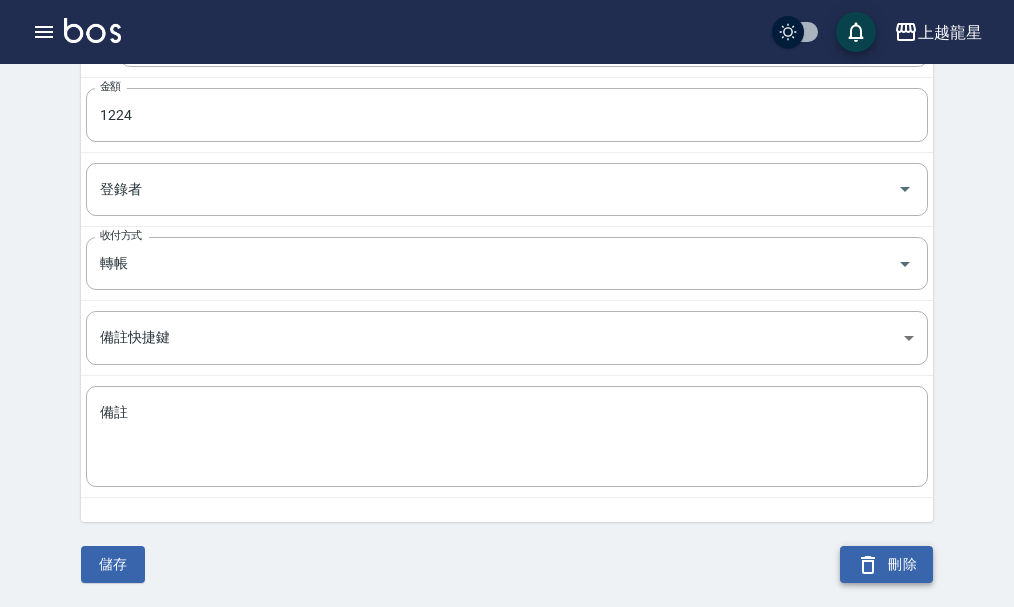click on "刪除" at bounding box center [886, 564] 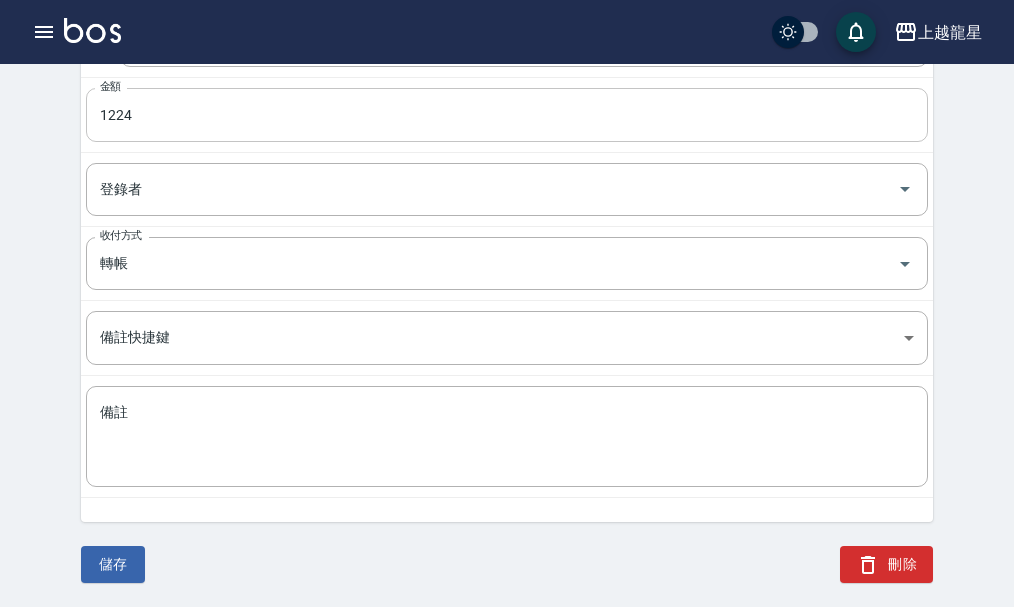 click on "1224" at bounding box center (507, 115) 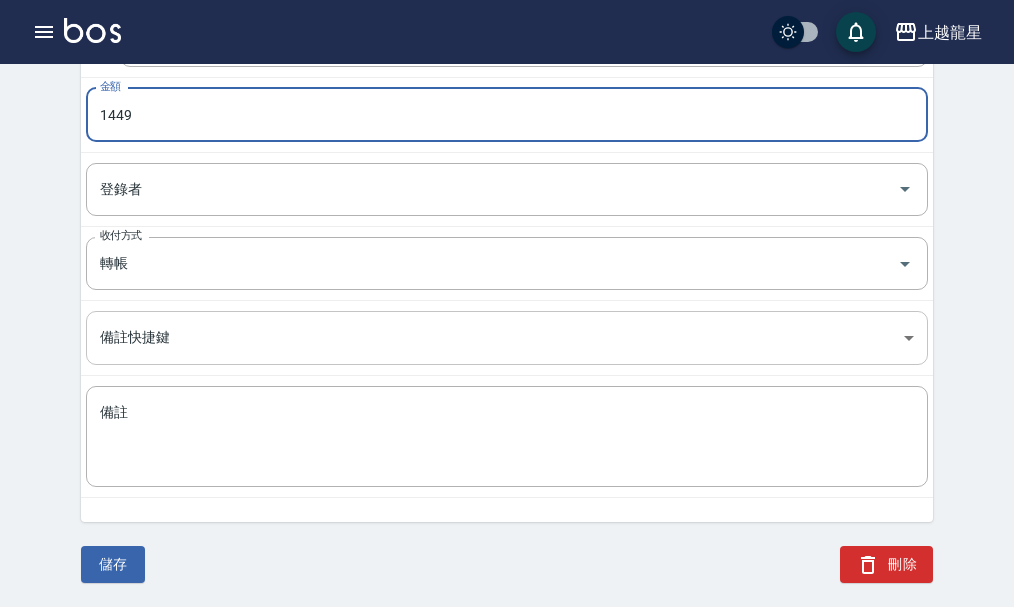 type on "1449" 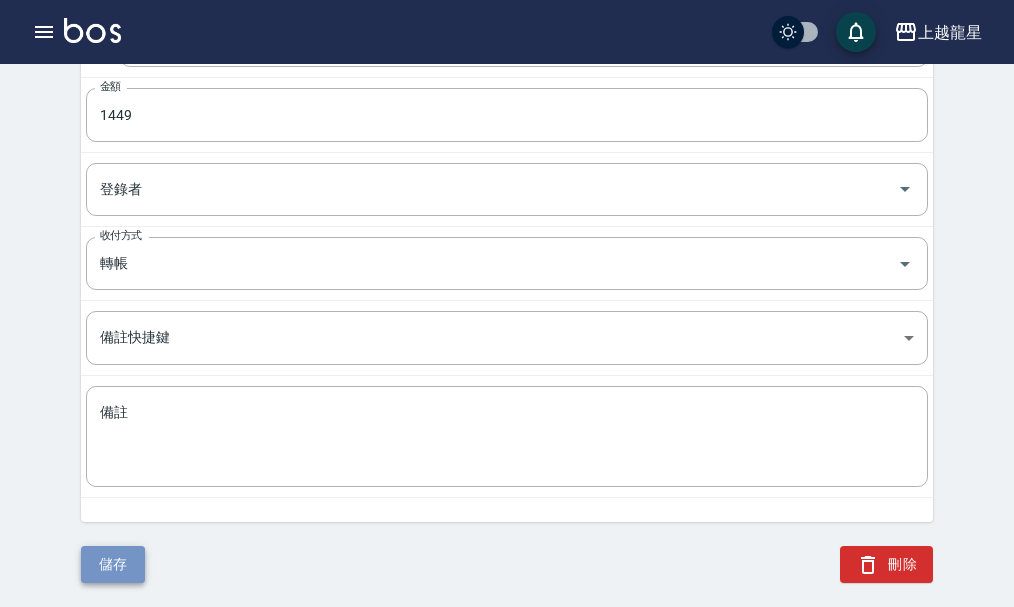 click on "儲存" at bounding box center [113, 564] 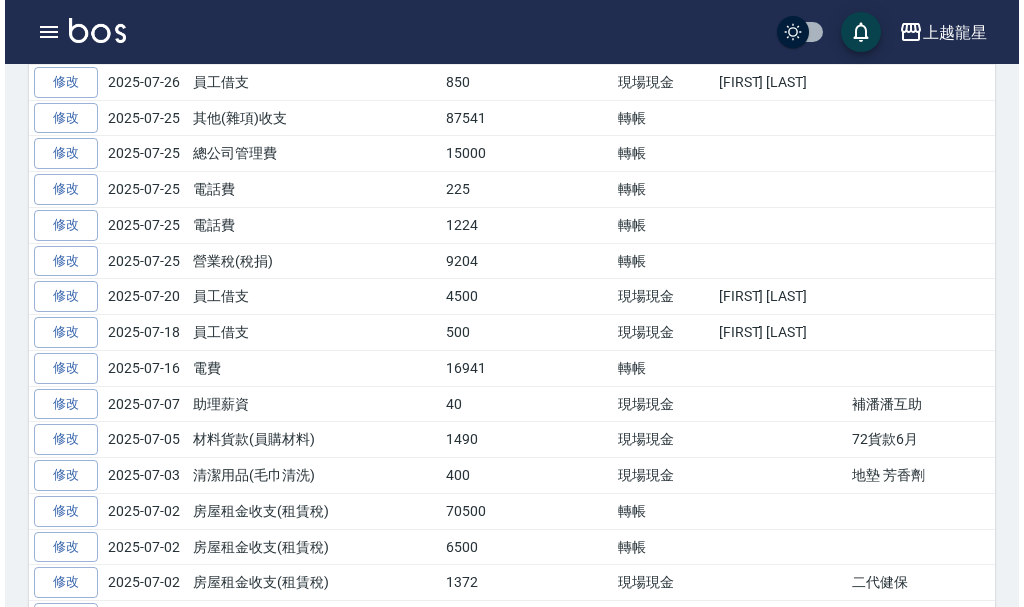 scroll, scrollTop: 600, scrollLeft: 0, axis: vertical 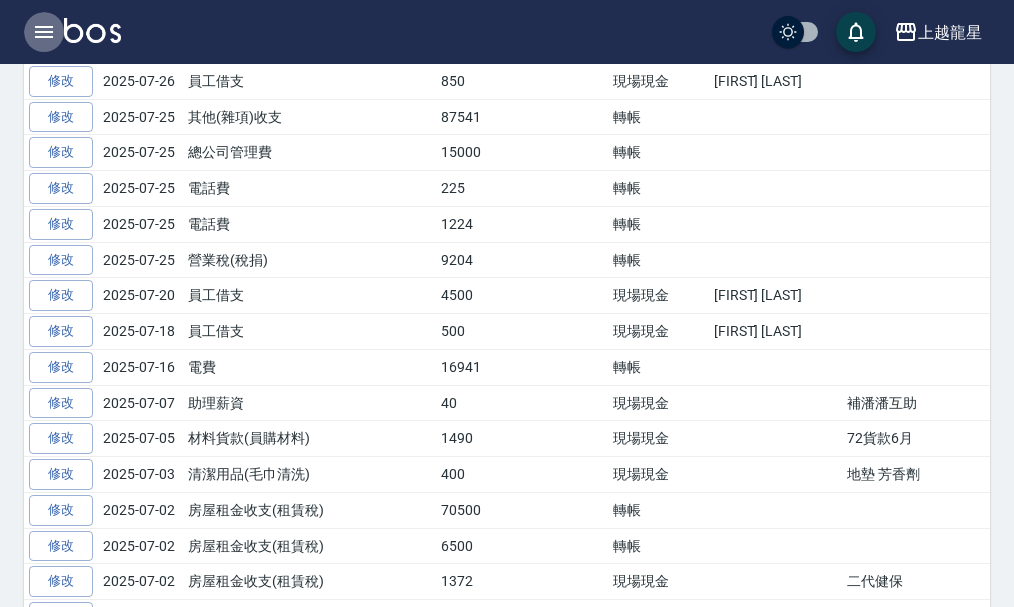 click 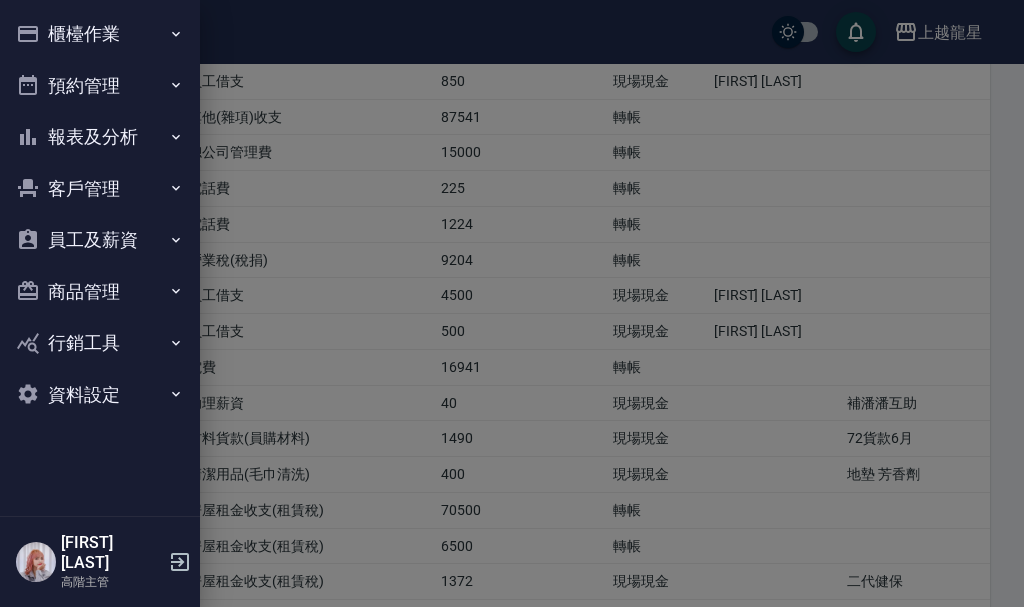 click on "櫃檯作業" at bounding box center (100, 34) 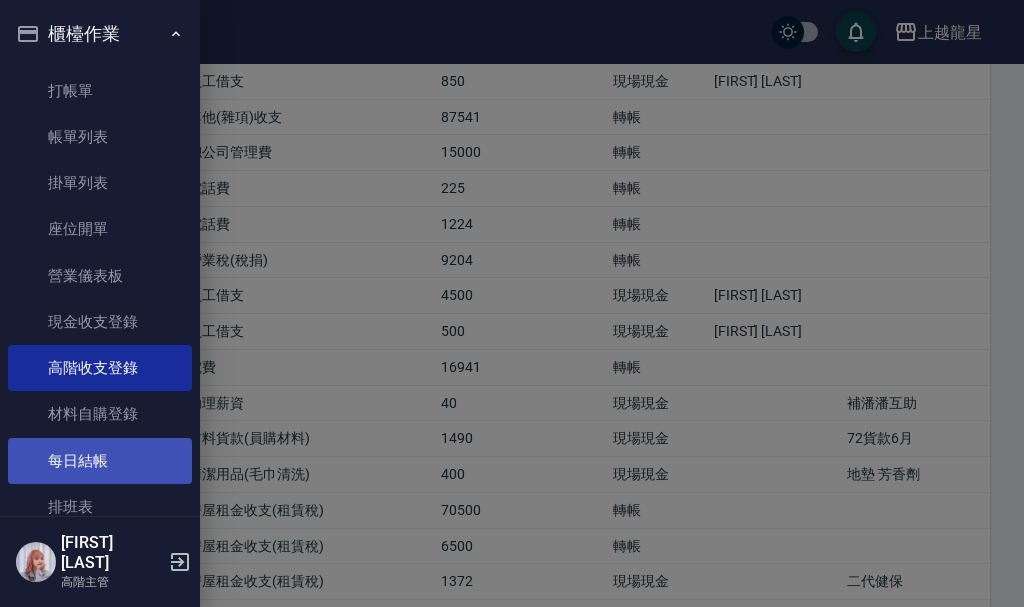 click on "每日結帳" at bounding box center [100, 461] 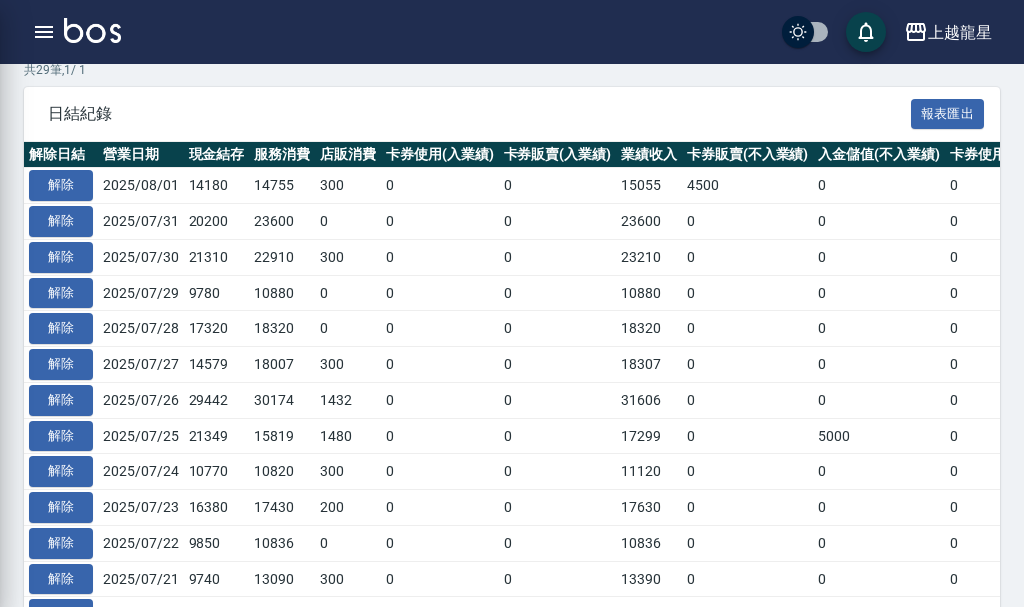 scroll, scrollTop: 0, scrollLeft: 0, axis: both 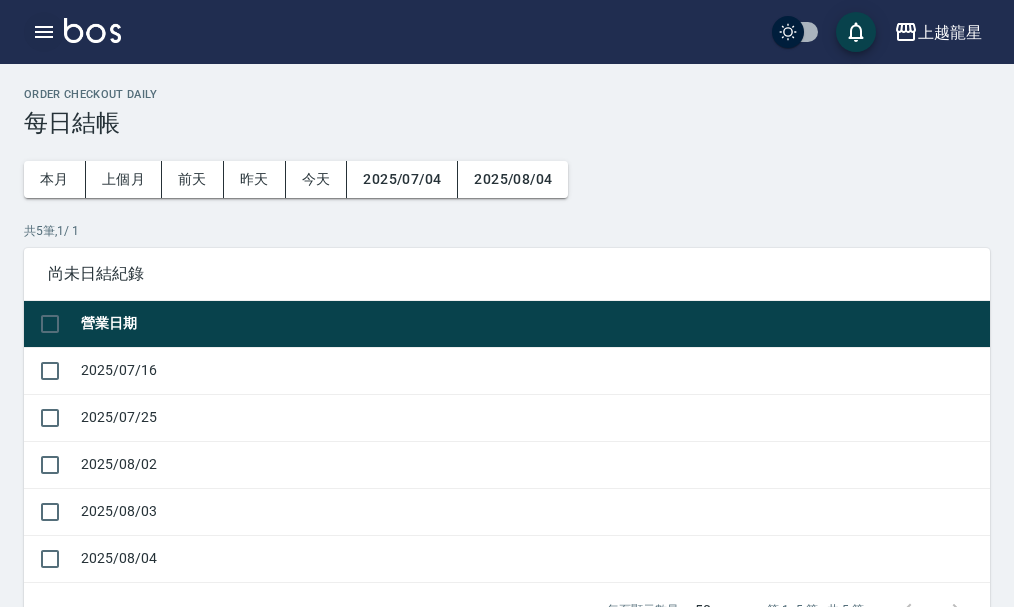 click 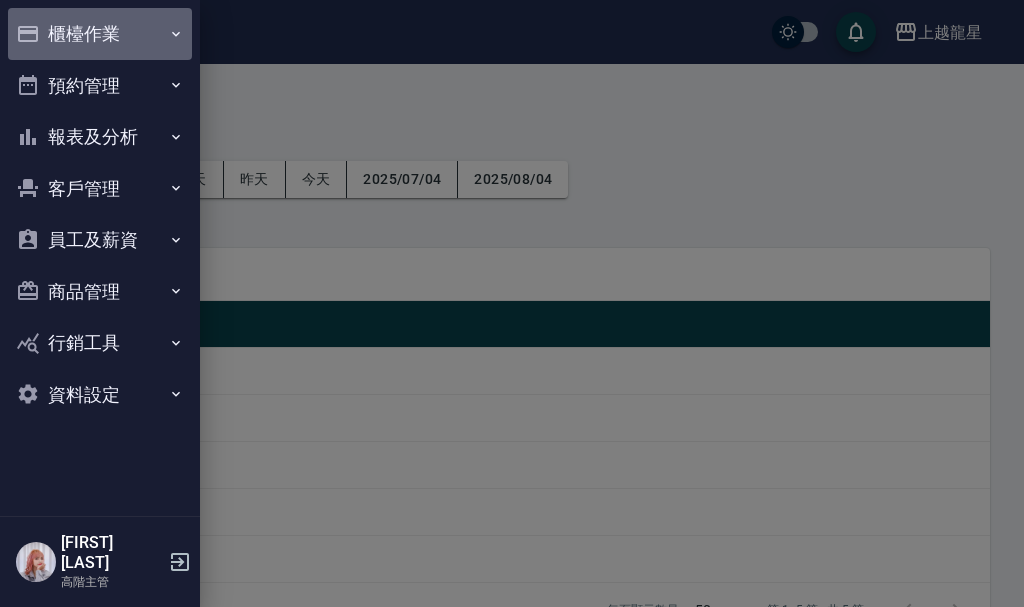 click on "櫃檯作業" at bounding box center (100, 34) 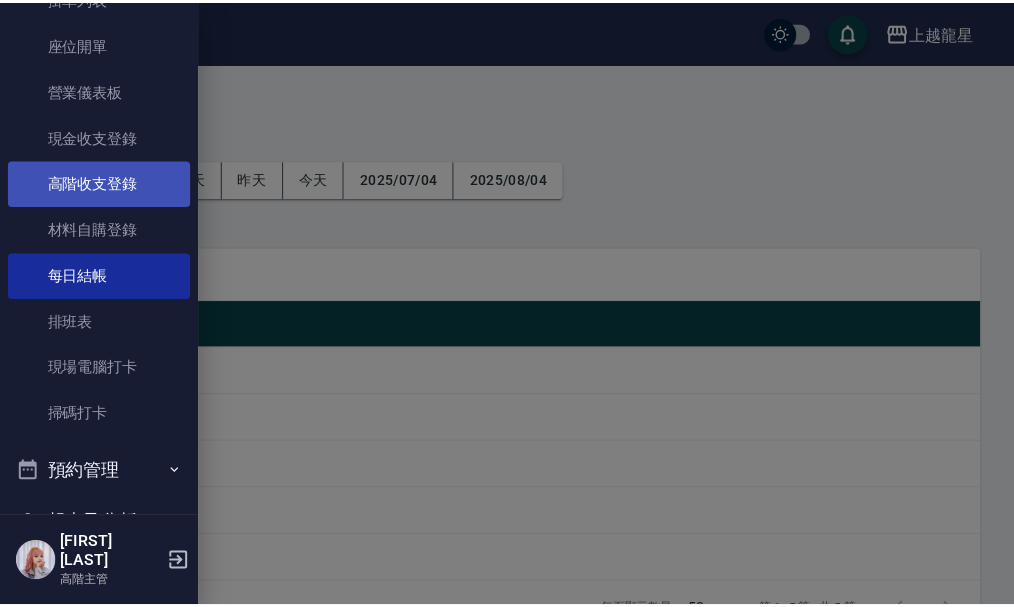 scroll, scrollTop: 200, scrollLeft: 0, axis: vertical 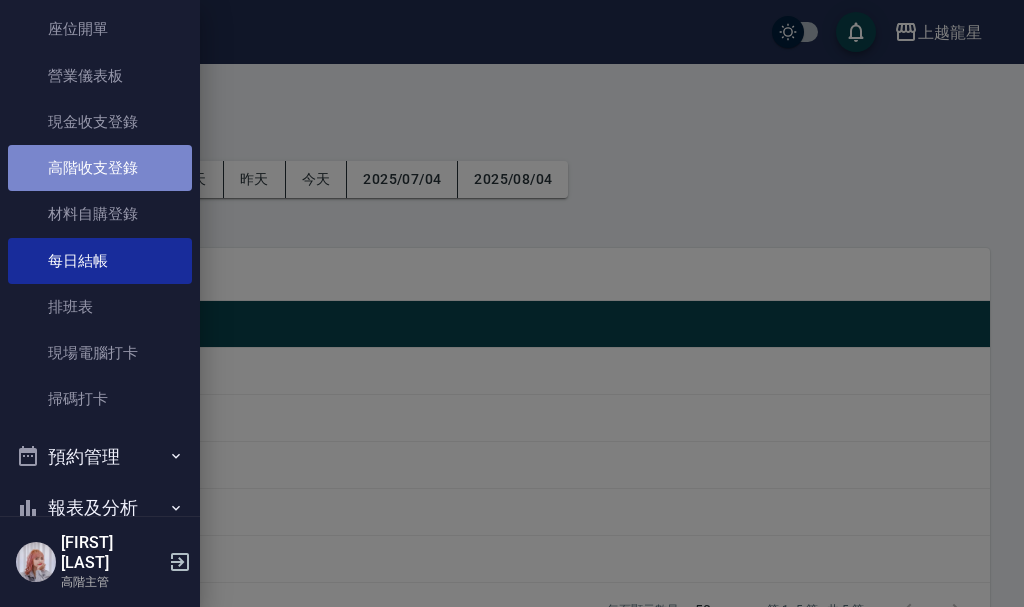 click on "高階收支登錄" at bounding box center (100, 168) 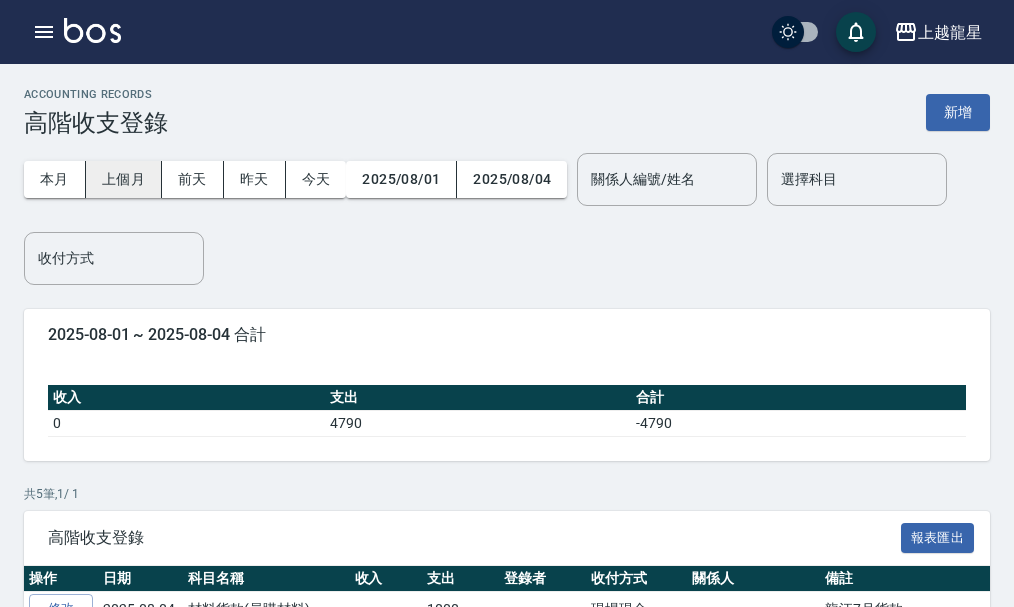 click on "上個月" at bounding box center [124, 179] 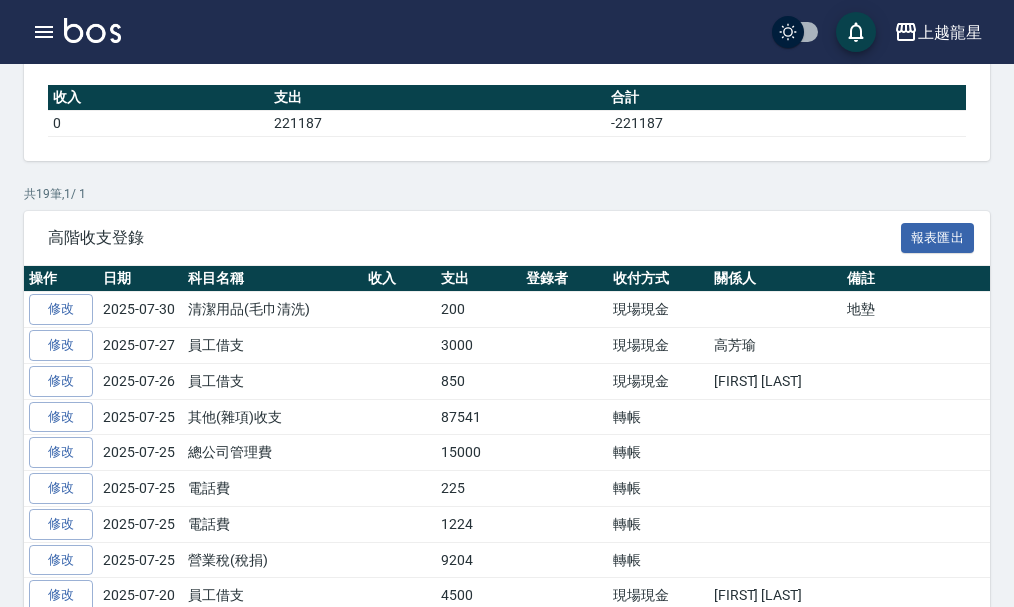 scroll, scrollTop: 400, scrollLeft: 0, axis: vertical 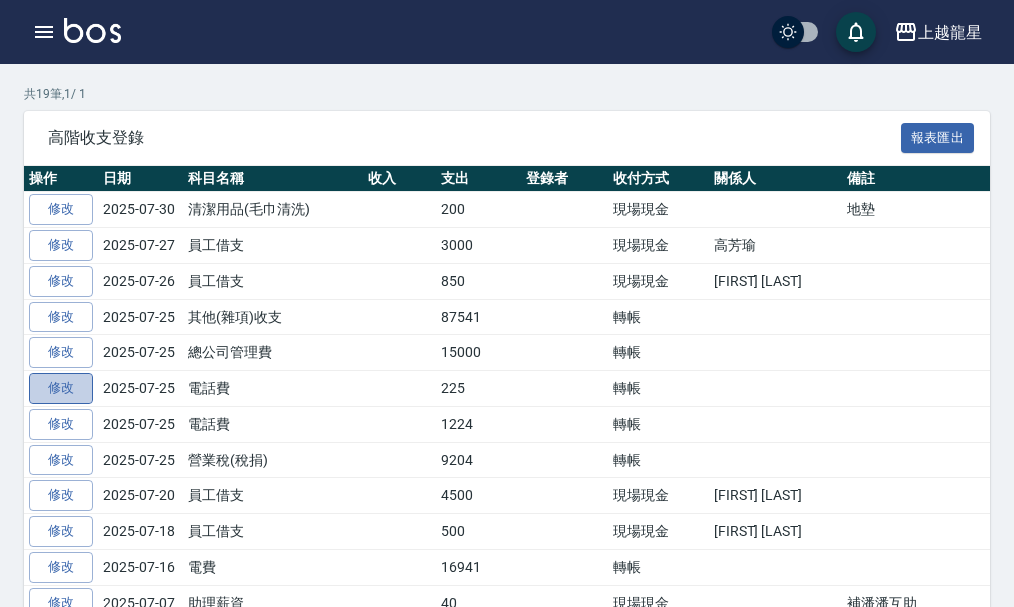 click on "修改" at bounding box center (61, 388) 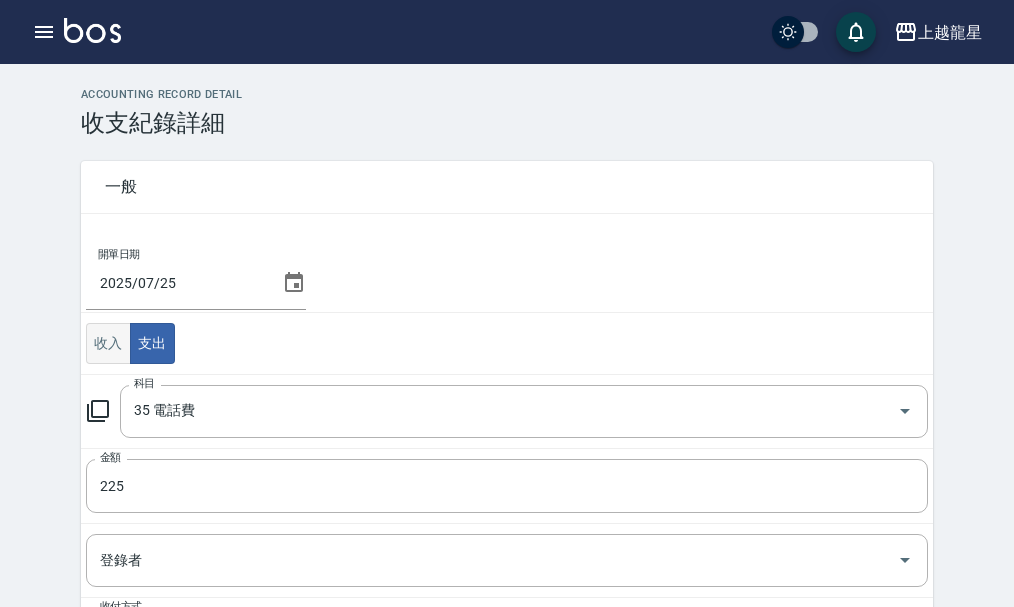 click on "收入" at bounding box center (108, 343) 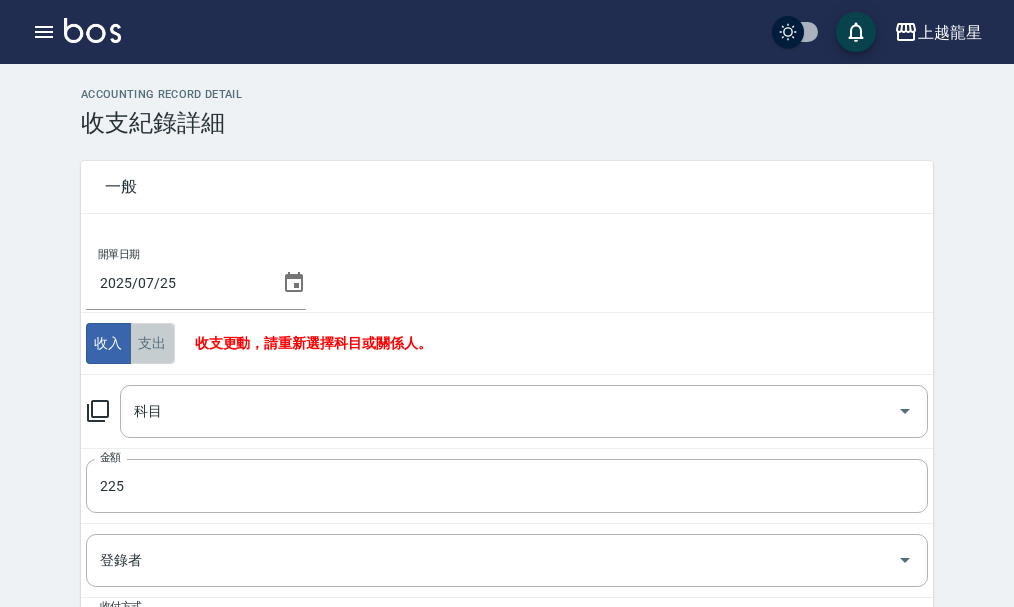 click on "支出" at bounding box center (152, 343) 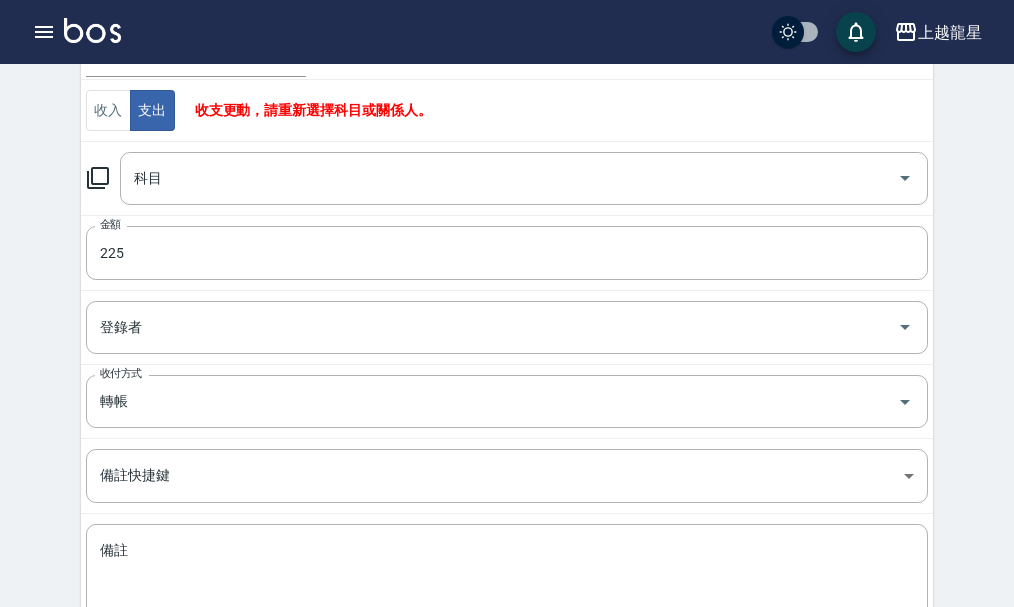 scroll, scrollTop: 200, scrollLeft: 0, axis: vertical 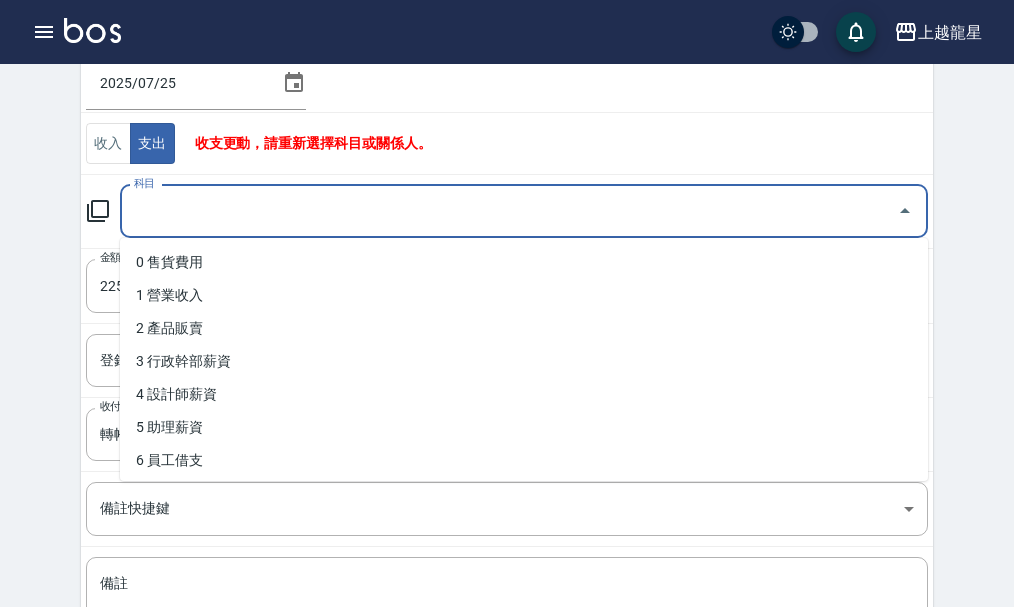 click on "科目" at bounding box center (509, 211) 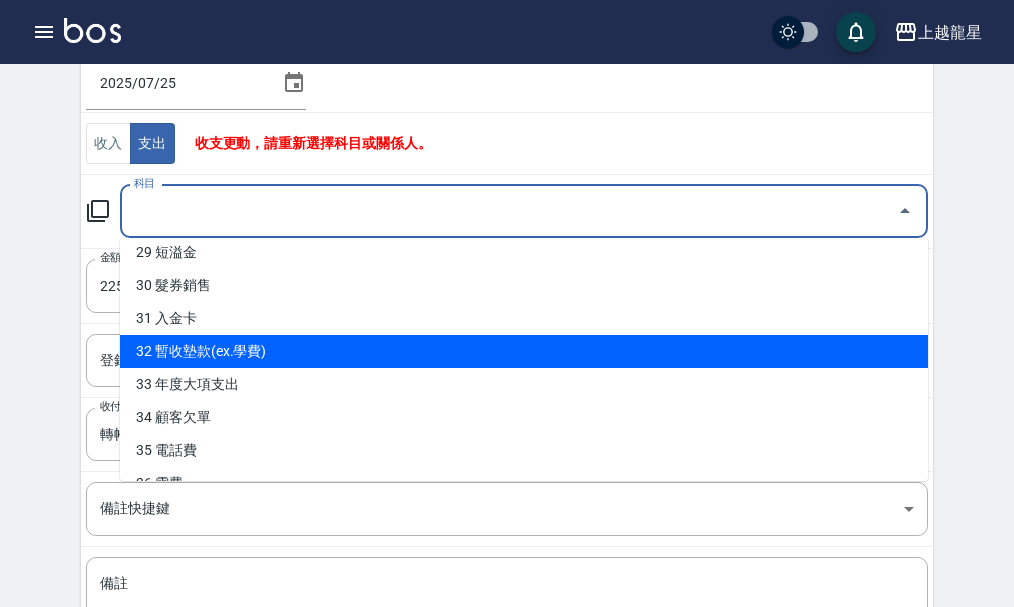 scroll, scrollTop: 1093, scrollLeft: 0, axis: vertical 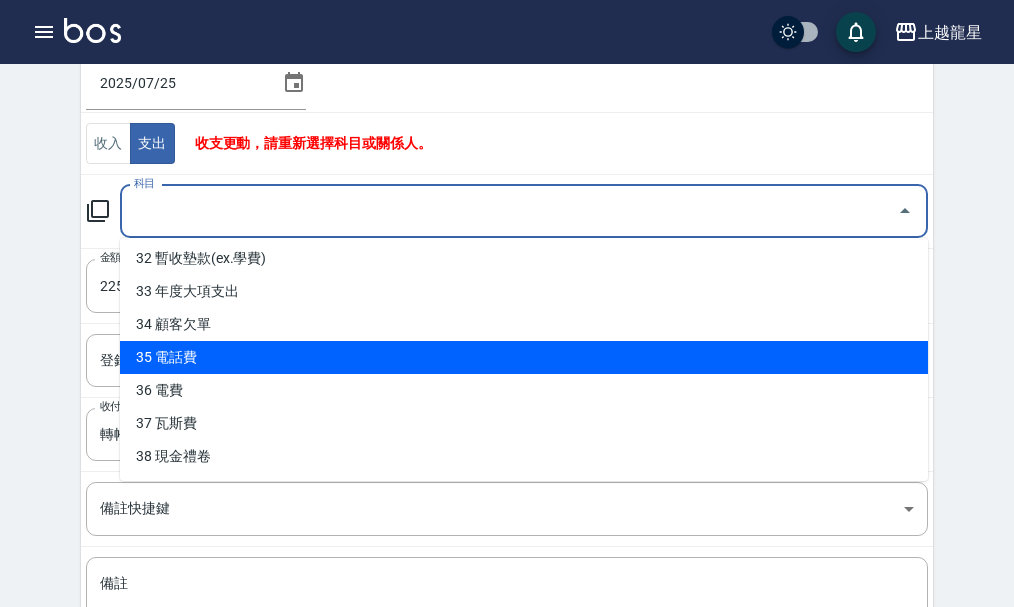 click on "35 電話費" at bounding box center [524, 357] 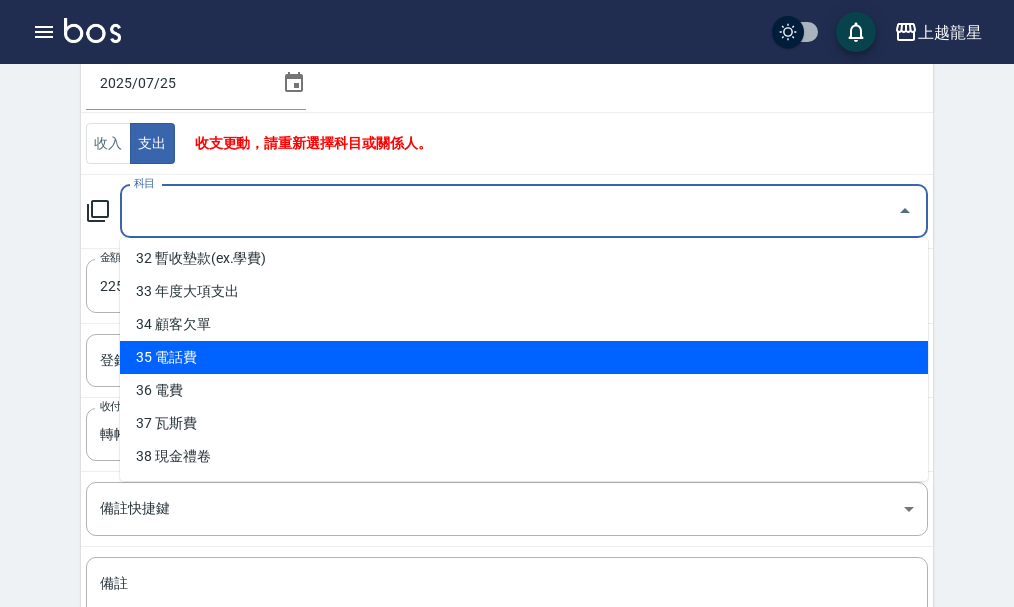 type on "35 電話費" 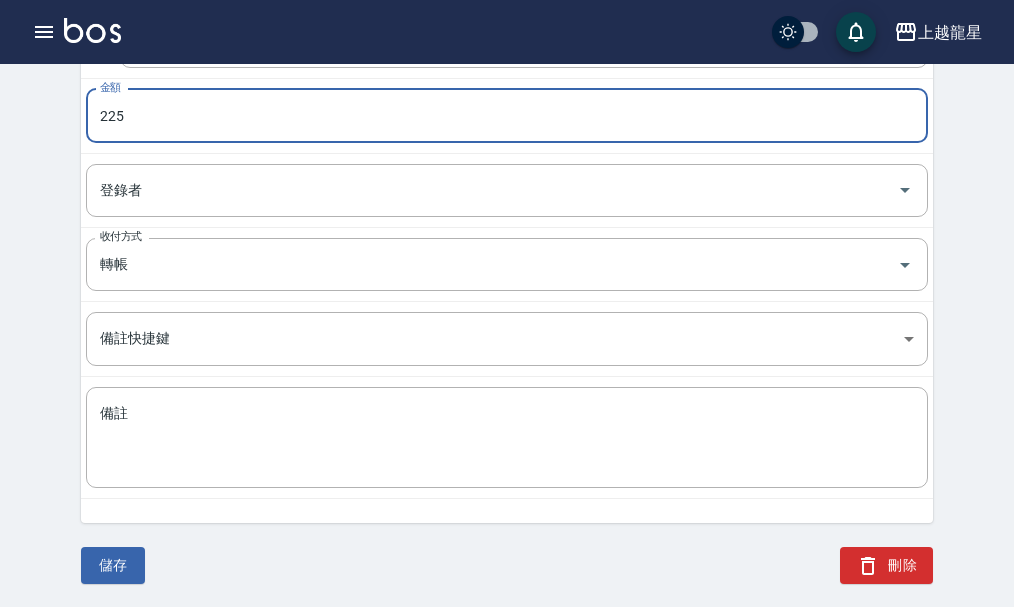 scroll, scrollTop: 371, scrollLeft: 0, axis: vertical 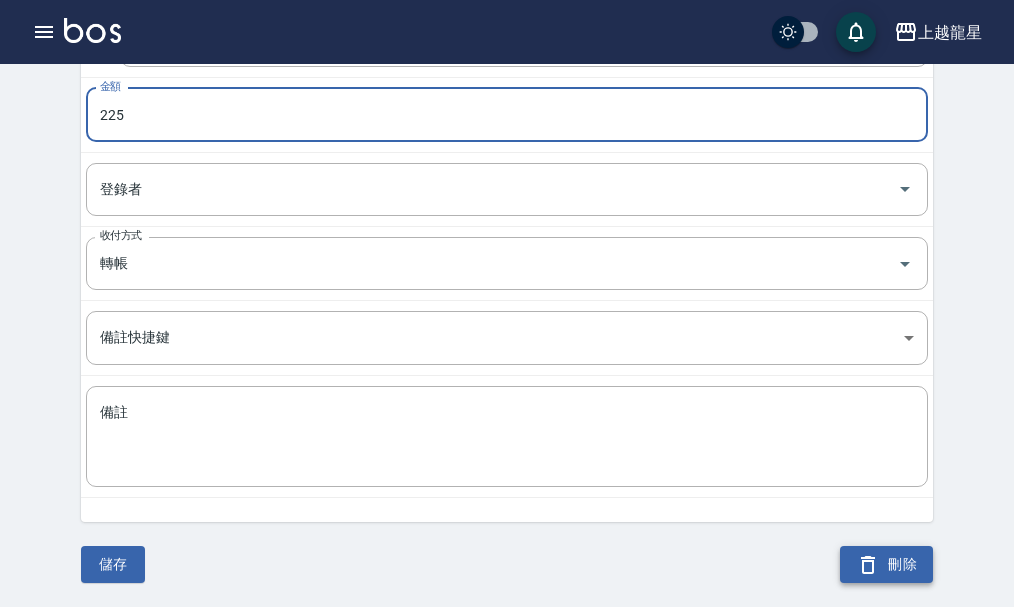 click 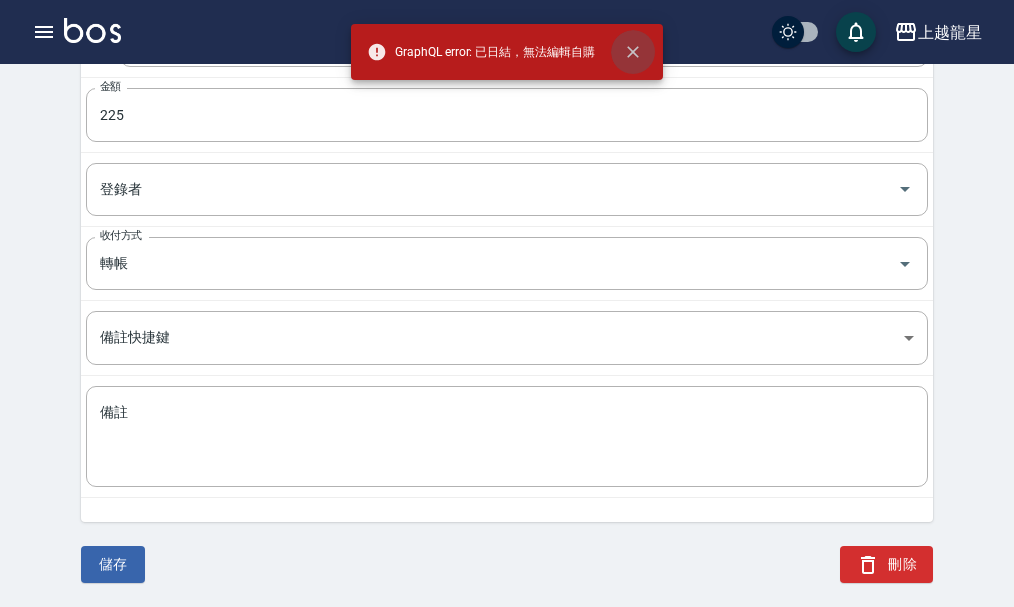 click 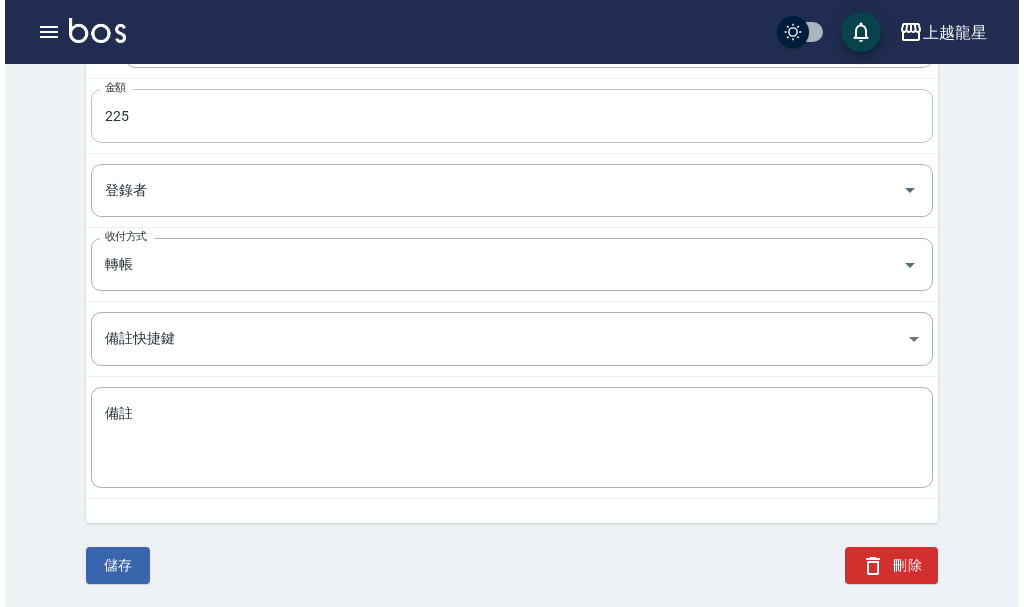 scroll, scrollTop: 371, scrollLeft: 0, axis: vertical 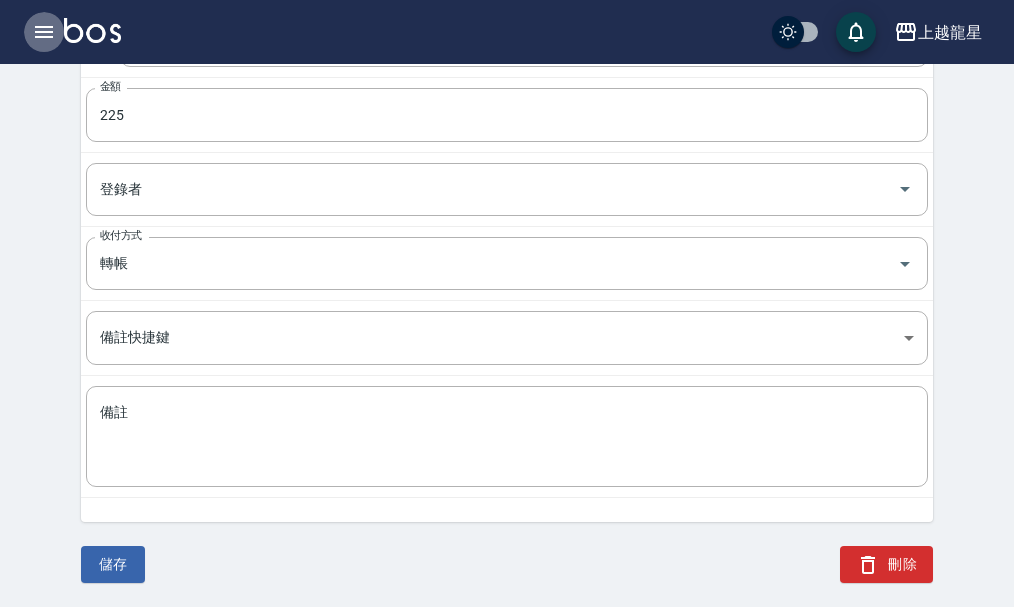 click 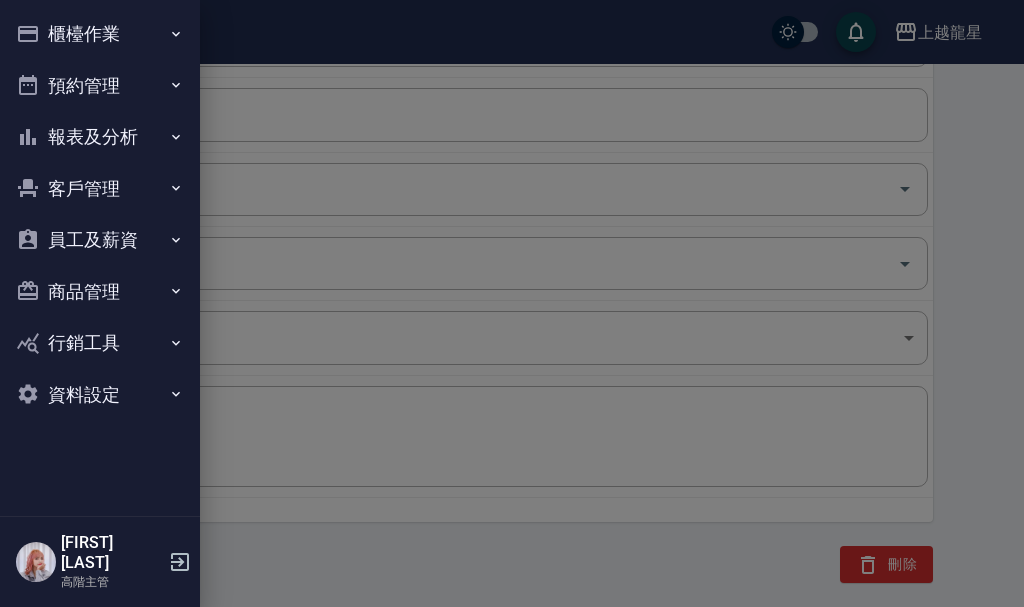 click on "櫃檯作業" at bounding box center [100, 34] 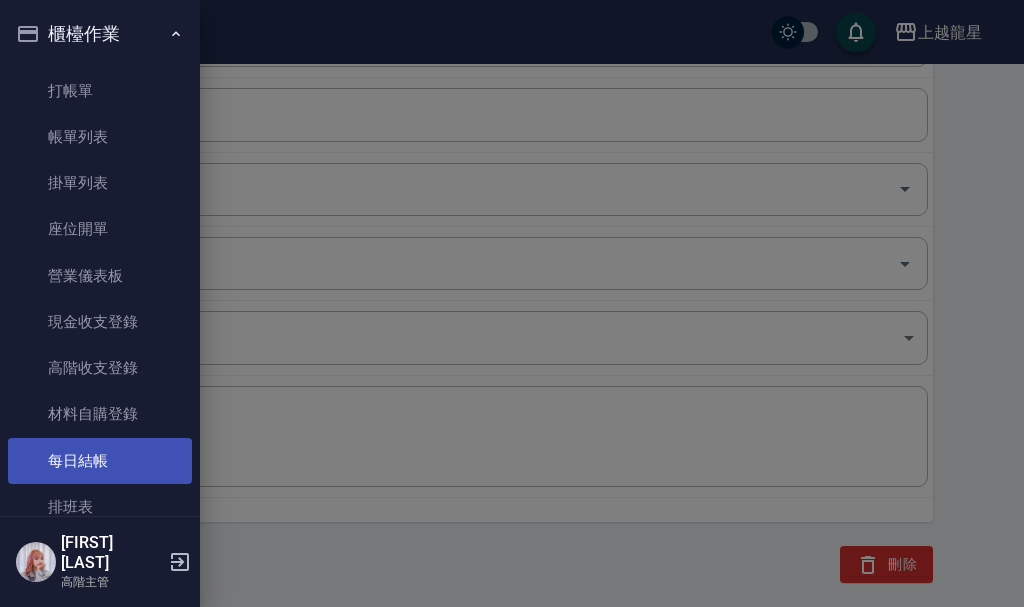 click on "每日結帳" at bounding box center [100, 461] 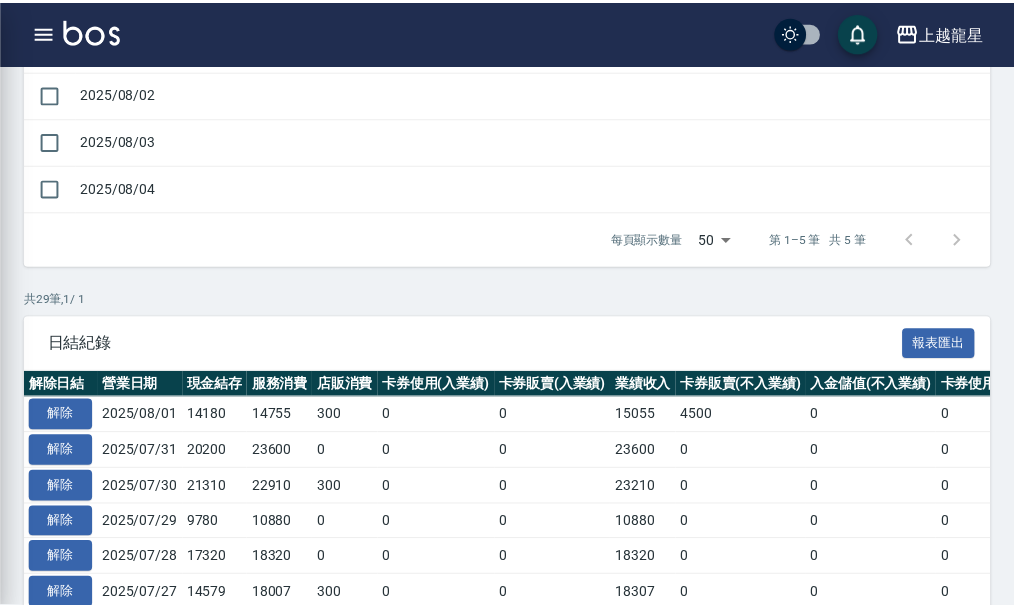 scroll, scrollTop: 0, scrollLeft: 0, axis: both 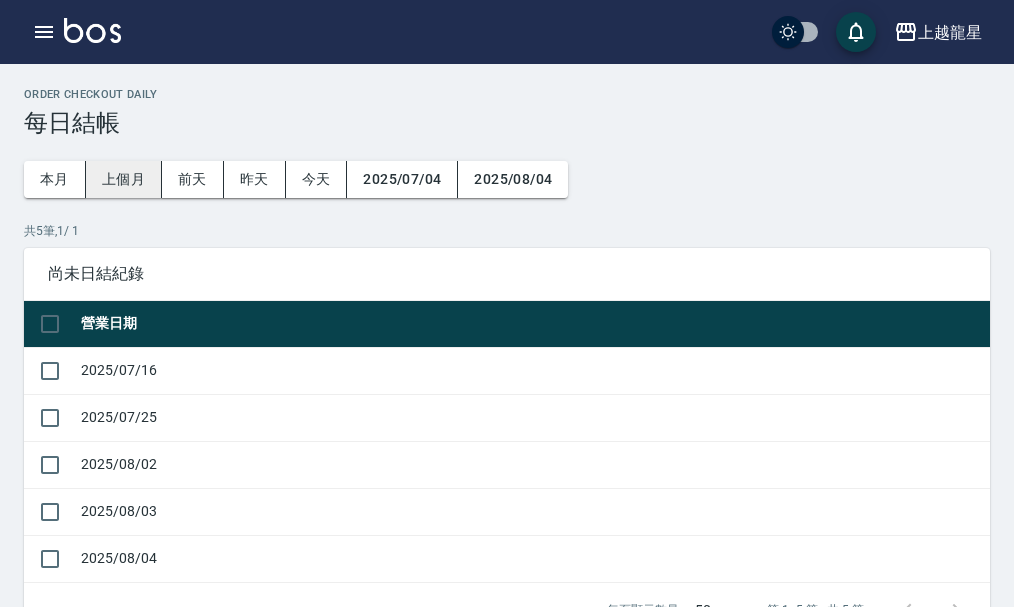 click on "上個月" at bounding box center [124, 179] 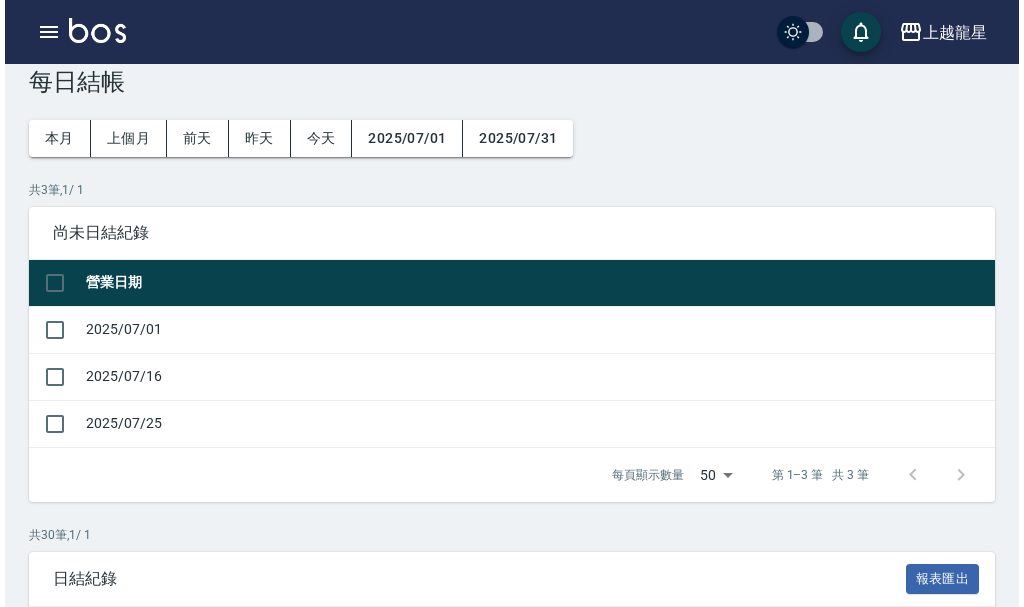 scroll, scrollTop: 0, scrollLeft: 0, axis: both 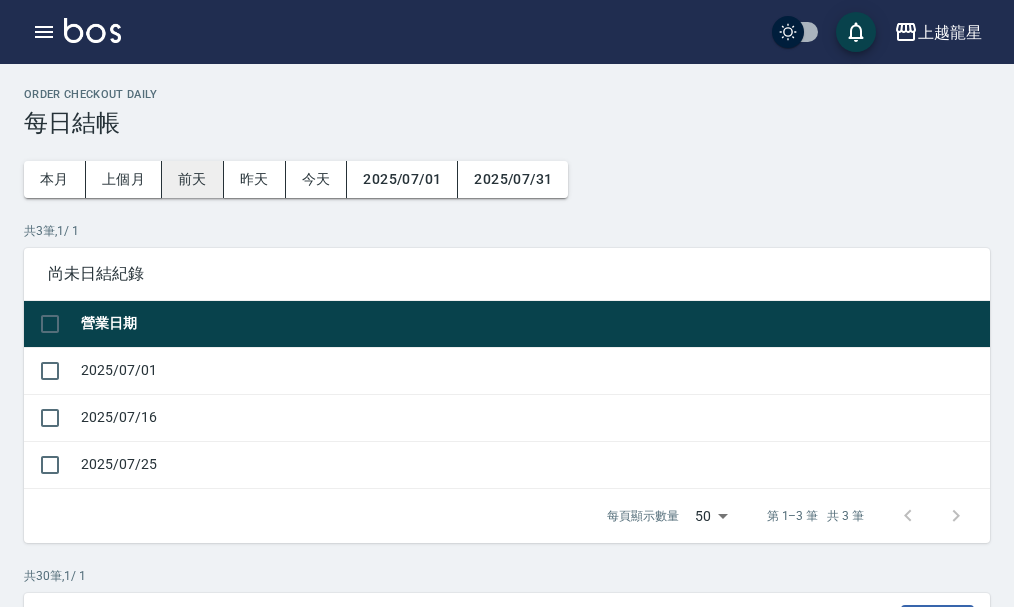 click on "前天" at bounding box center [193, 179] 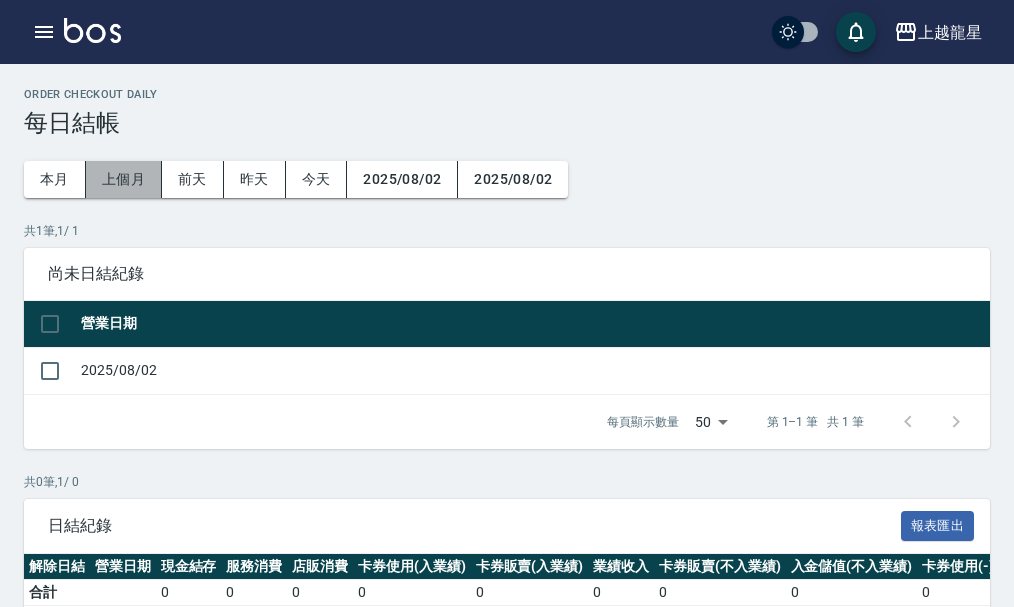click on "上個月" at bounding box center [124, 179] 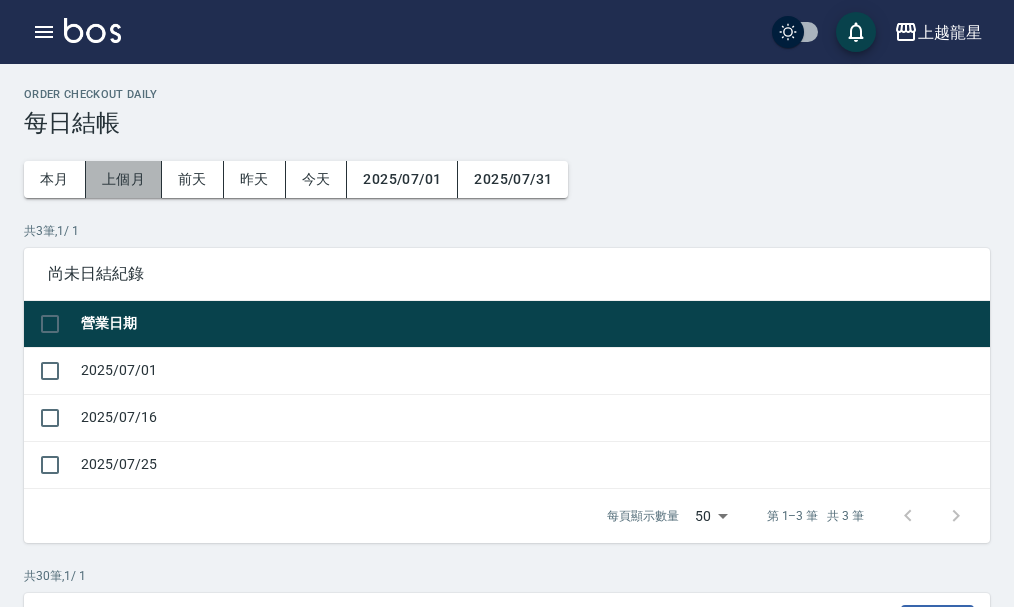 click on "上個月" at bounding box center [124, 179] 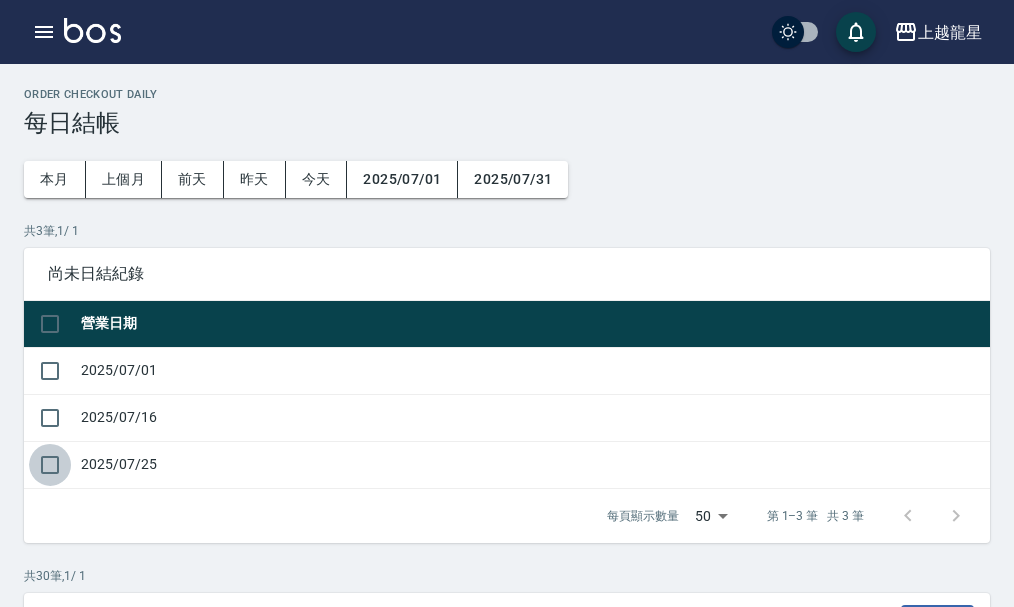 click at bounding box center [50, 465] 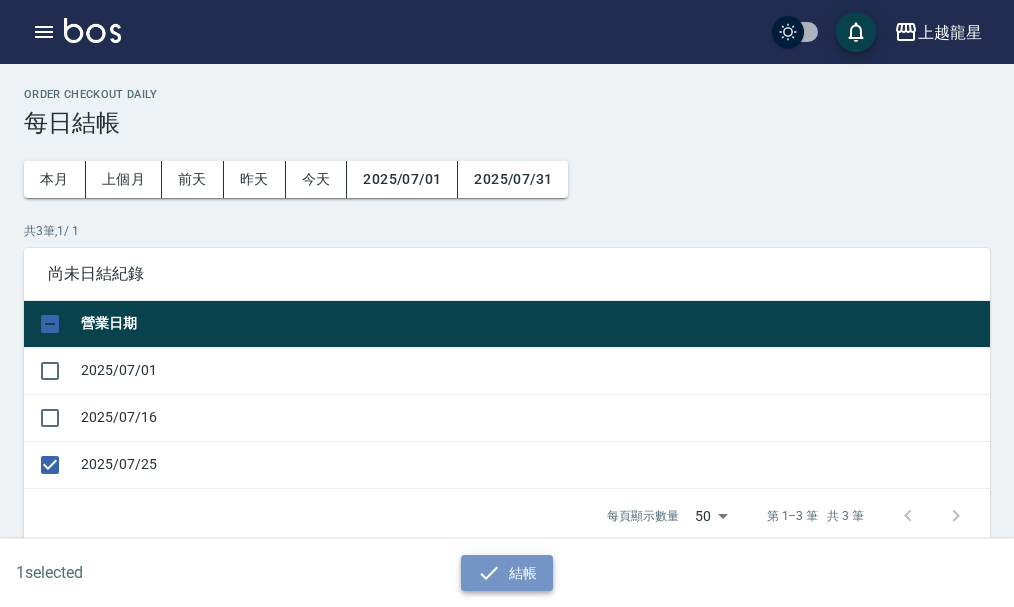 click 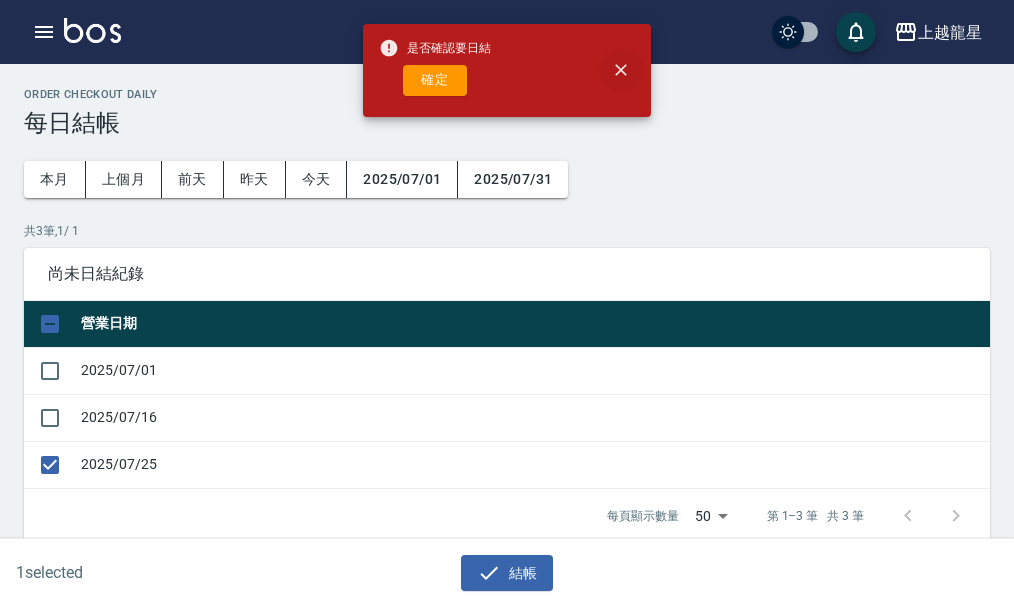 click 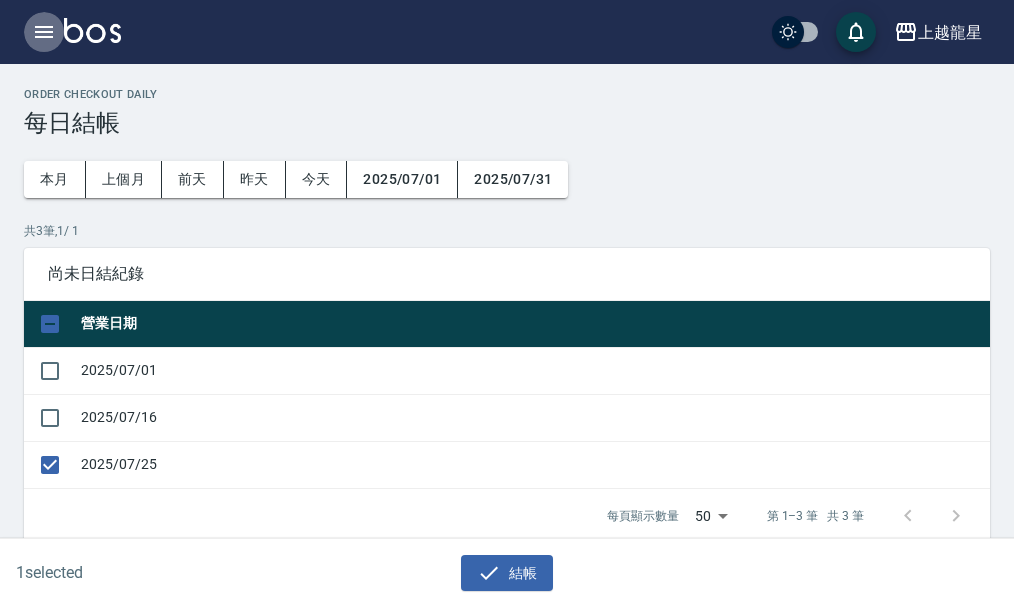 click 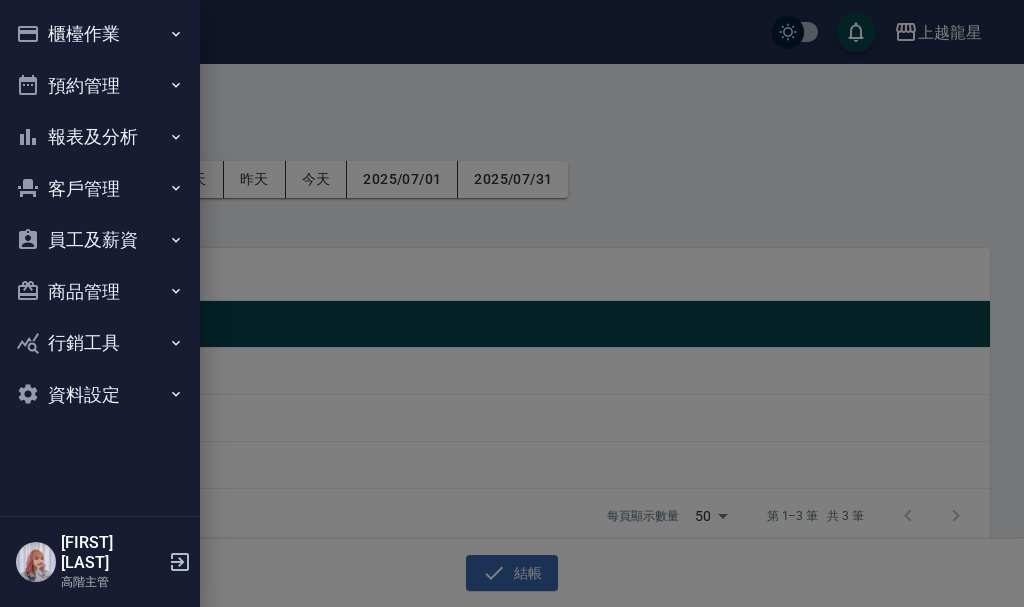 click on "預約管理" at bounding box center (100, 86) 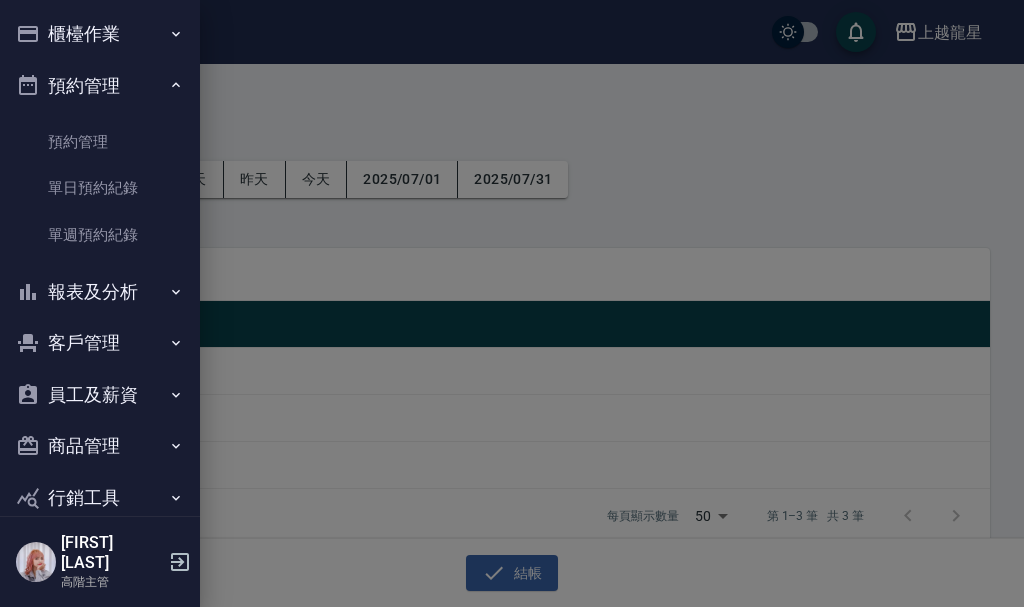 click on "預約管理" at bounding box center (100, 86) 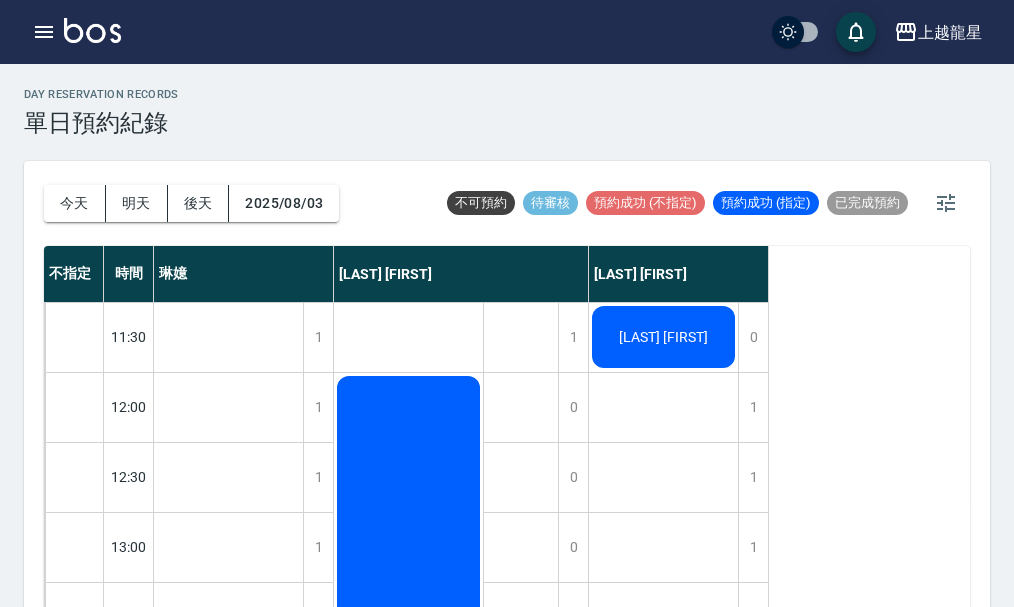 scroll, scrollTop: 23, scrollLeft: 0, axis: vertical 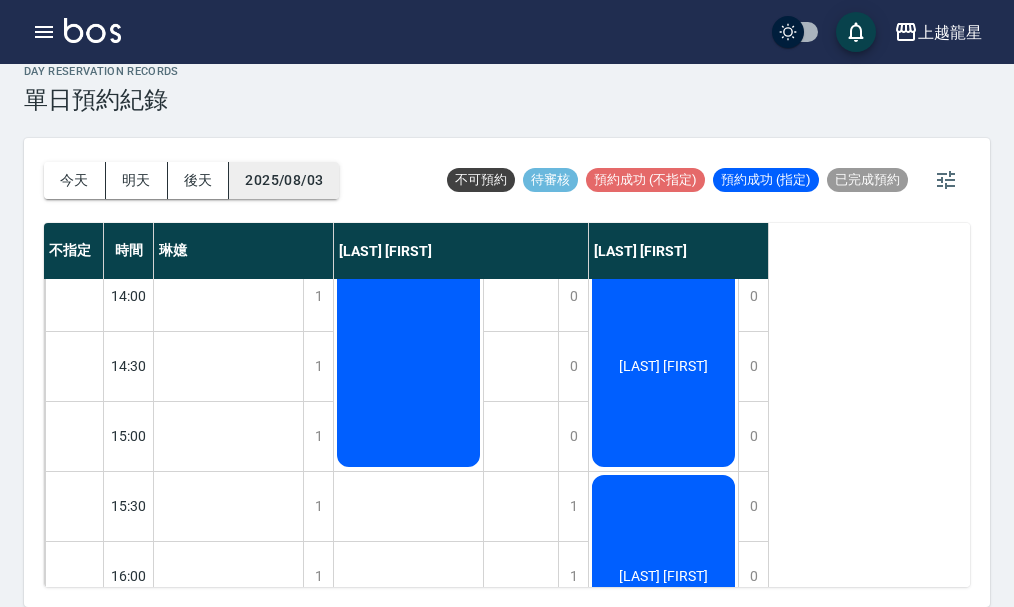 click on "2025/08/03" at bounding box center [284, 180] 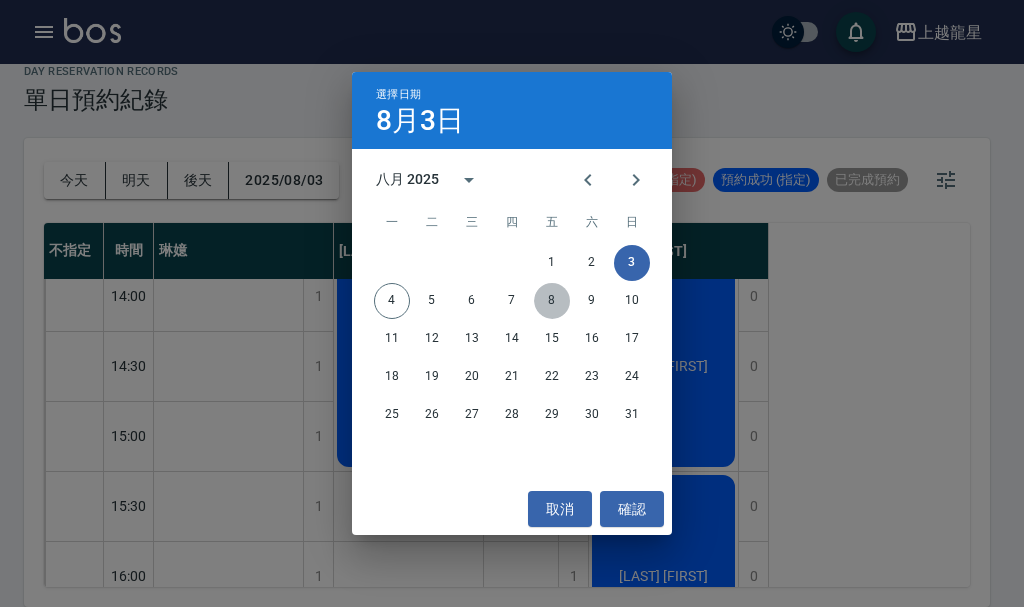 click on "8" at bounding box center (552, 301) 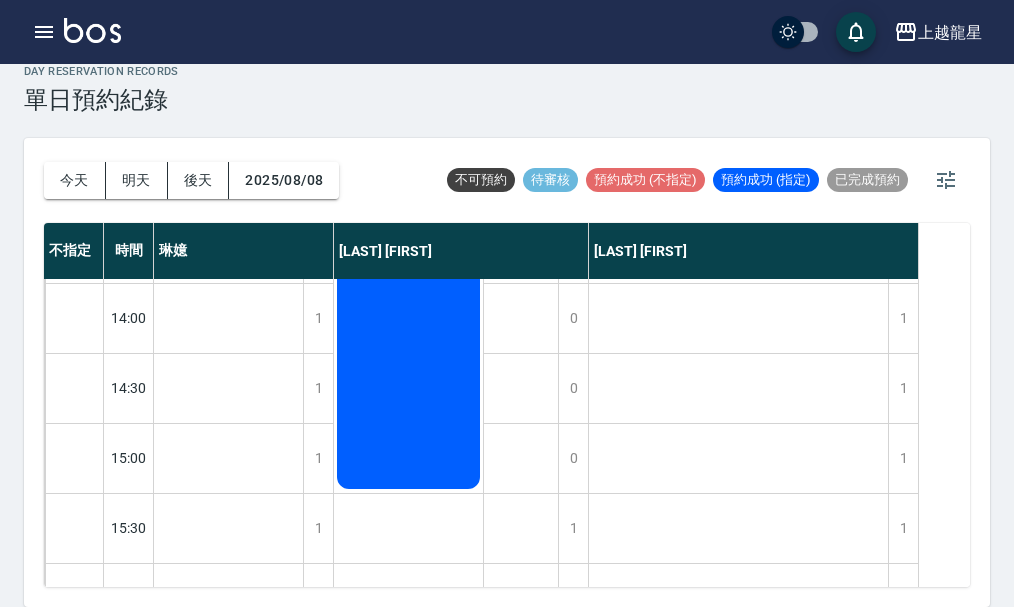 scroll, scrollTop: 0, scrollLeft: 0, axis: both 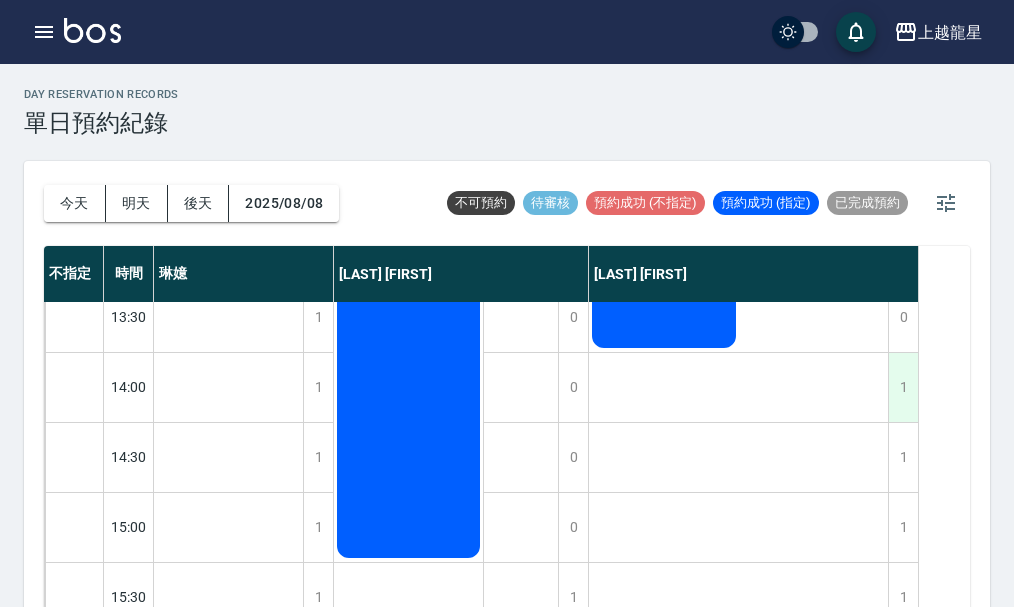 click on "1" at bounding box center (903, 387) 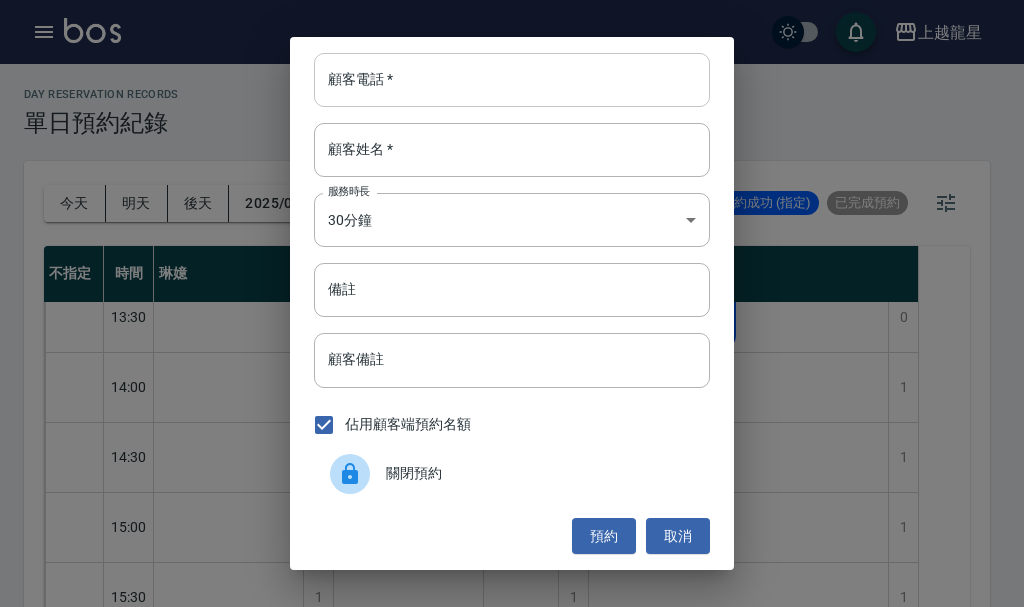 click on "顧客電話   *" at bounding box center [512, 80] 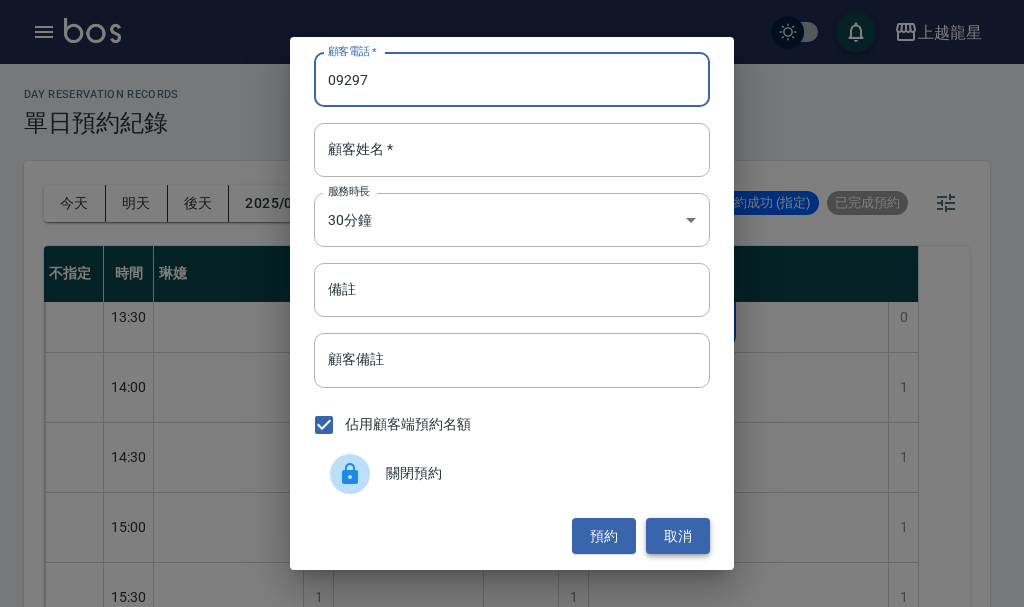 type on "09297" 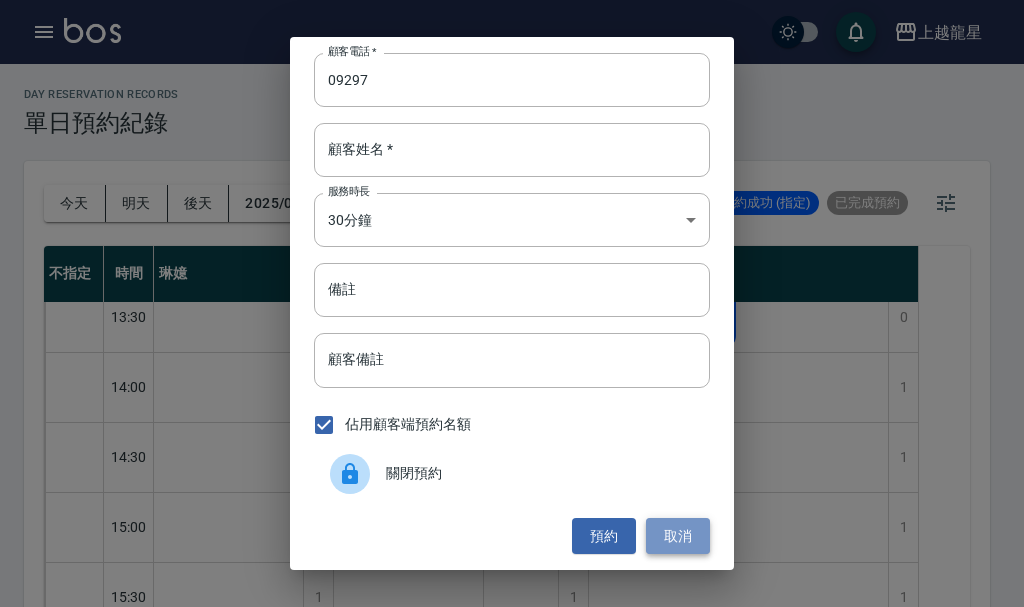 click on "取消" at bounding box center (678, 536) 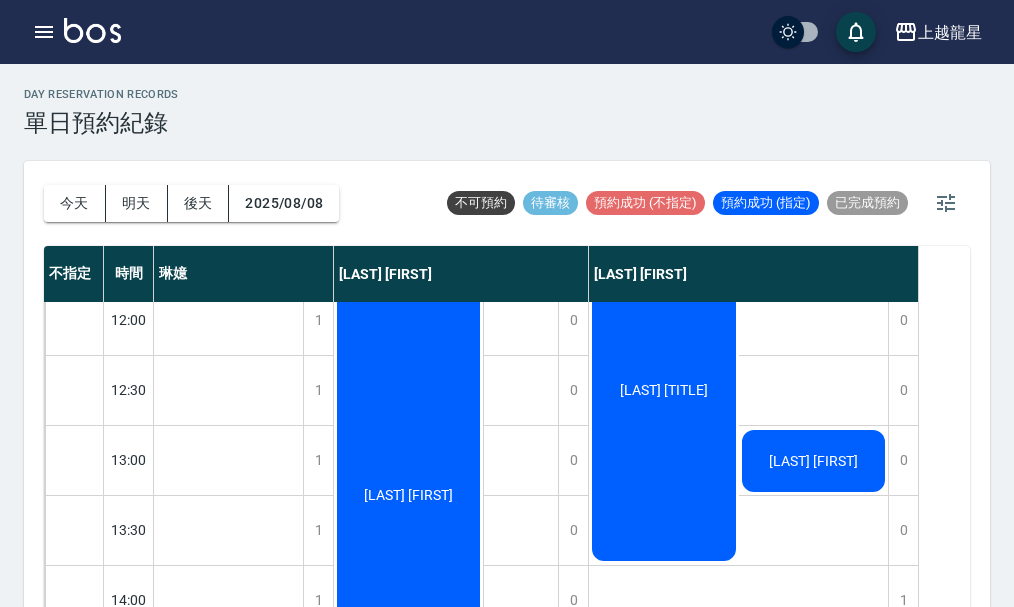 scroll, scrollTop: 200, scrollLeft: 0, axis: vertical 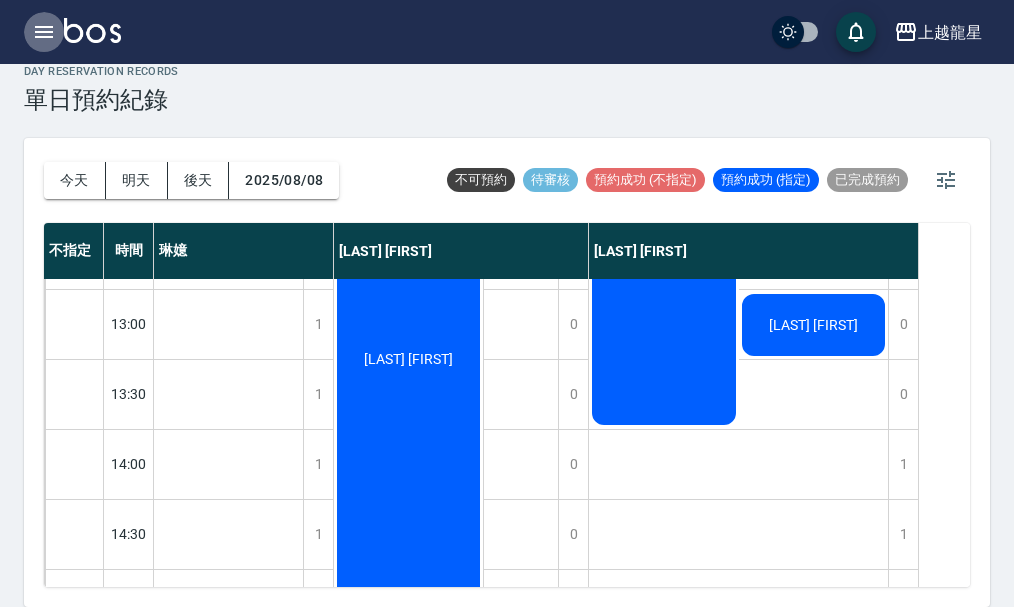 click at bounding box center [44, 32] 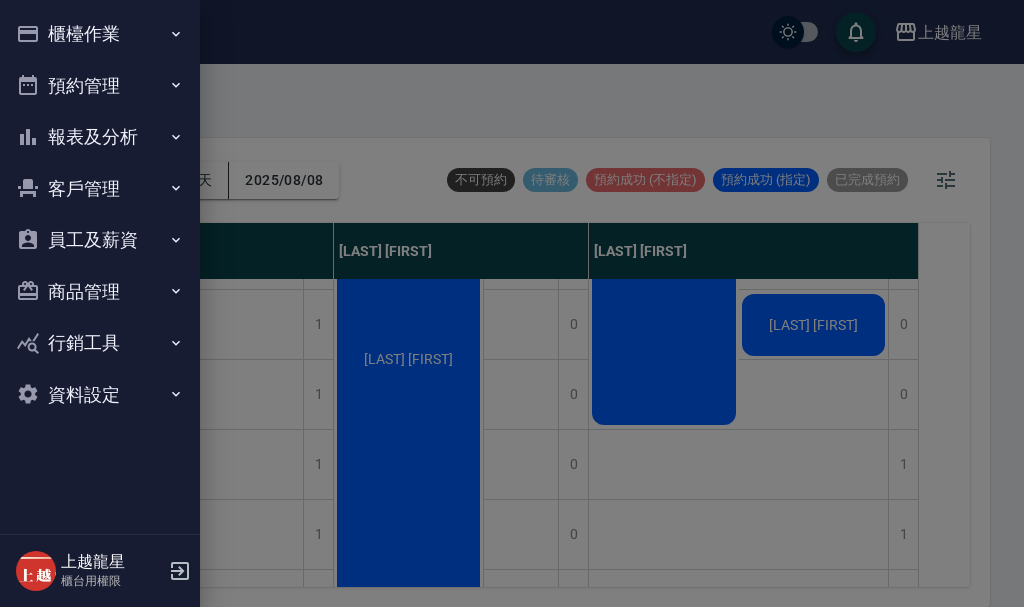 click 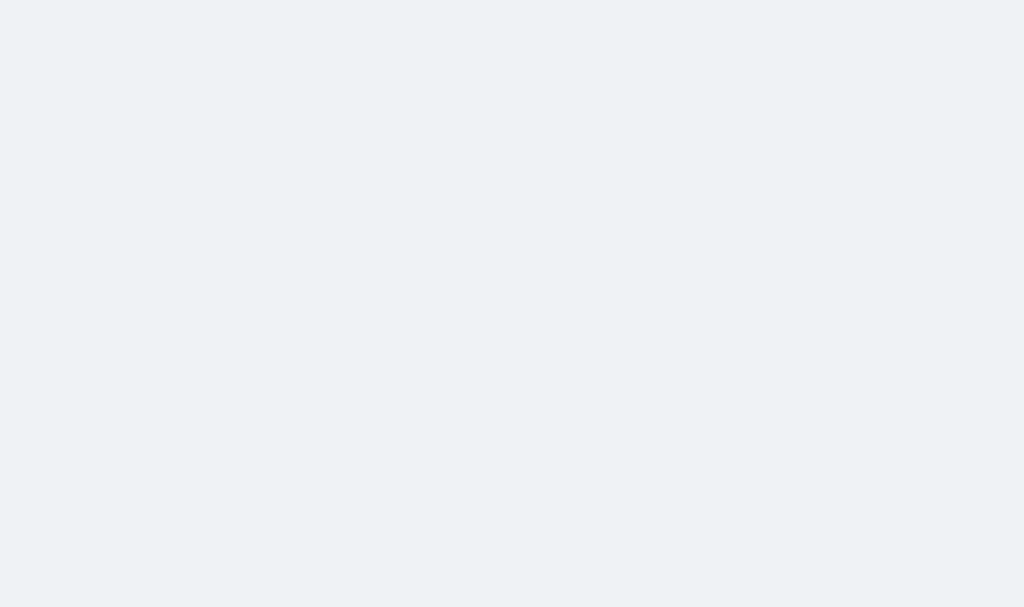 scroll, scrollTop: 0, scrollLeft: 0, axis: both 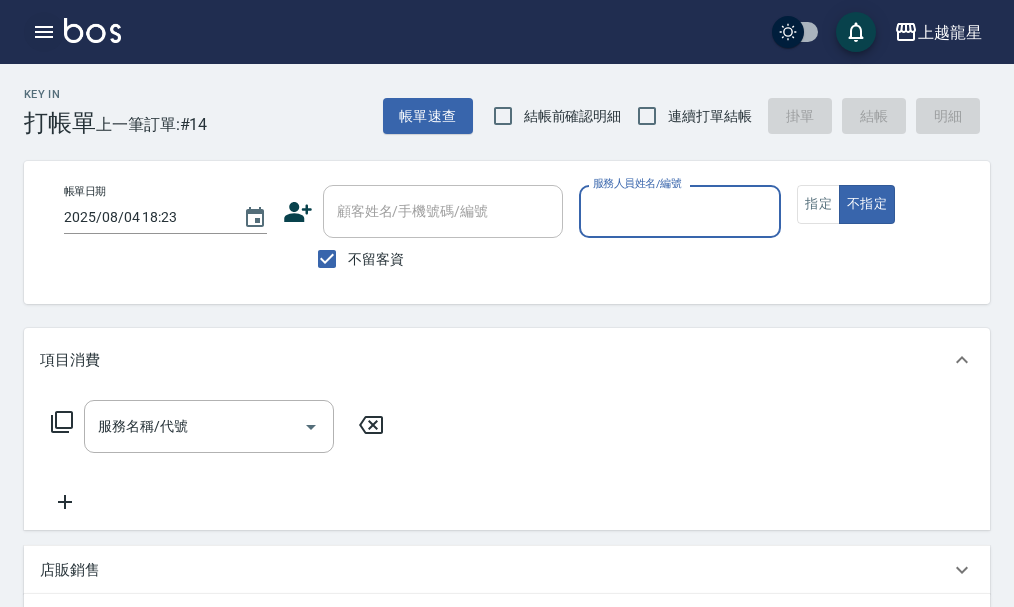 click 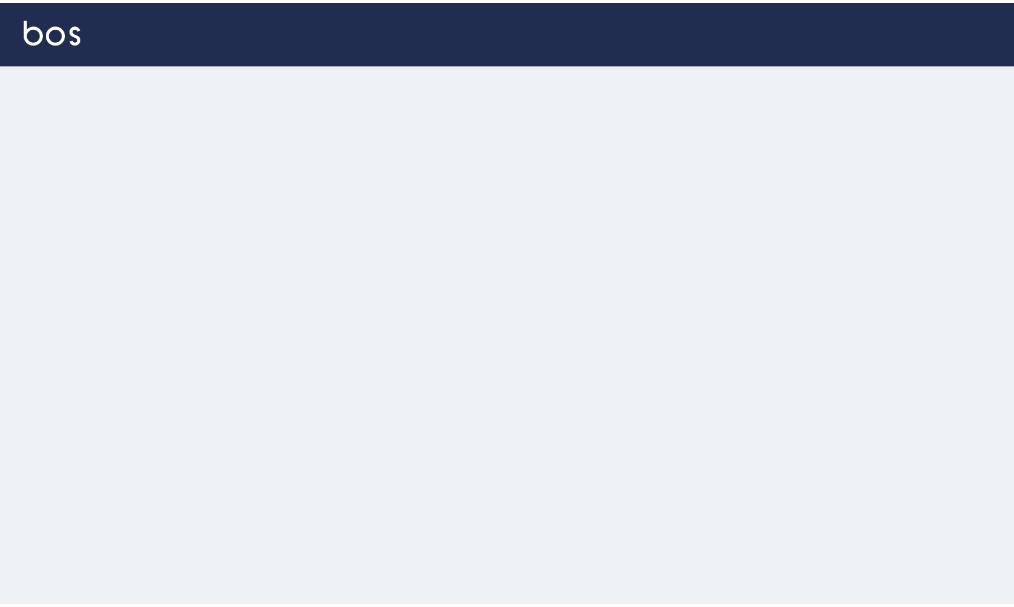 scroll, scrollTop: 0, scrollLeft: 0, axis: both 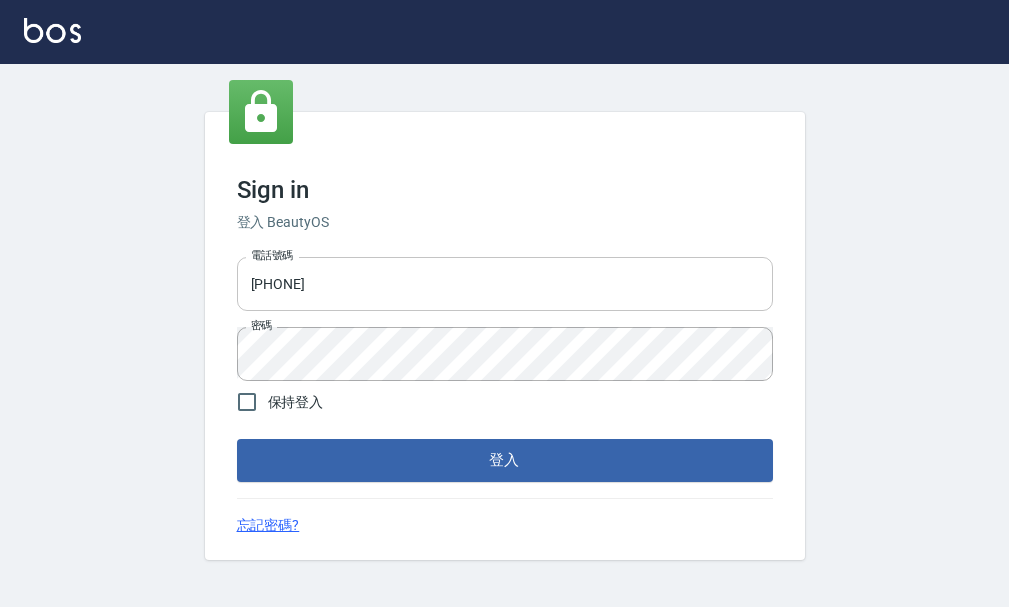 click on "[PHONE]" at bounding box center [505, 284] 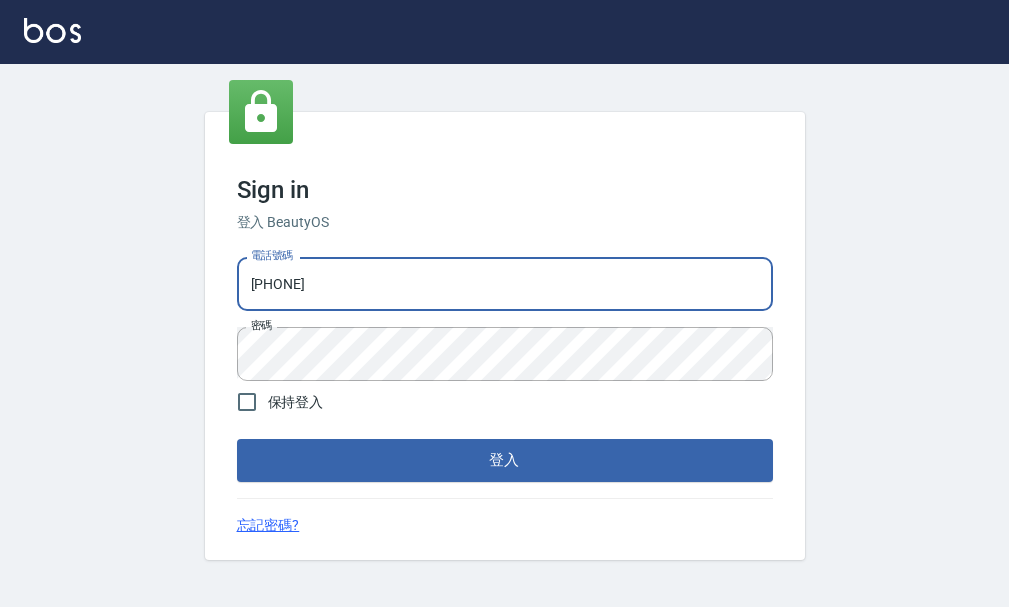 type on "25033354" 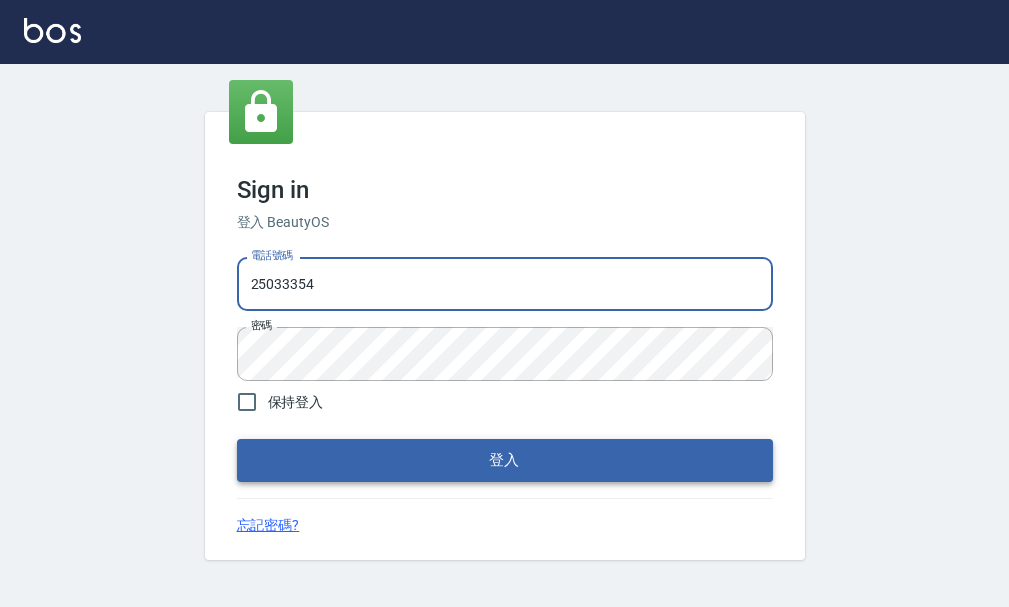 click on "登入" at bounding box center [505, 460] 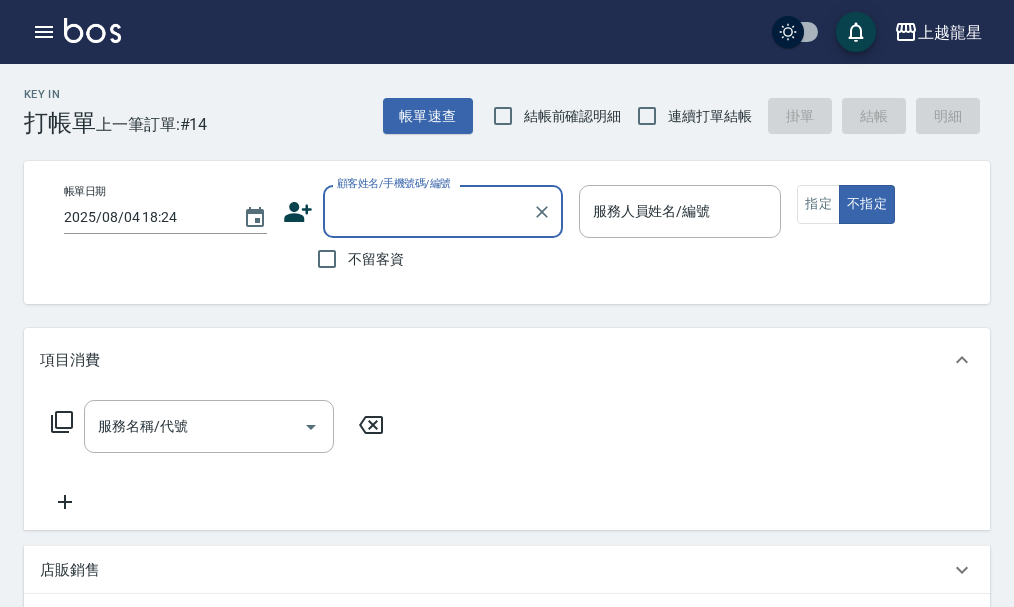 click on "顧客姓名/手機號碼/編號" at bounding box center (428, 211) 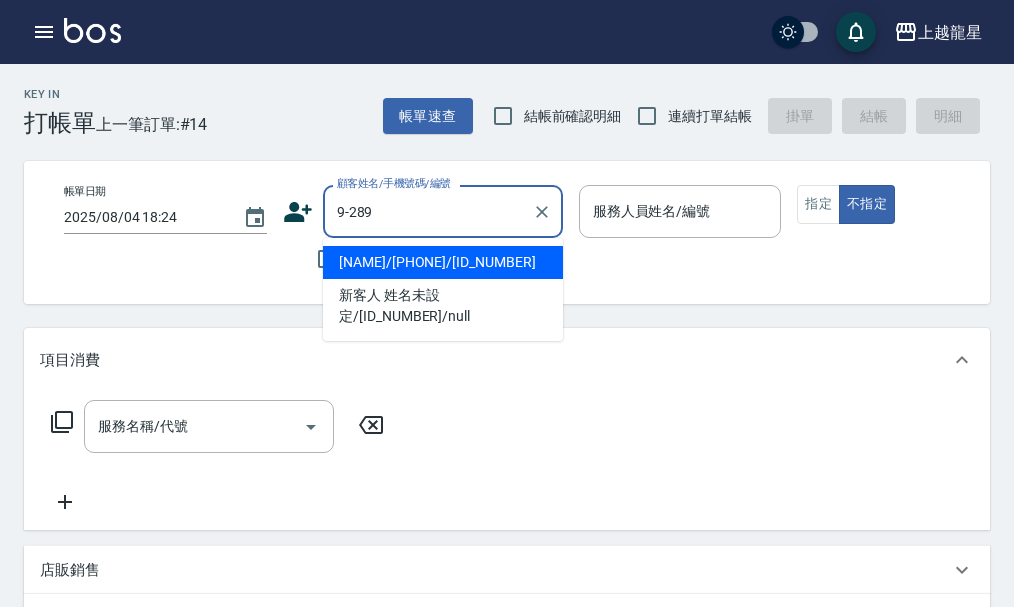 click on "李麗君/0939401961/9-289" at bounding box center [443, 262] 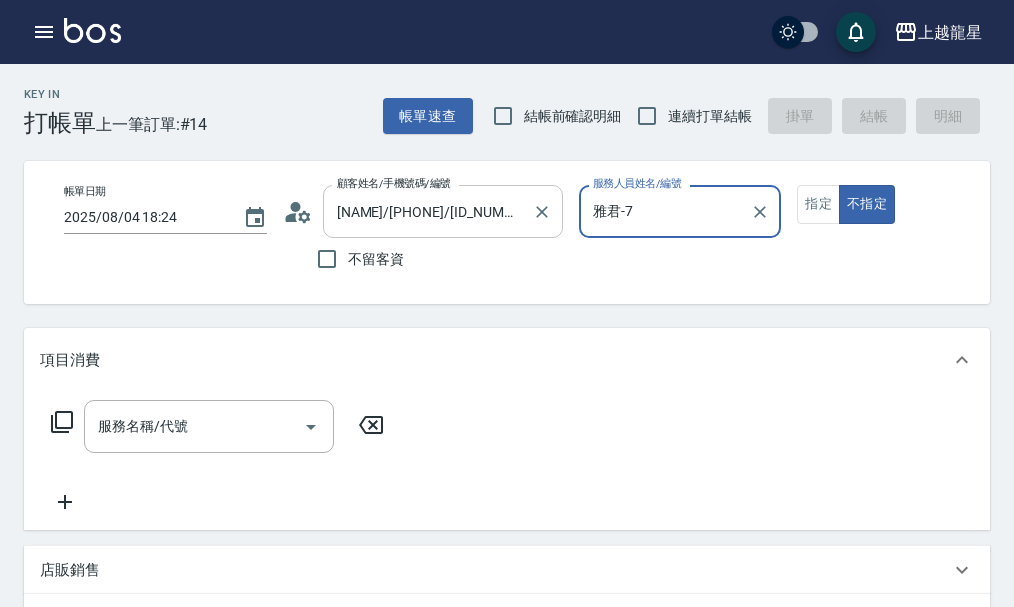 type on "雅君-7" 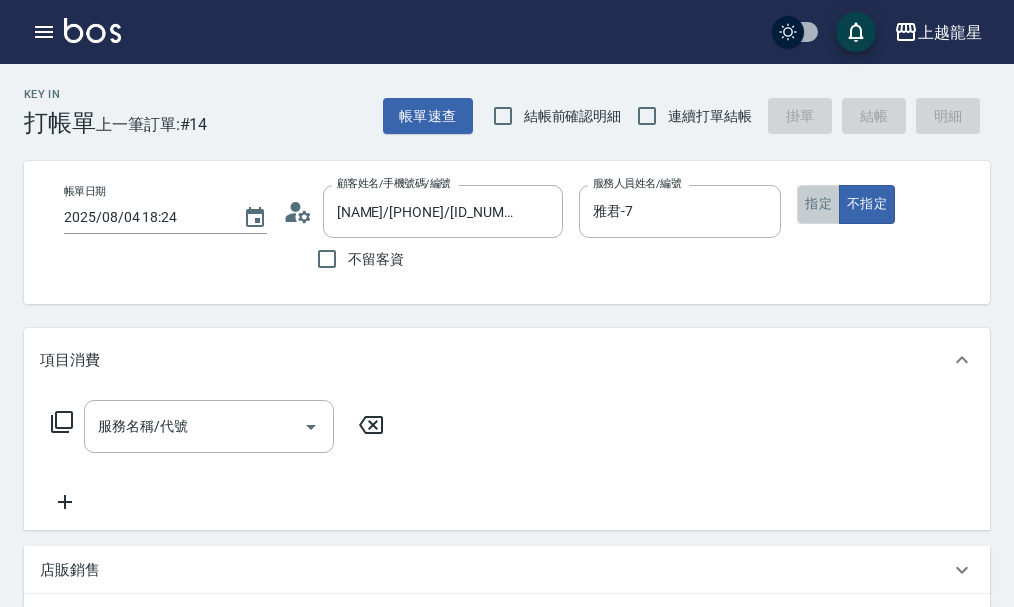 click on "指定" at bounding box center [818, 204] 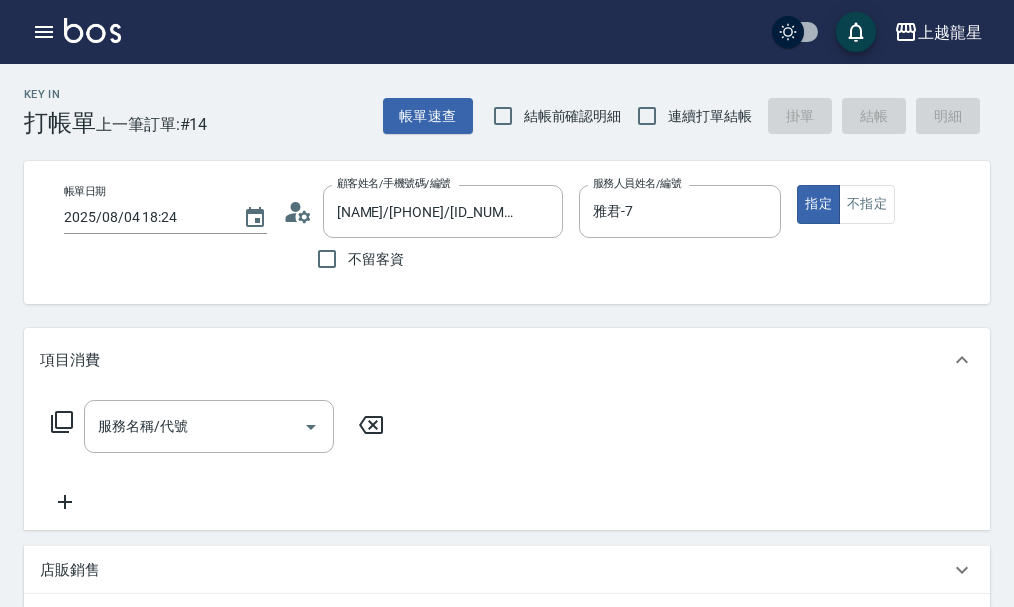 click 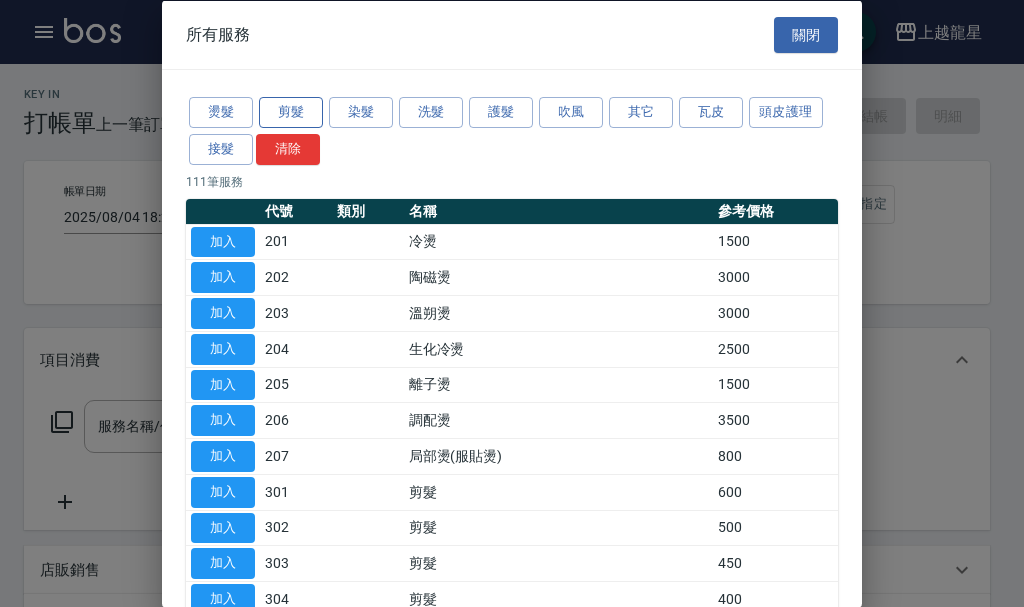 click on "剪髮" at bounding box center [291, 112] 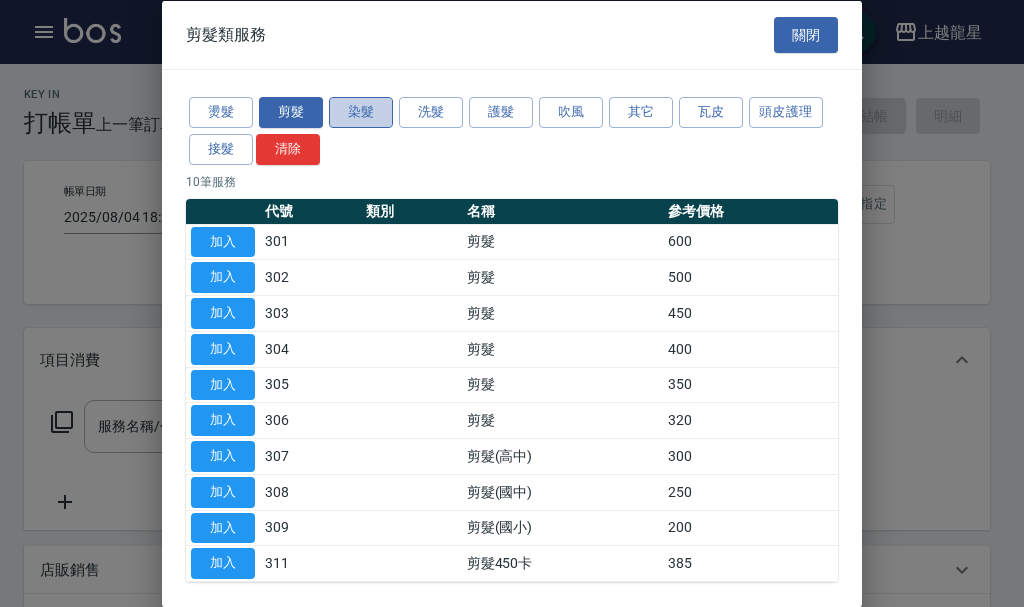 click on "染髮" at bounding box center (361, 112) 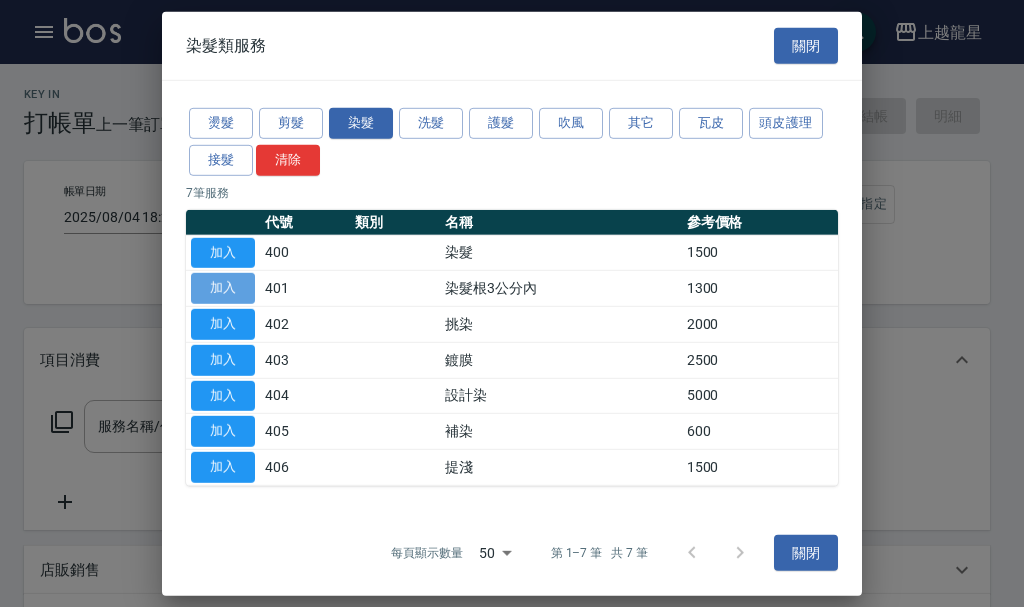 click on "加入" at bounding box center (223, 288) 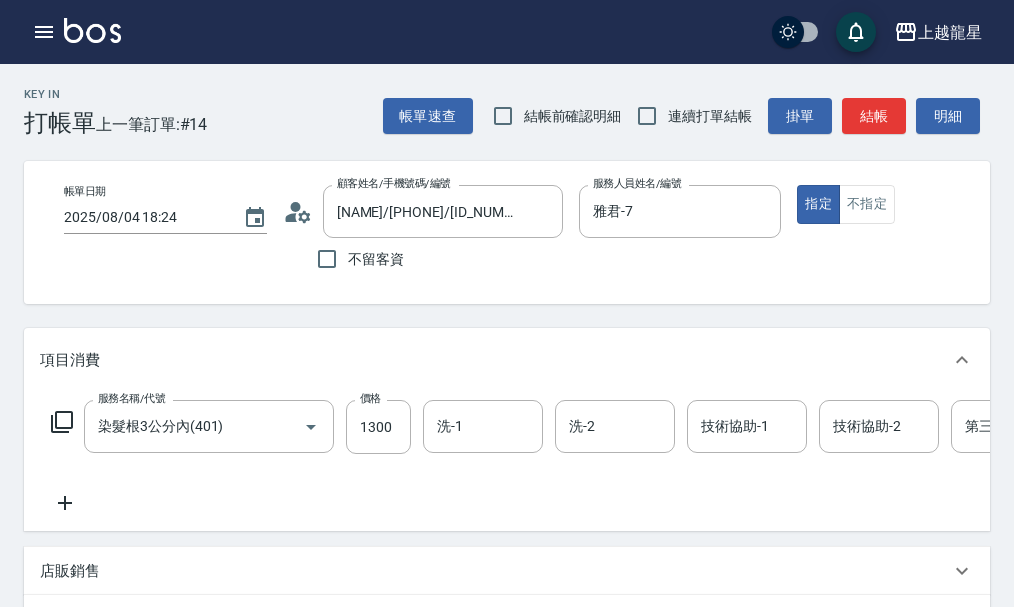 scroll, scrollTop: 200, scrollLeft: 0, axis: vertical 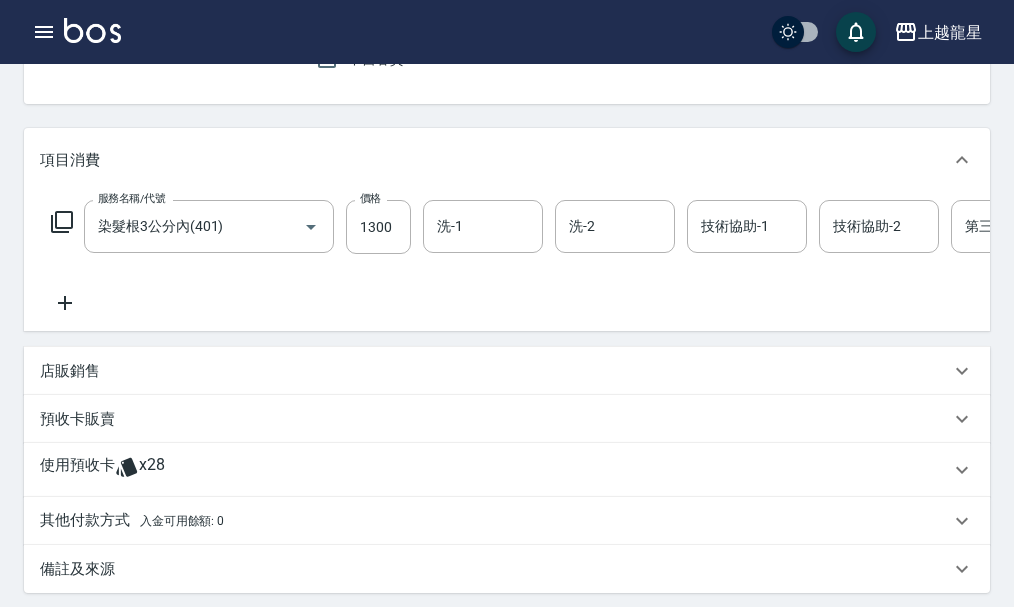 click 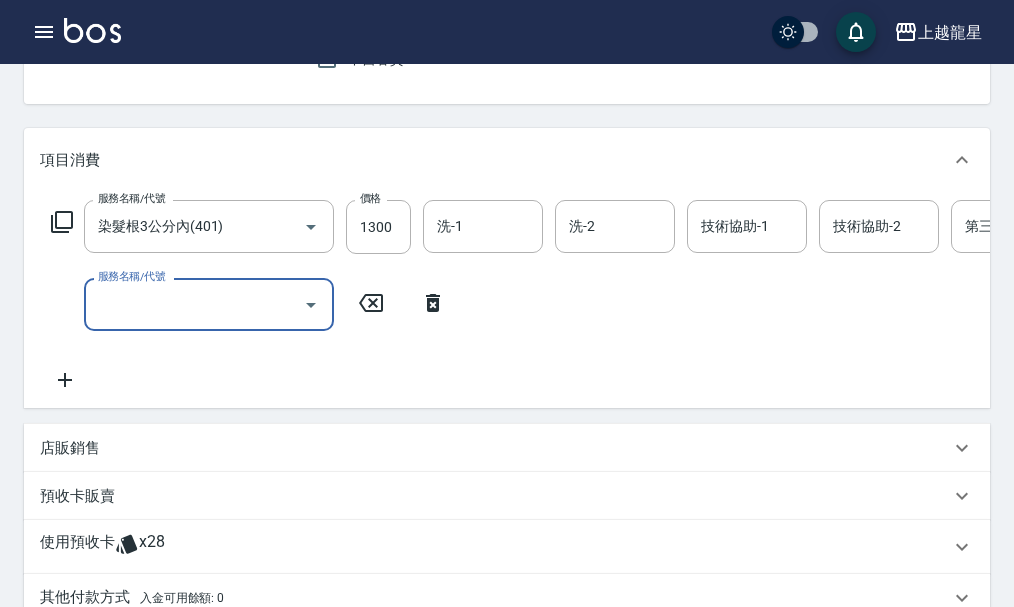 click 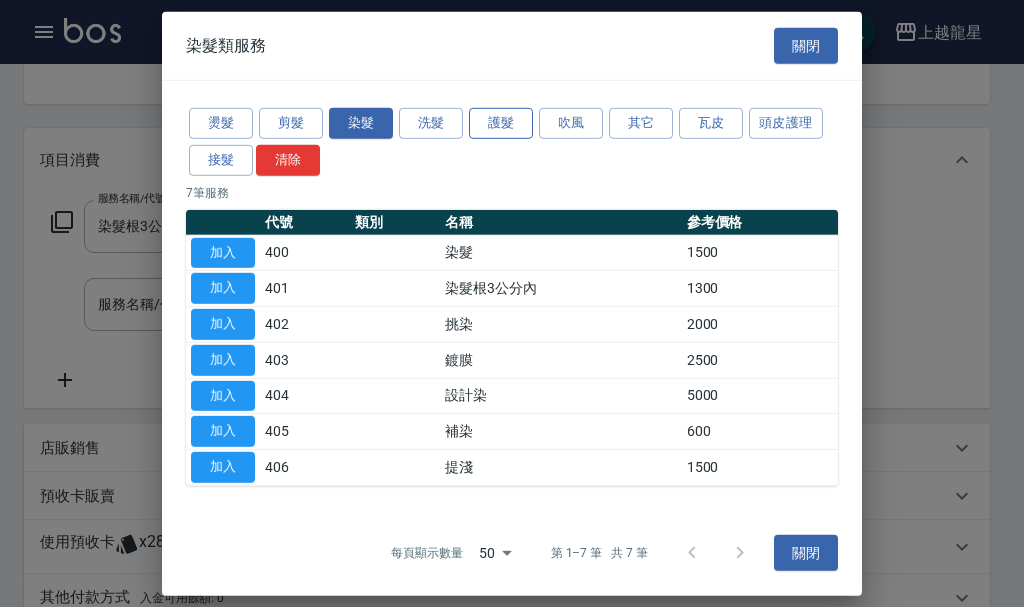 click on "護髮" at bounding box center [501, 123] 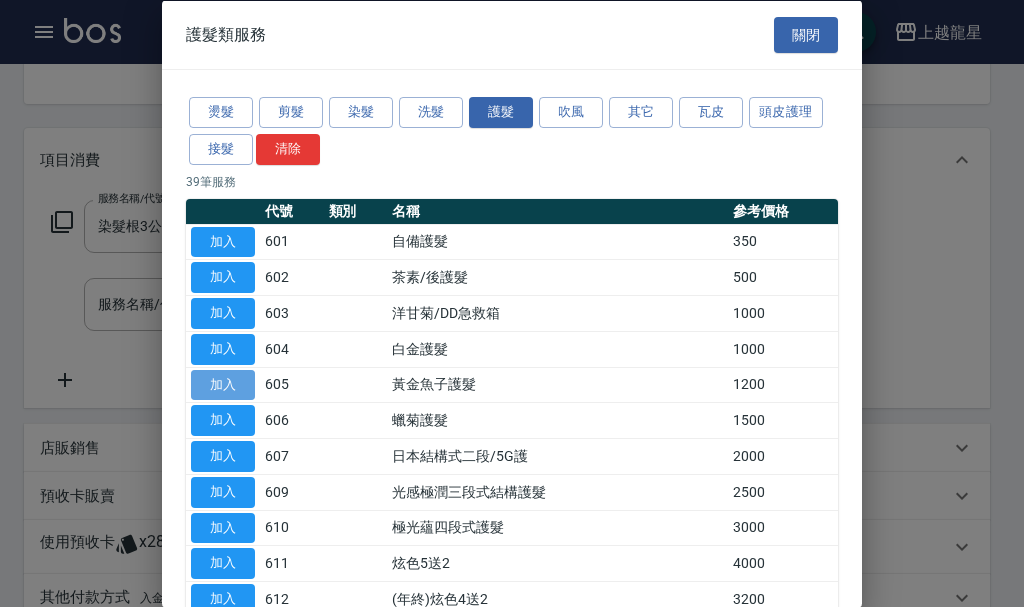 click on "加入" at bounding box center (223, 384) 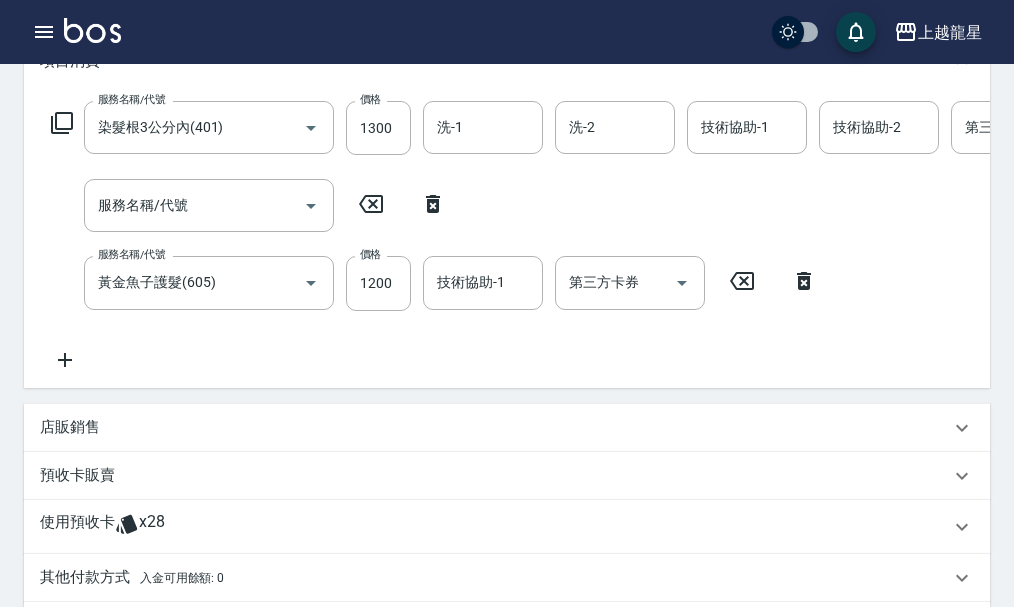 scroll, scrollTop: 300, scrollLeft: 0, axis: vertical 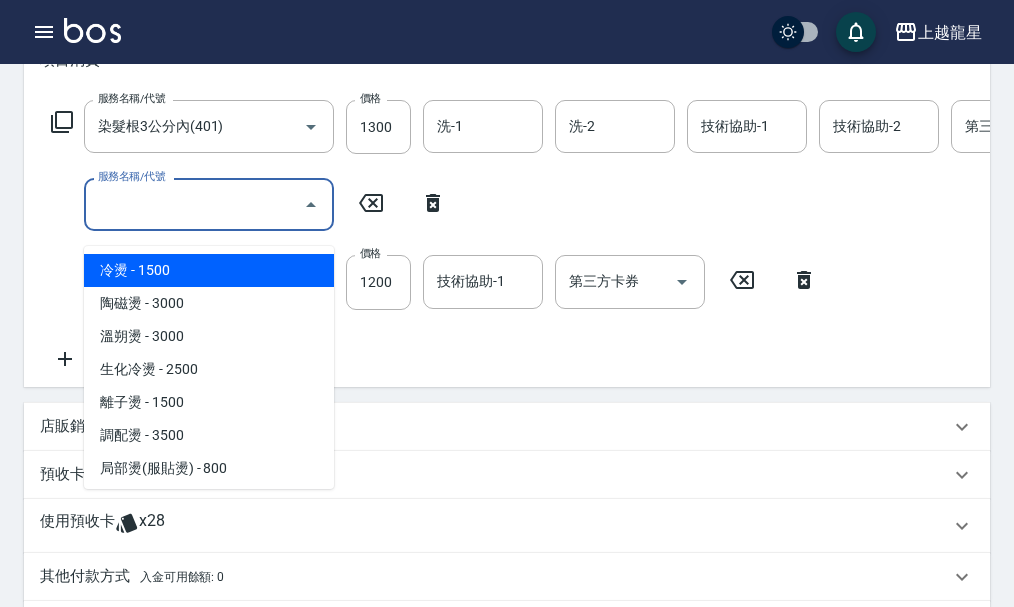 click on "服務名稱/代號" at bounding box center [194, 204] 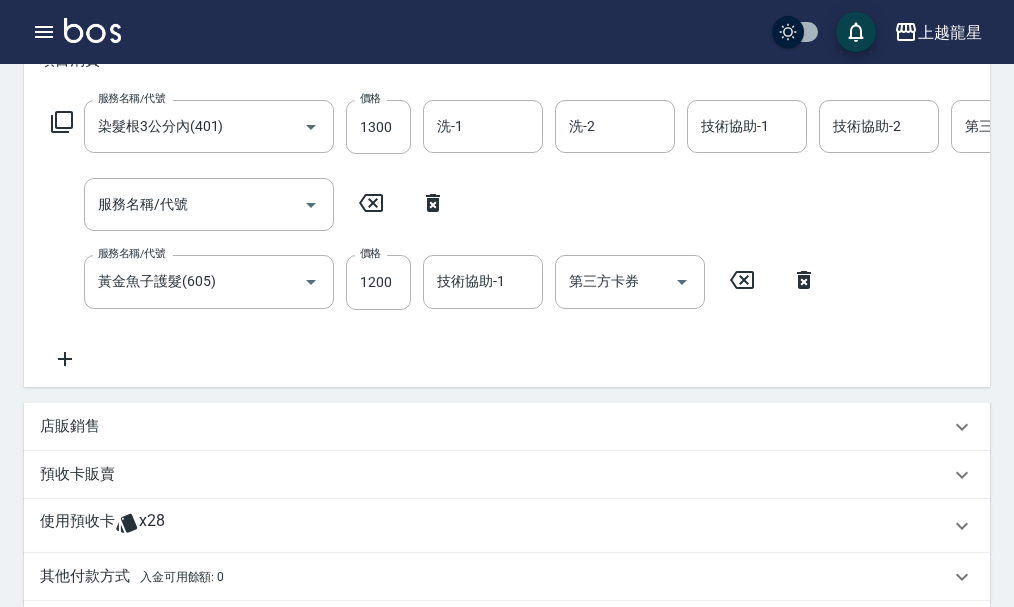 click 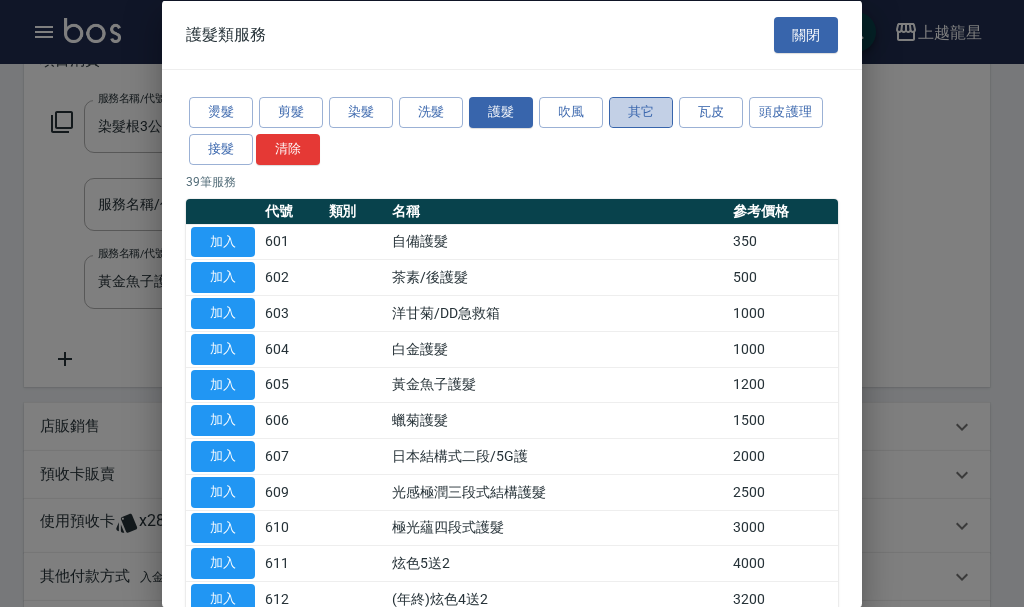 click on "其它" at bounding box center [641, 112] 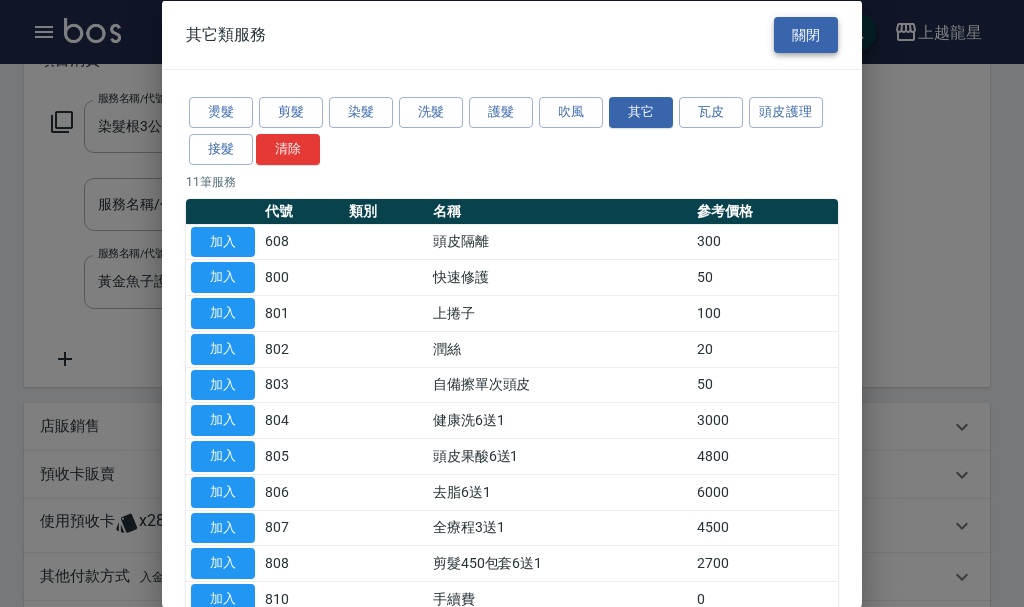 click on "關閉" at bounding box center [806, 34] 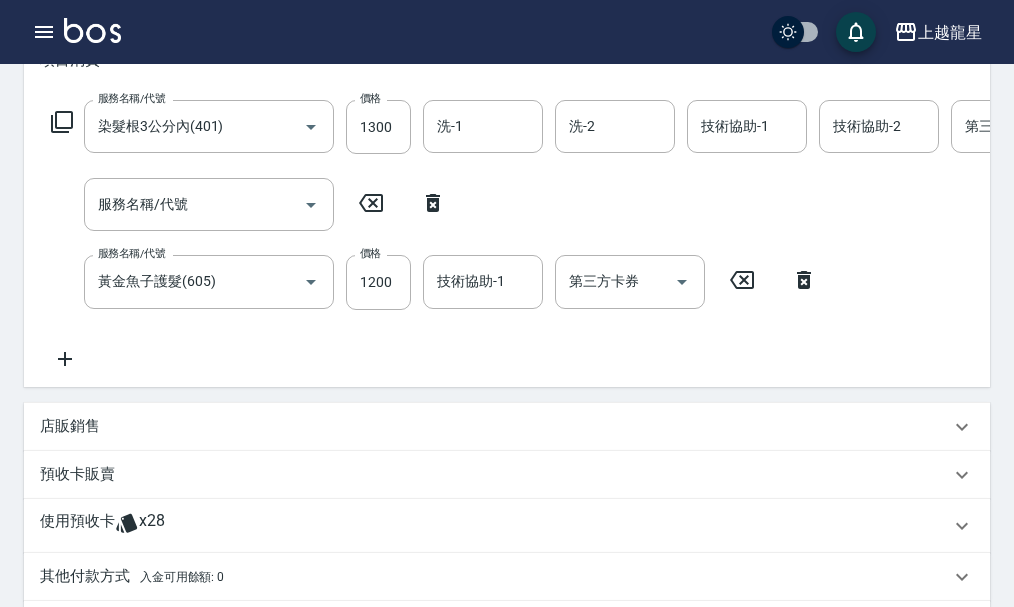 click on "店販銷售" at bounding box center [70, 426] 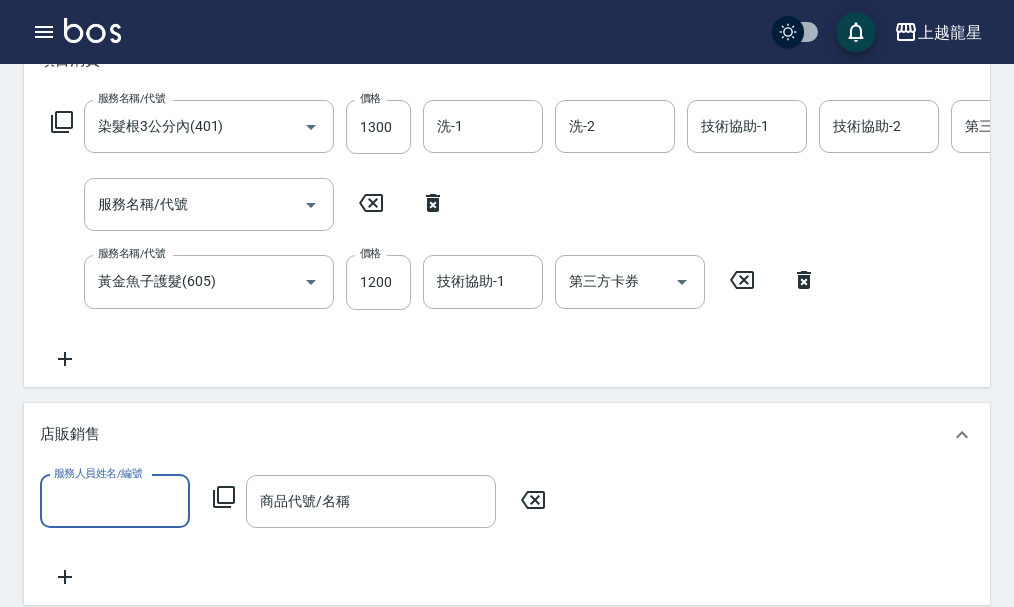 scroll, scrollTop: 1, scrollLeft: 0, axis: vertical 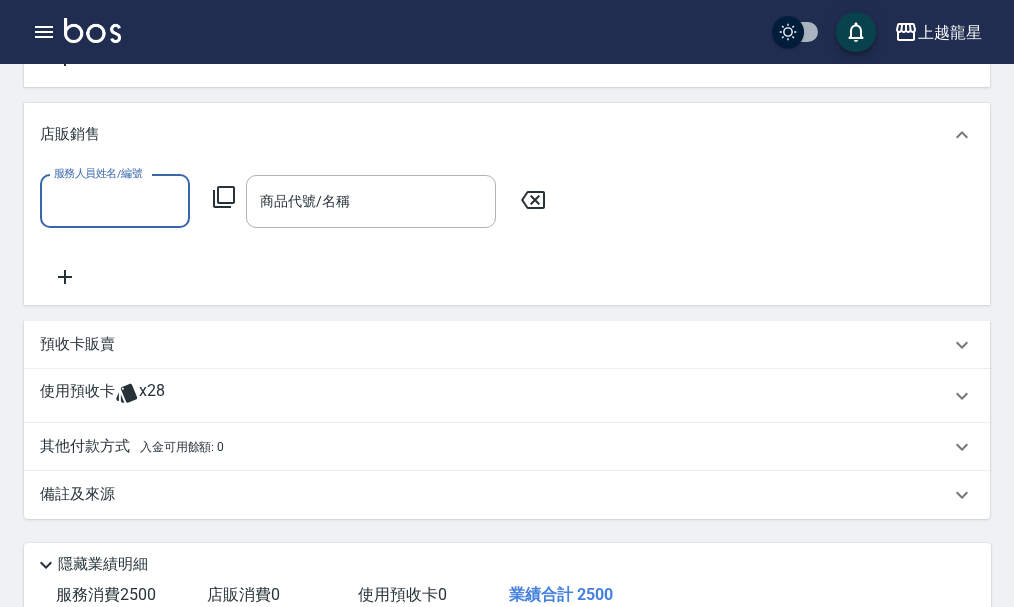 click 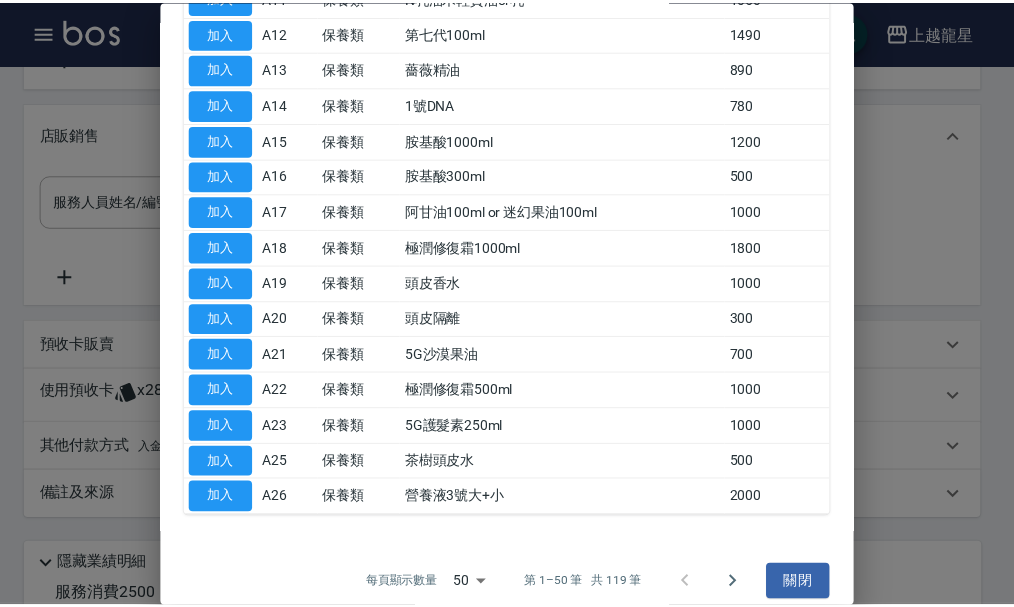 scroll, scrollTop: 500, scrollLeft: 0, axis: vertical 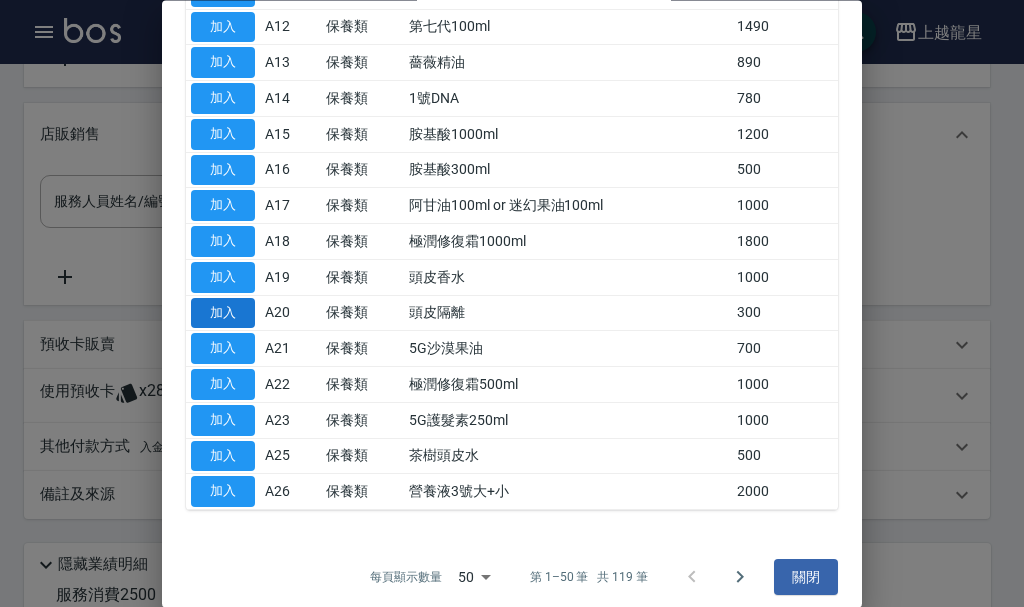 click on "加入" at bounding box center [223, 313] 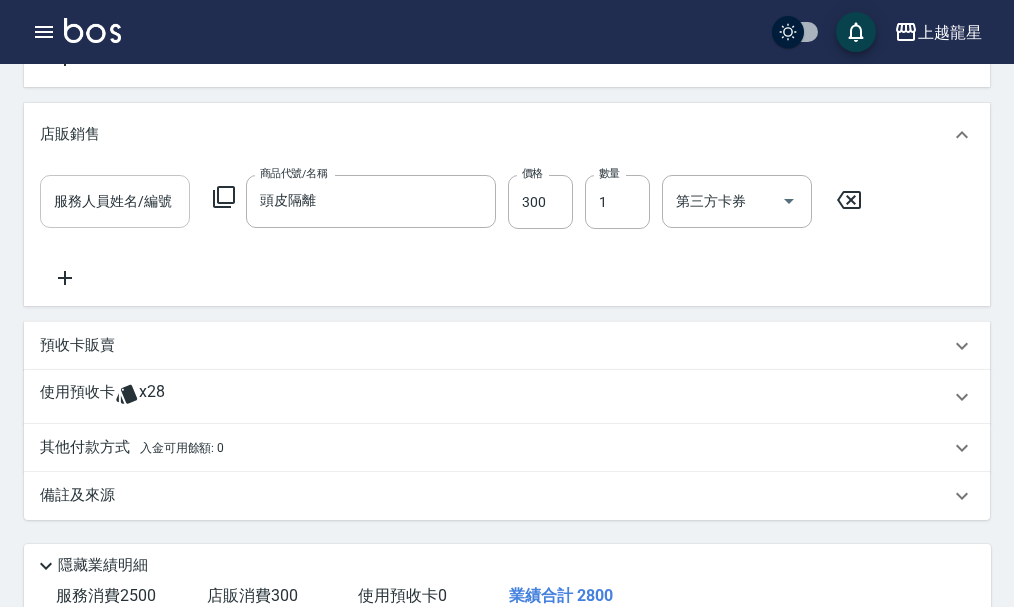 click on "服務人員姓名/編號" at bounding box center (115, 201) 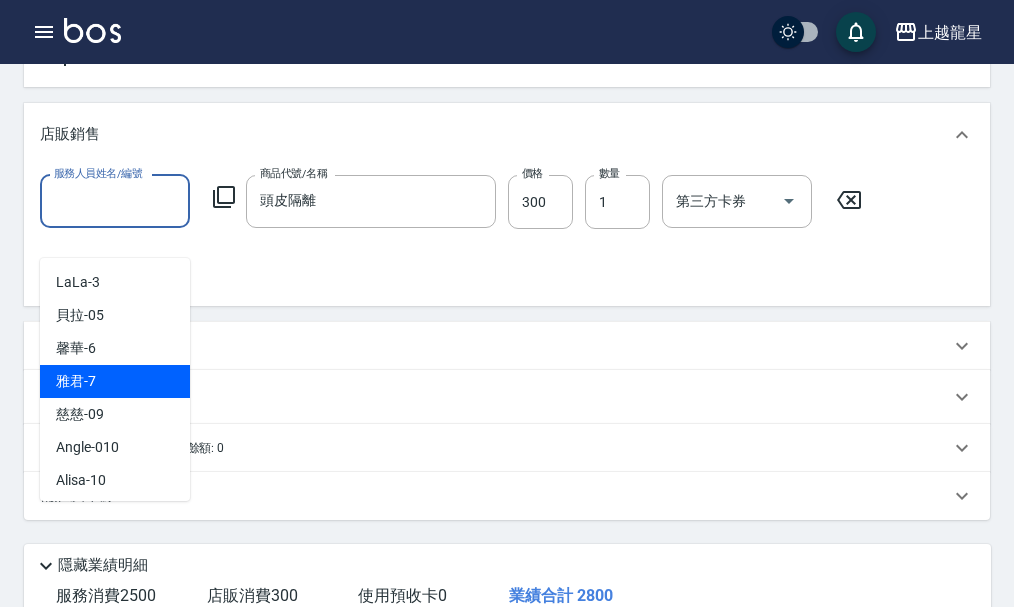 click on "雅君 -7" at bounding box center [76, 381] 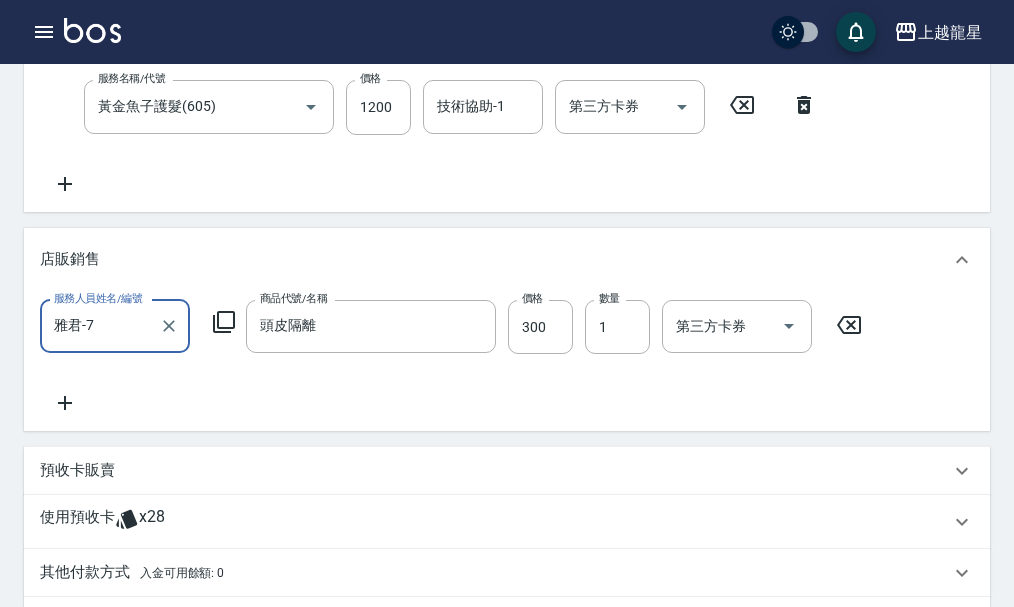 scroll, scrollTop: 275, scrollLeft: 0, axis: vertical 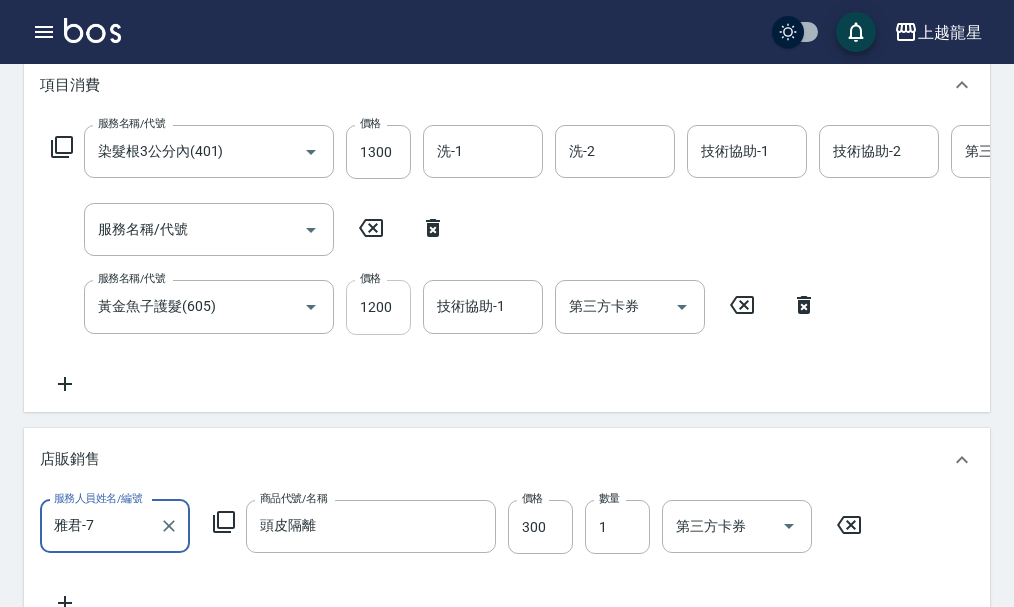 click on "1200" at bounding box center (378, 307) 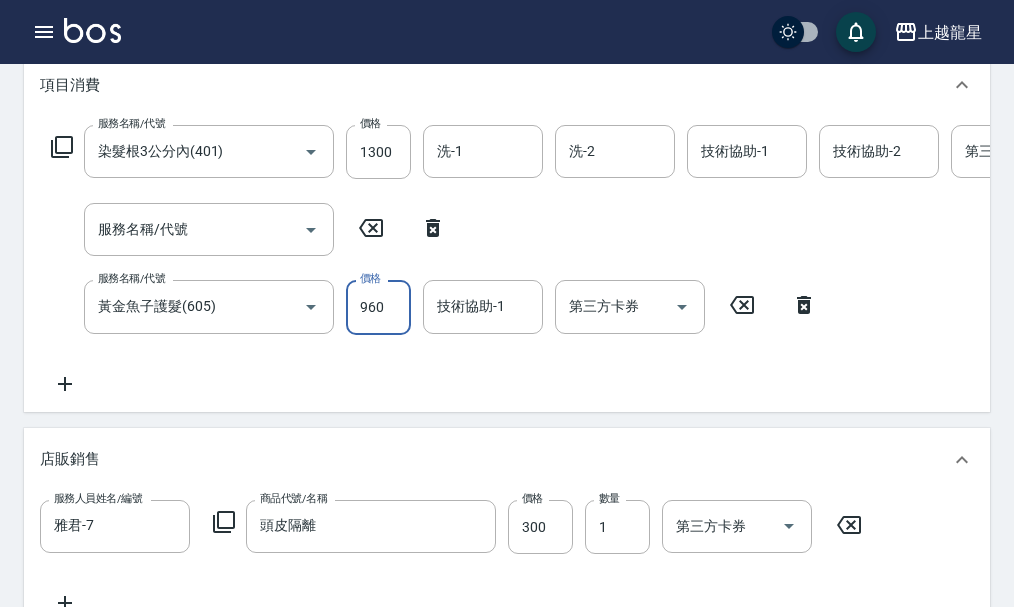 type on "960" 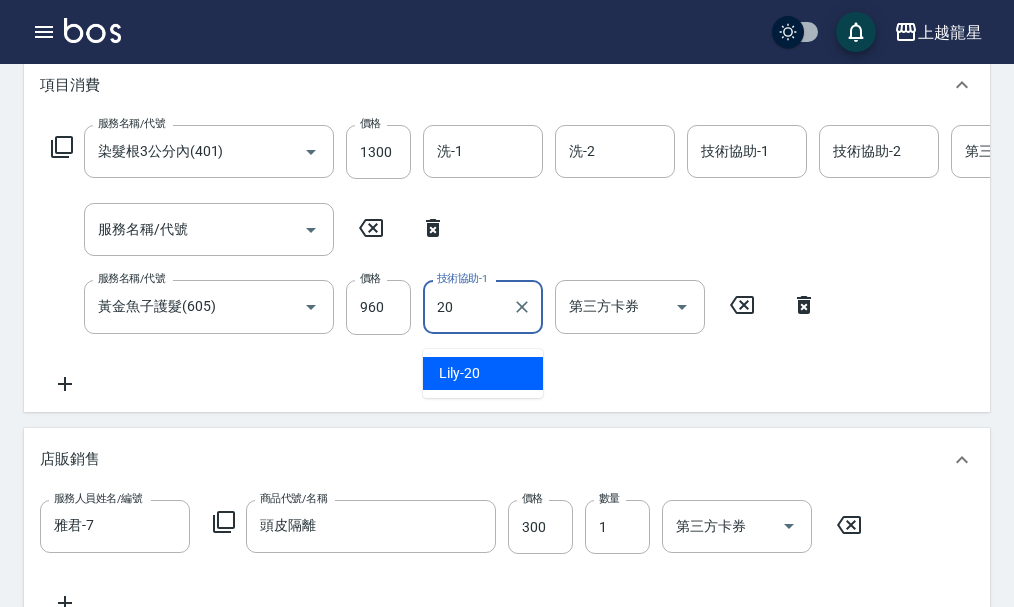 type on "Lily-20" 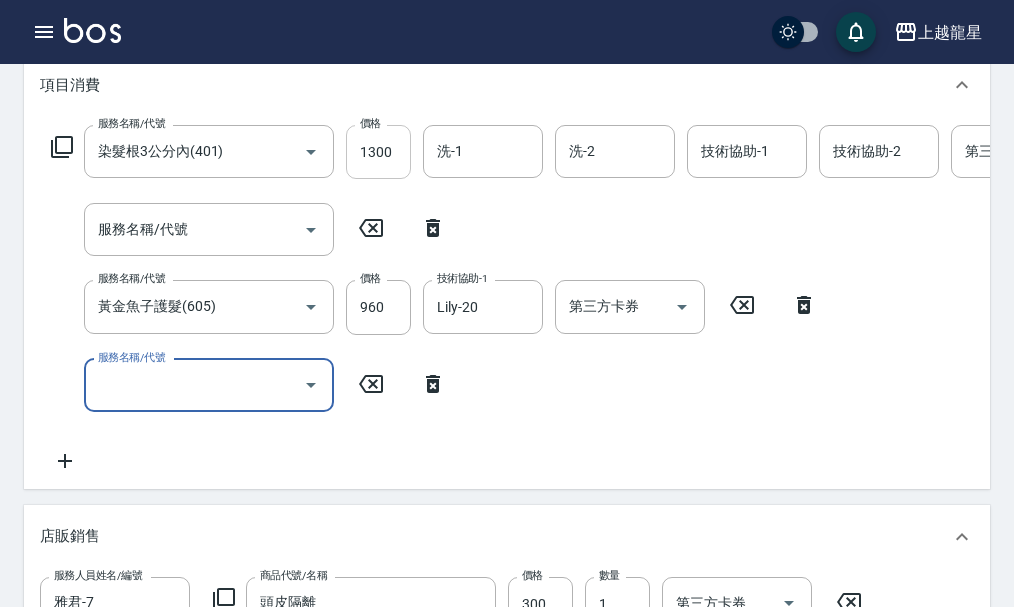 click on "1300" at bounding box center (378, 152) 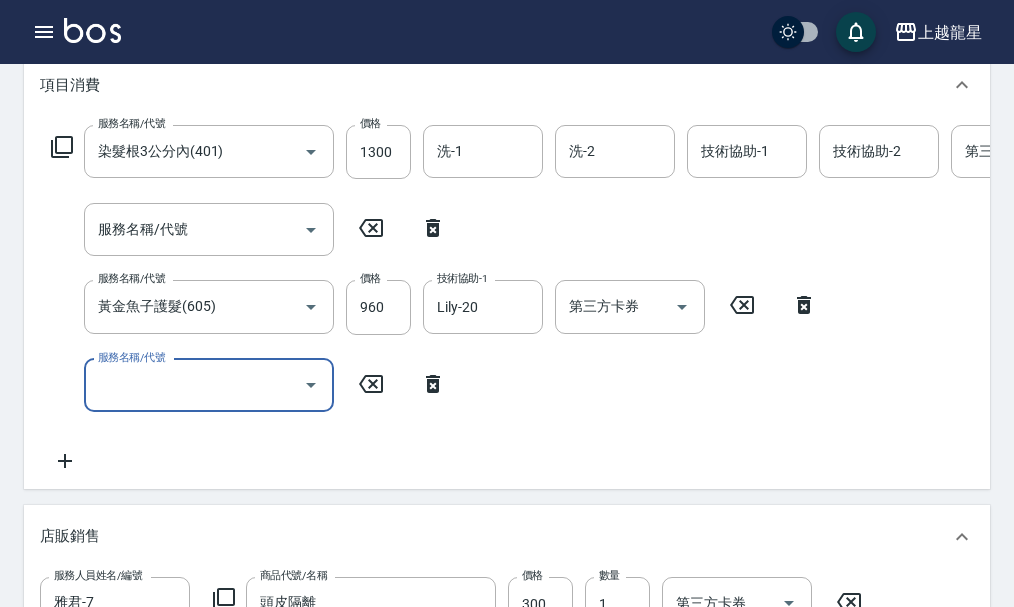 click on "服務名稱/代號 染髮根3公分內(401) 服務名稱/代號 價格 1300 價格 洗-1 洗-1 洗-2 洗-2 技術協助-1 技術協助-1 技術協助-2 技術協助-2 第三方卡券 第三方卡券 服務名稱/代號 服務名稱/代號 服務名稱/代號 黃金魚子護髮(605) 服務名稱/代號 價格 960 價格 技術協助-1 Lily-20 技術協助-1 第三方卡券 第三方卡券 服務名稱/代號 服務名稱/代號" at bounding box center (601, 299) 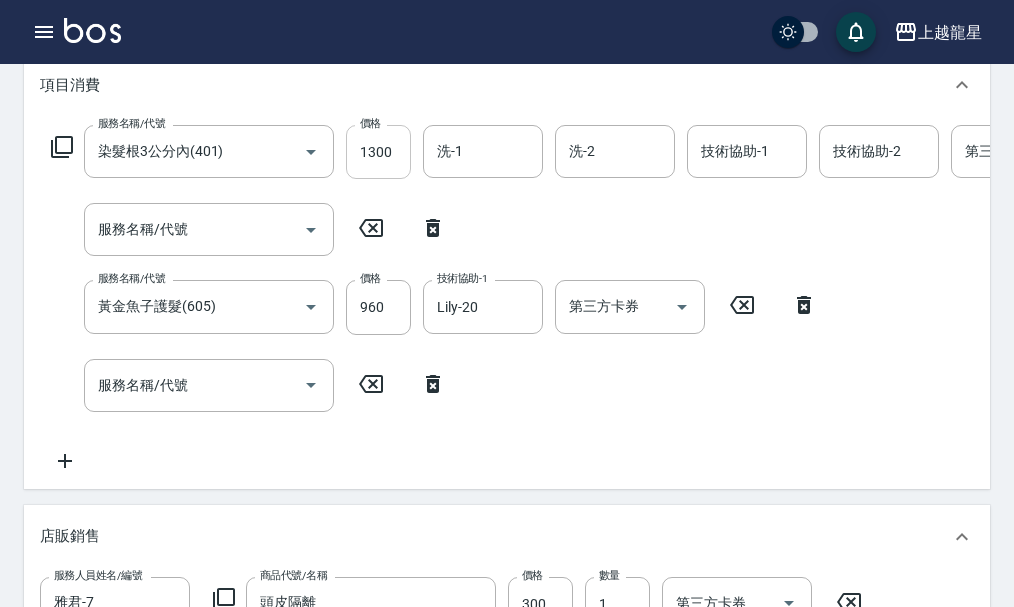 click on "1300" at bounding box center (378, 152) 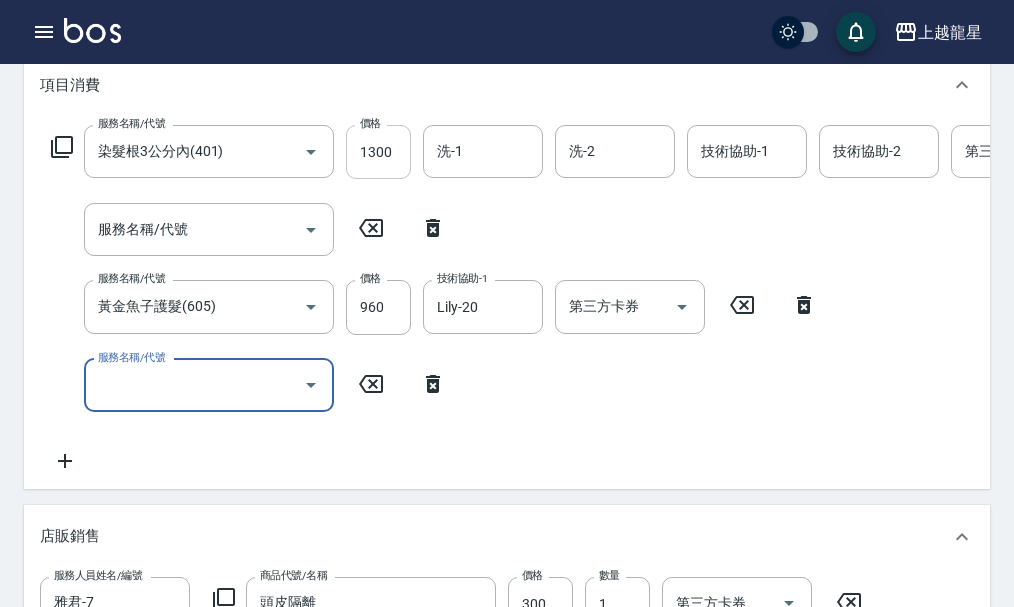 click on "1300" at bounding box center (378, 152) 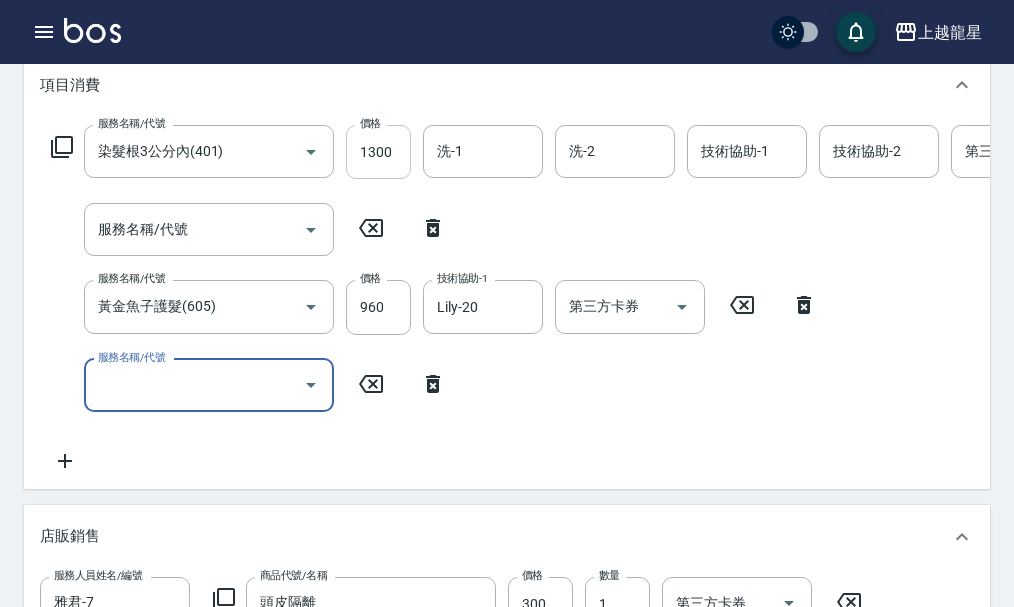 click on "1300" at bounding box center (378, 152) 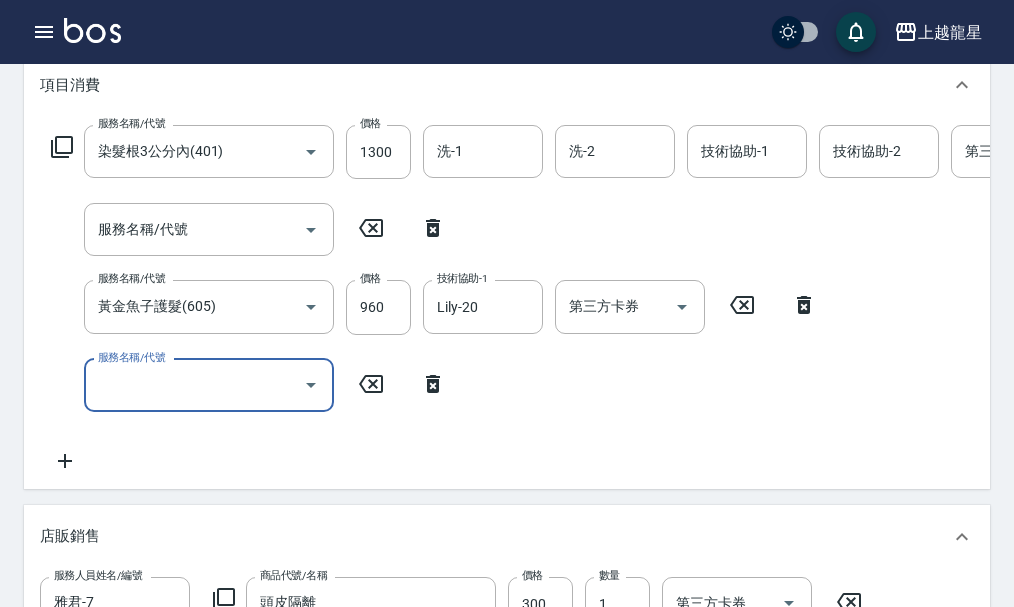 click 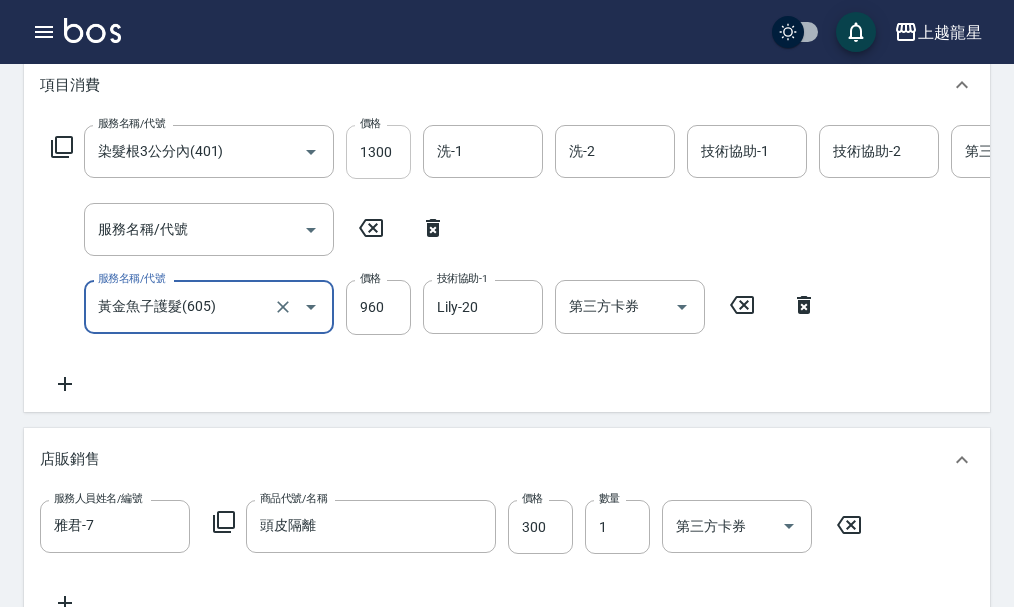 click on "1300" at bounding box center (378, 152) 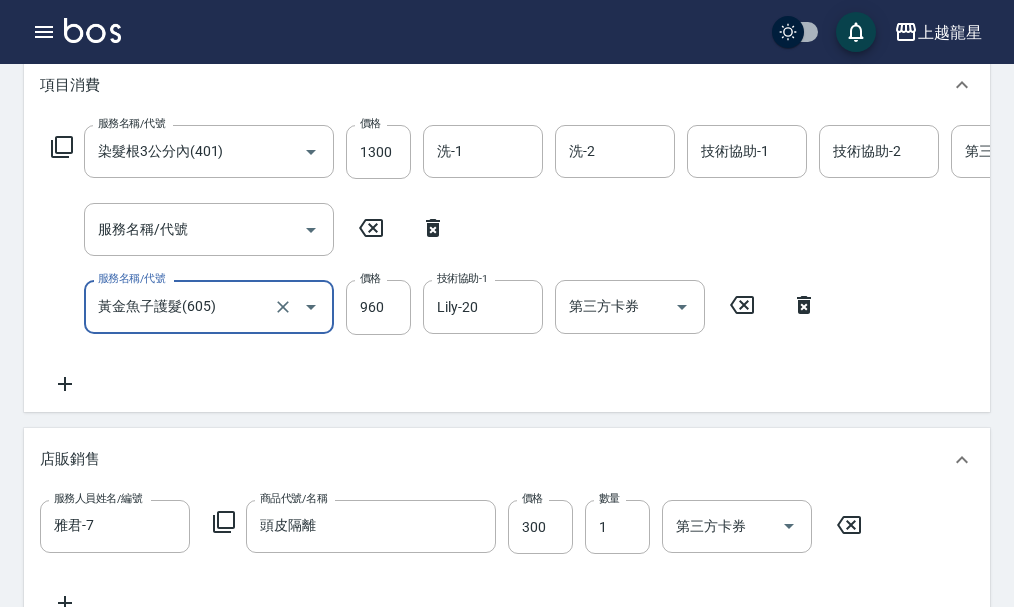 click 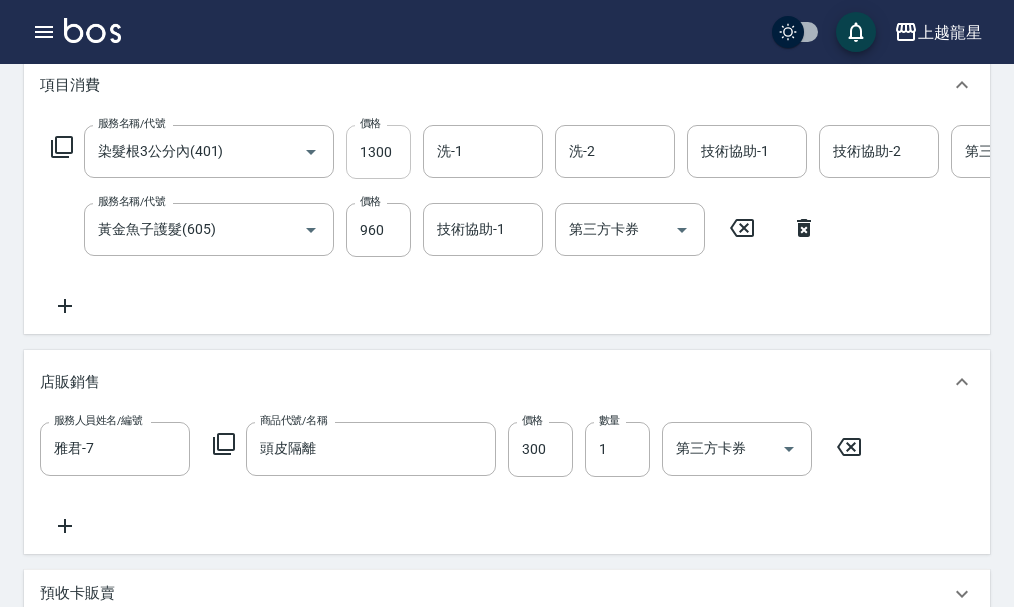 click on "1300" at bounding box center [378, 152] 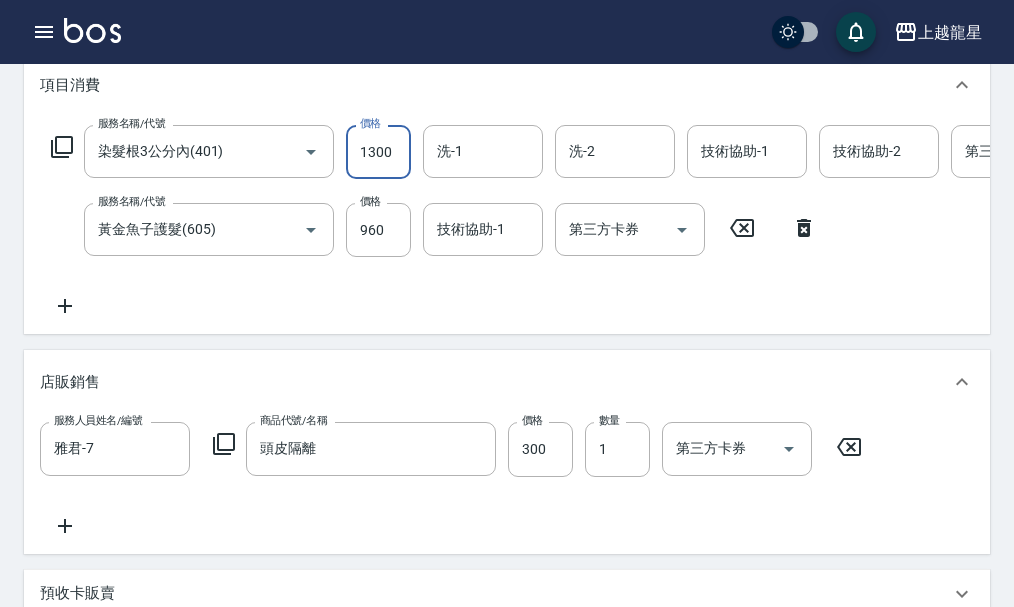 click on "1300" at bounding box center [378, 152] 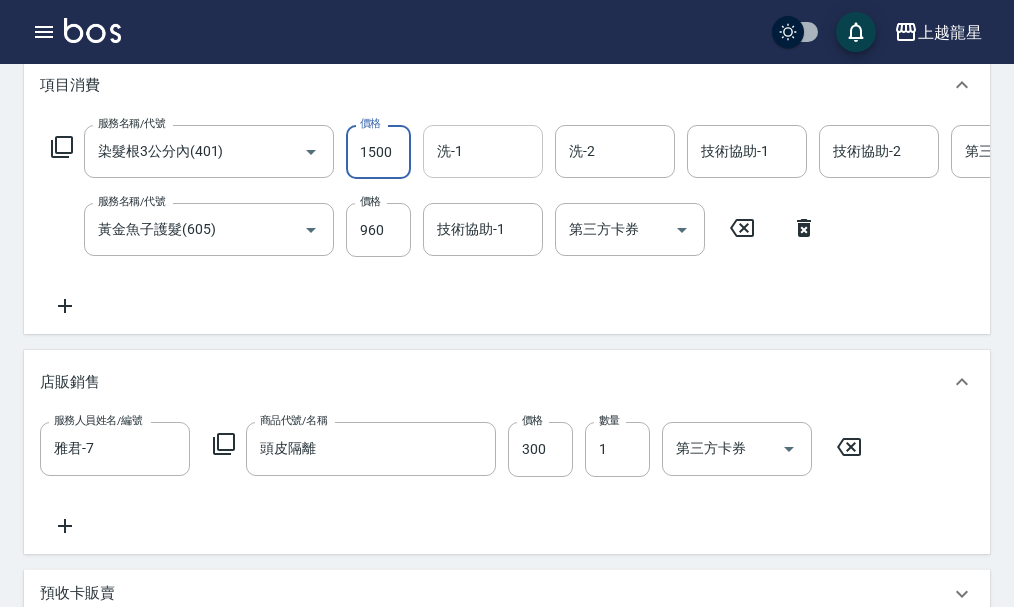 type on "1500" 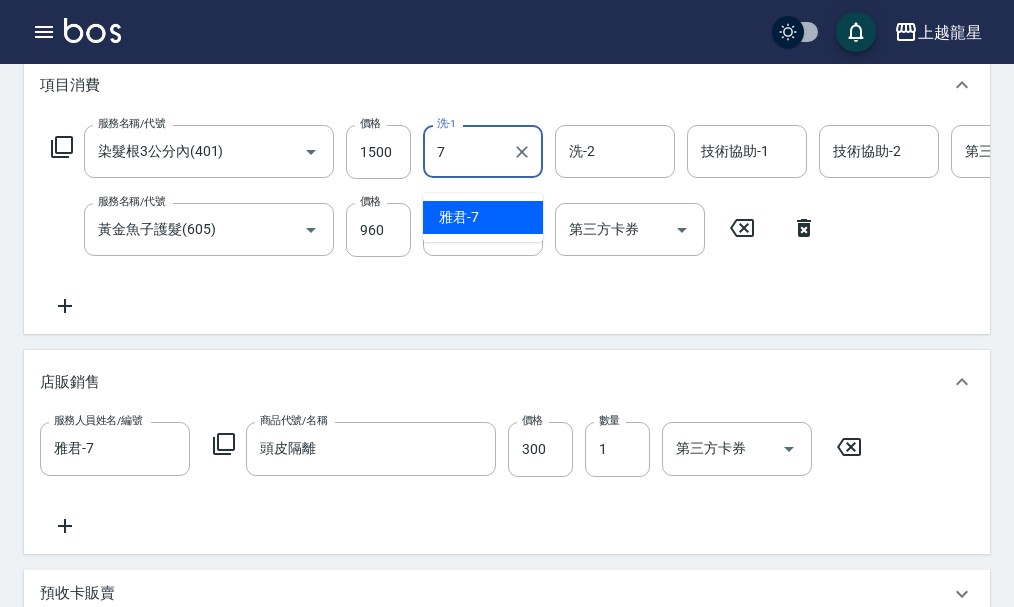 type on "雅君-7" 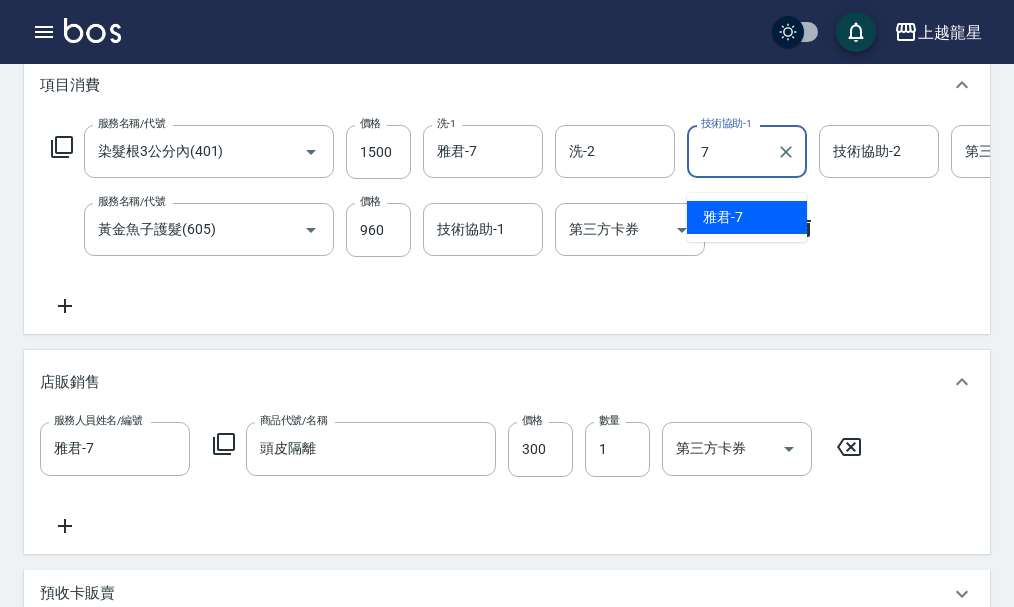 type on "雅君-7" 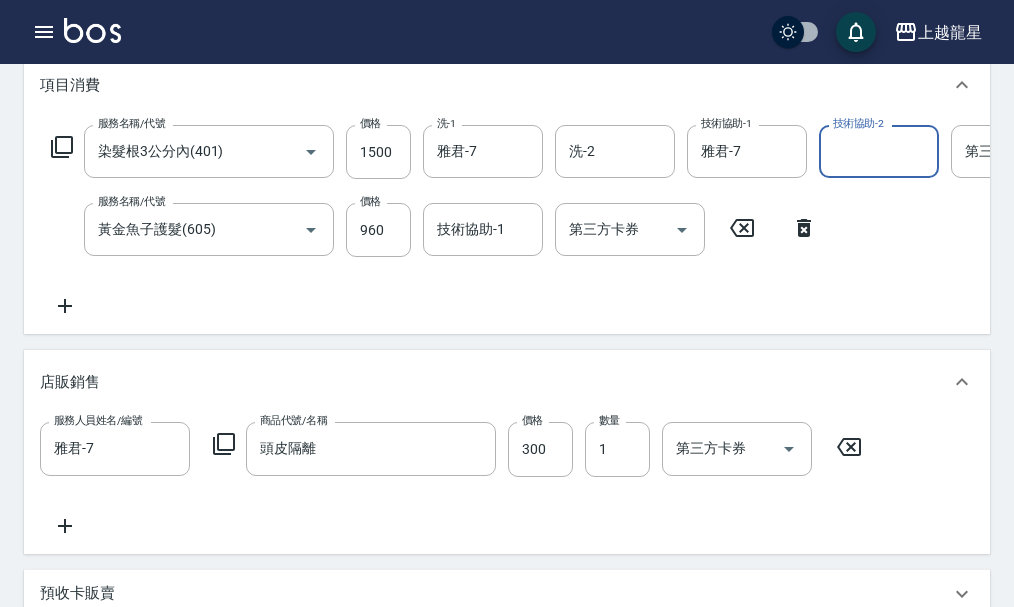 scroll, scrollTop: 0, scrollLeft: 72, axis: horizontal 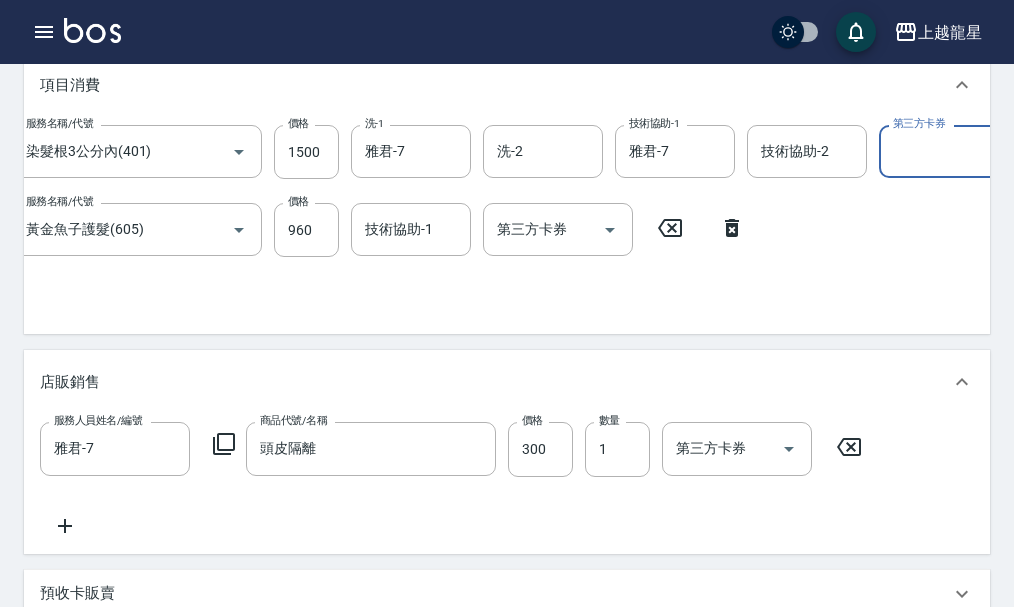 click on "技術協助-1" at bounding box center [411, 229] 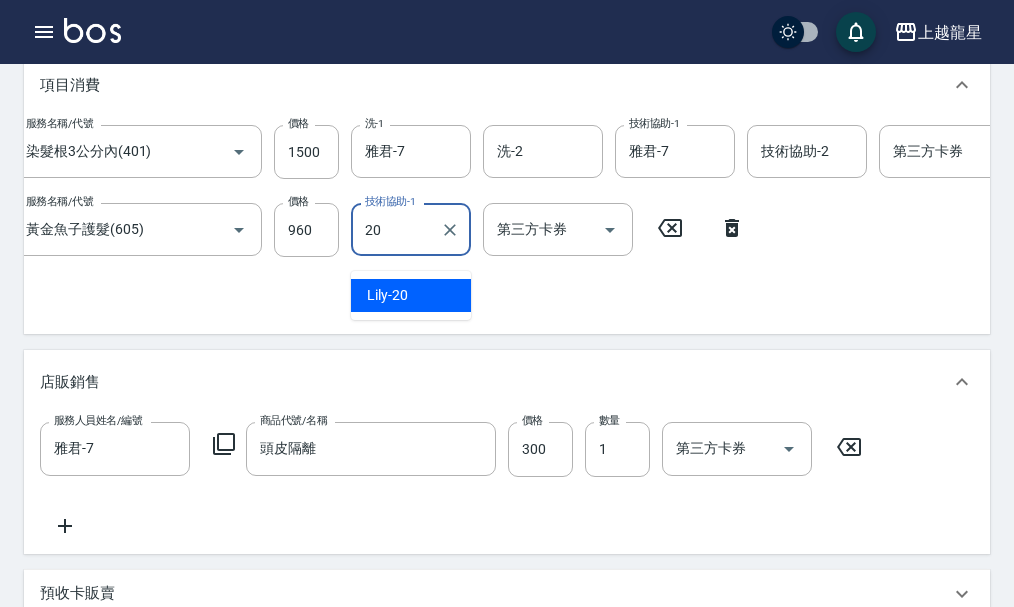 type on "Lily-20" 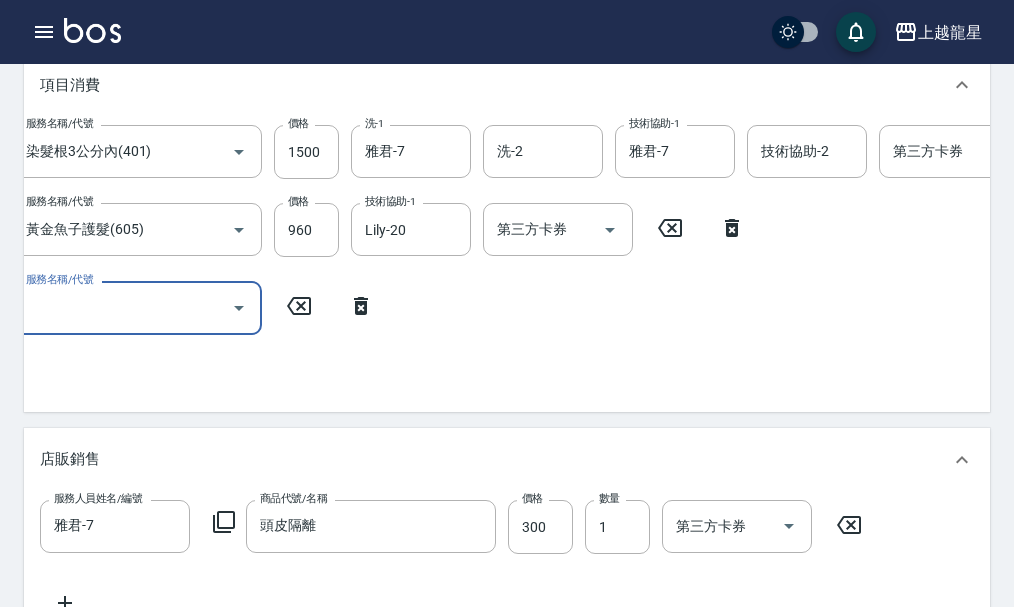 scroll, scrollTop: 0, scrollLeft: 69, axis: horizontal 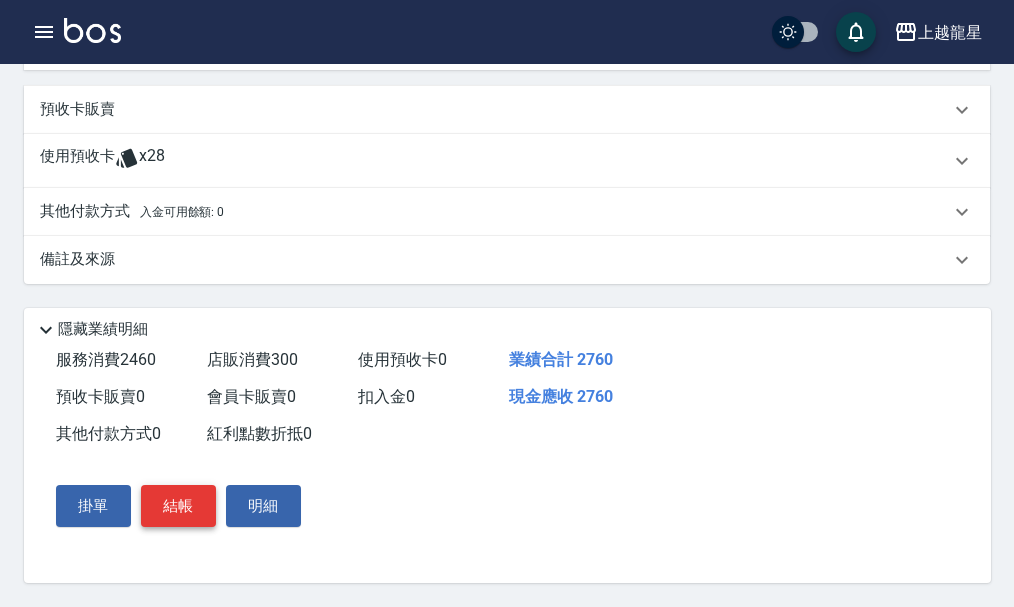 click on "結帳" at bounding box center [178, 506] 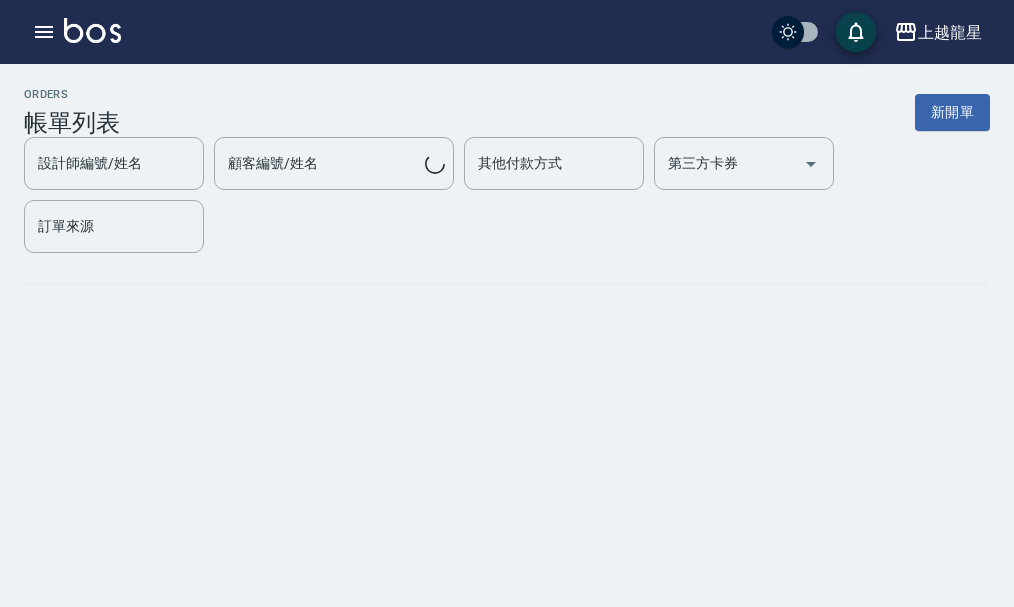 scroll, scrollTop: 0, scrollLeft: 0, axis: both 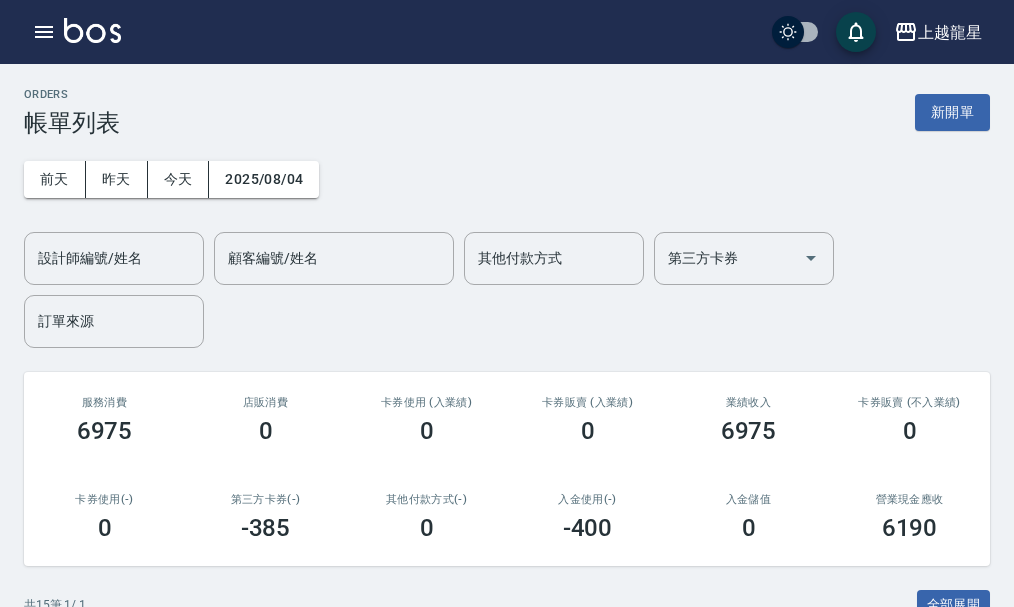 click at bounding box center [92, 30] 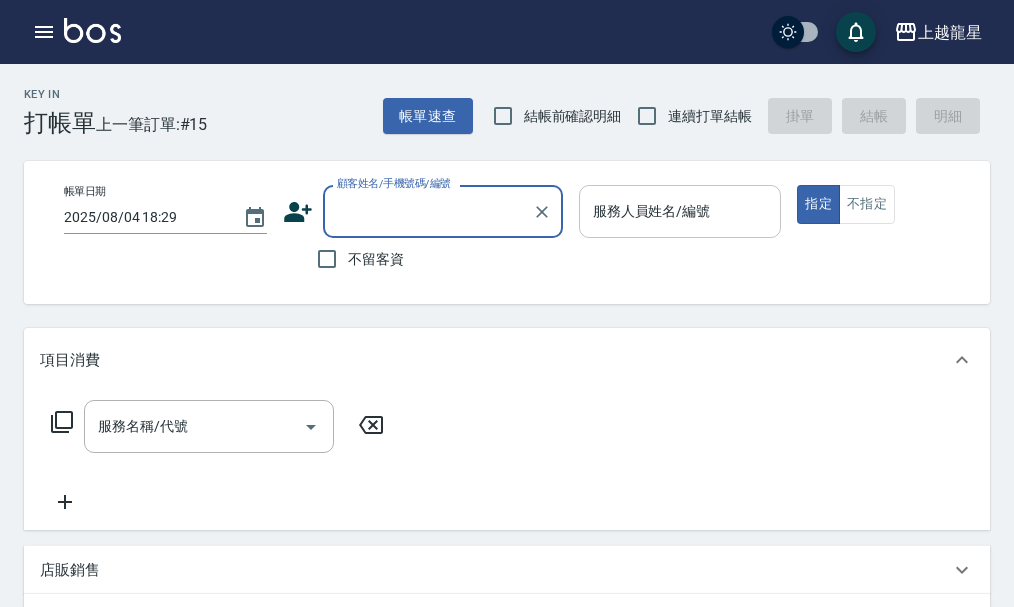 click on "服務人員姓名/編號" at bounding box center [680, 211] 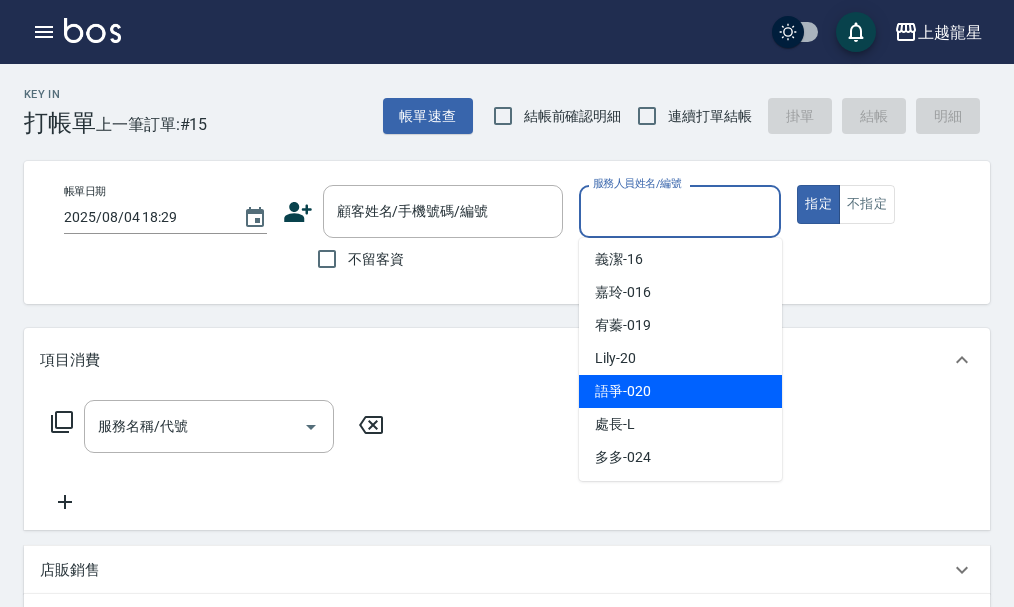 scroll, scrollTop: 367, scrollLeft: 0, axis: vertical 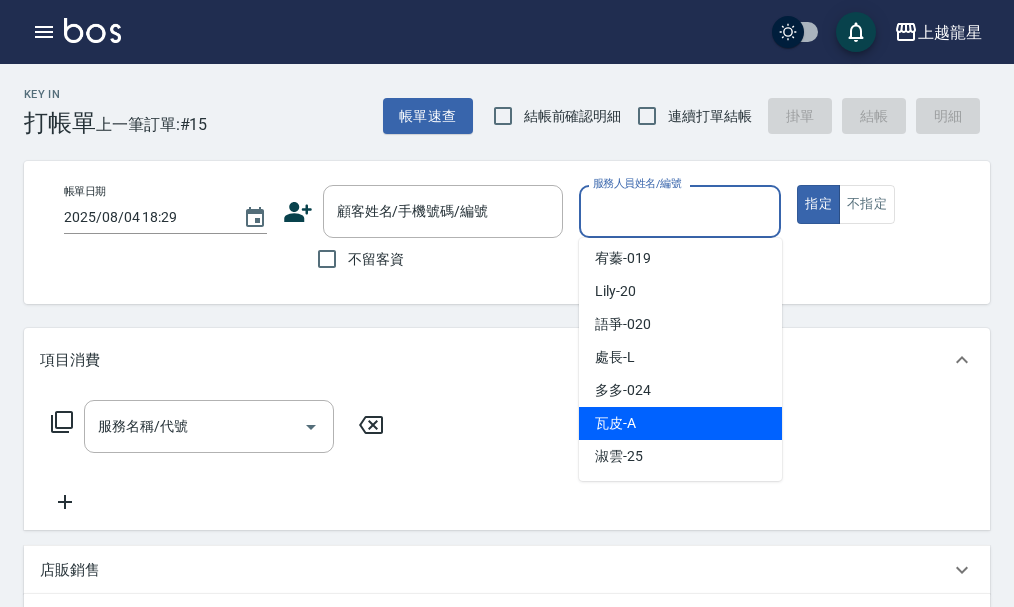 click on "瓦皮 -A" at bounding box center [680, 423] 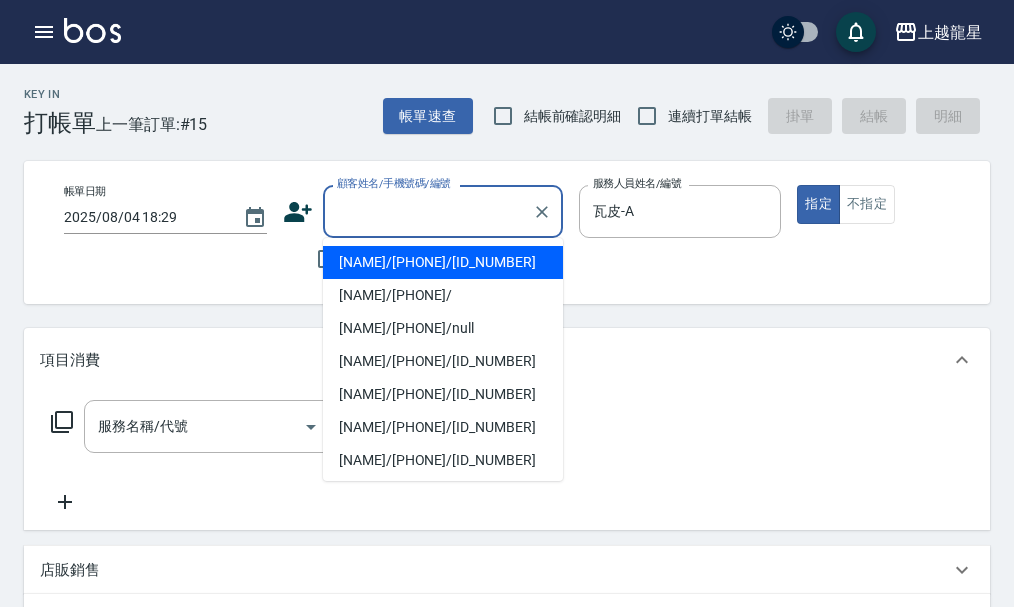 click on "顧客姓名/手機號碼/編號" at bounding box center (428, 211) 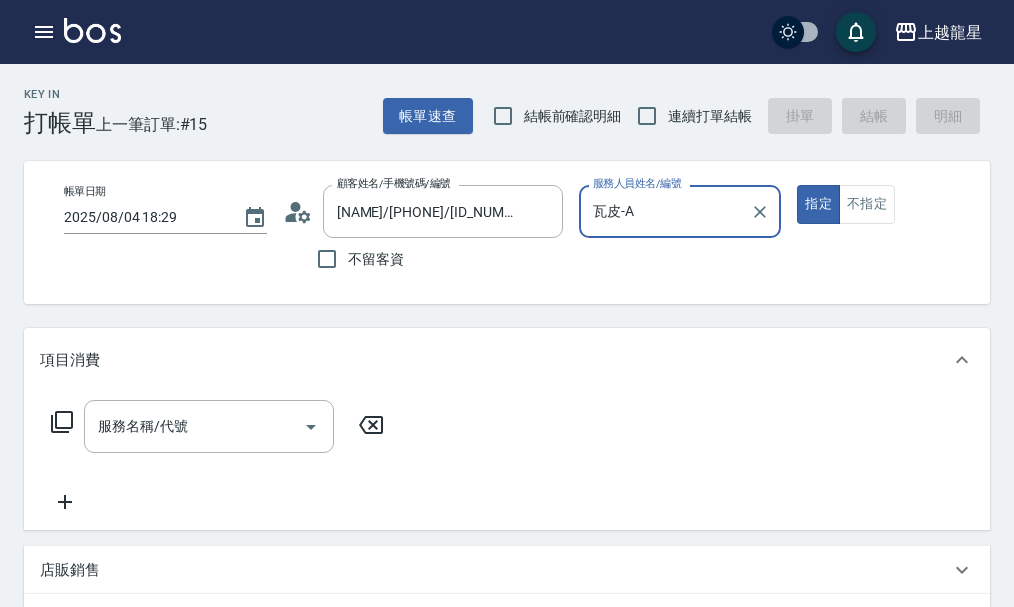 type on "雅君-7" 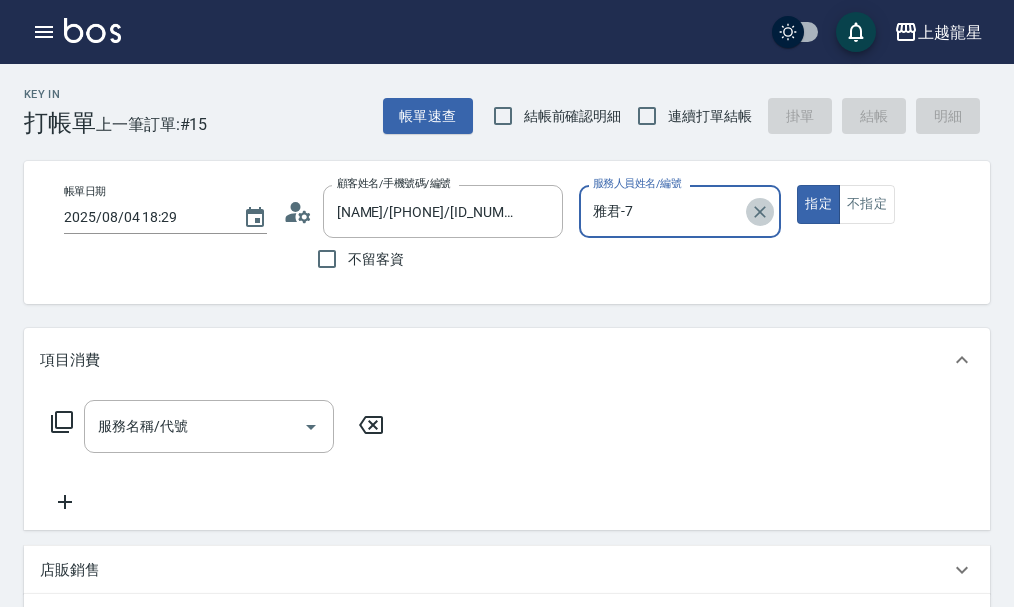 click 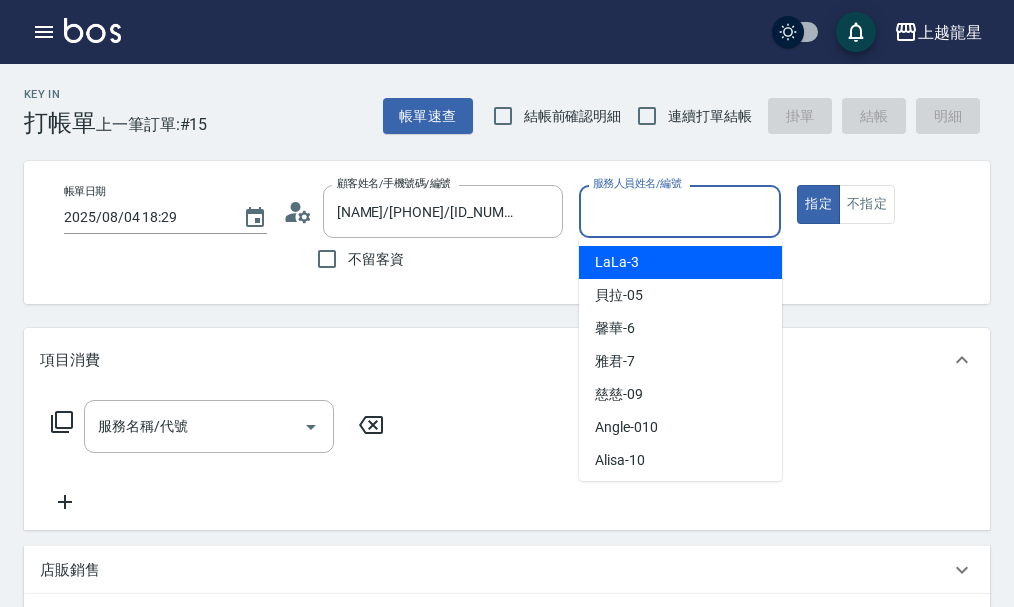 click on "服務人員姓名/編號" at bounding box center (680, 211) 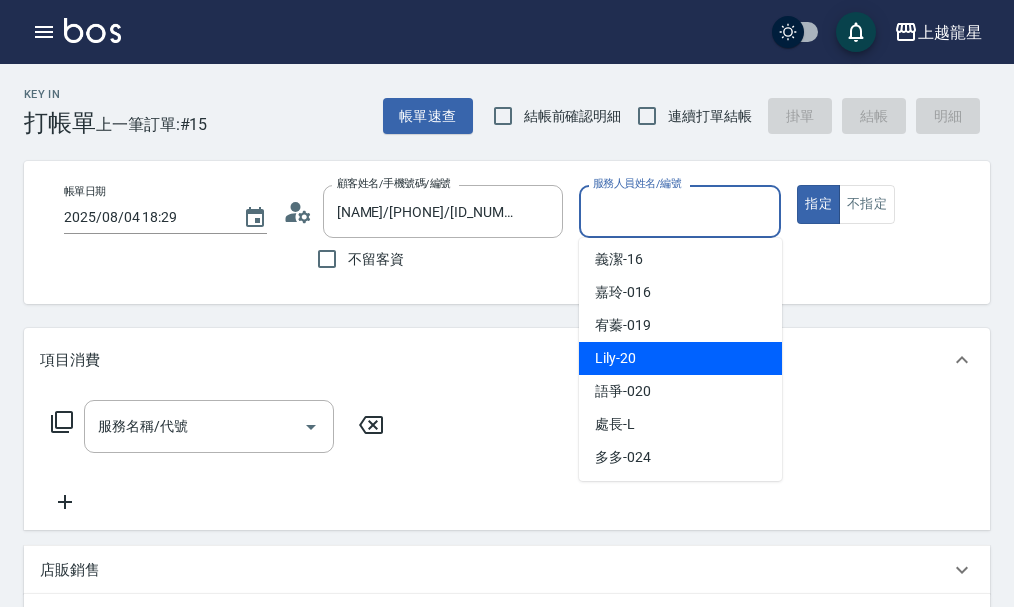 scroll, scrollTop: 367, scrollLeft: 0, axis: vertical 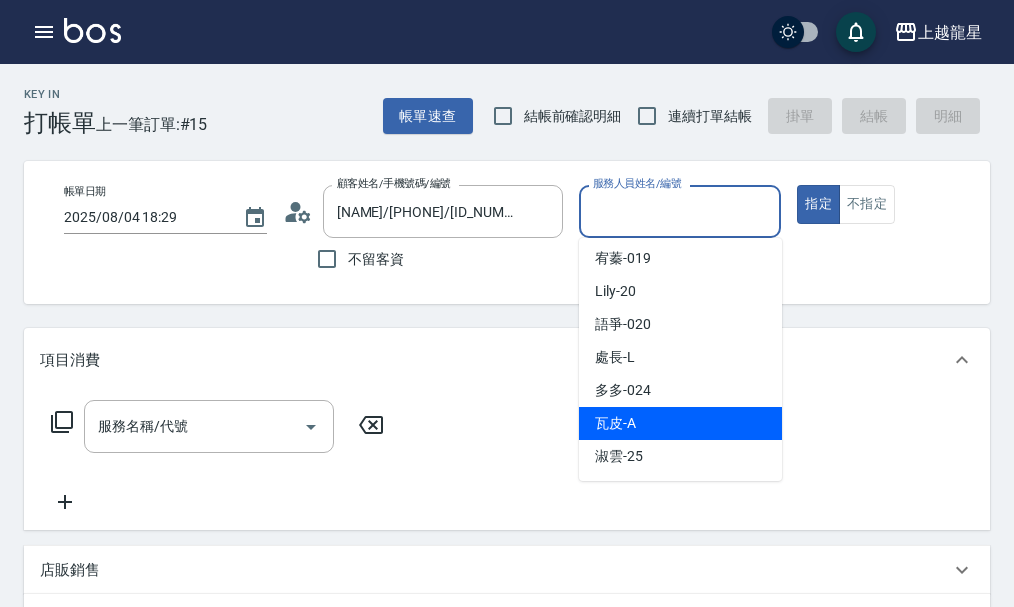 click on "瓦皮 -A" at bounding box center [680, 423] 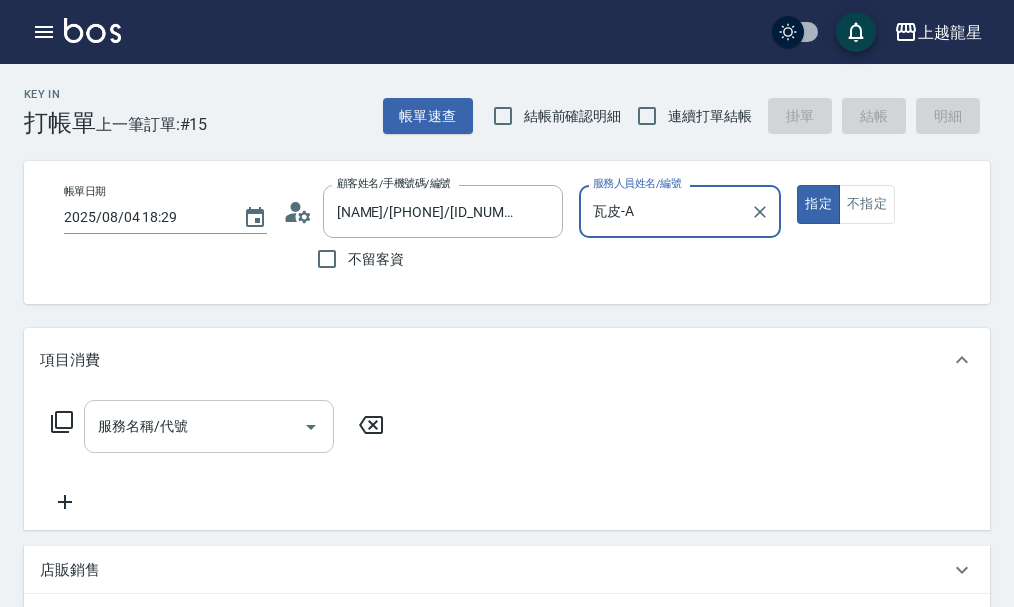 click on "服務名稱/代號 服務名稱/代號" at bounding box center [209, 426] 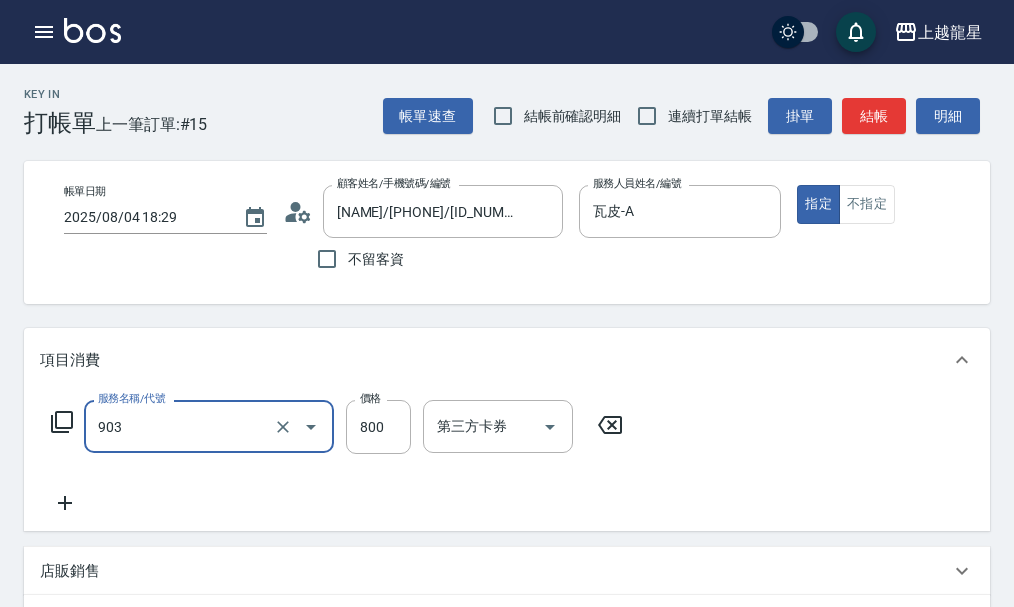 type on "修手+腳(903)" 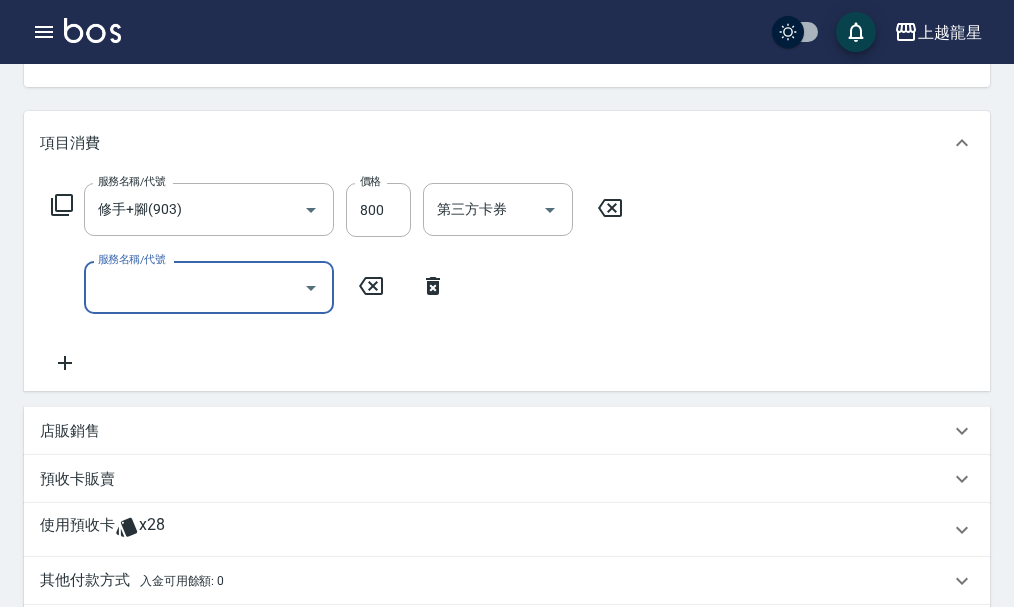 scroll, scrollTop: 200, scrollLeft: 0, axis: vertical 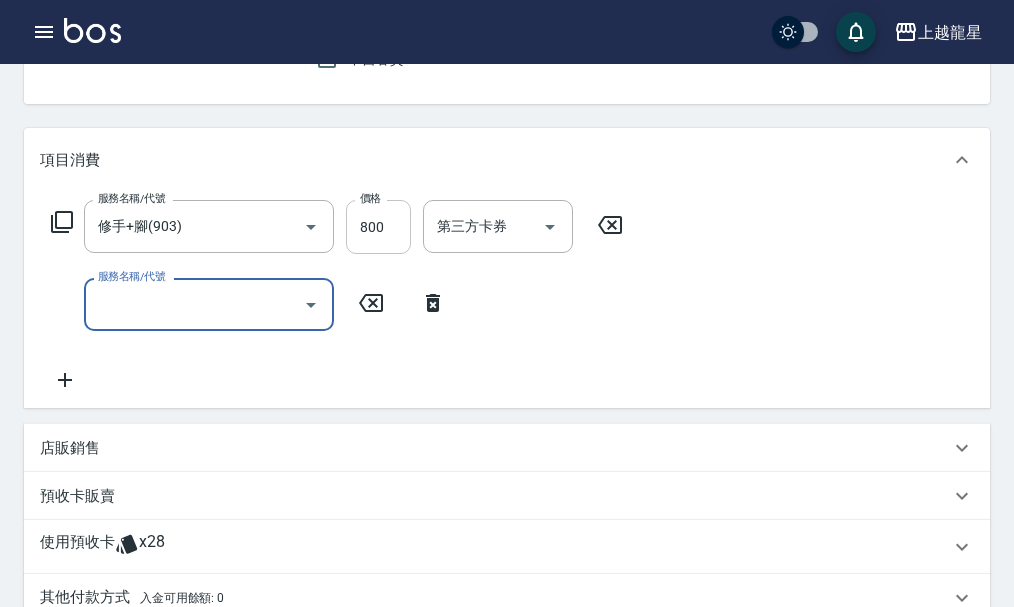 click on "800" at bounding box center (378, 227) 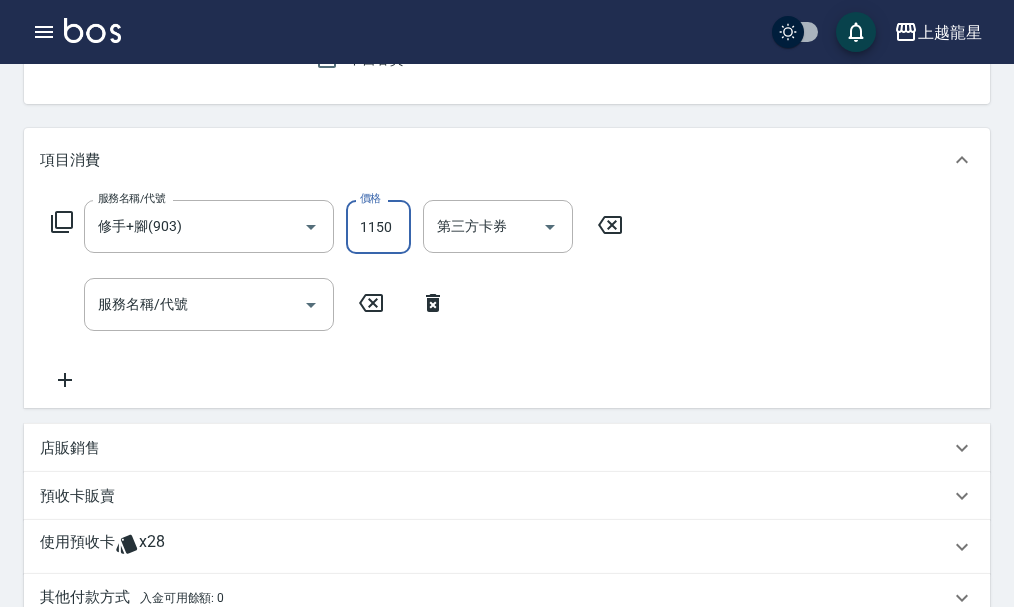 type on "1150" 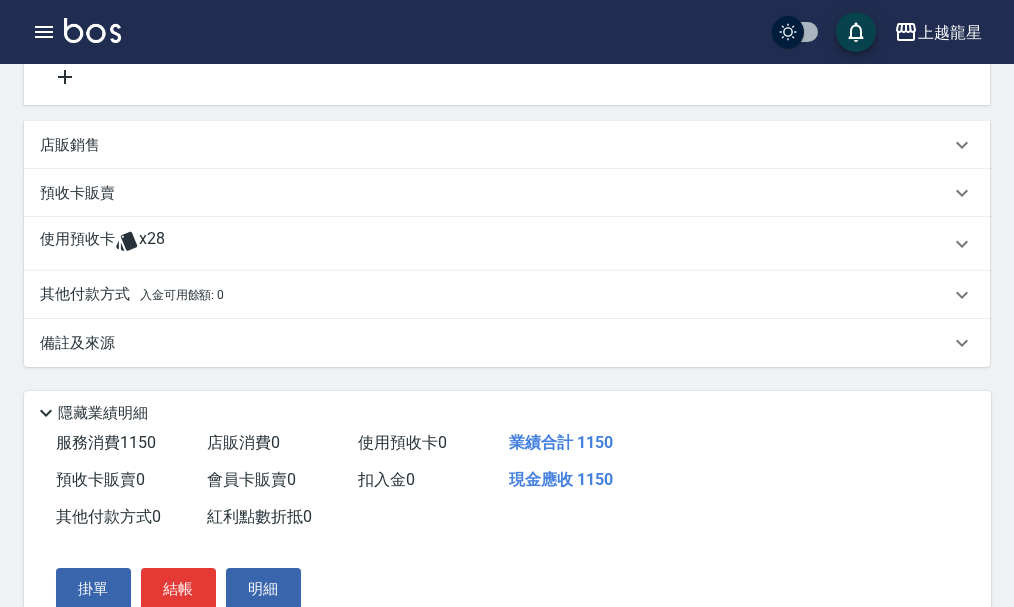 scroll, scrollTop: 611, scrollLeft: 0, axis: vertical 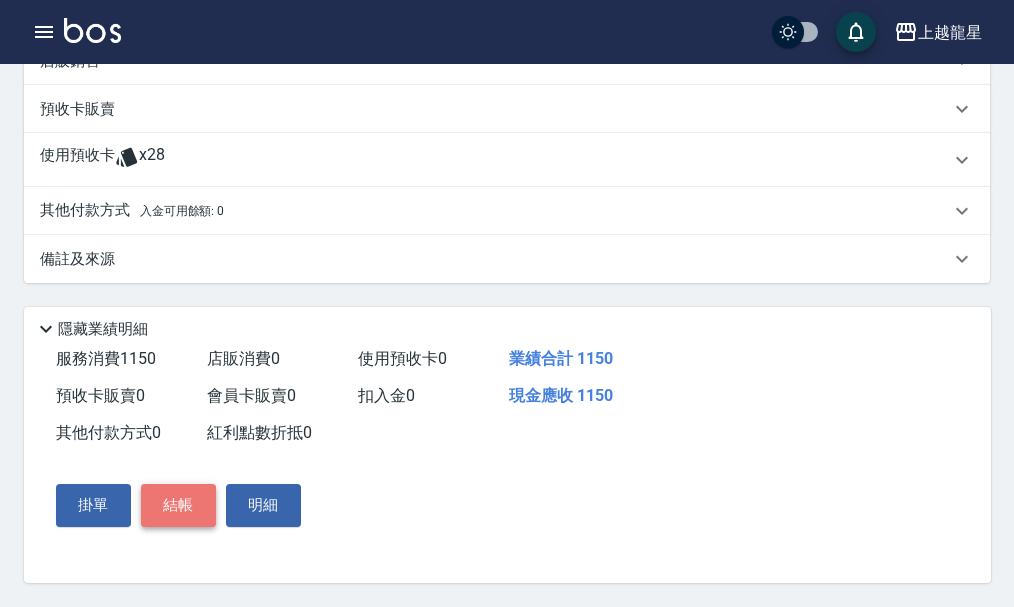 click on "結帳" at bounding box center (178, 505) 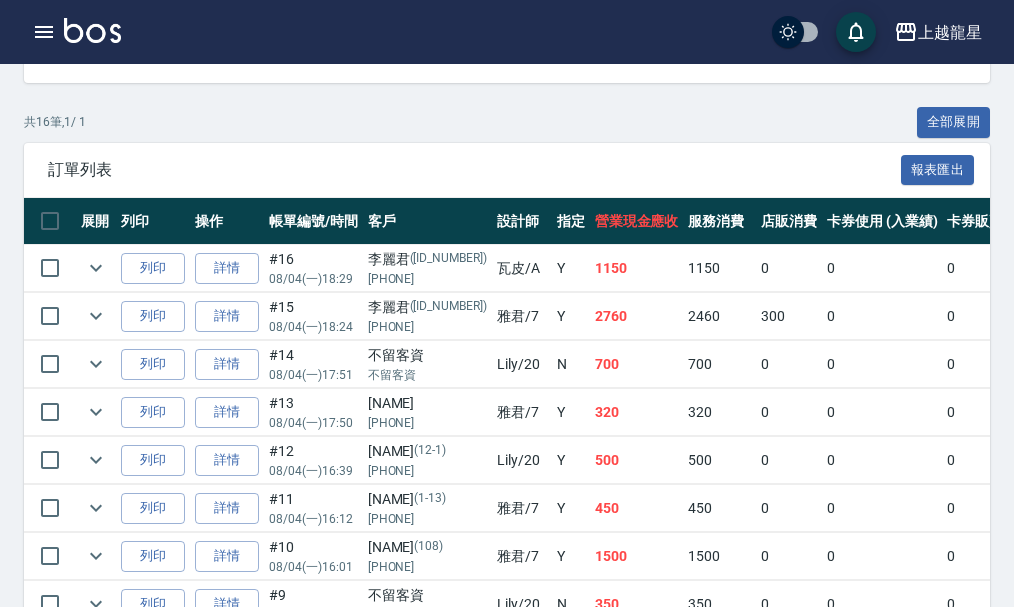scroll, scrollTop: 500, scrollLeft: 0, axis: vertical 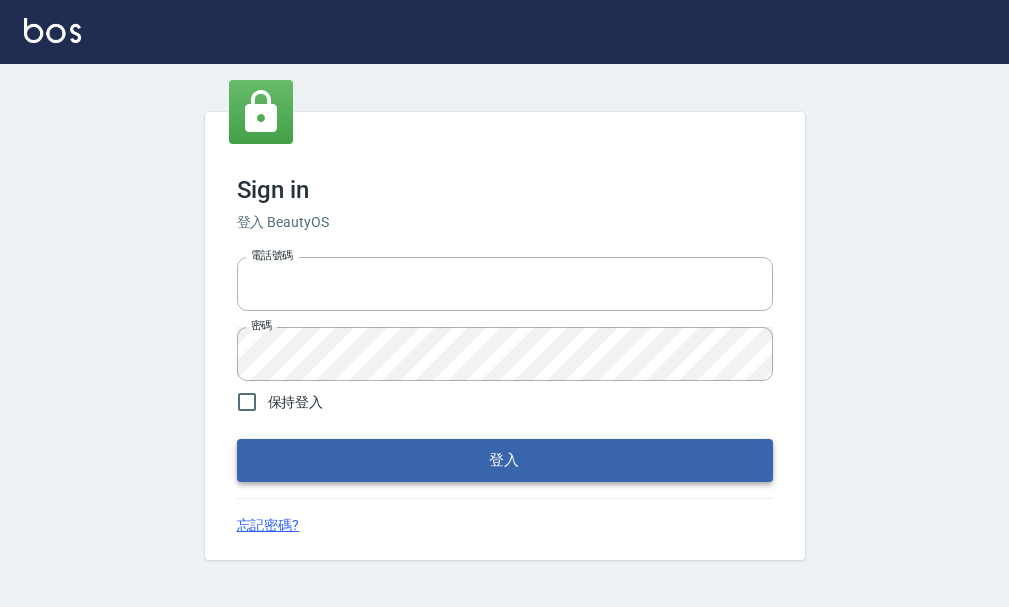 type on "[PHONE]" 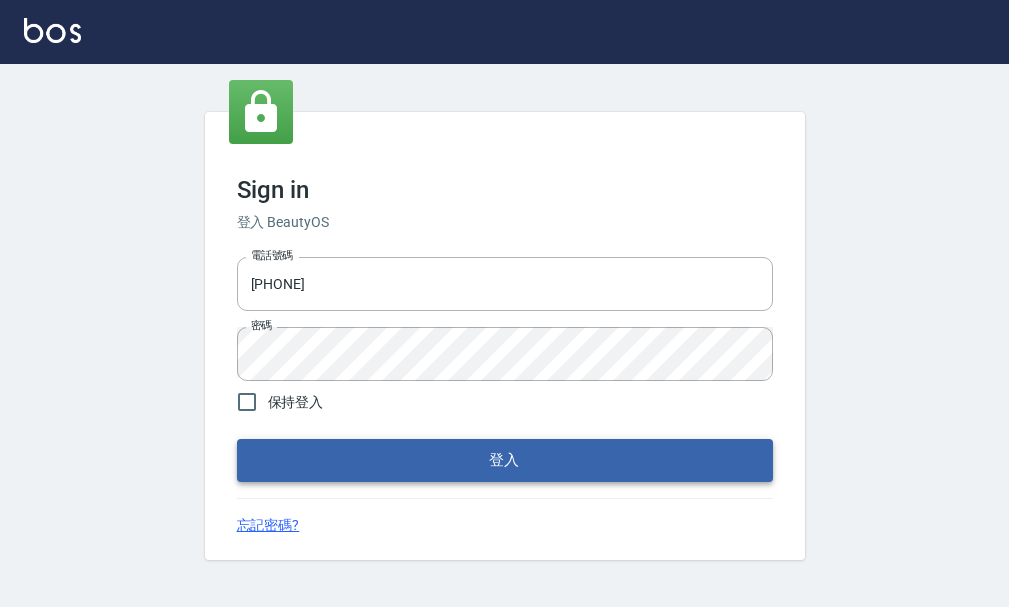 click on "登入" at bounding box center (505, 460) 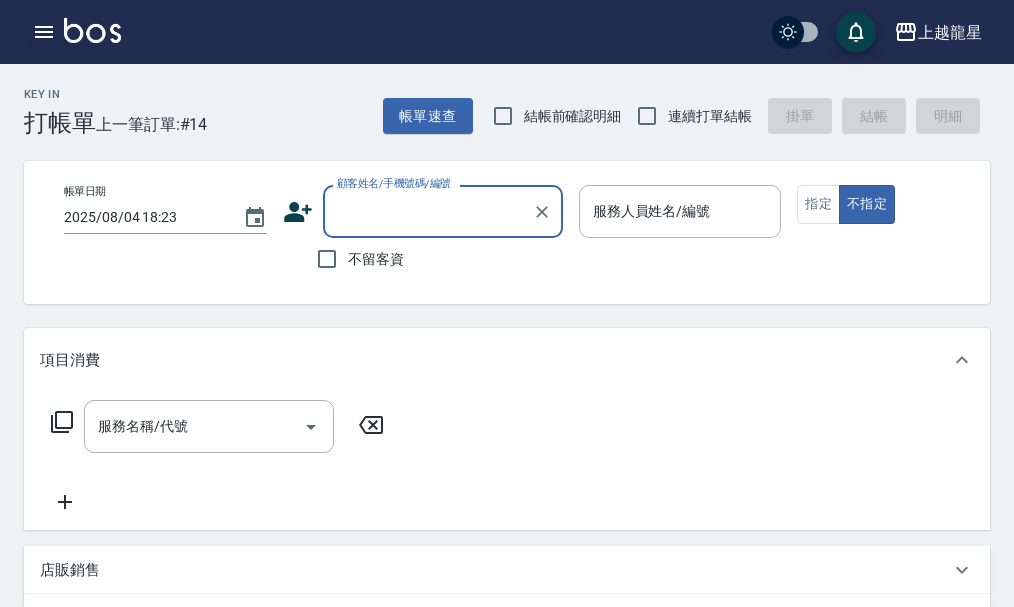 click 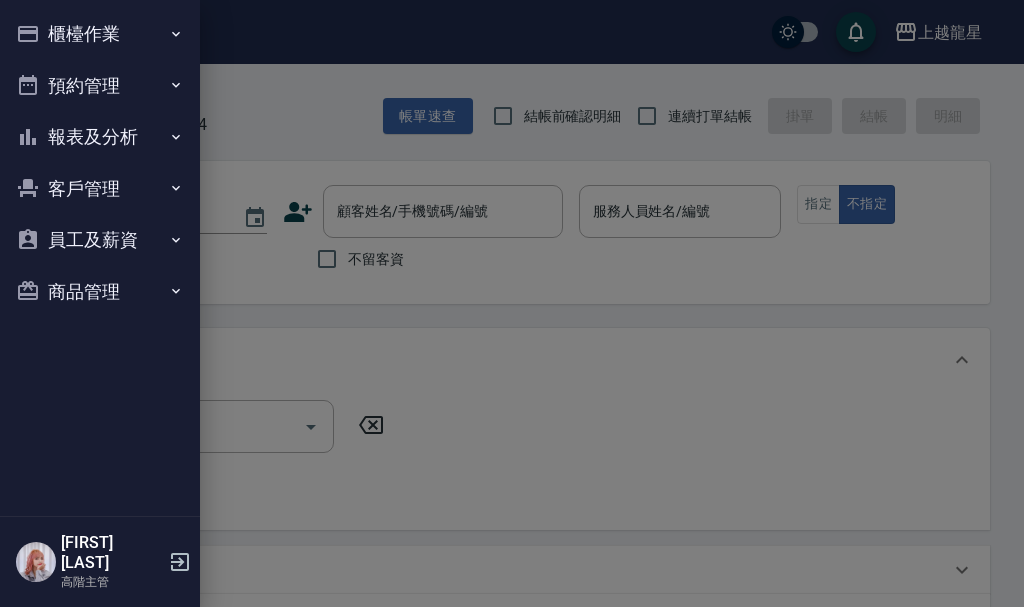click on "櫃檯作業" at bounding box center (100, 34) 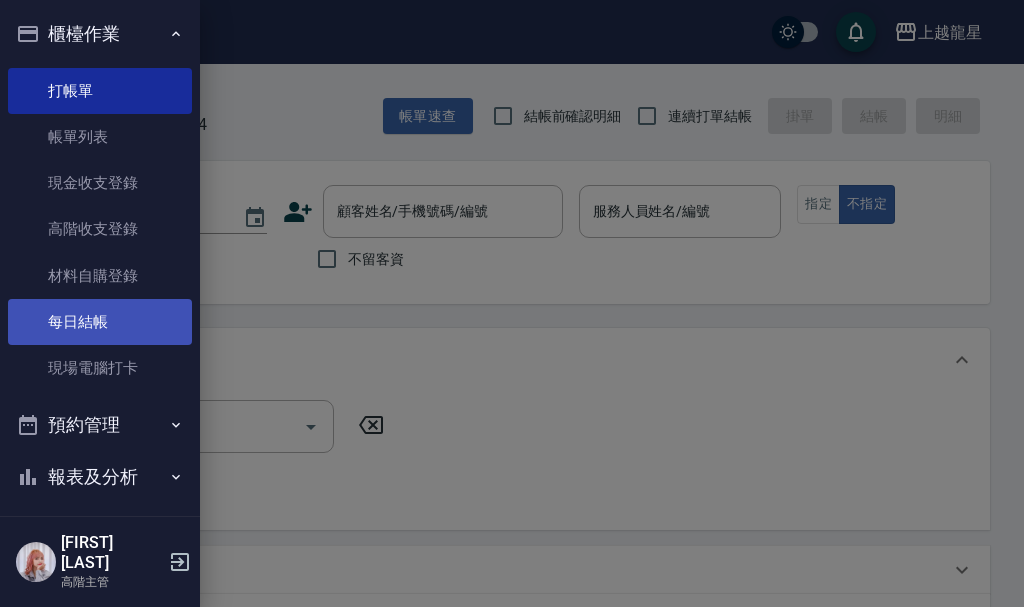 click on "每日結帳" at bounding box center [100, 322] 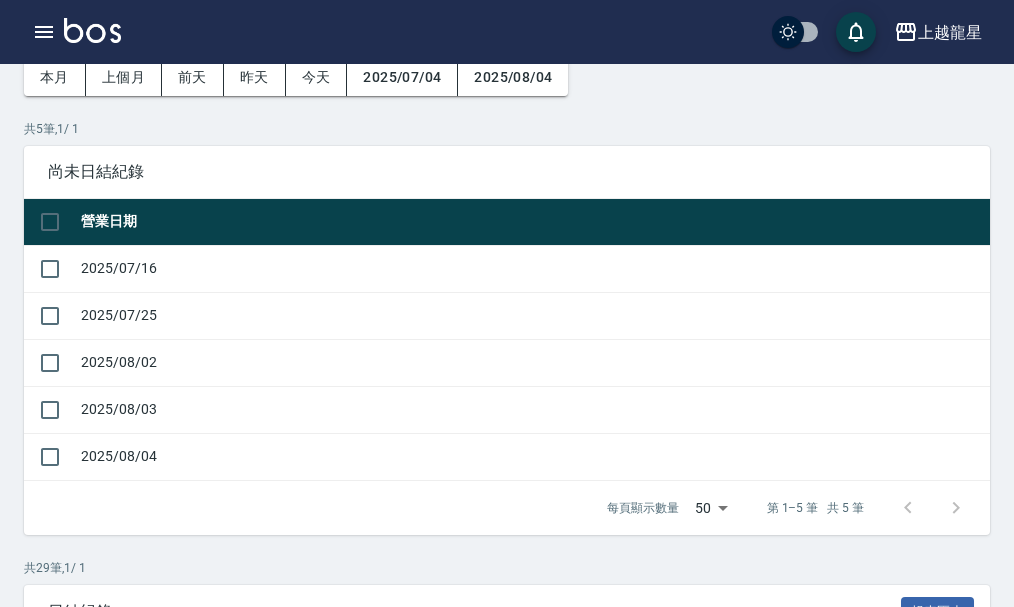 scroll, scrollTop: 100, scrollLeft: 0, axis: vertical 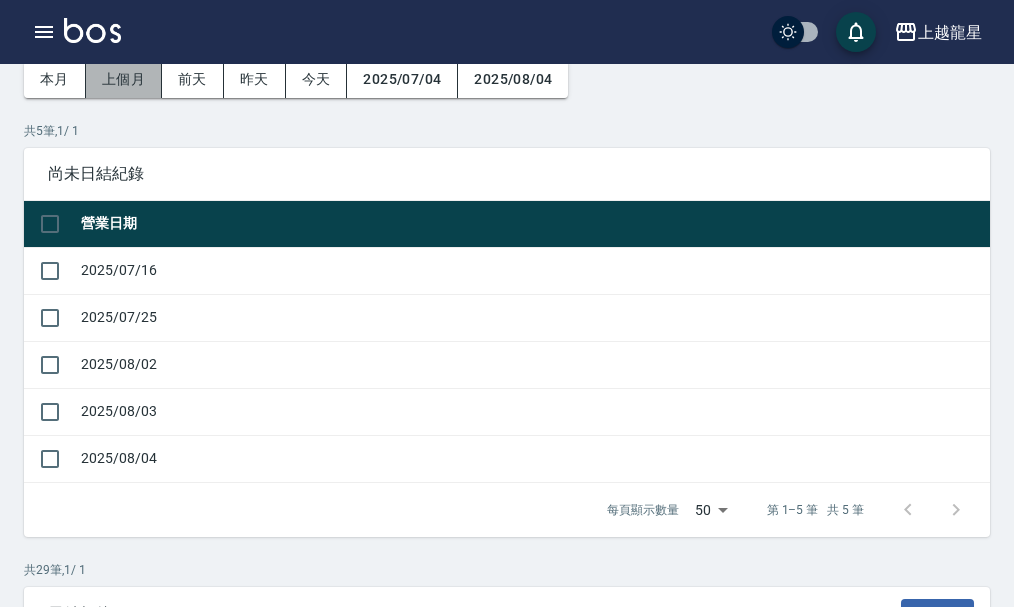click on "上個月" at bounding box center (124, 79) 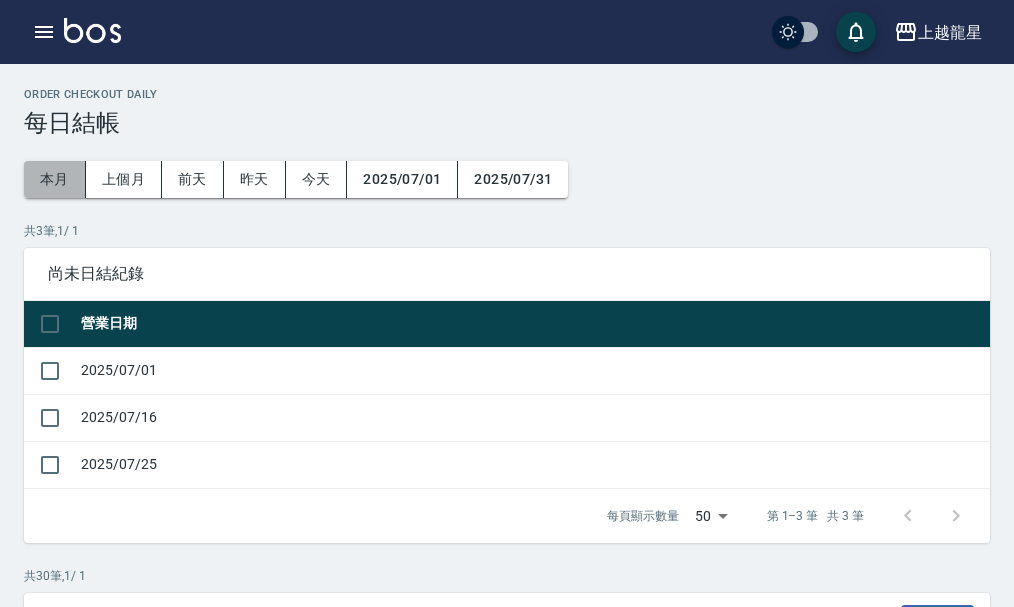 click on "本月" at bounding box center (55, 179) 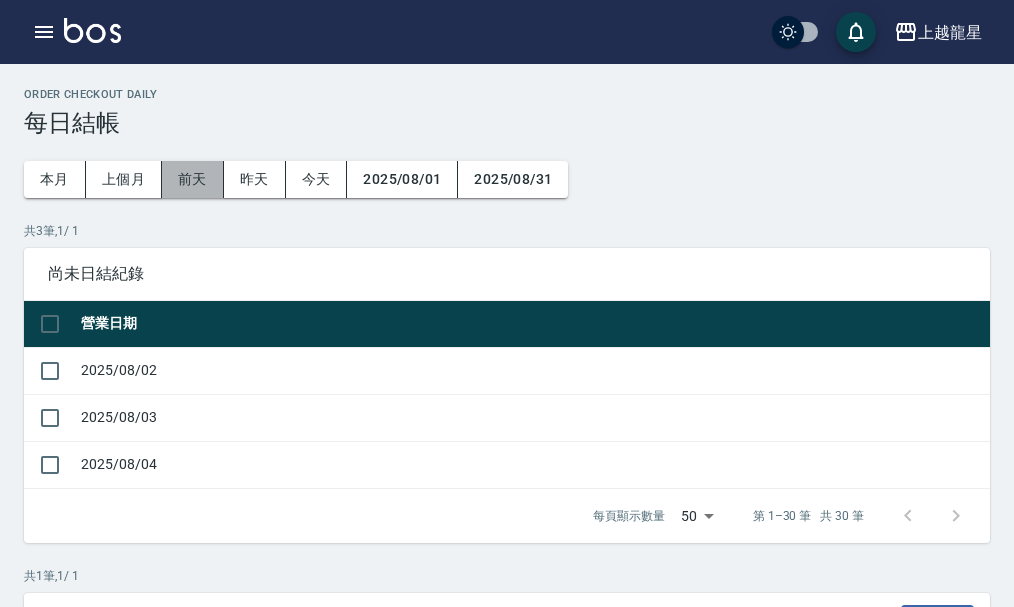 click on "前天" at bounding box center (193, 179) 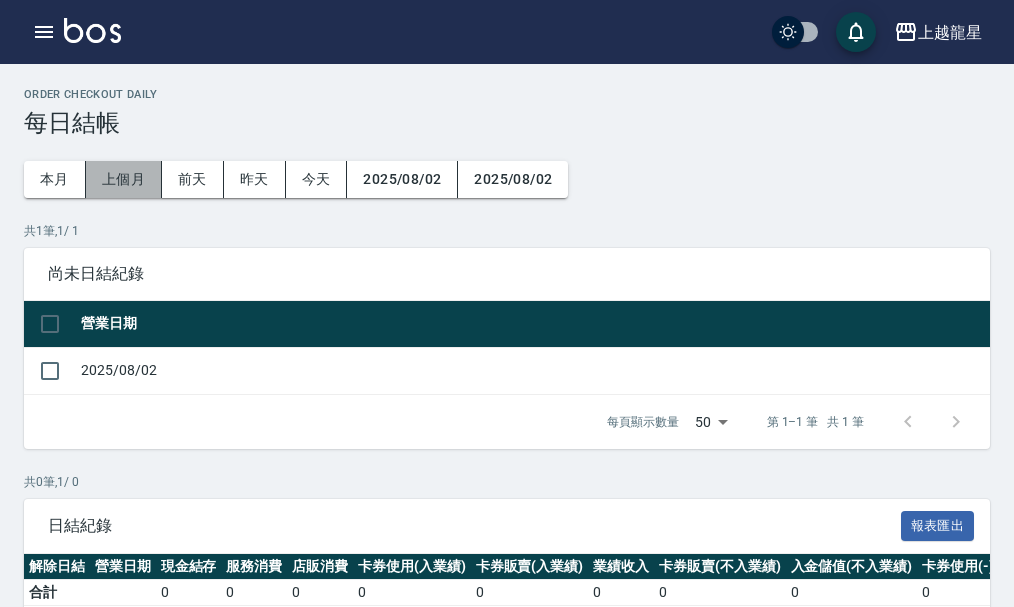 click on "上個月" at bounding box center [124, 179] 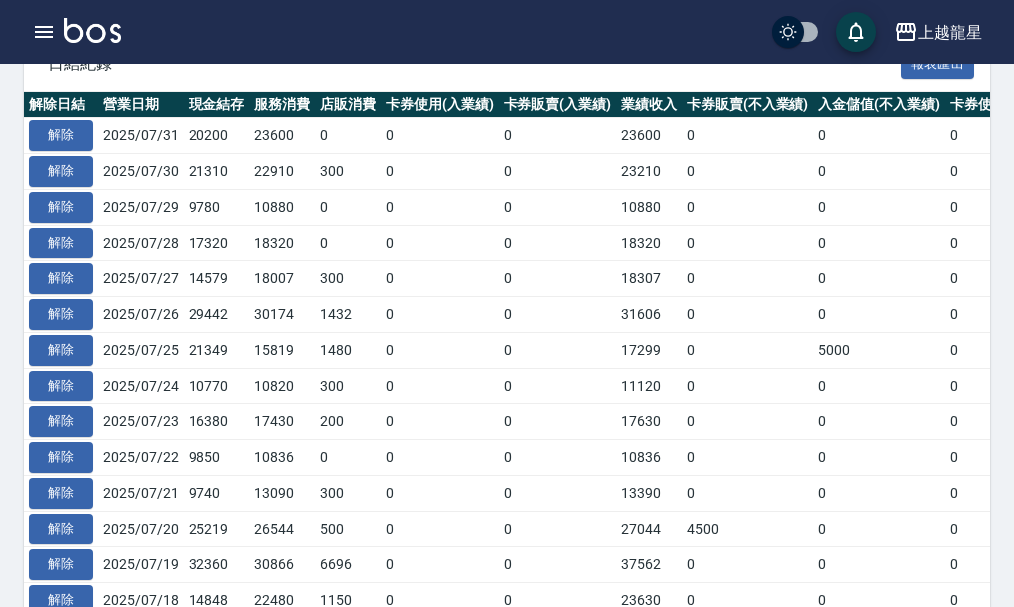 scroll, scrollTop: 600, scrollLeft: 0, axis: vertical 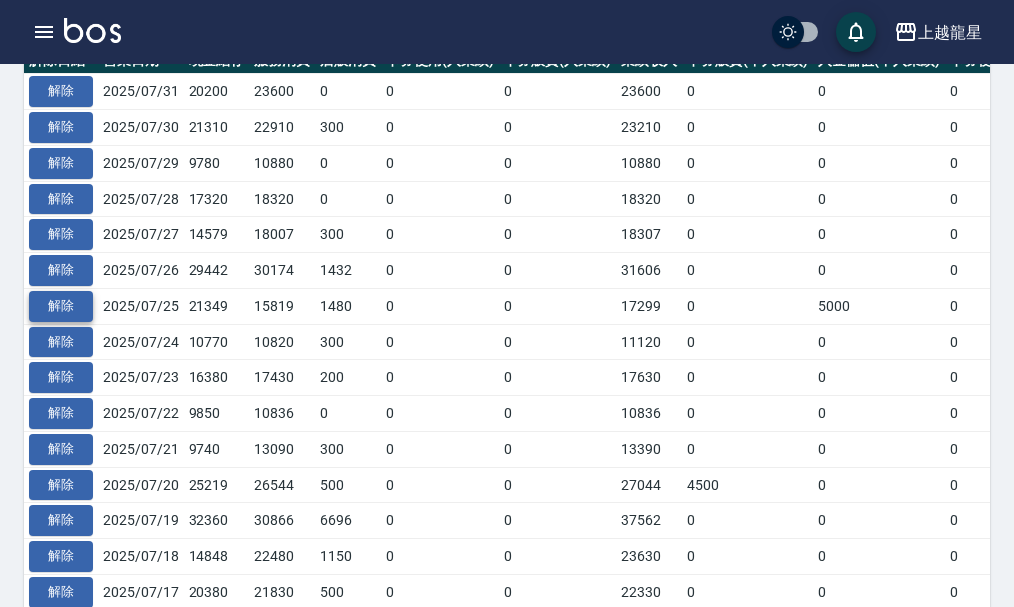 click on "解除" at bounding box center (61, 306) 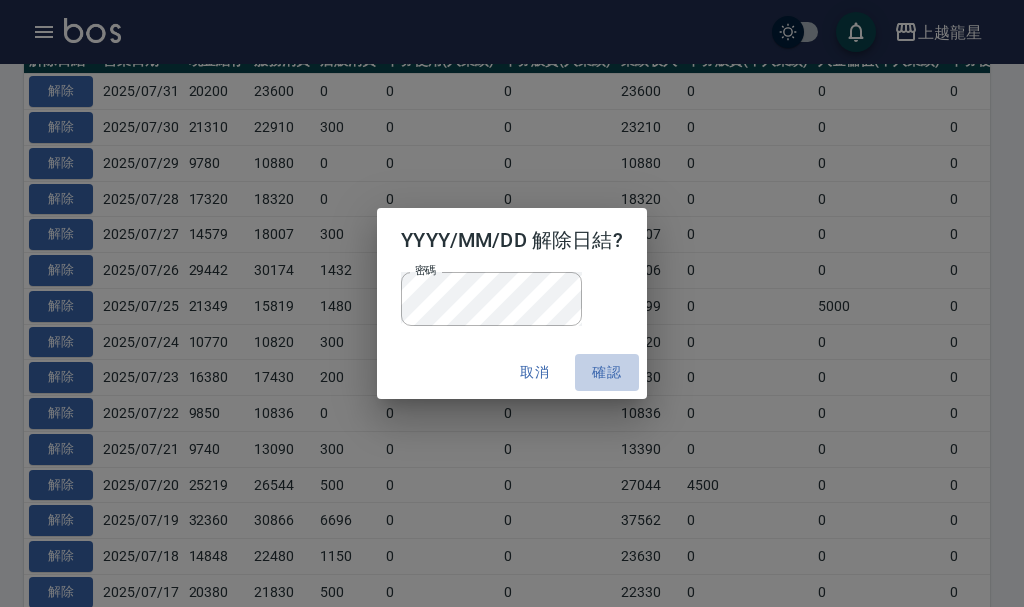click on "確認" at bounding box center (607, 372) 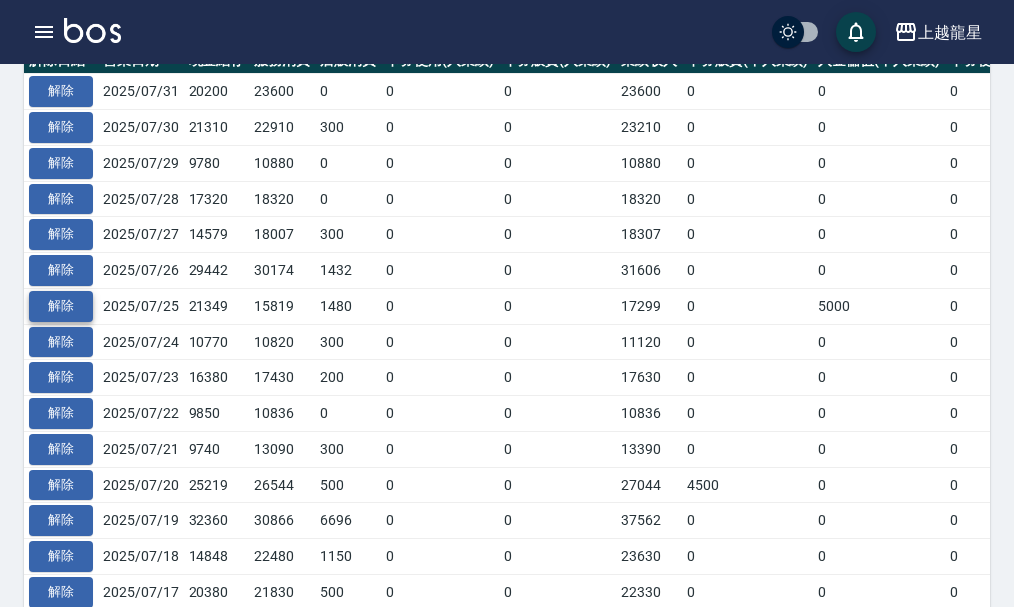 click on "解除" at bounding box center (61, 306) 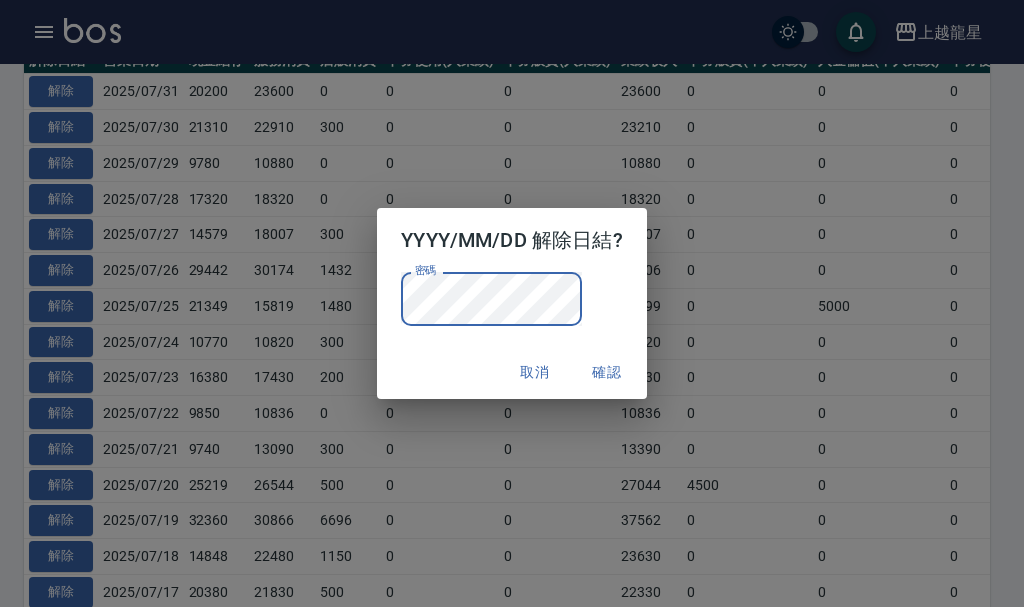 click on "確認" at bounding box center [607, 372] 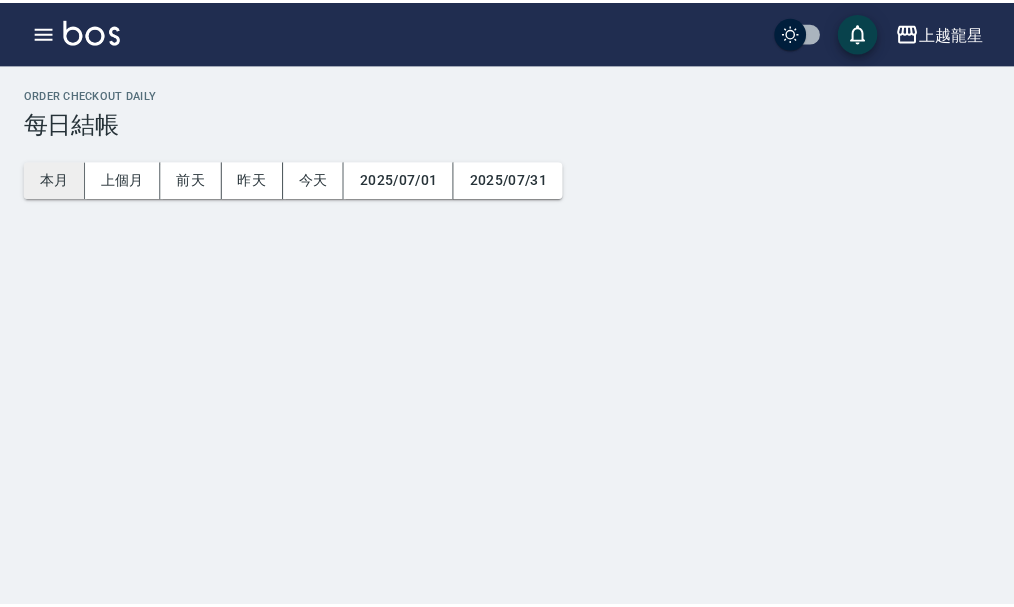 scroll, scrollTop: 0, scrollLeft: 0, axis: both 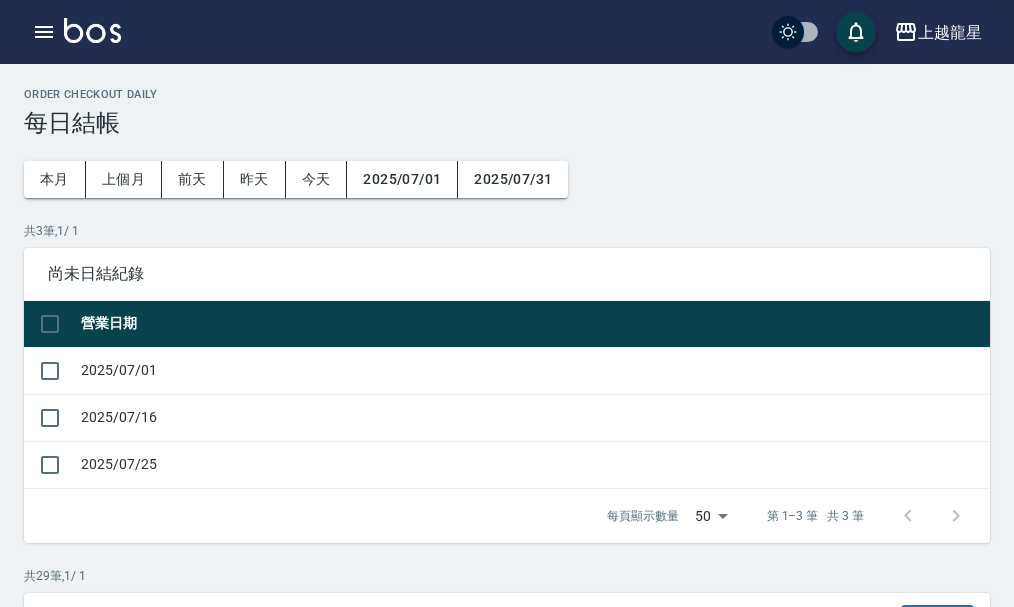 click 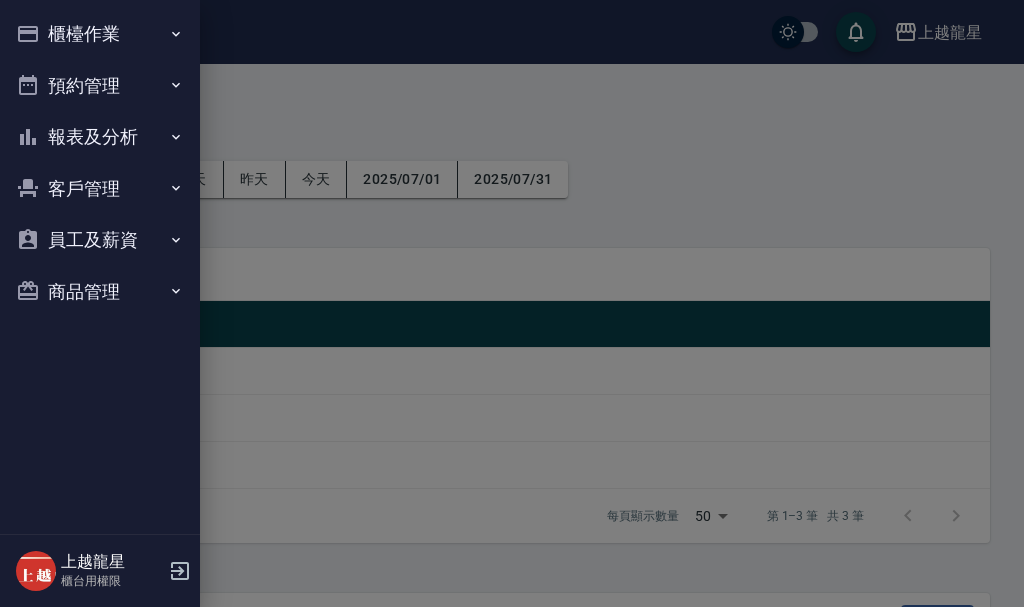 click on "櫃檯作業" at bounding box center (100, 34) 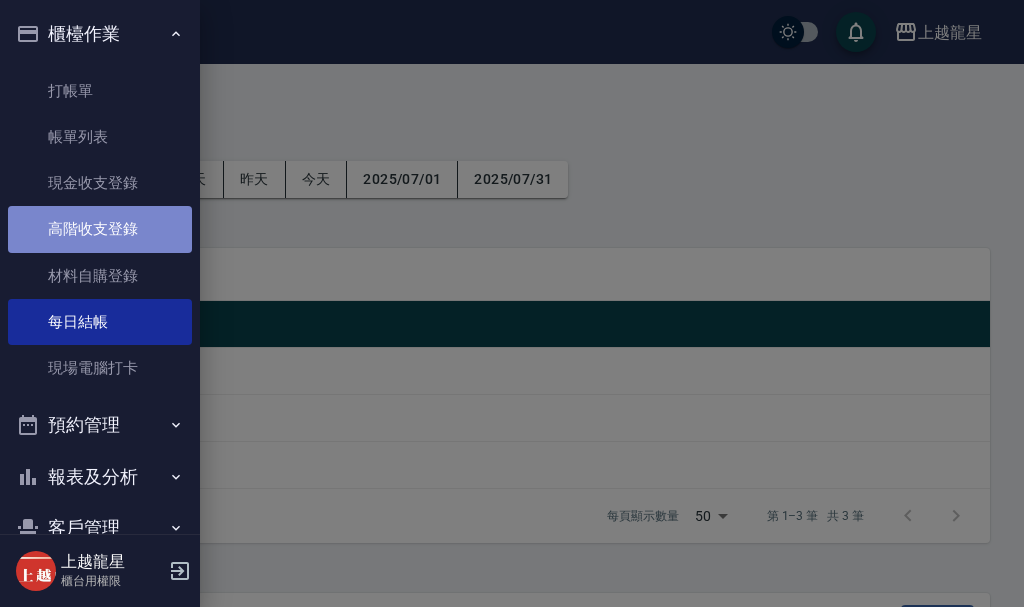 click on "高階收支登錄" at bounding box center [100, 229] 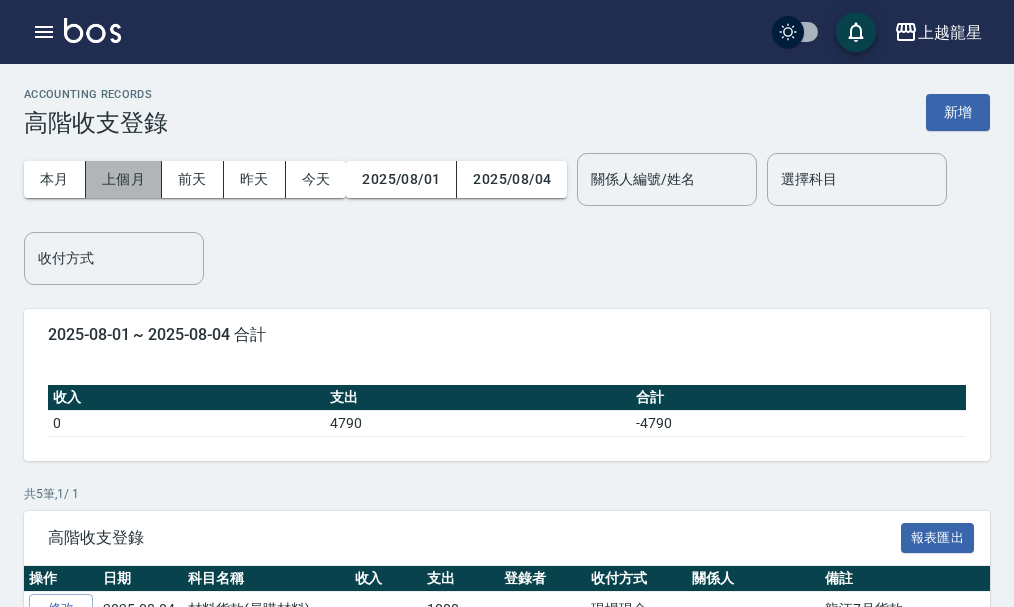 click on "上個月" at bounding box center (124, 179) 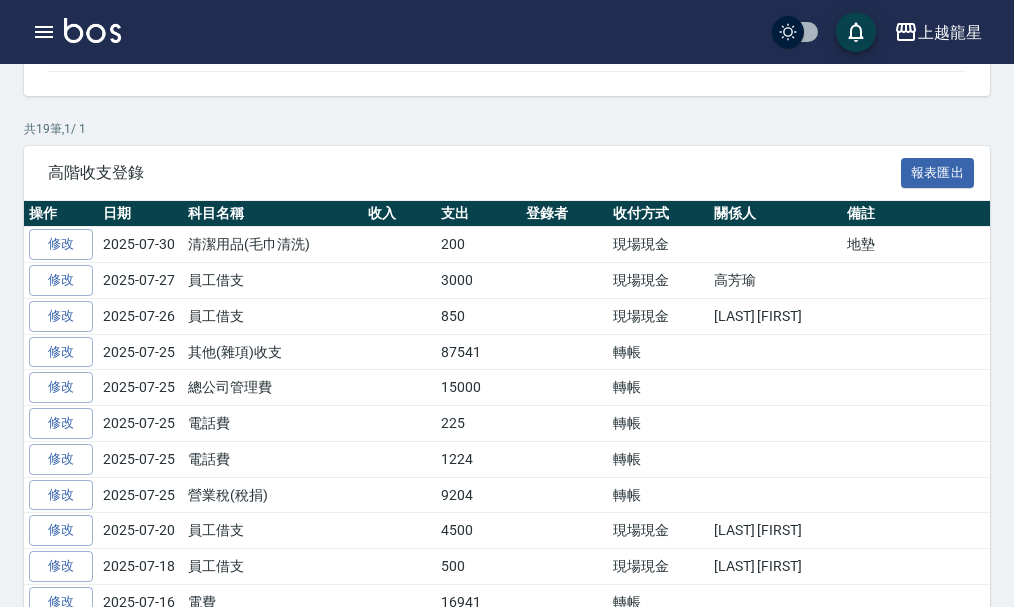 scroll, scrollTop: 400, scrollLeft: 0, axis: vertical 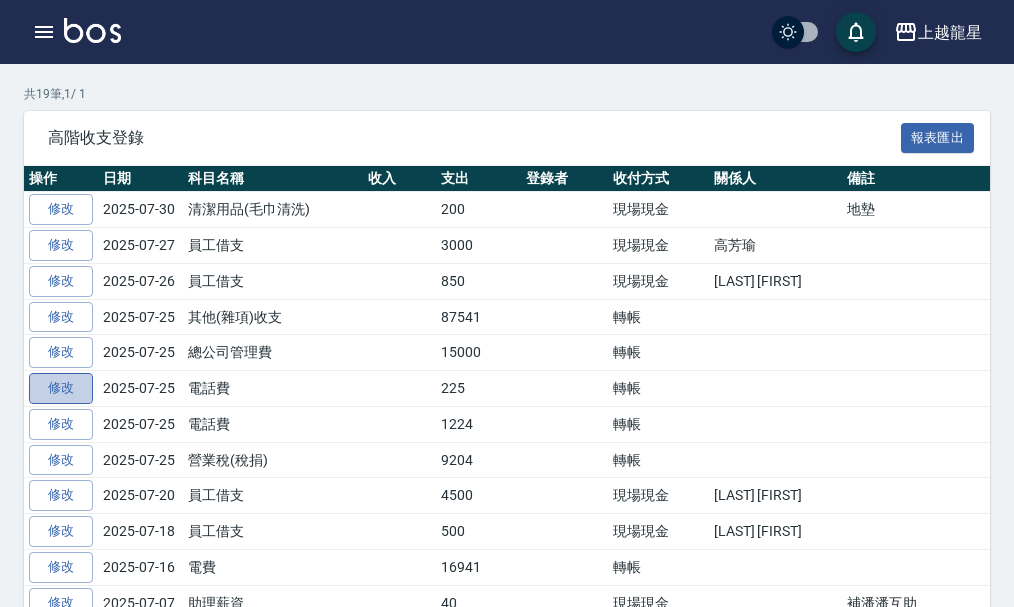 click on "修改" at bounding box center (61, 388) 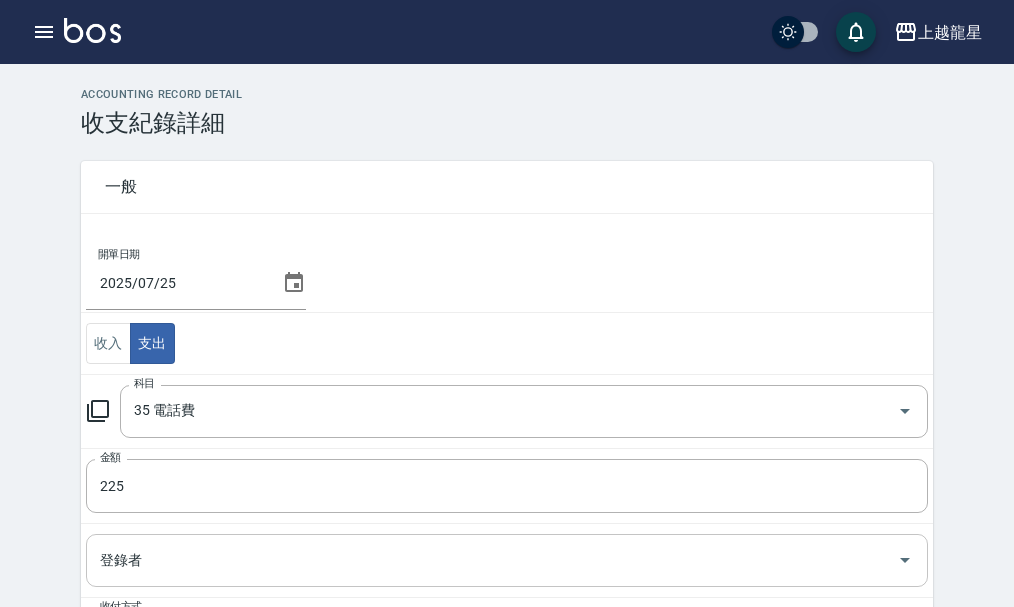 scroll, scrollTop: 371, scrollLeft: 0, axis: vertical 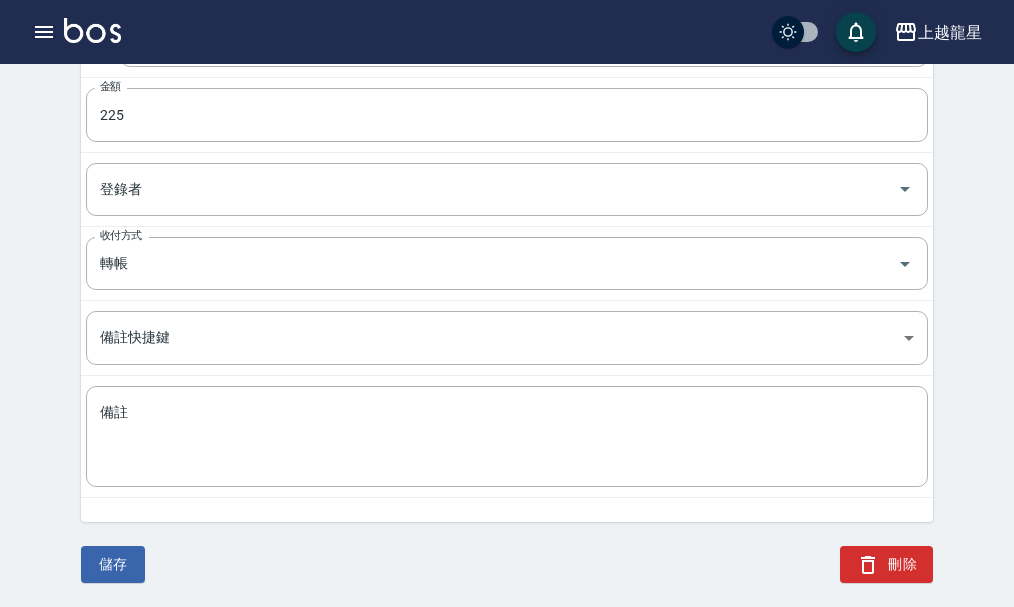 drag, startPoint x: 898, startPoint y: 565, endPoint x: 891, endPoint y: 542, distance: 24.04163 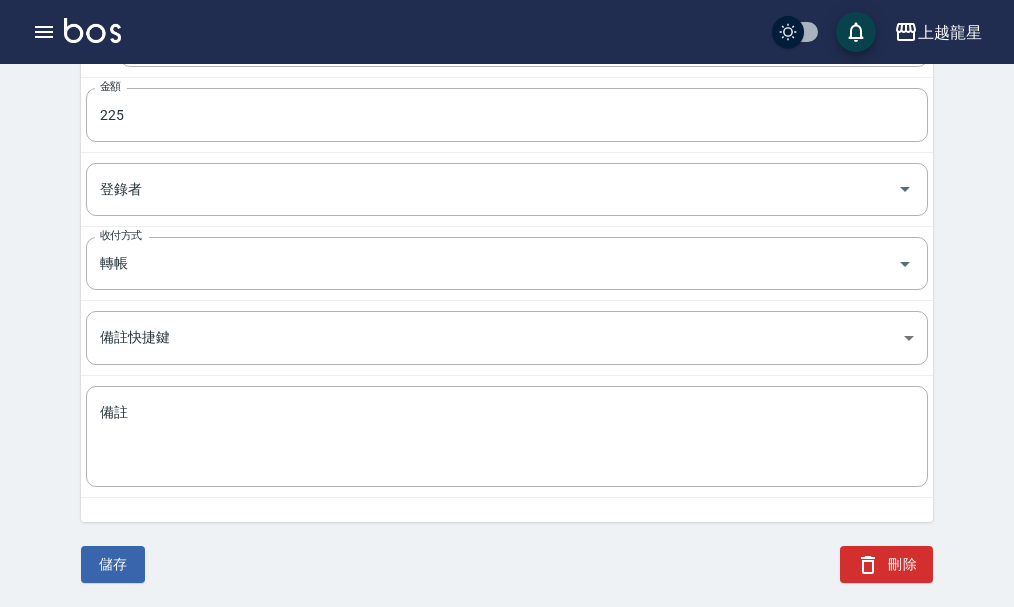 click on "刪除" at bounding box center [886, 564] 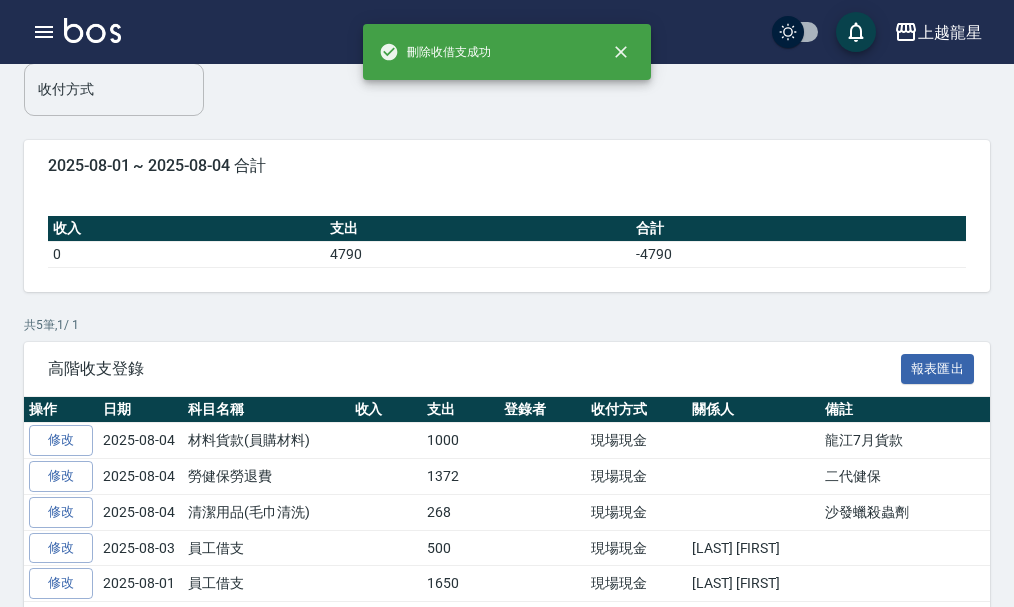 scroll, scrollTop: 0, scrollLeft: 0, axis: both 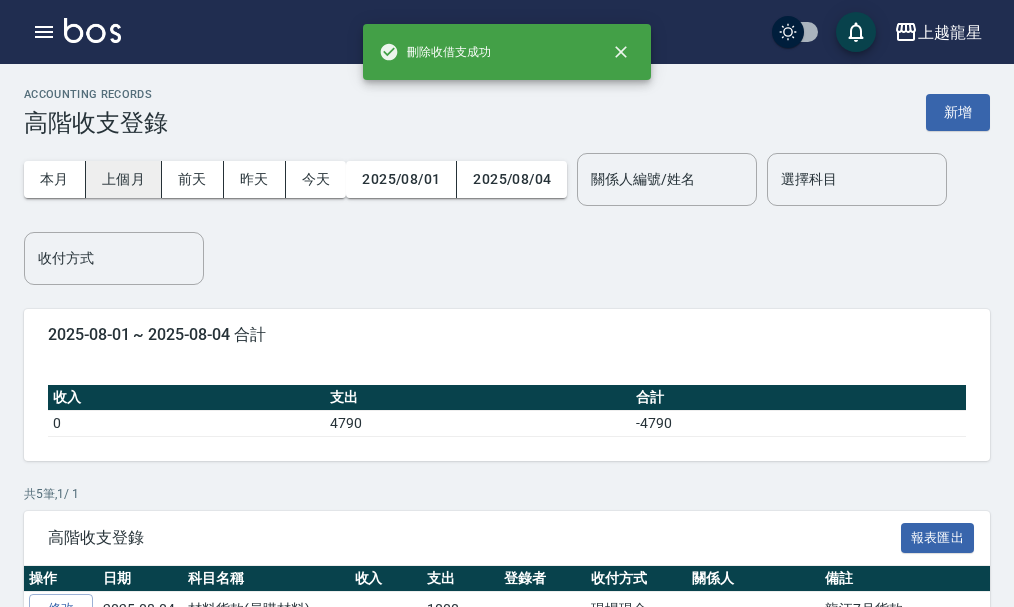 click on "上個月" at bounding box center [124, 179] 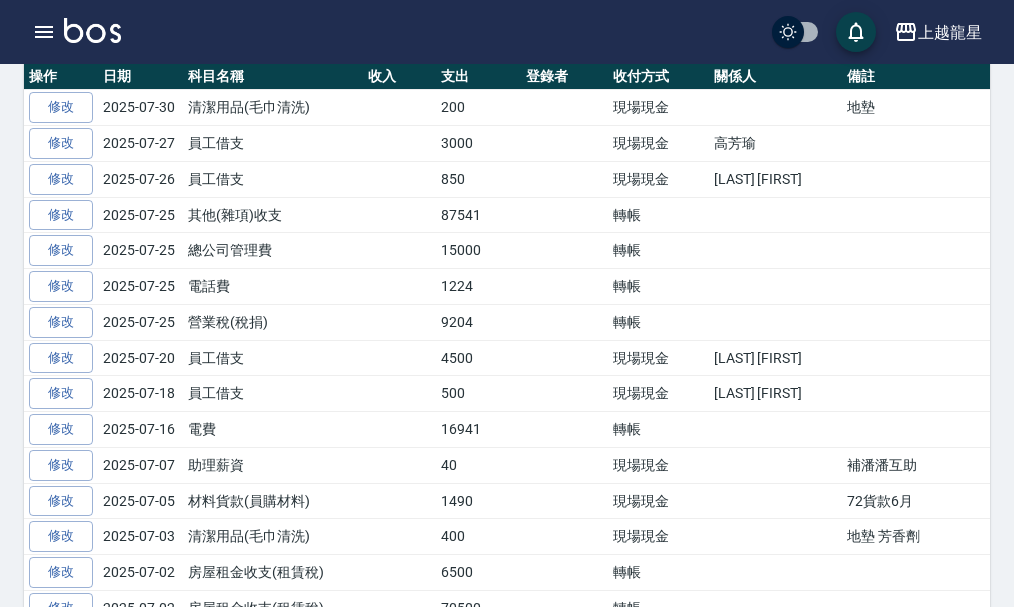 scroll, scrollTop: 600, scrollLeft: 0, axis: vertical 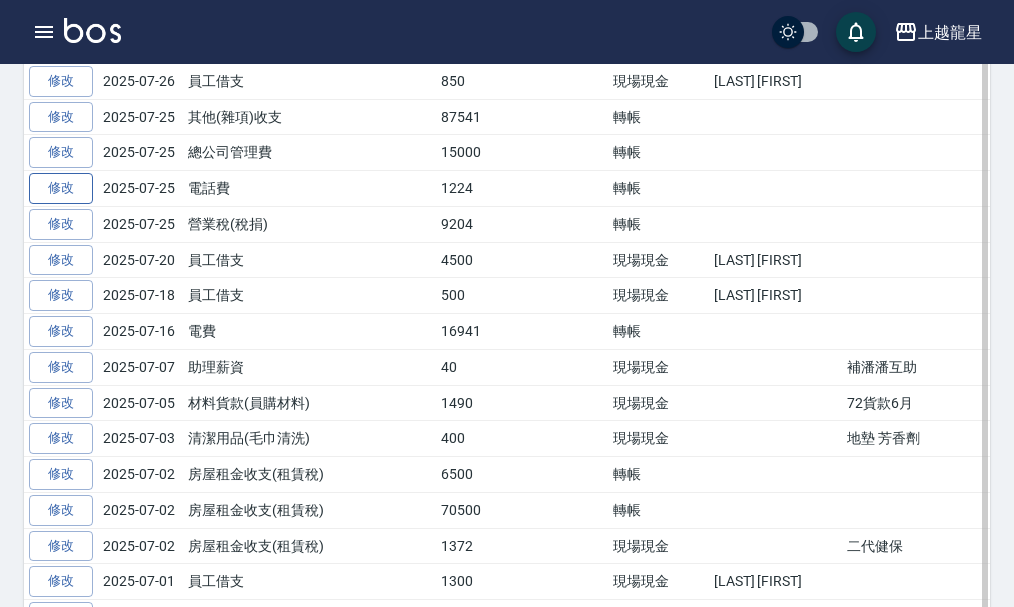 click on "修改" at bounding box center [61, 188] 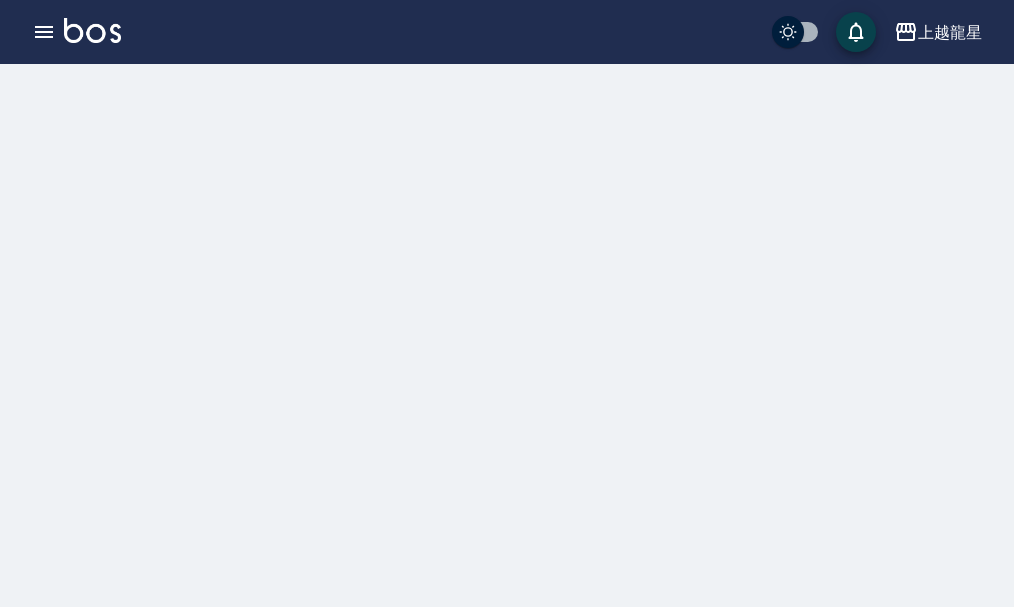 scroll, scrollTop: 0, scrollLeft: 0, axis: both 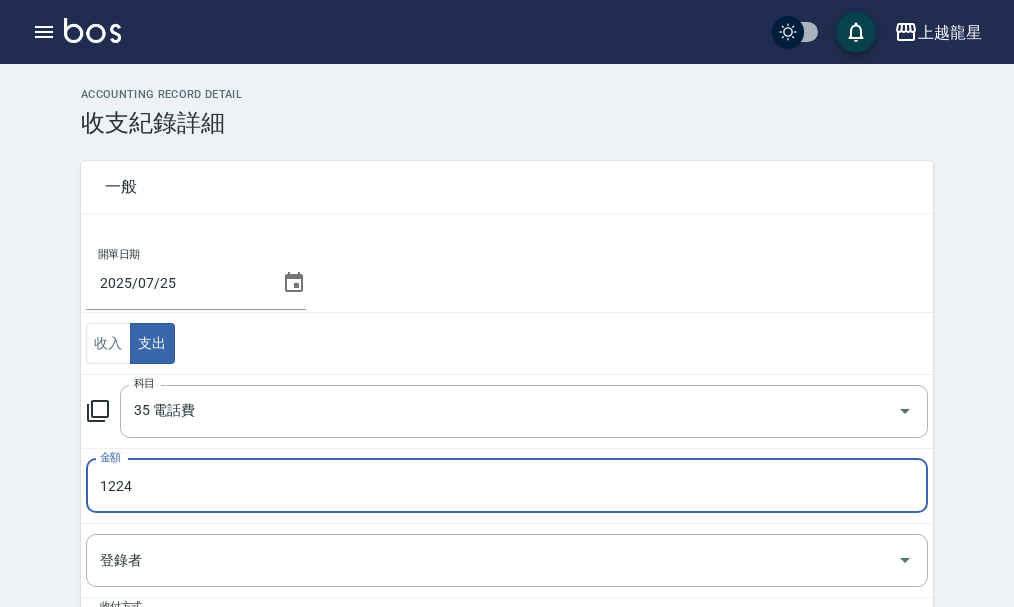 click on "1224" at bounding box center [507, 486] 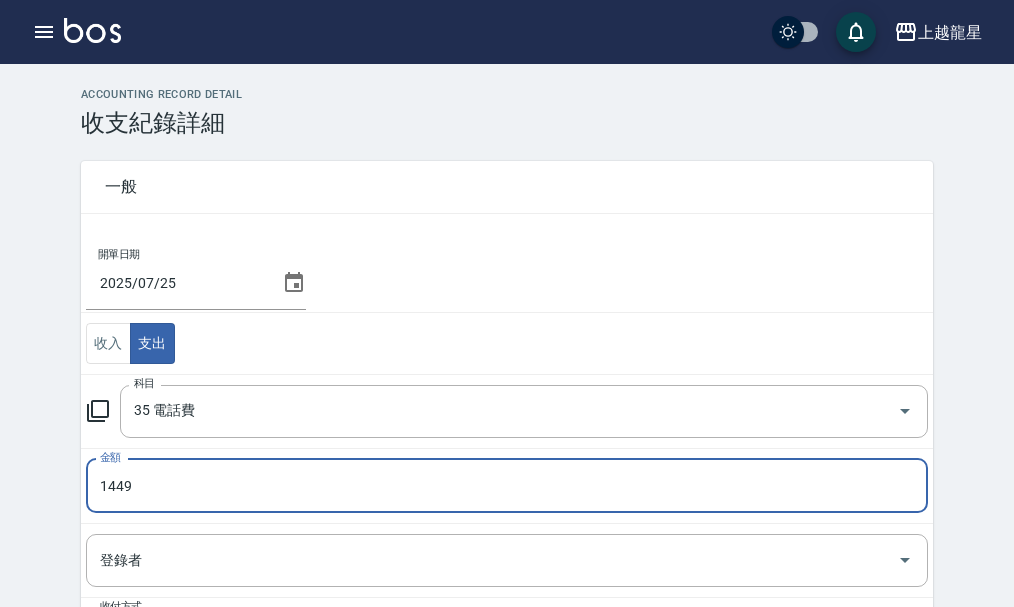 type on "1449" 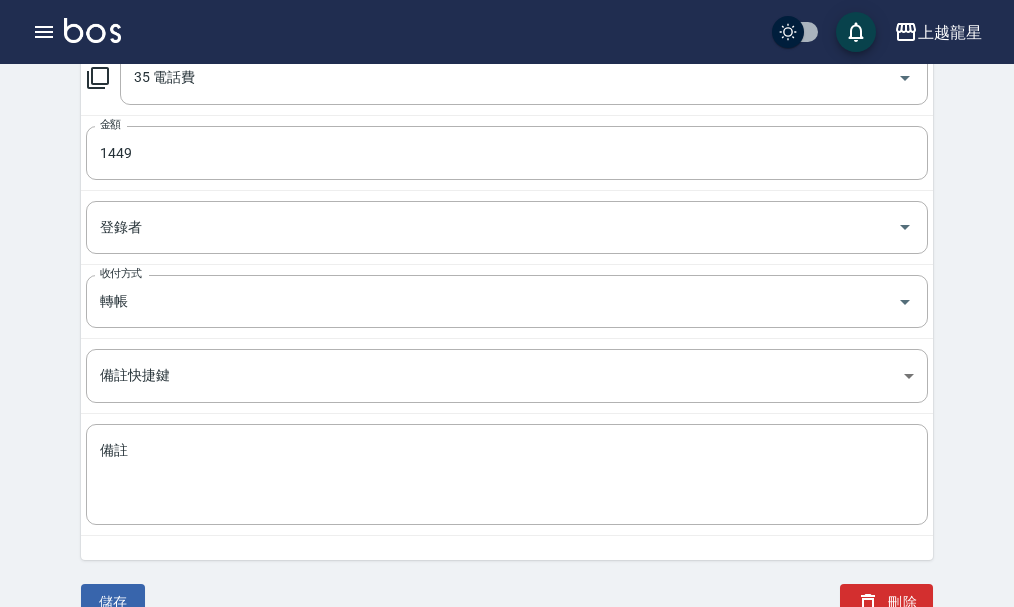 scroll, scrollTop: 371, scrollLeft: 0, axis: vertical 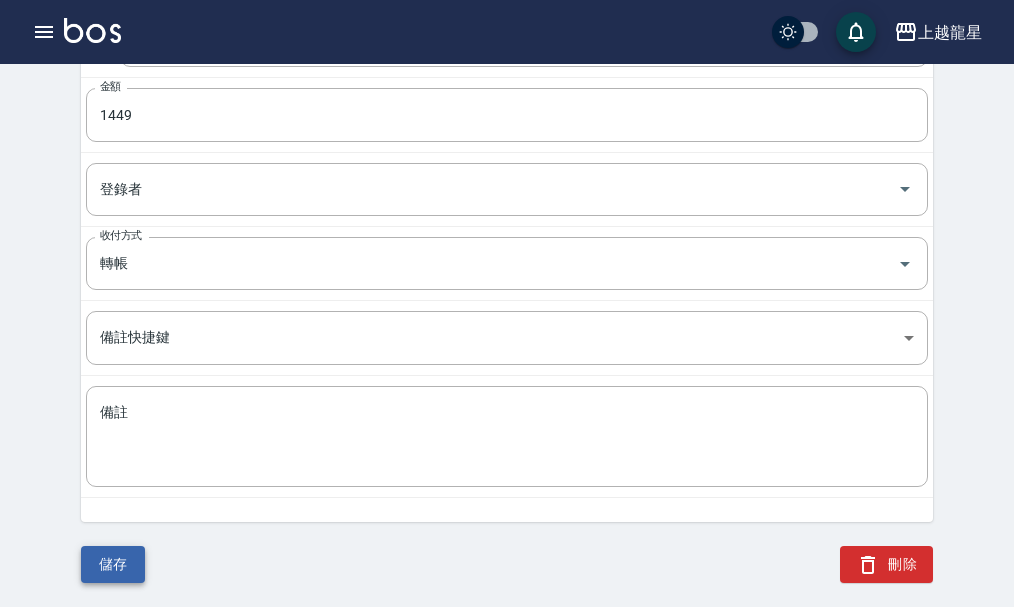 click on "儲存" at bounding box center (113, 564) 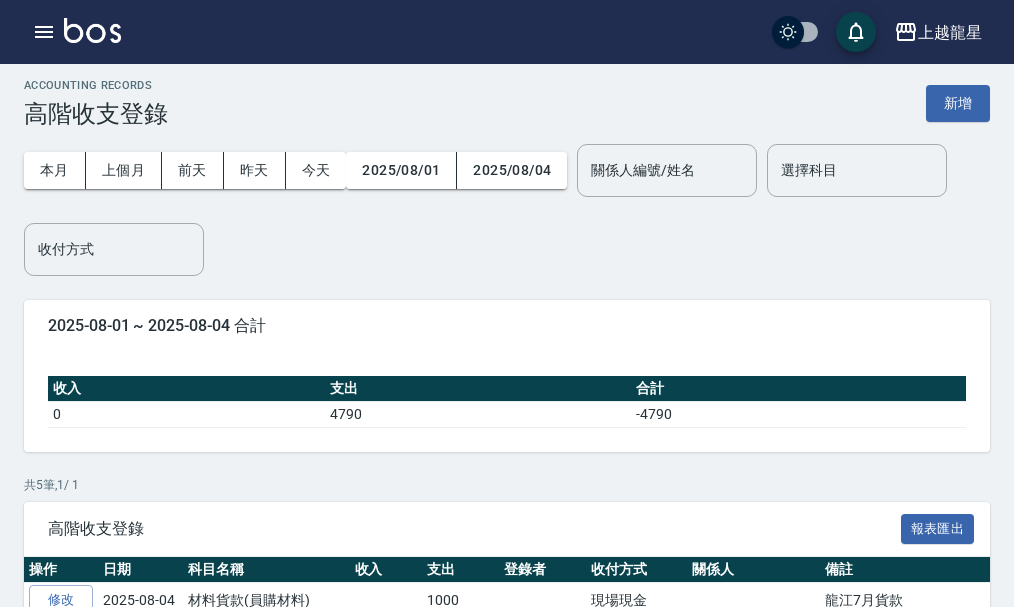scroll, scrollTop: 0, scrollLeft: 0, axis: both 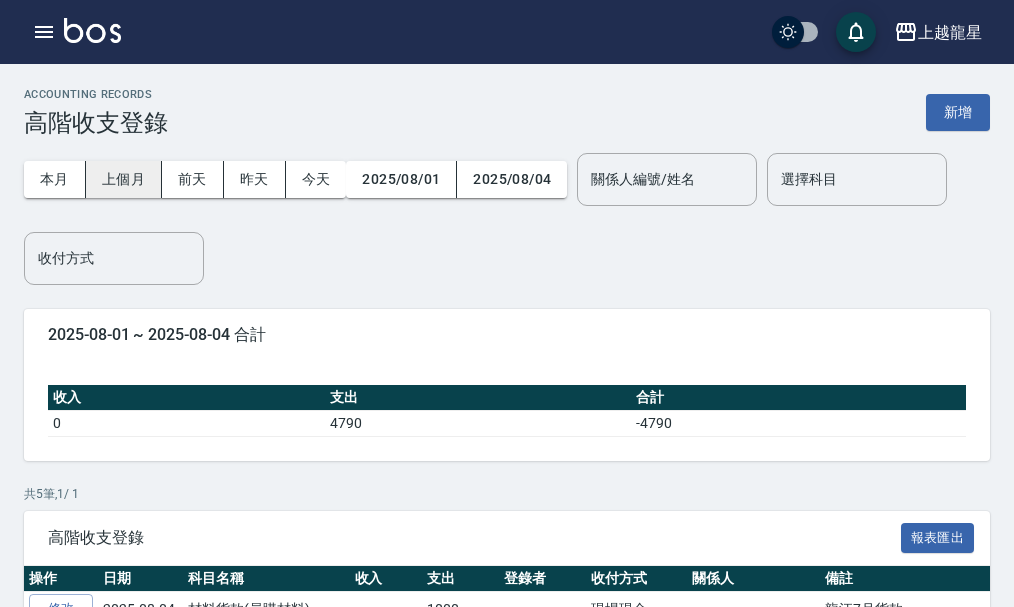 click on "上個月" at bounding box center [124, 179] 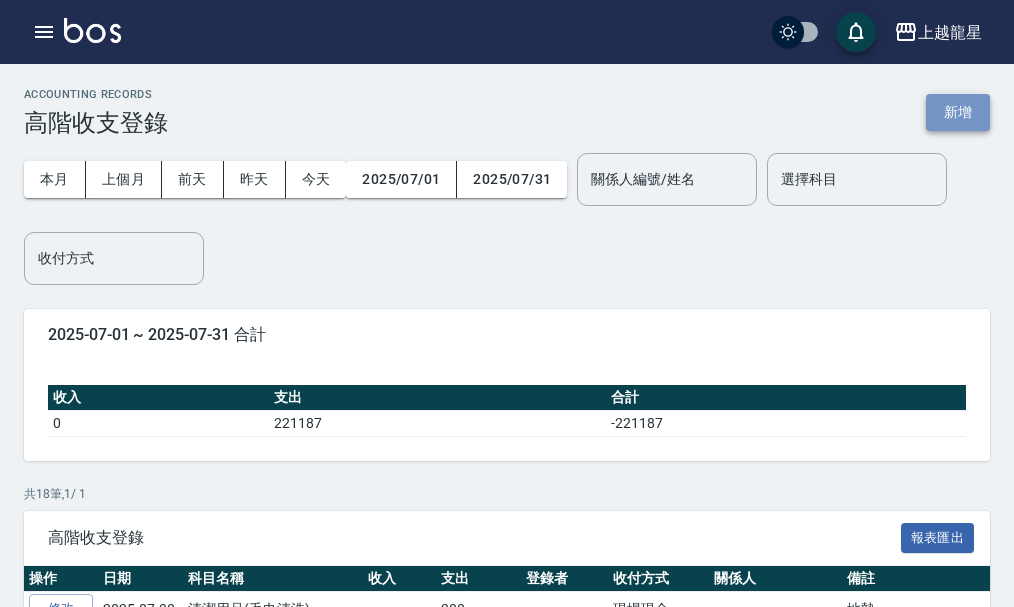 click on "新增" at bounding box center (958, 112) 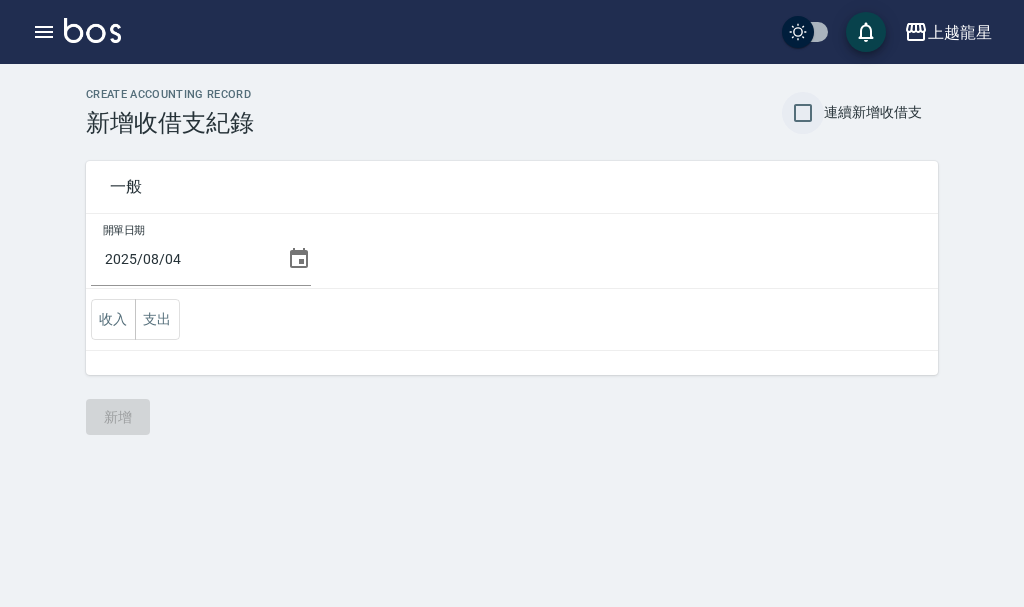 click on "連續新增收借支" at bounding box center (803, 113) 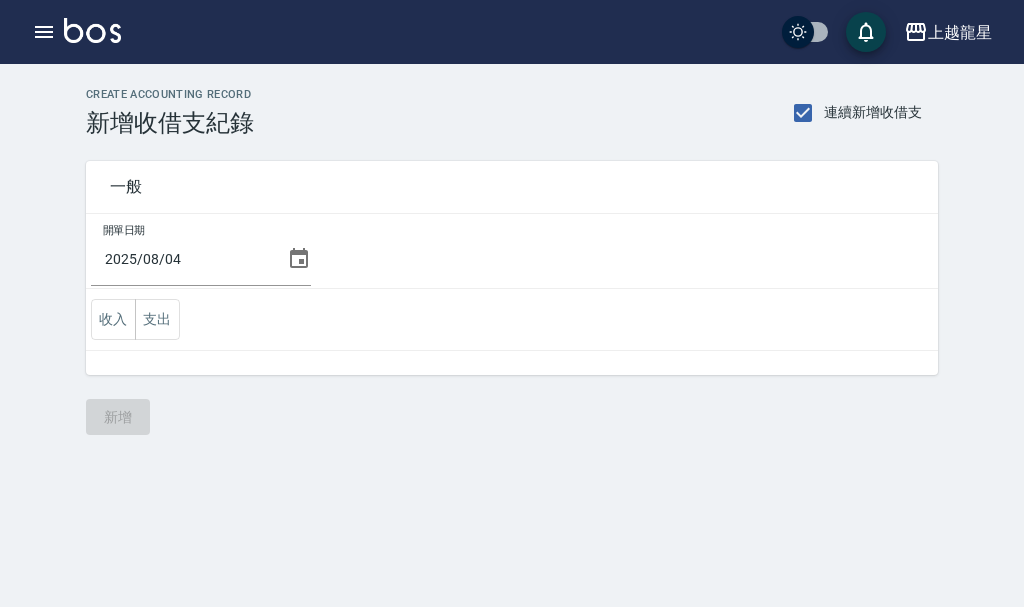 click 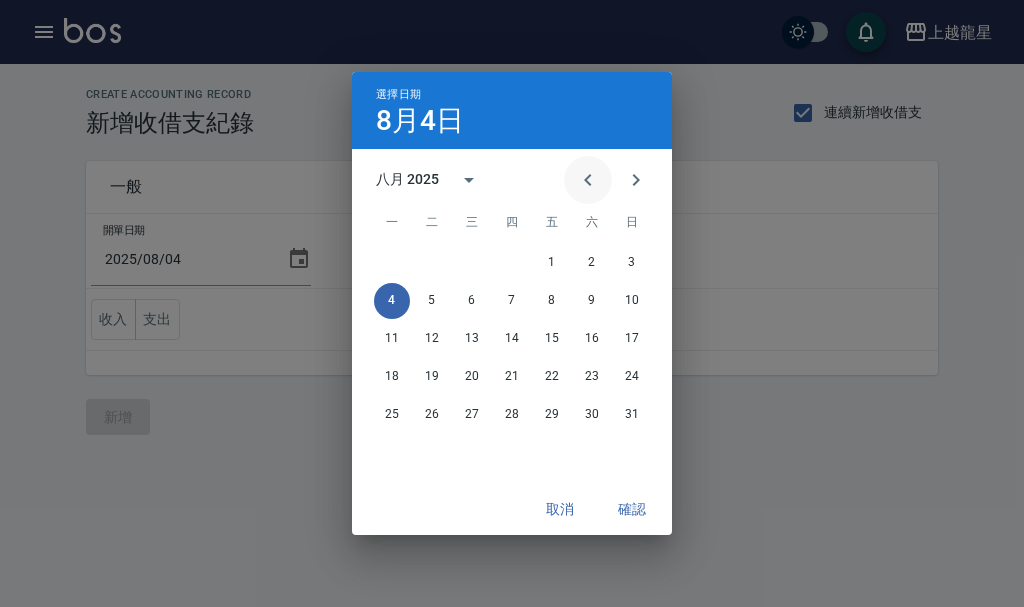 click at bounding box center (588, 180) 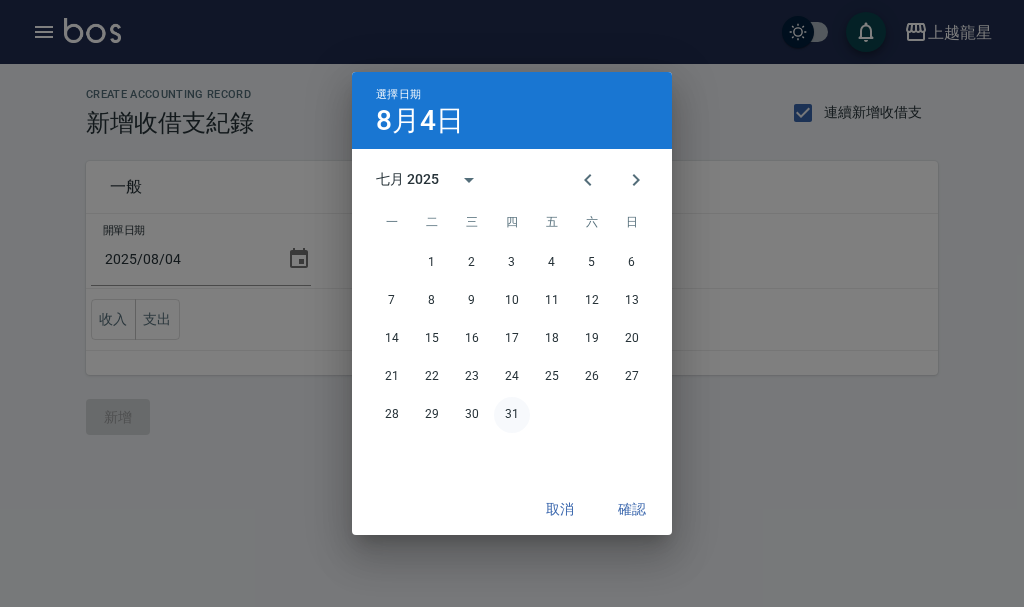 click on "31" at bounding box center [512, 415] 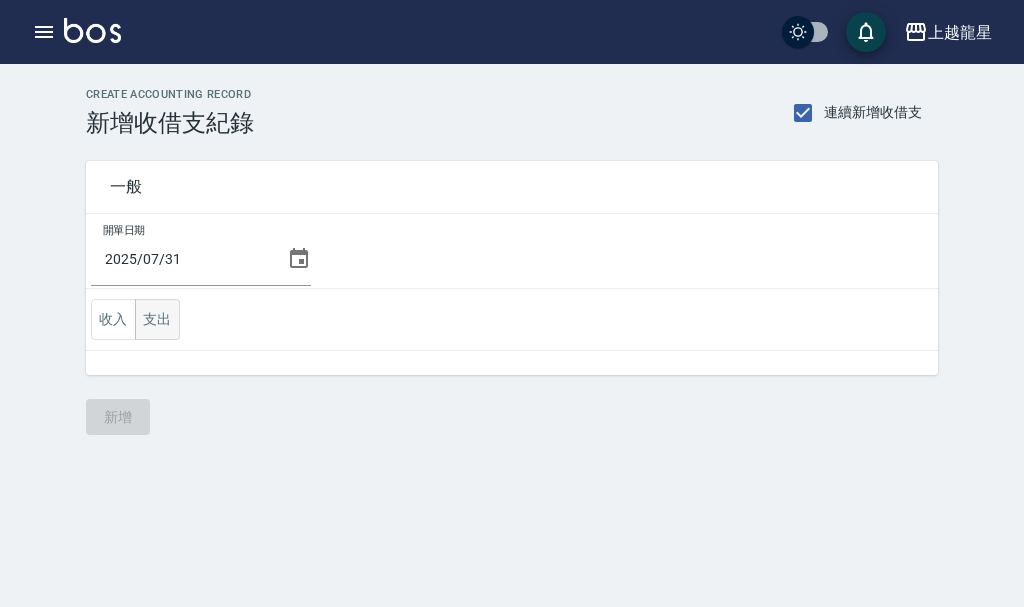 click on "支出" at bounding box center (157, 319) 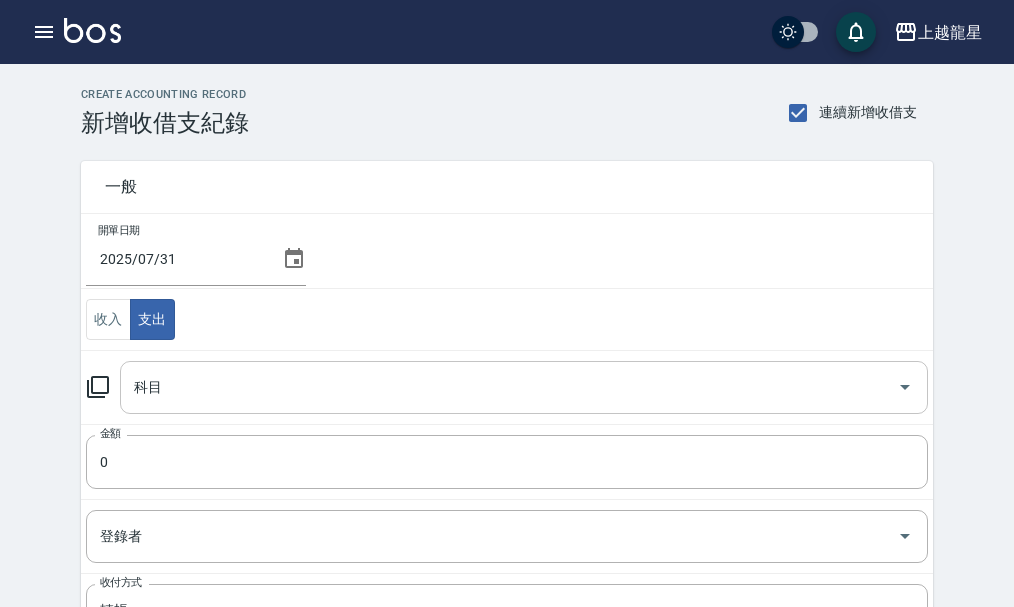 click on "科目" at bounding box center (509, 387) 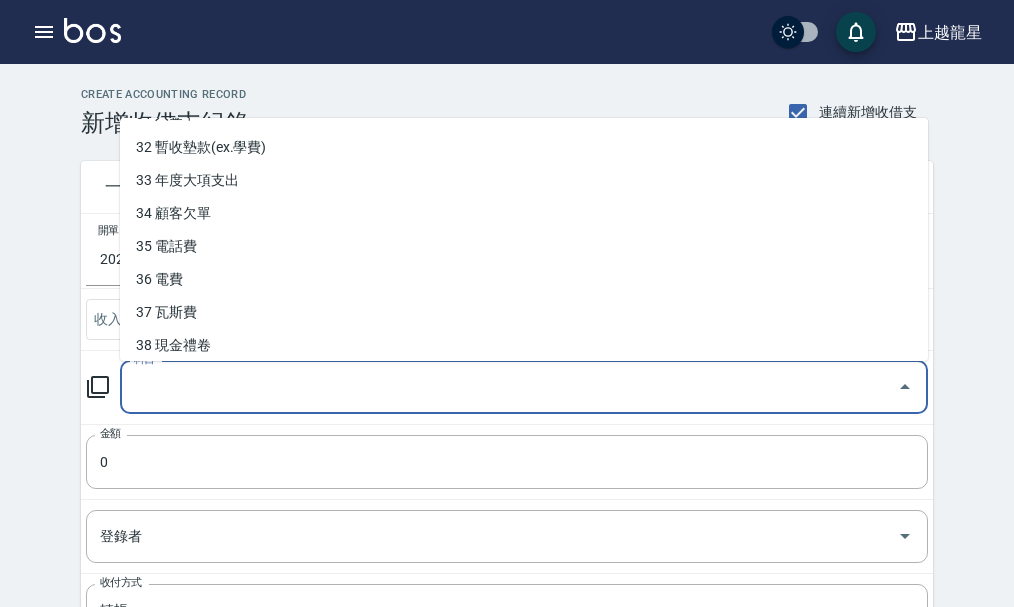 scroll, scrollTop: 1093, scrollLeft: 0, axis: vertical 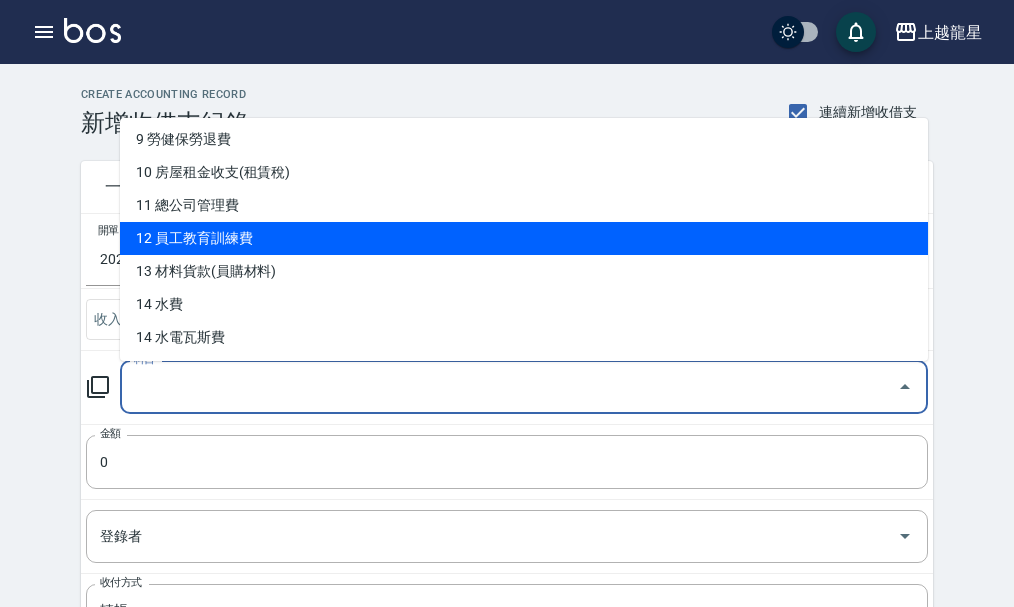 click on "12 員工教育訓練費" at bounding box center [524, 238] 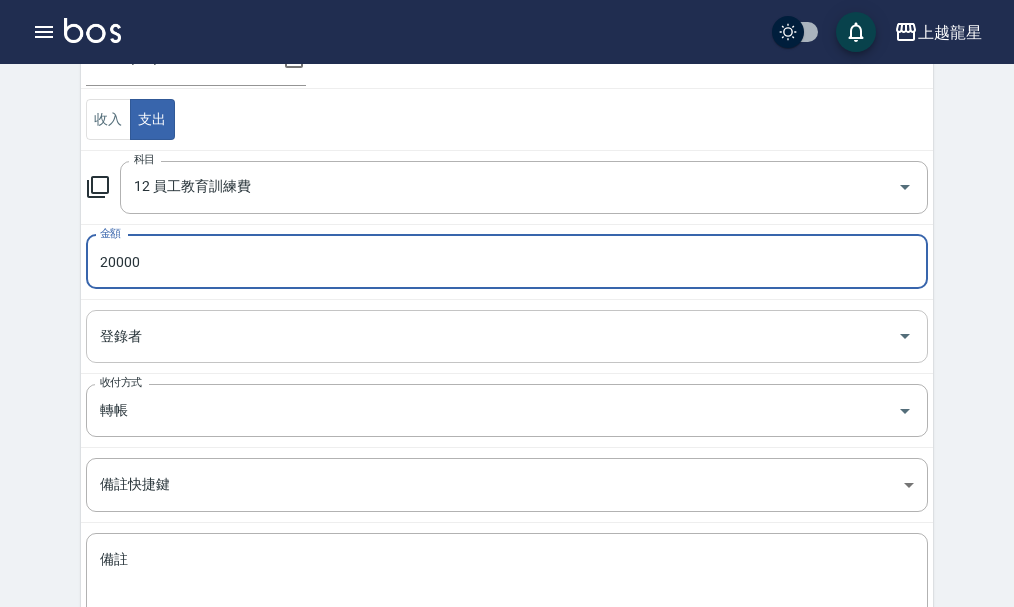 scroll, scrollTop: 300, scrollLeft: 0, axis: vertical 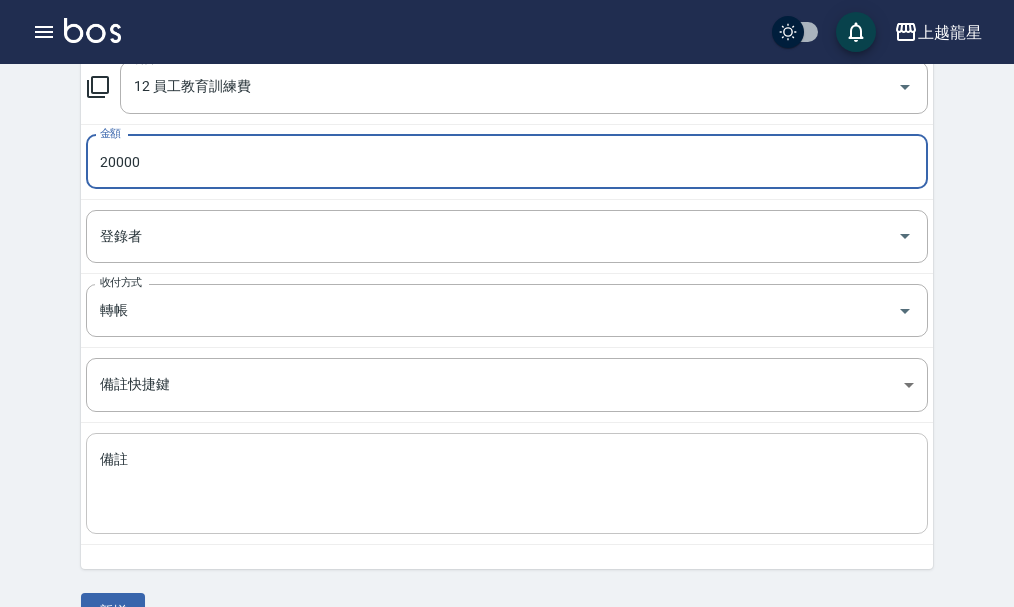 type on "20000" 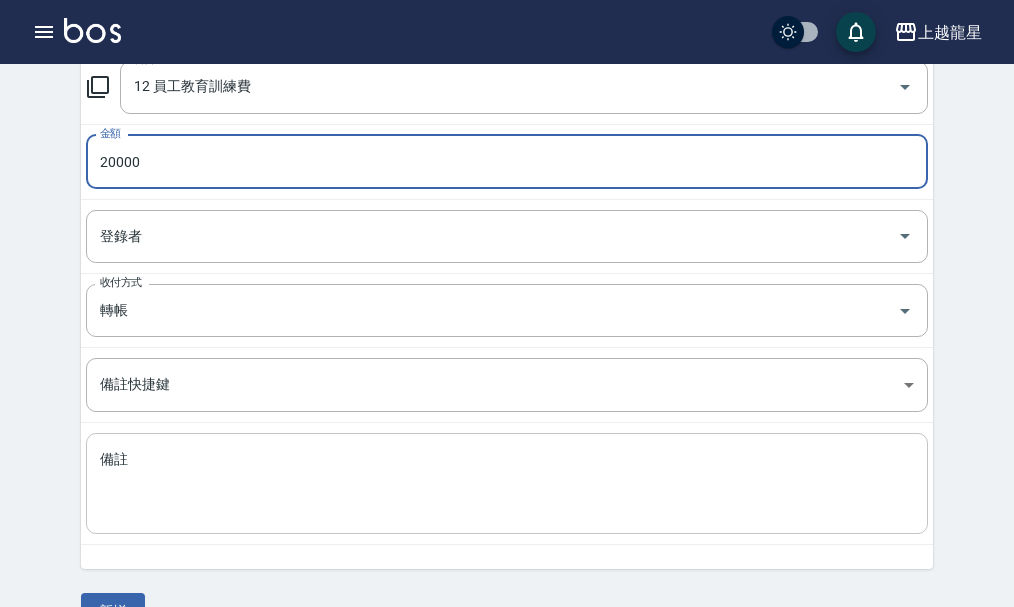 click on "備註" at bounding box center [507, 484] 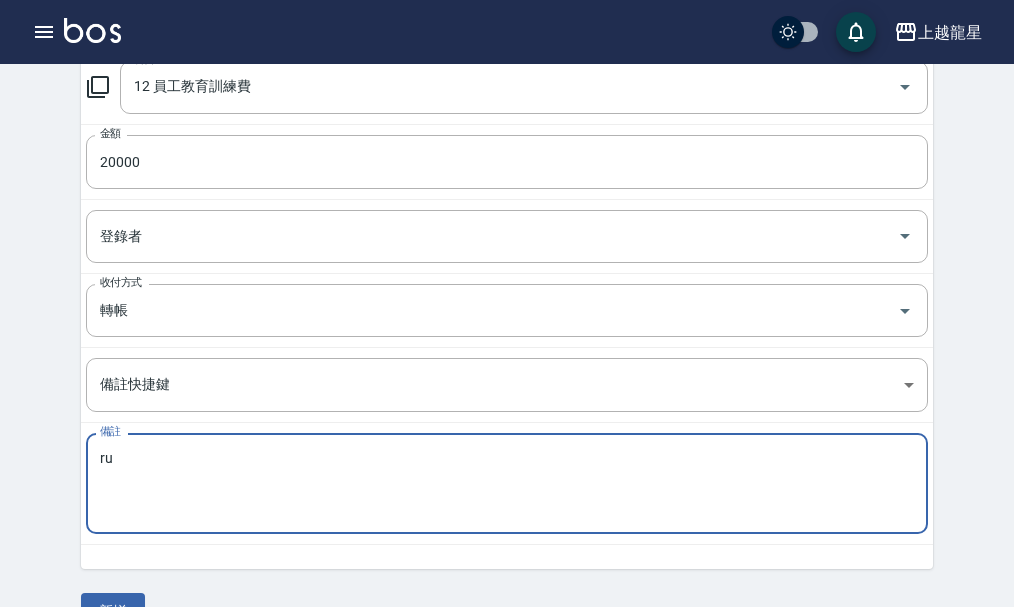 type on "r" 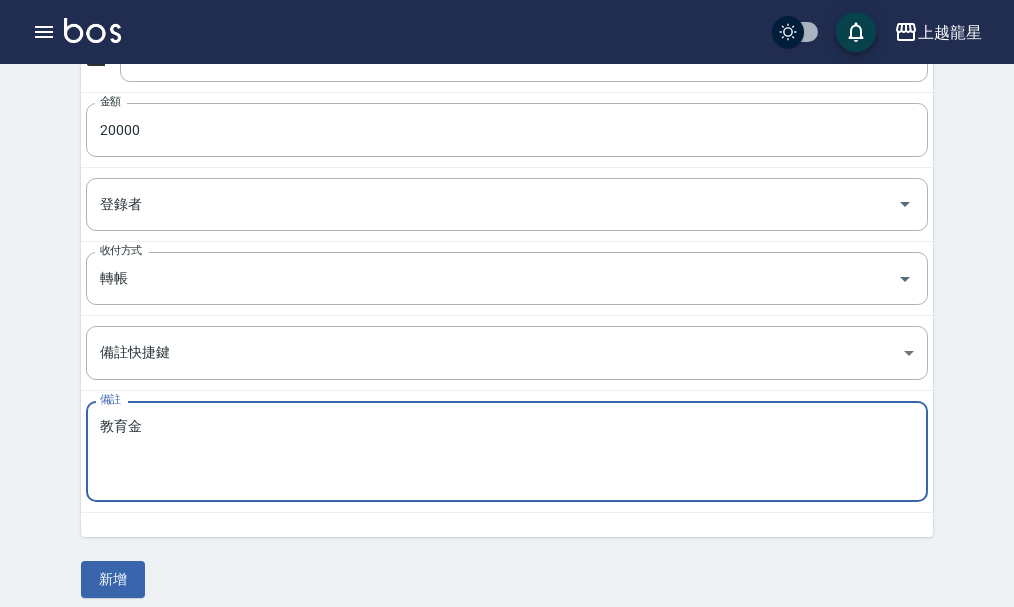 scroll, scrollTop: 347, scrollLeft: 0, axis: vertical 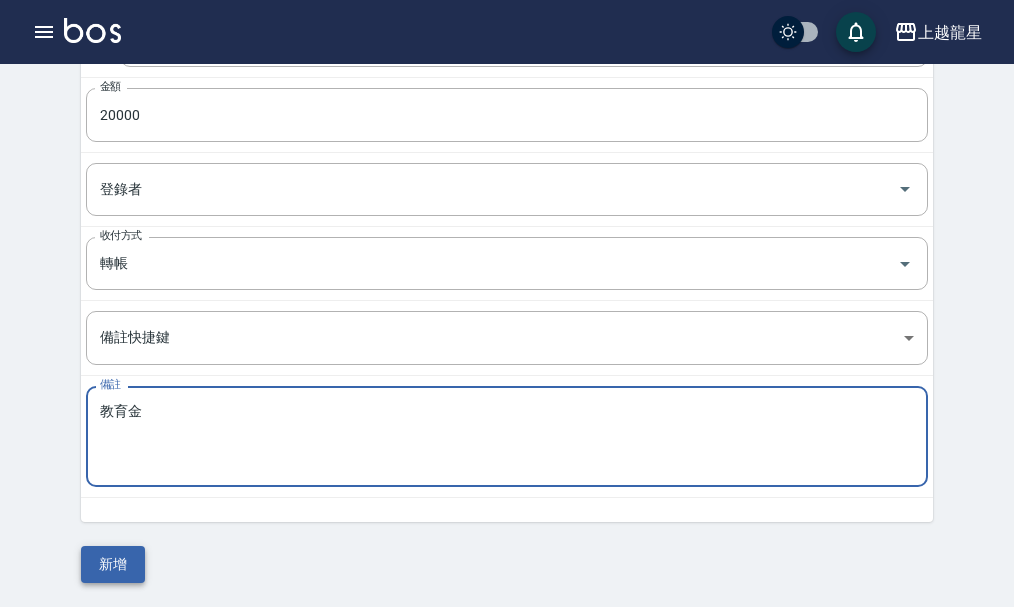 type on "教育金" 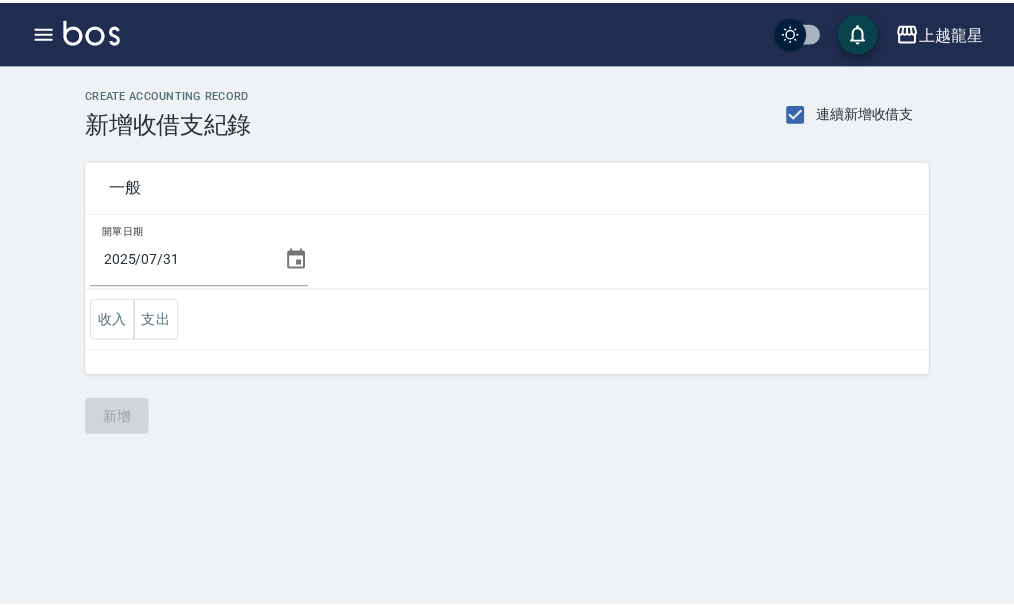 scroll, scrollTop: 0, scrollLeft: 0, axis: both 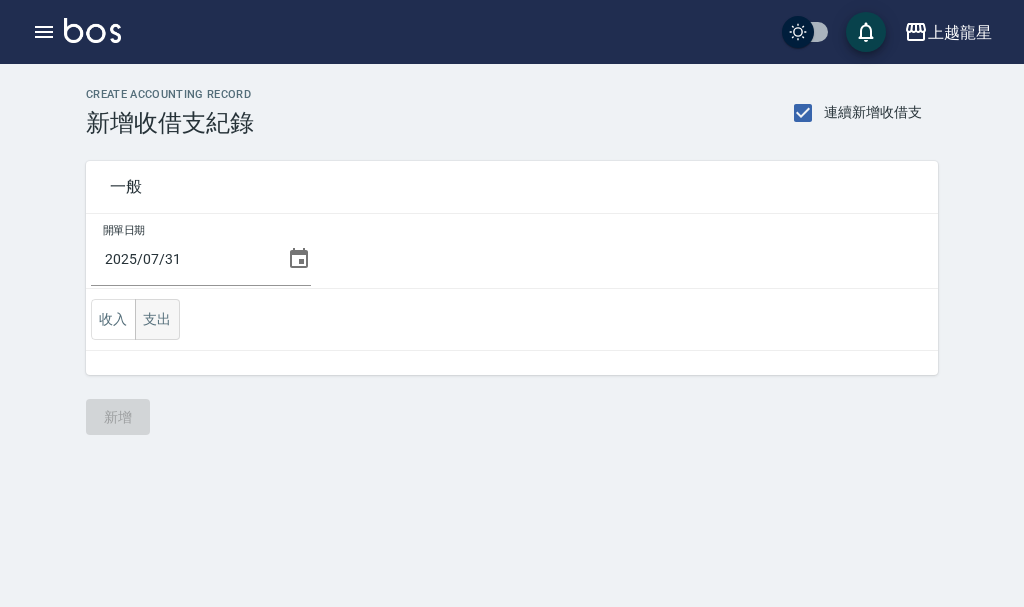 click on "支出" at bounding box center [157, 319] 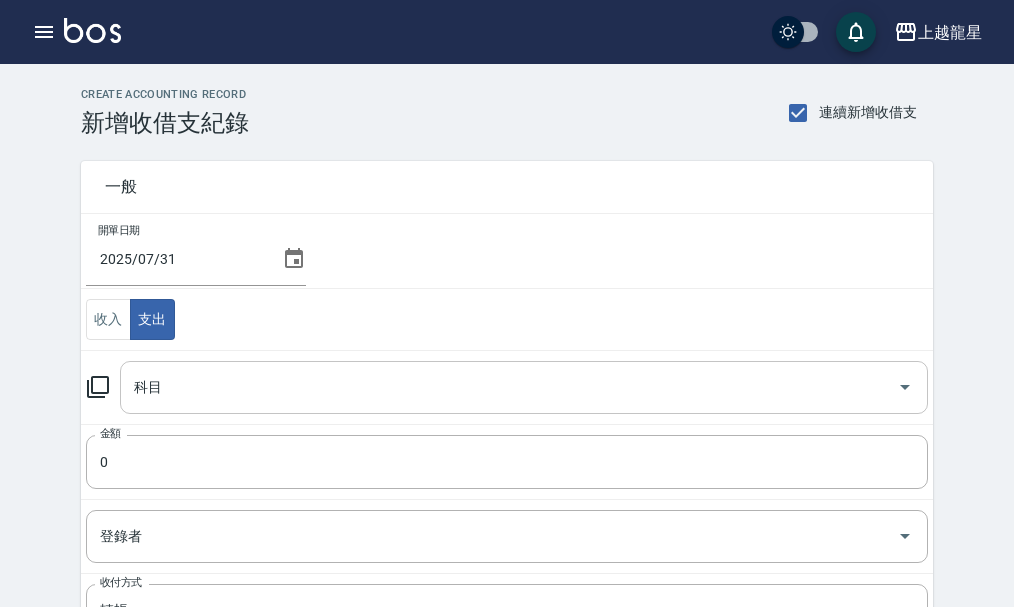 click on "科目" at bounding box center [509, 387] 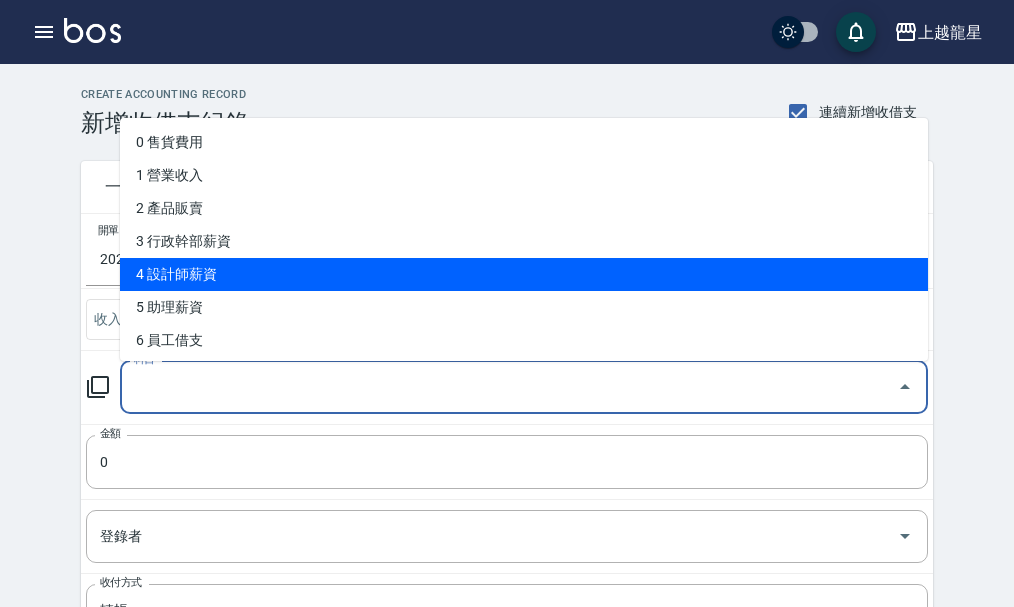 scroll, scrollTop: 200, scrollLeft: 0, axis: vertical 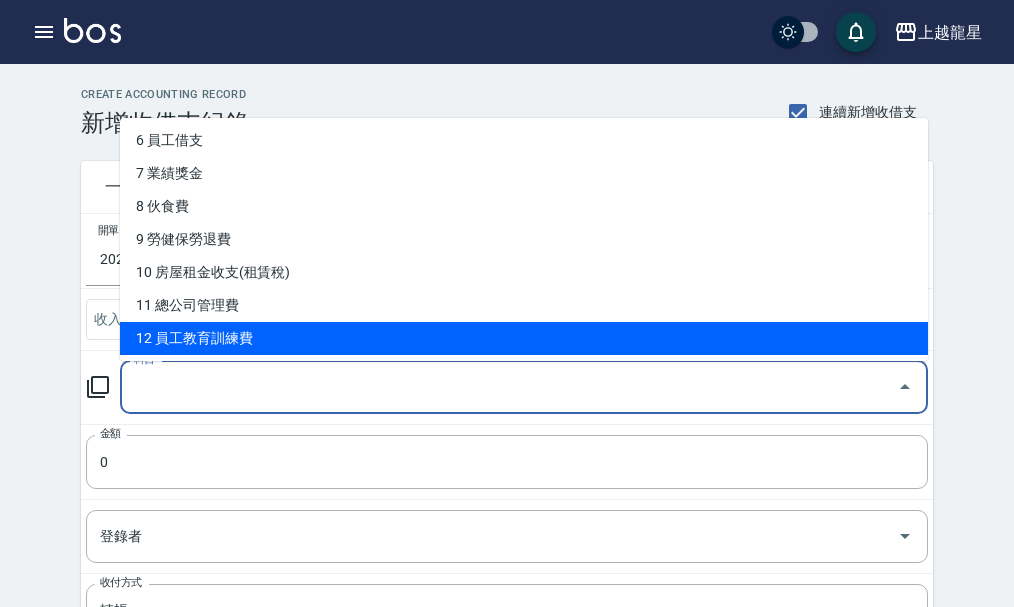click on "12 員工教育訓練費" at bounding box center [524, 338] 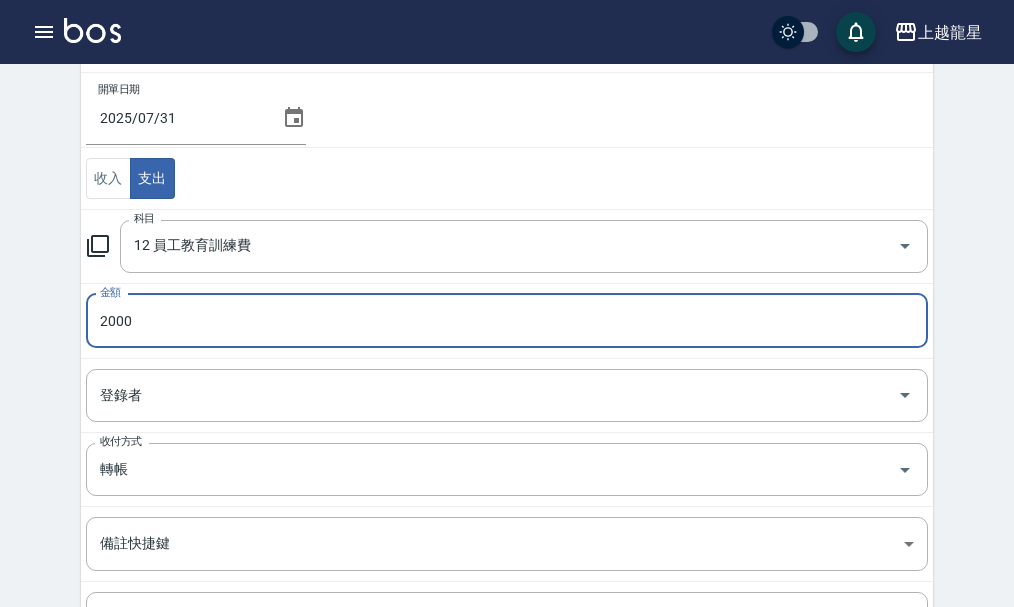 scroll, scrollTop: 300, scrollLeft: 0, axis: vertical 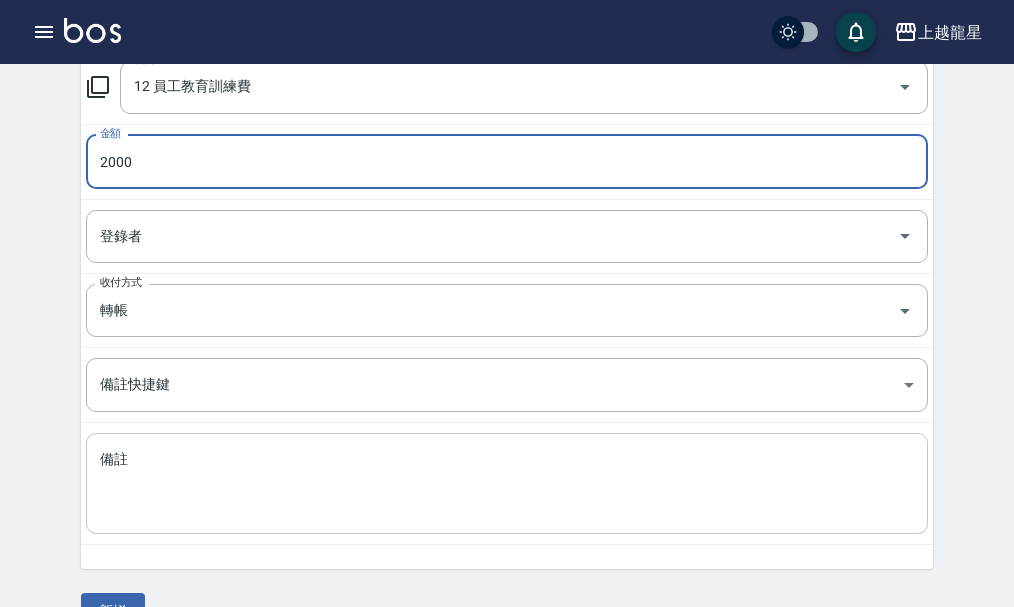 type on "2000" 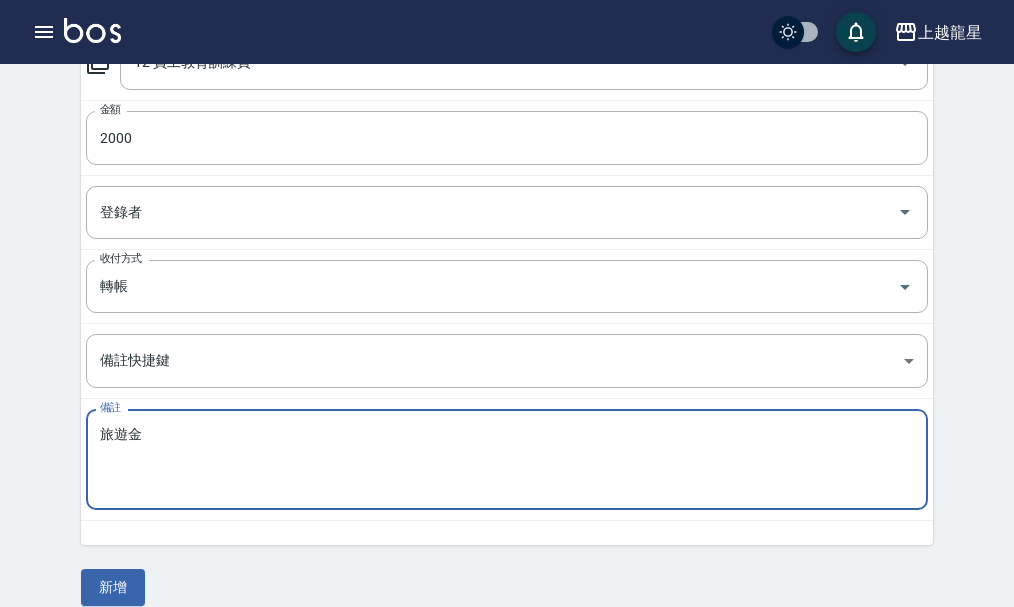 scroll, scrollTop: 347, scrollLeft: 0, axis: vertical 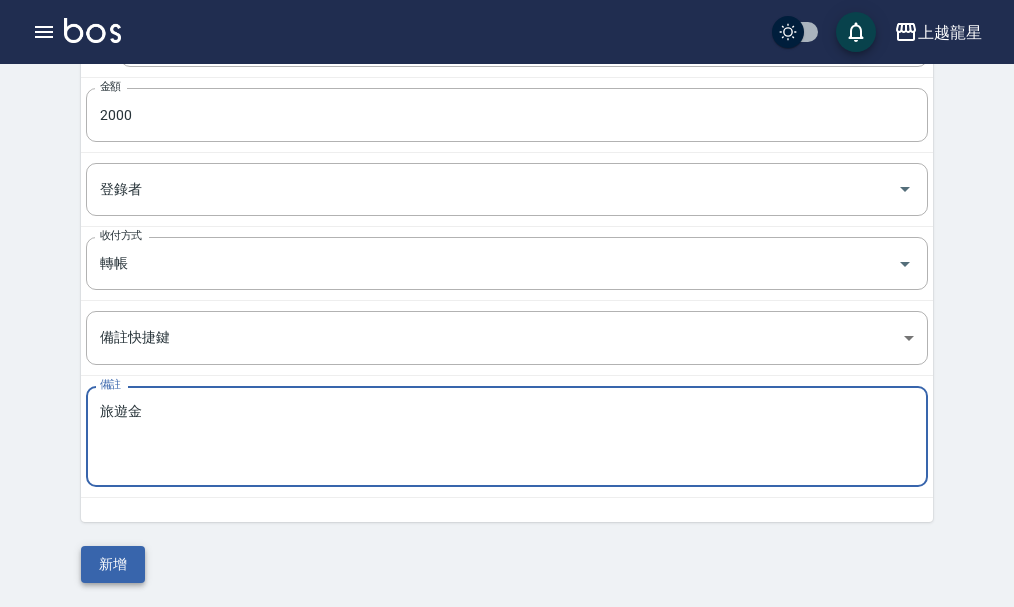 type on "旅遊金" 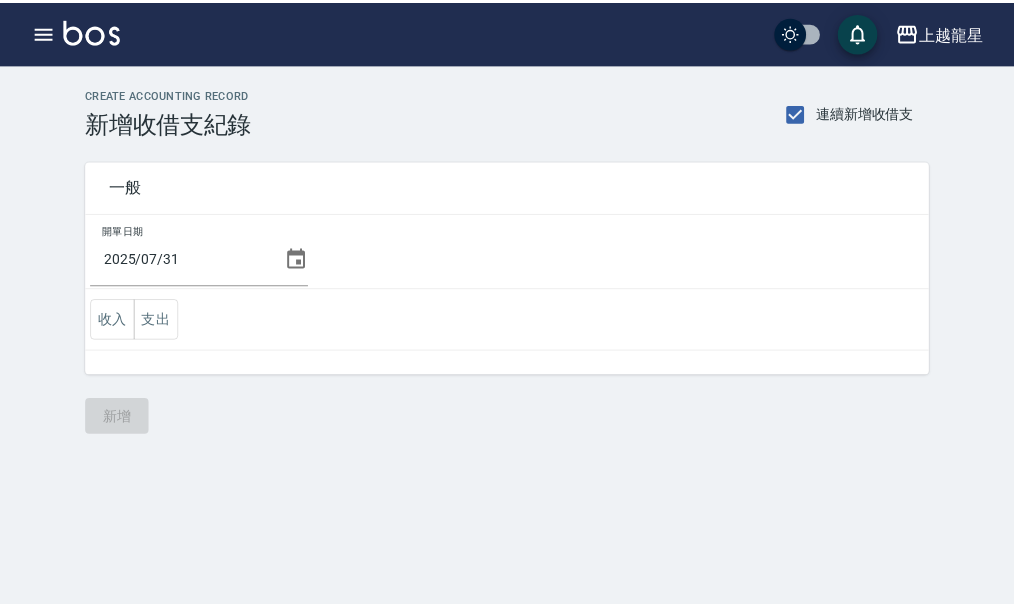 scroll, scrollTop: 0, scrollLeft: 0, axis: both 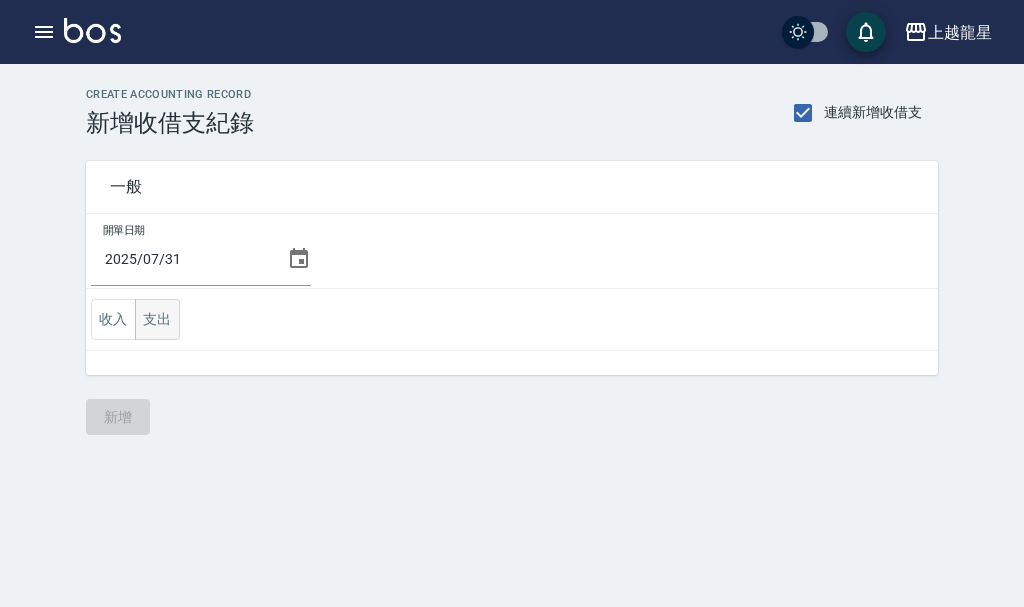 click on "支出" at bounding box center (157, 319) 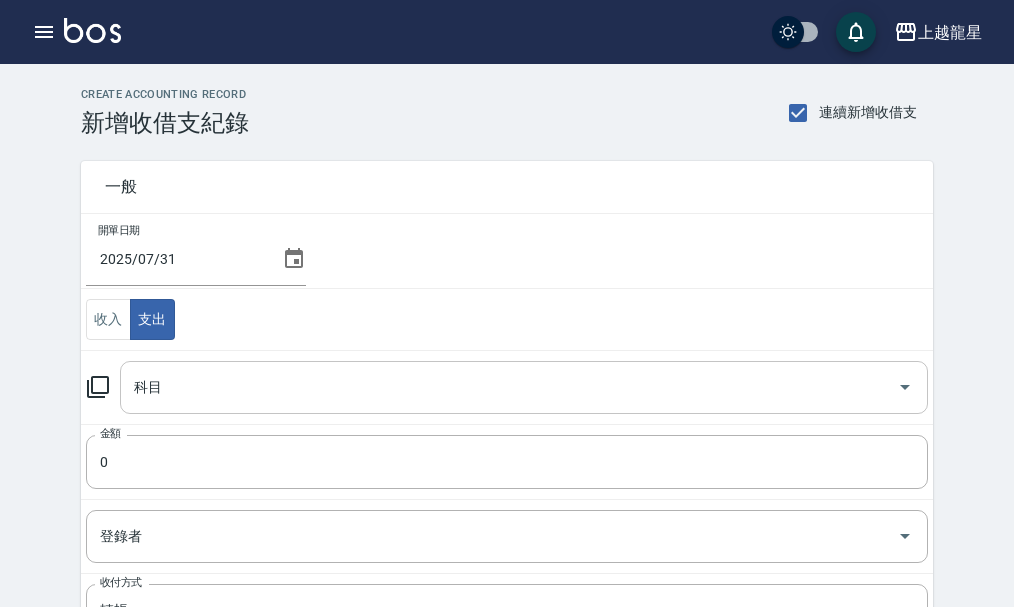 click on "科目" at bounding box center (509, 387) 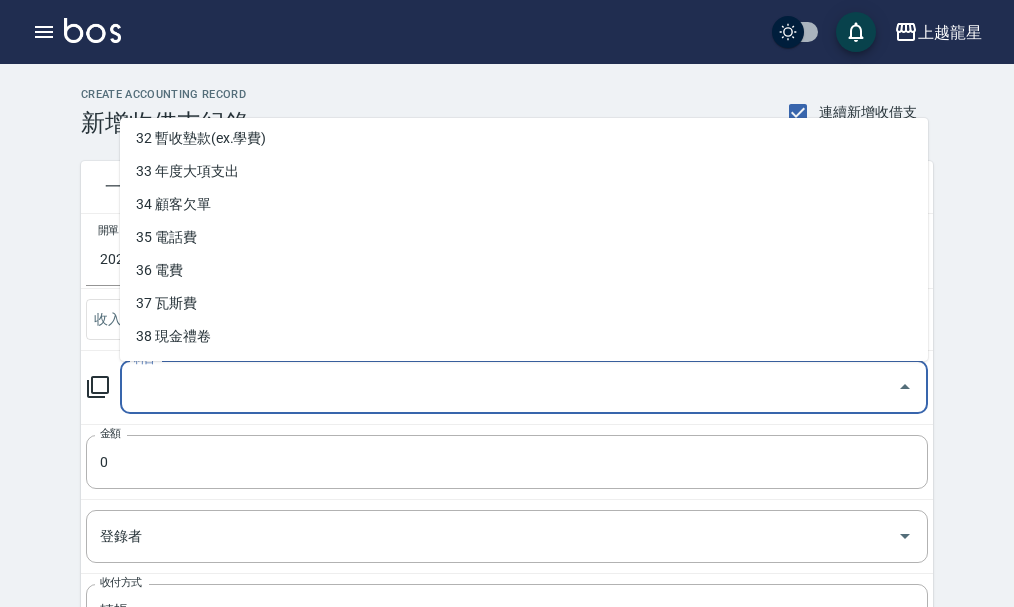scroll, scrollTop: 993, scrollLeft: 0, axis: vertical 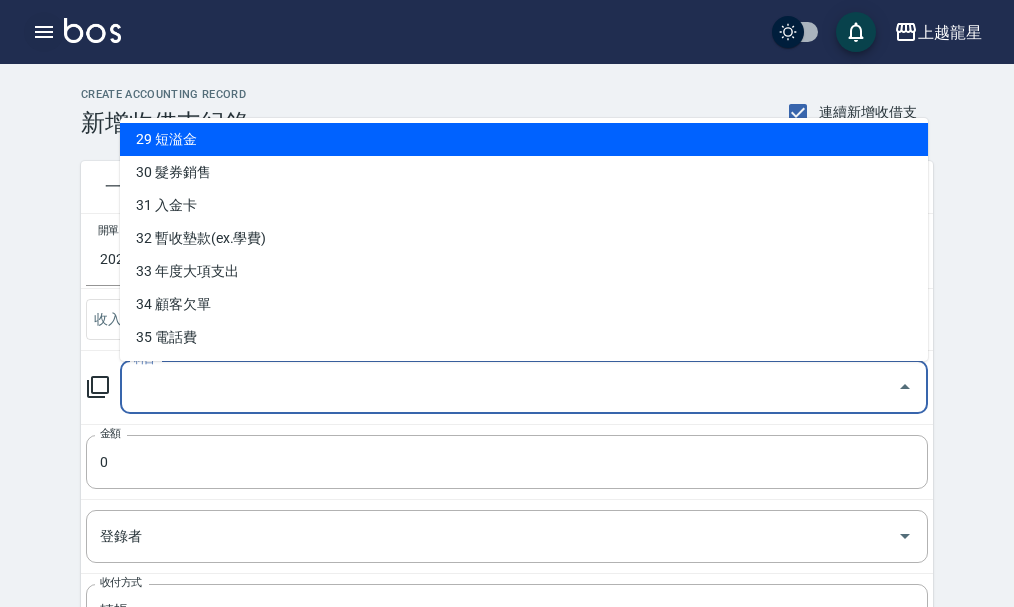 click 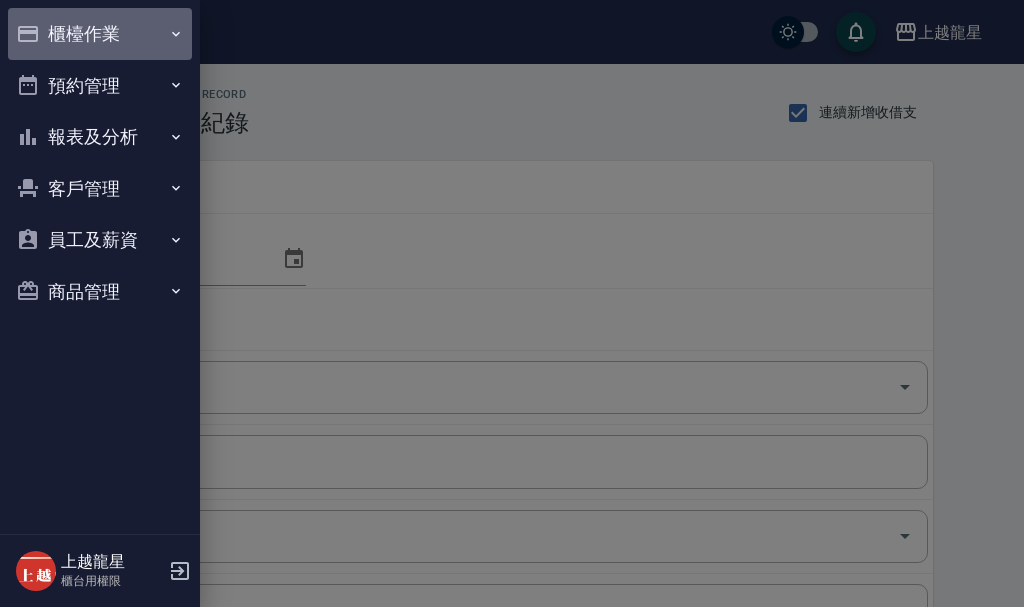 click on "櫃檯作業" at bounding box center (100, 34) 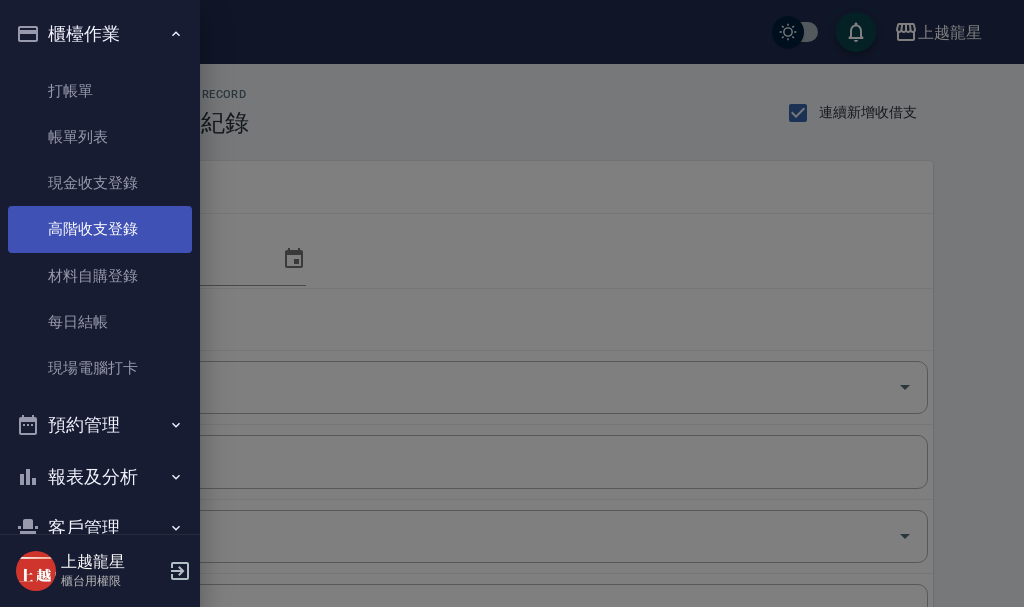 click on "高階收支登錄" at bounding box center (100, 229) 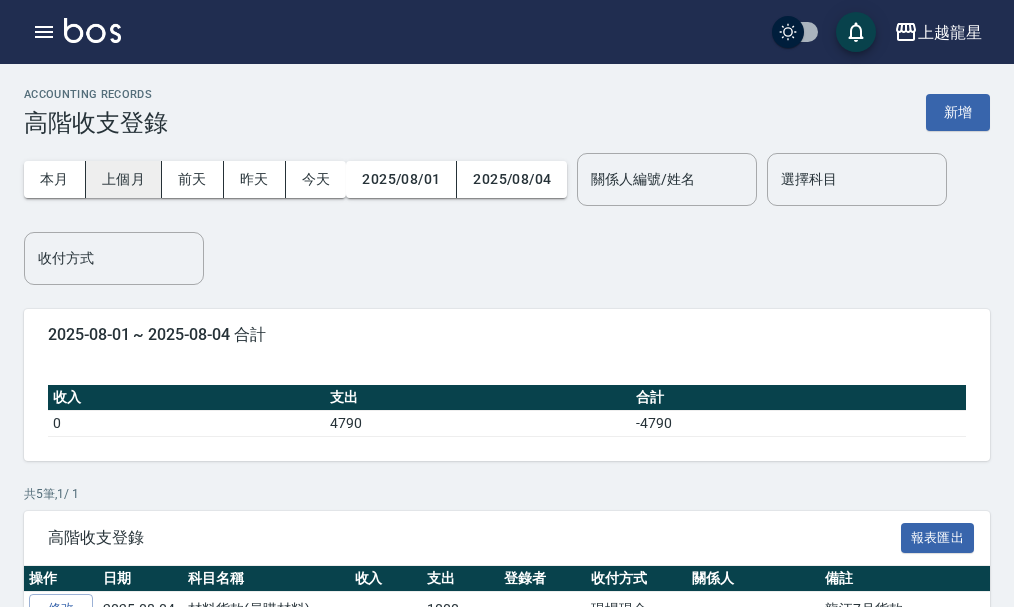 click on "上個月" at bounding box center (124, 179) 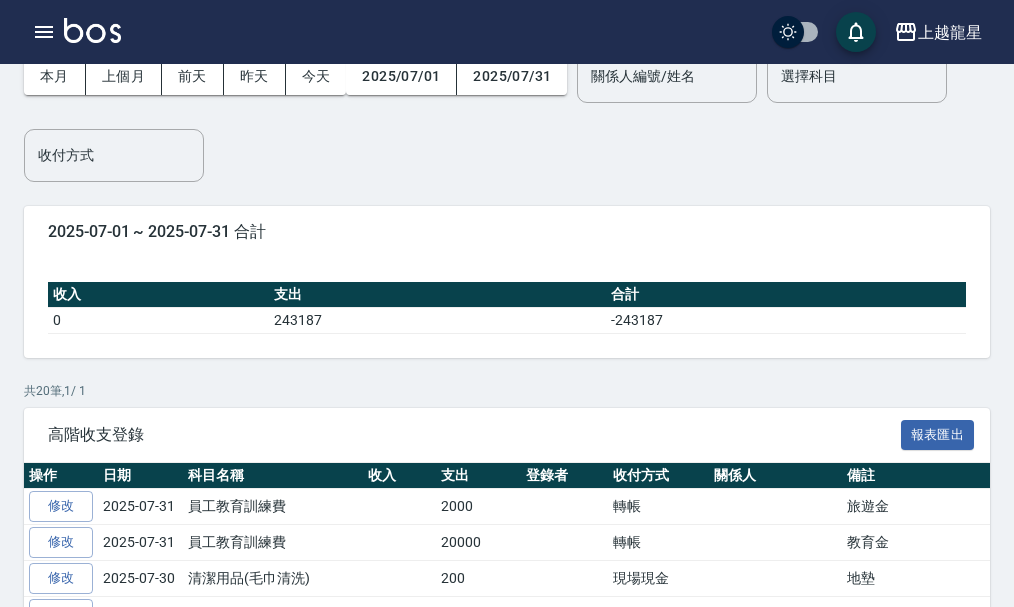 scroll, scrollTop: 0, scrollLeft: 0, axis: both 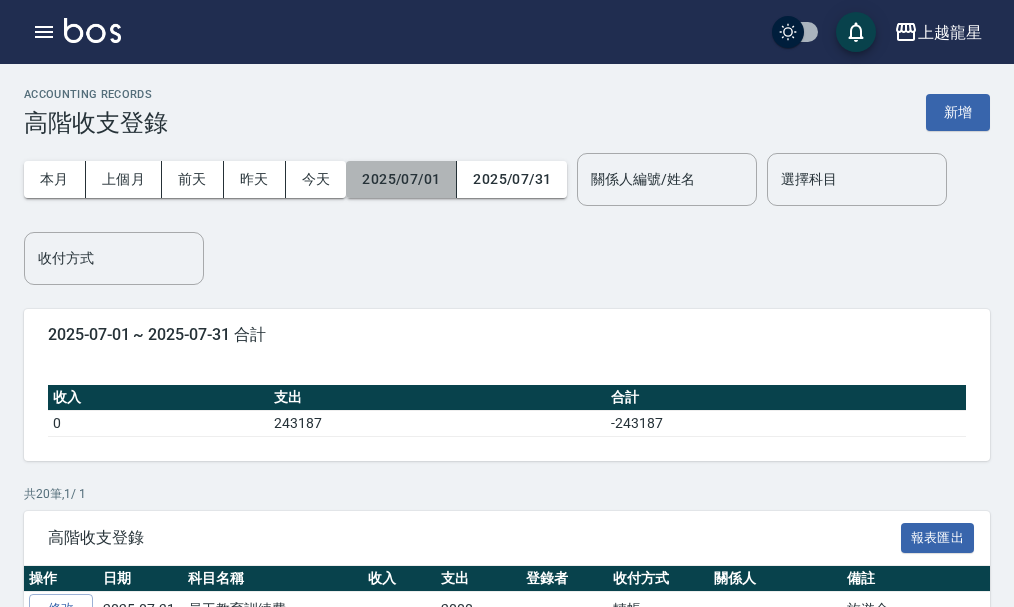 click on "2025/07/01" at bounding box center (401, 179) 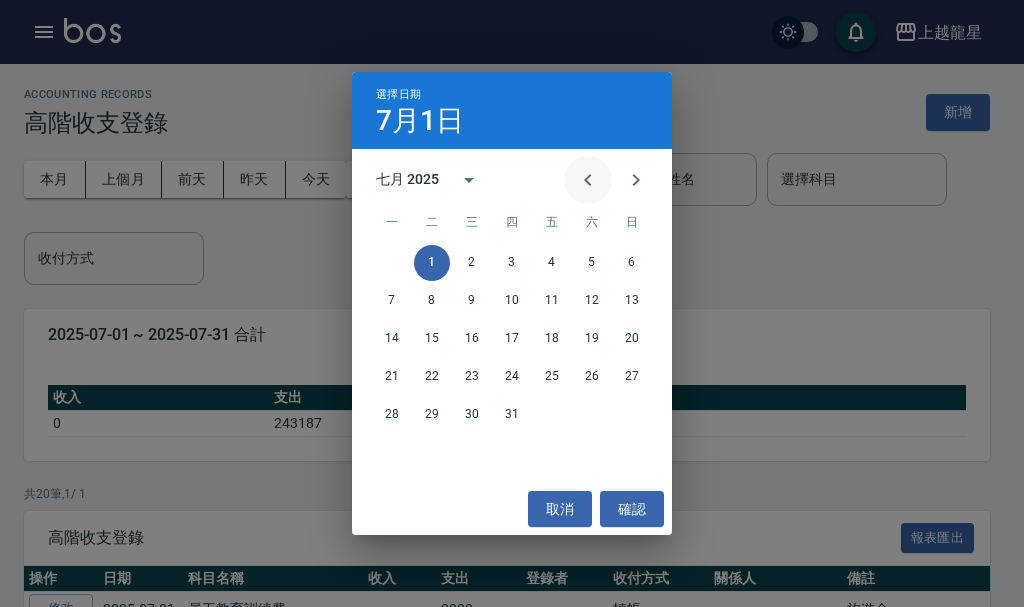 click 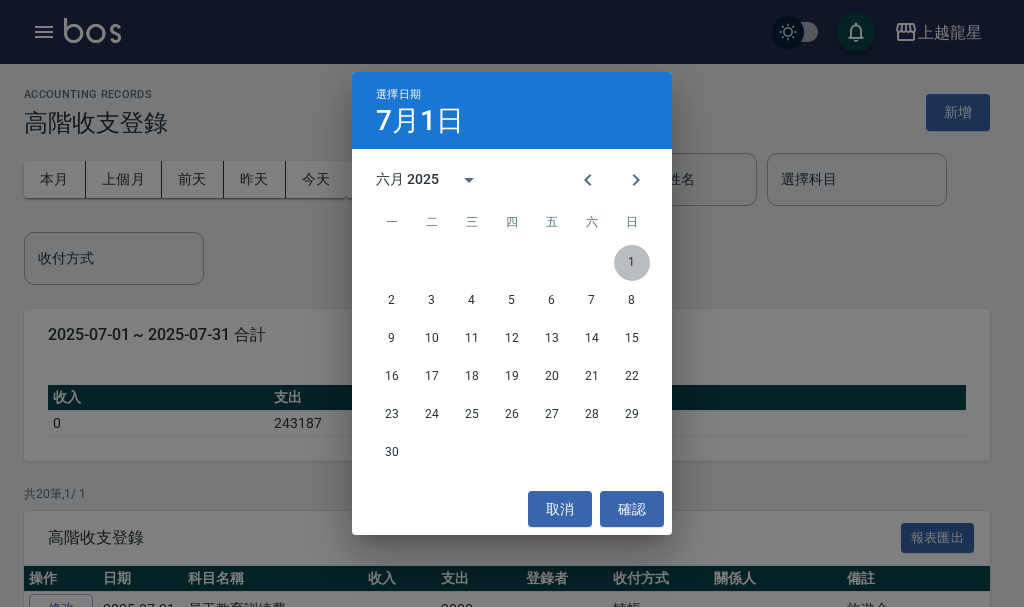 click on "1" at bounding box center (632, 263) 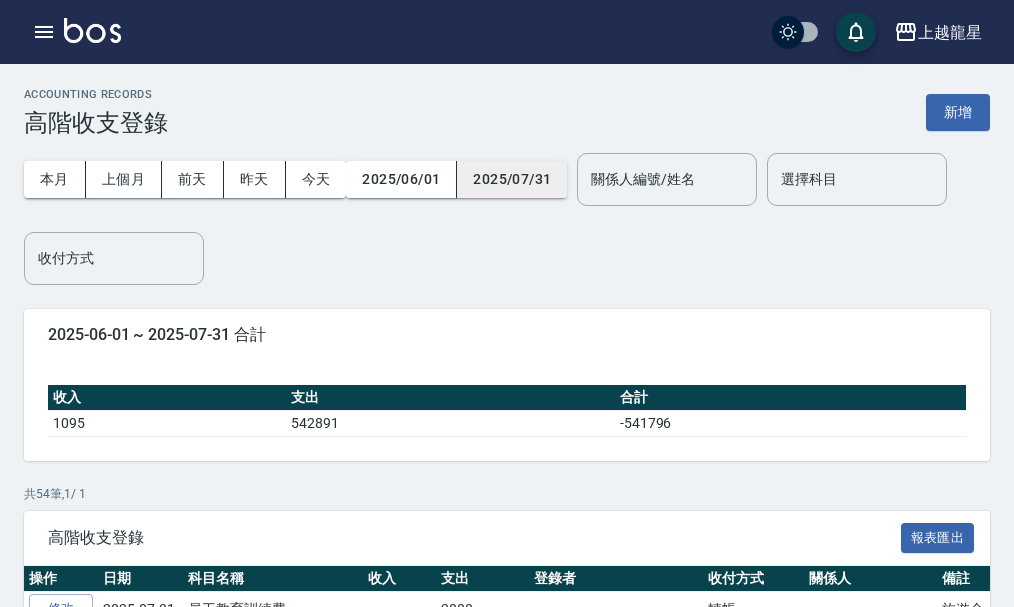 click on "2025/07/31" at bounding box center [512, 179] 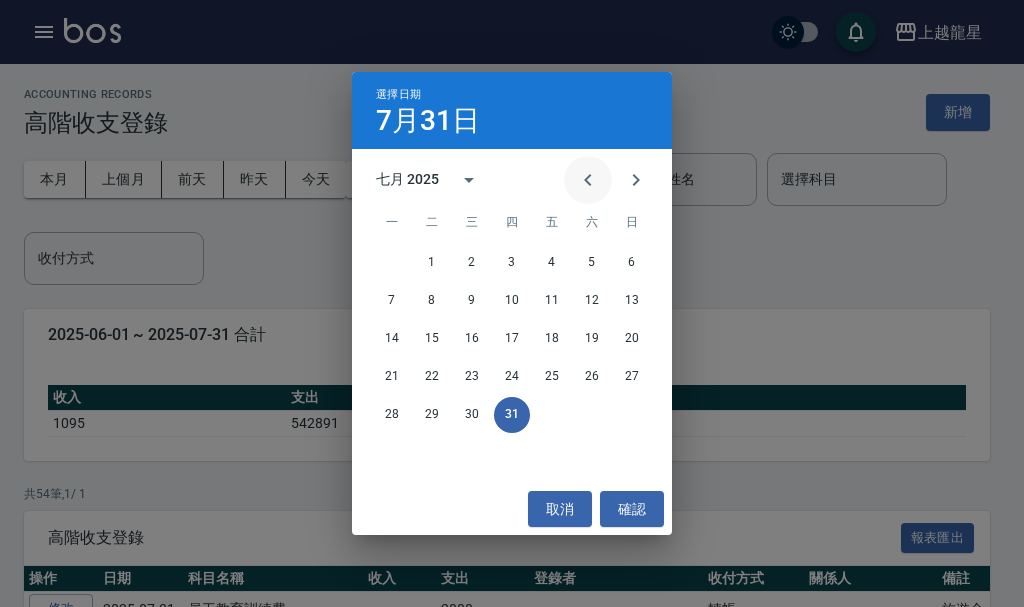 click 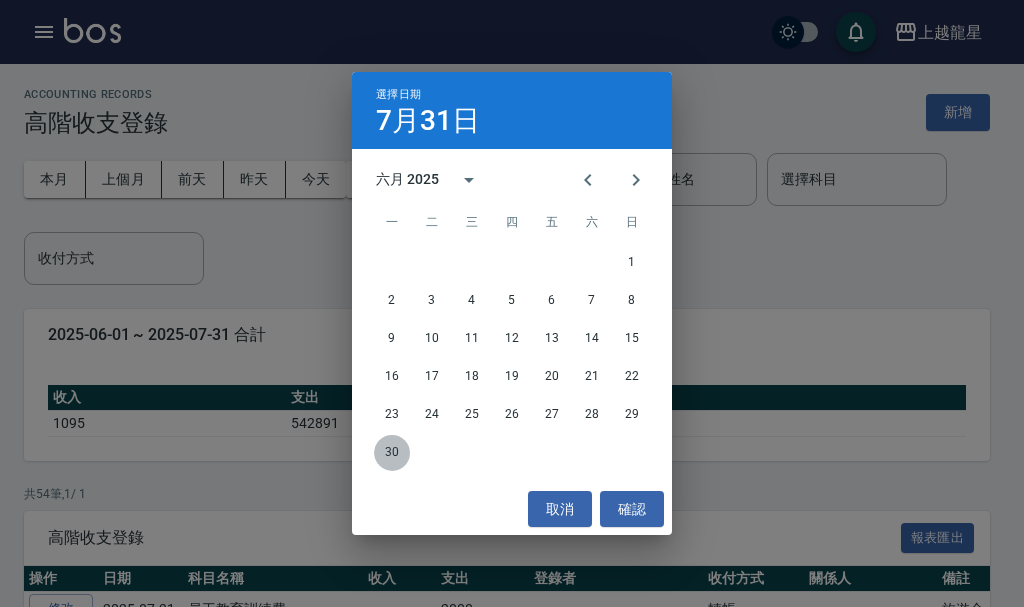 click on "30" at bounding box center [392, 453] 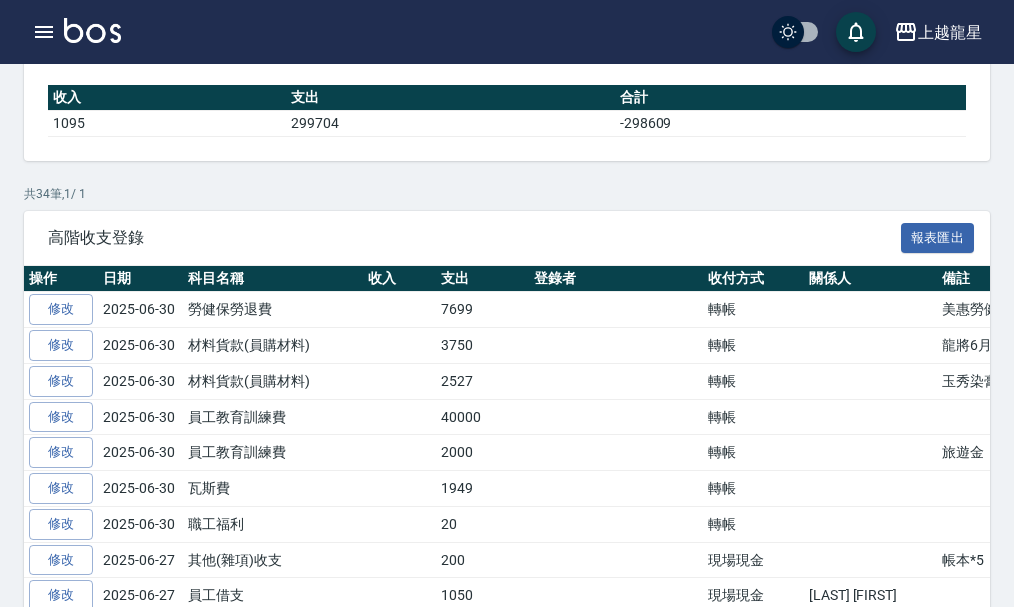 scroll, scrollTop: 0, scrollLeft: 0, axis: both 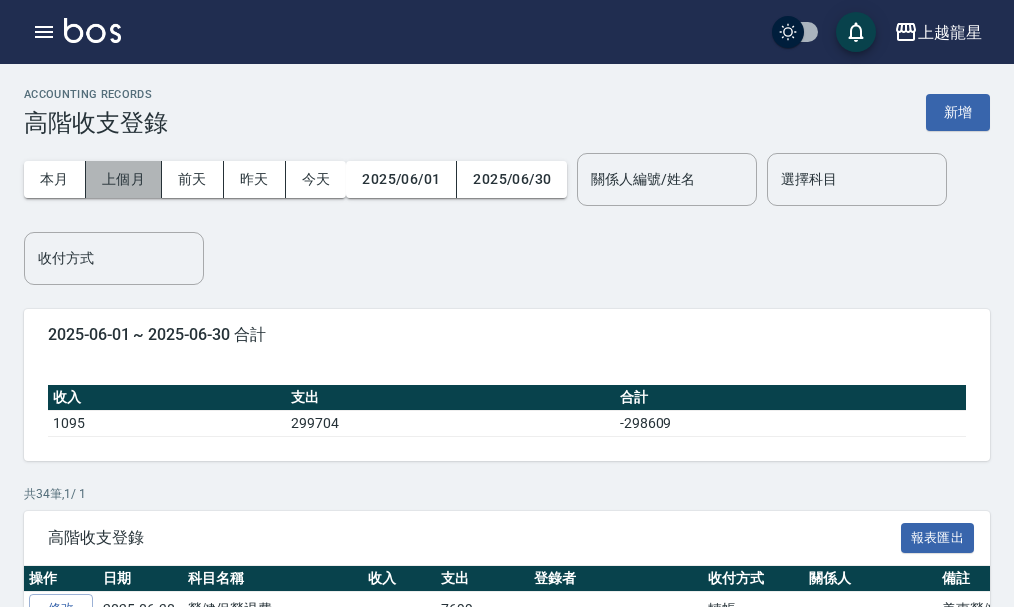 click on "上個月" at bounding box center (124, 179) 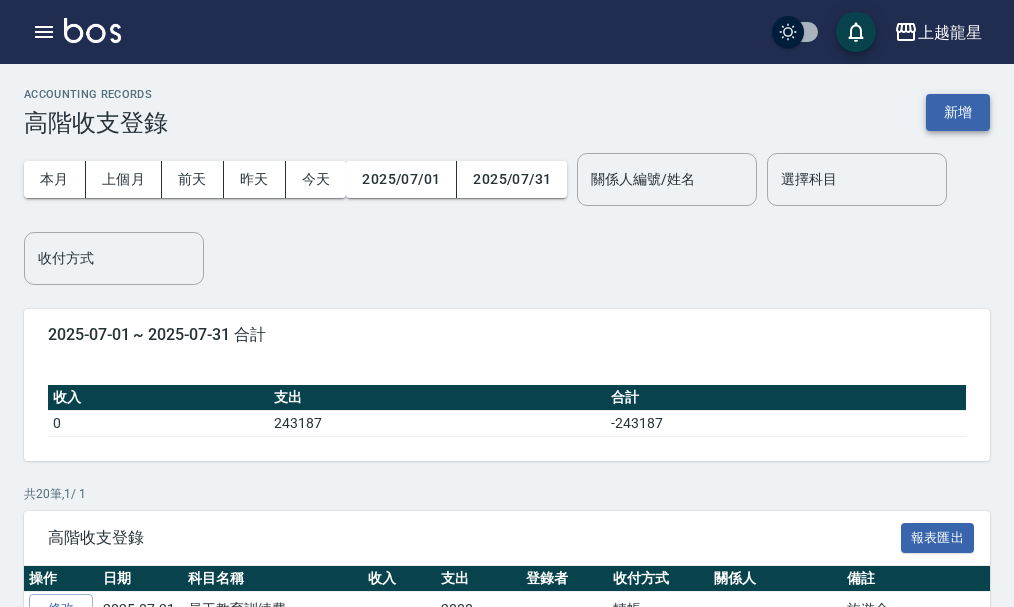 click on "新增" at bounding box center (958, 112) 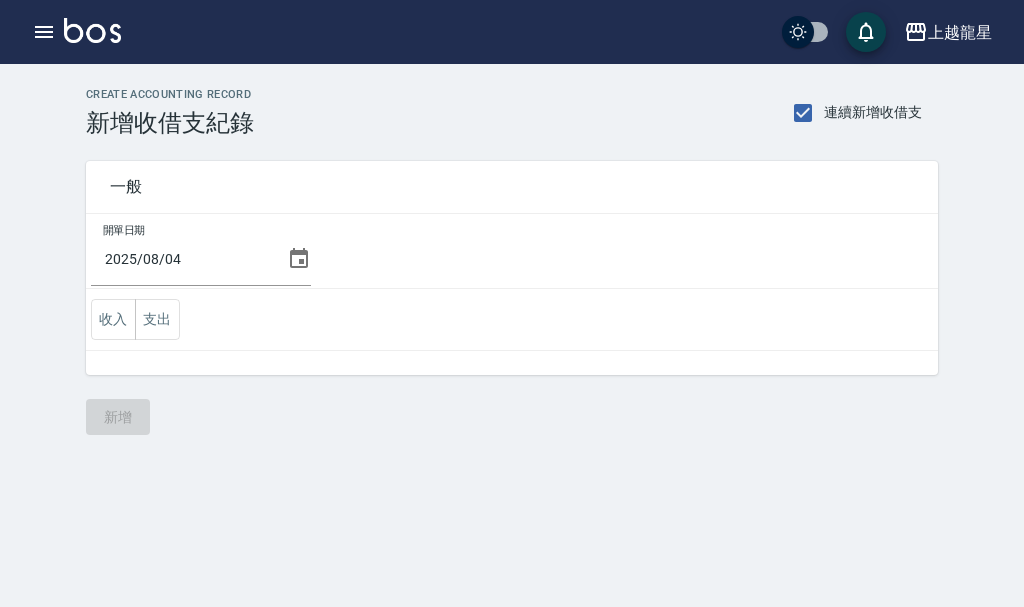 click 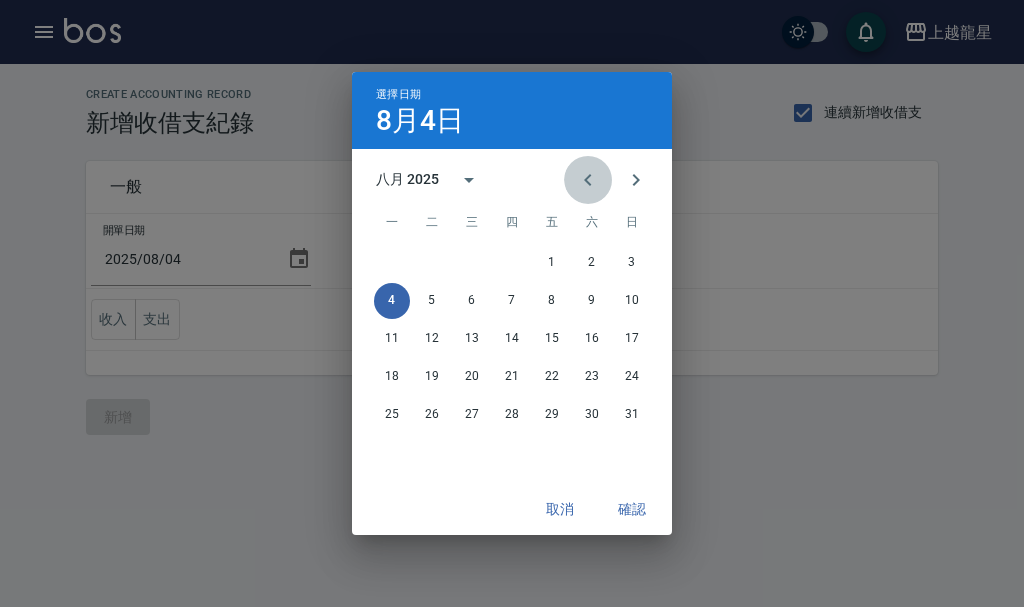 click 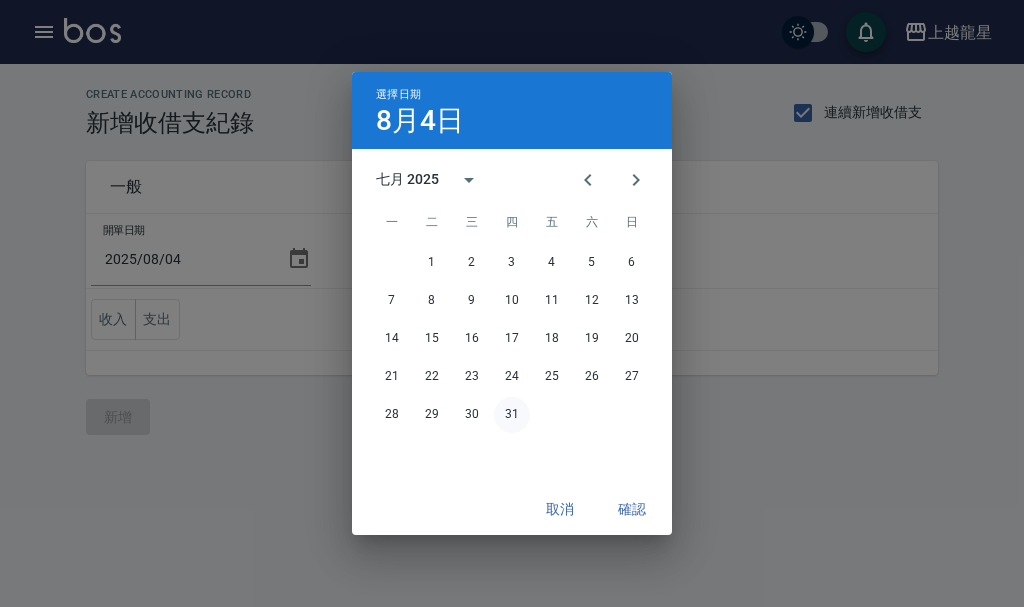 click on "31" at bounding box center (512, 415) 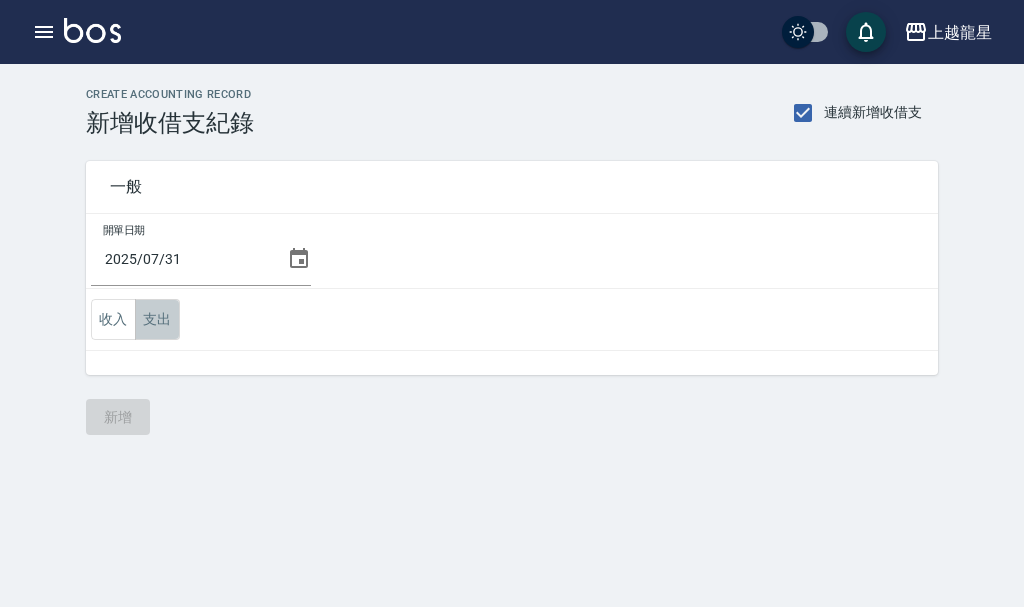 click on "支出" at bounding box center [157, 319] 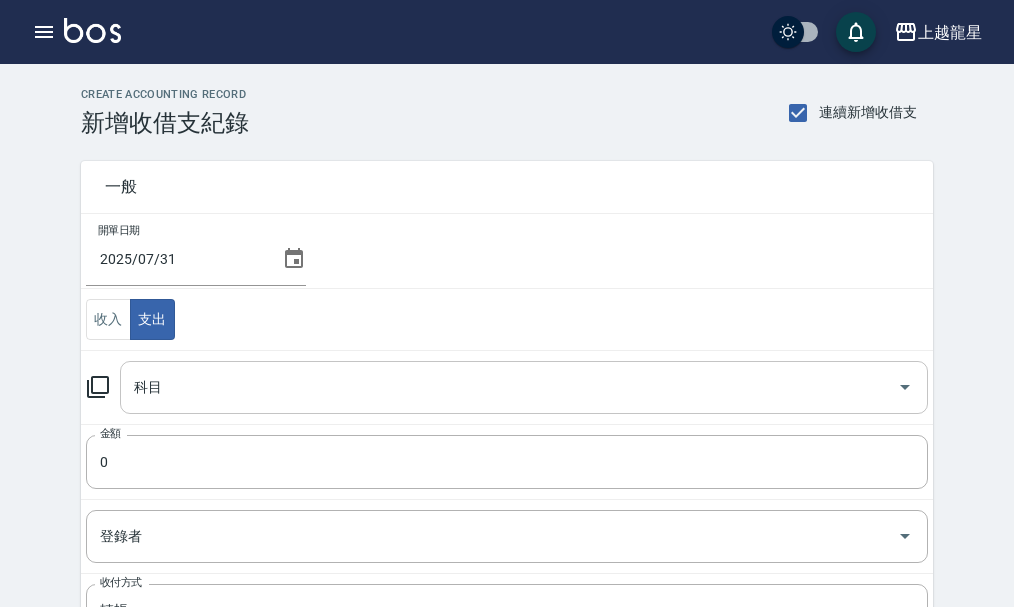 click on "科目" at bounding box center (509, 387) 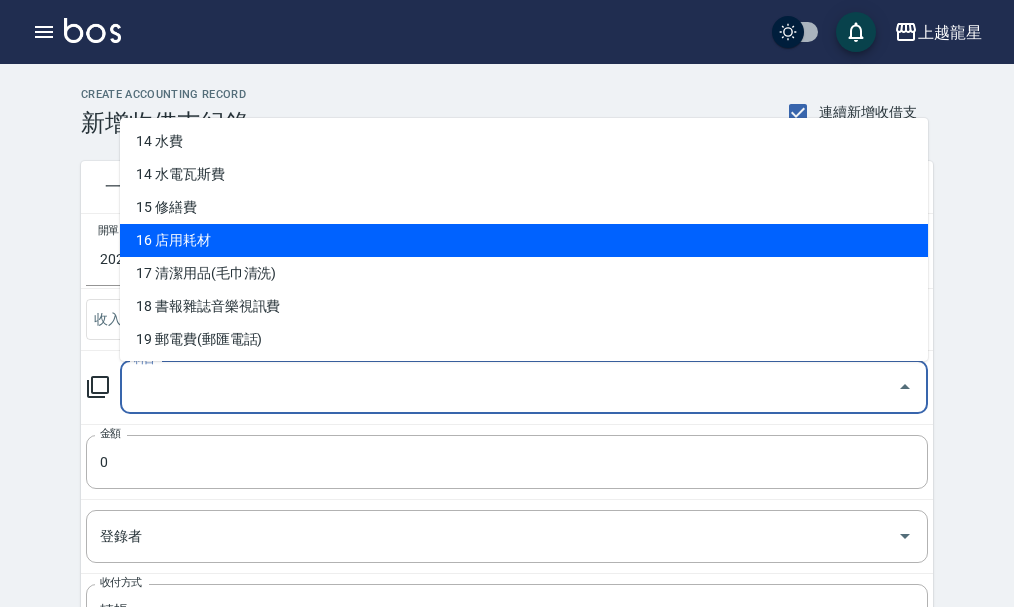 scroll, scrollTop: 600, scrollLeft: 0, axis: vertical 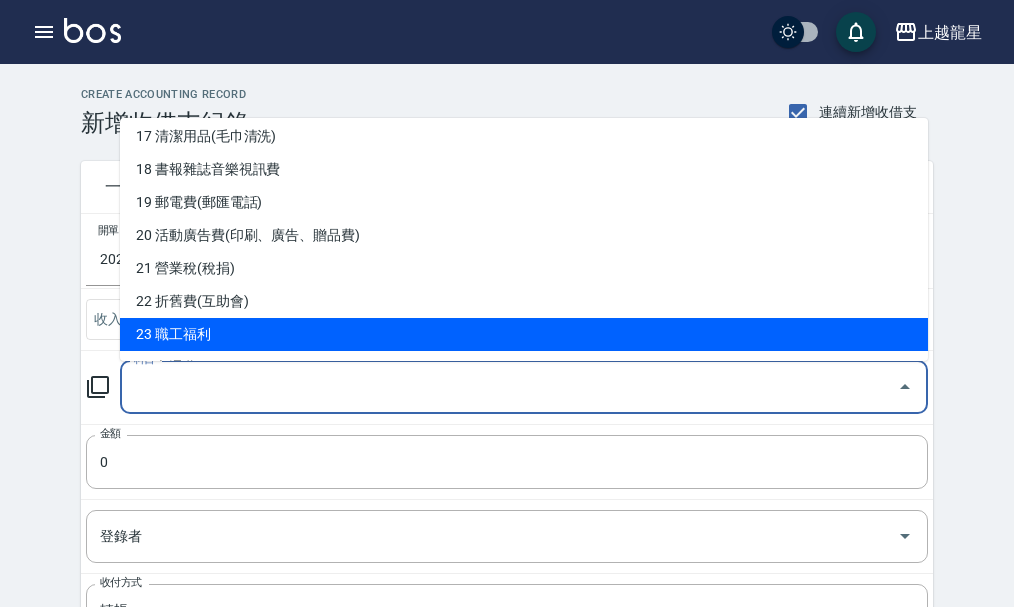 click on "23 職工福利" at bounding box center [524, 334] 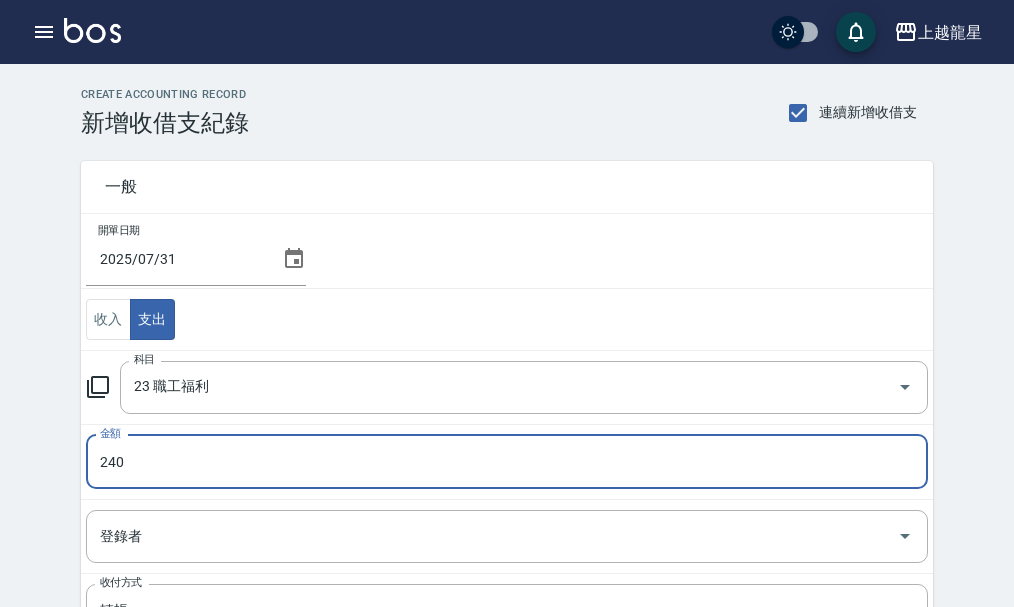 type on "240" 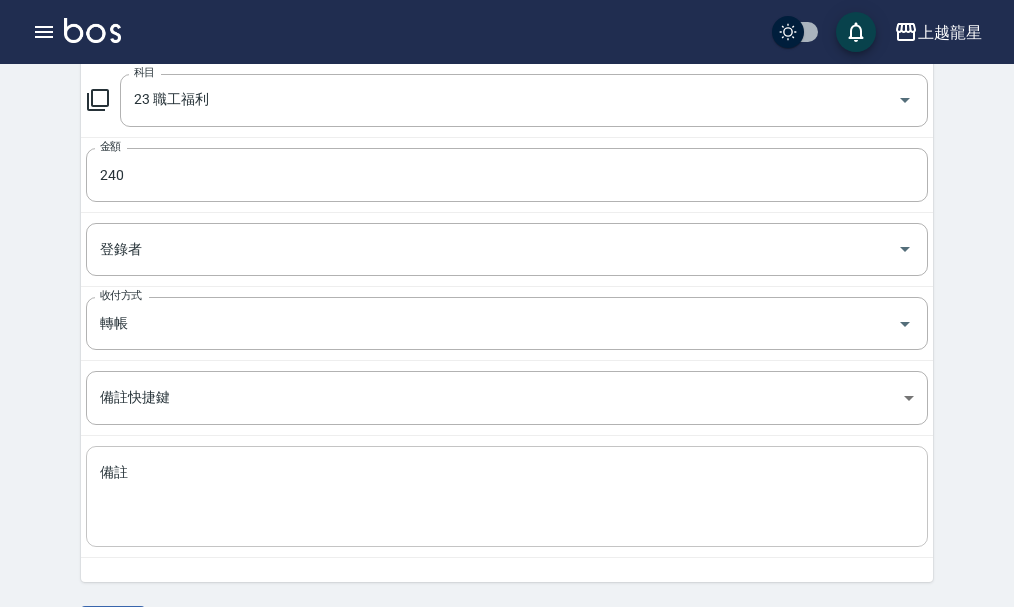 scroll, scrollTop: 347, scrollLeft: 0, axis: vertical 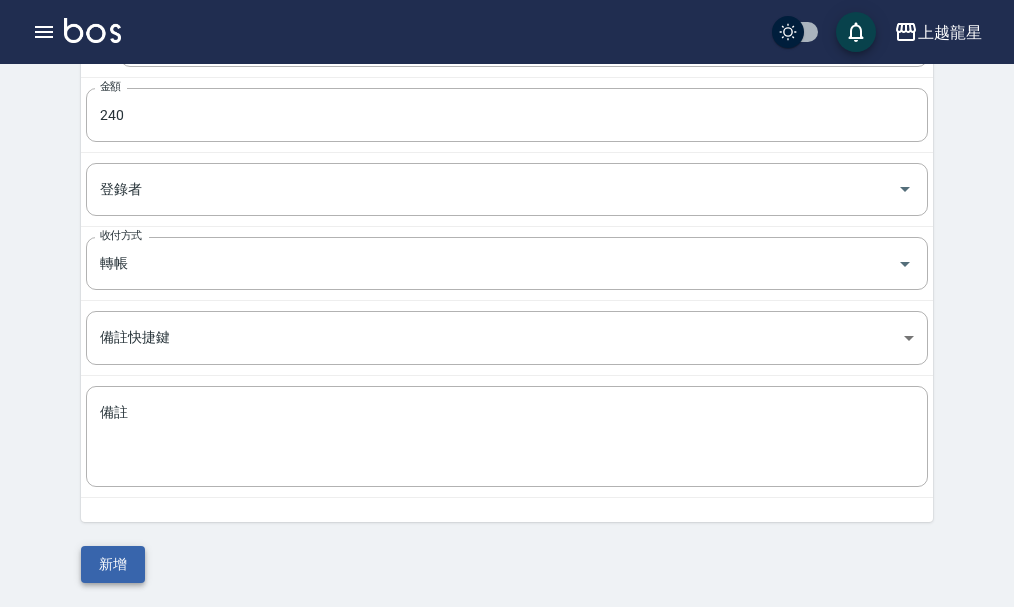 click on "新增" at bounding box center [113, 564] 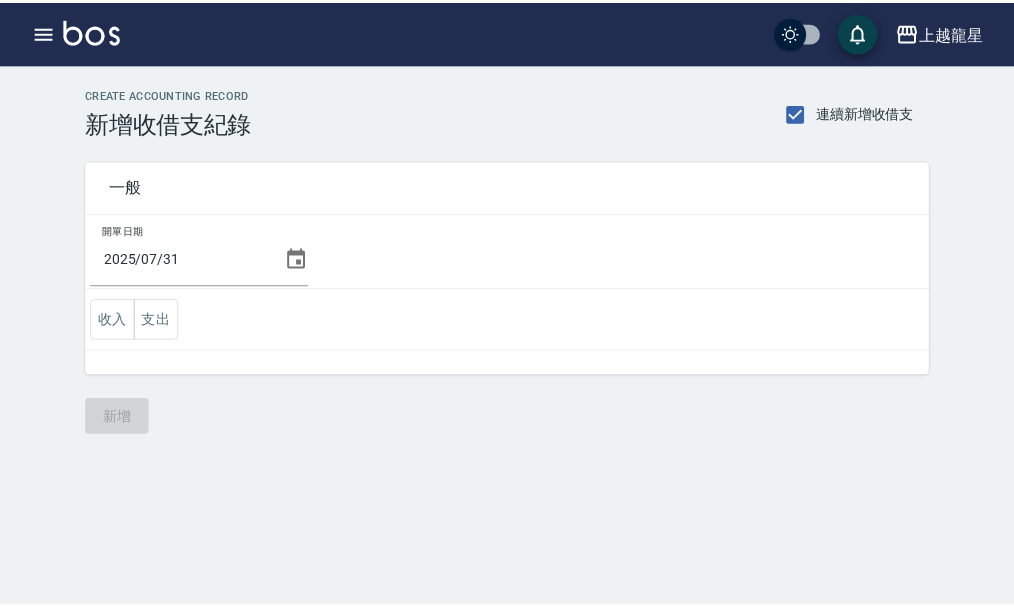 scroll, scrollTop: 0, scrollLeft: 0, axis: both 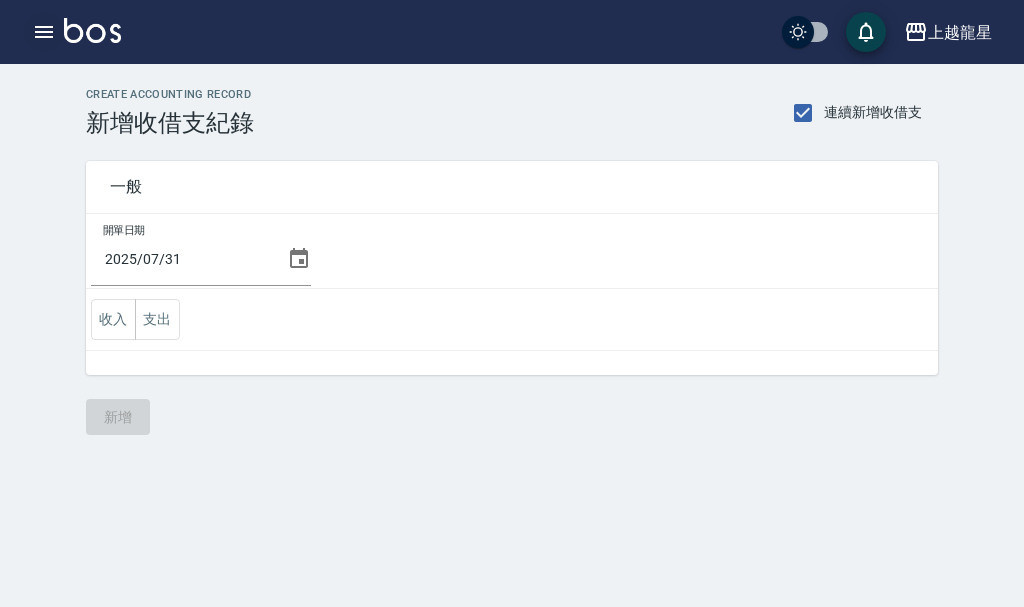 click 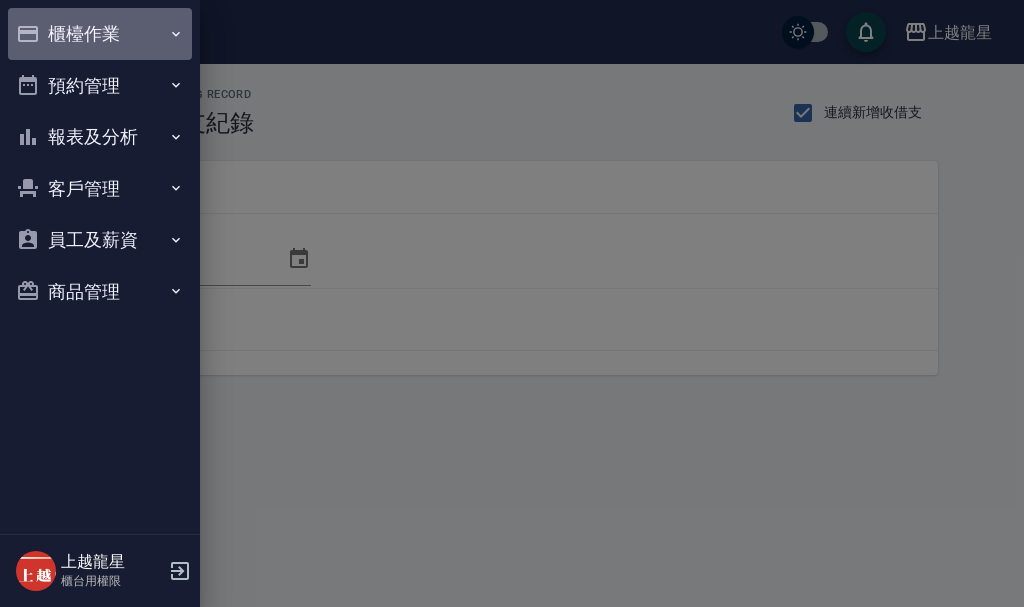 click on "櫃檯作業" at bounding box center [100, 34] 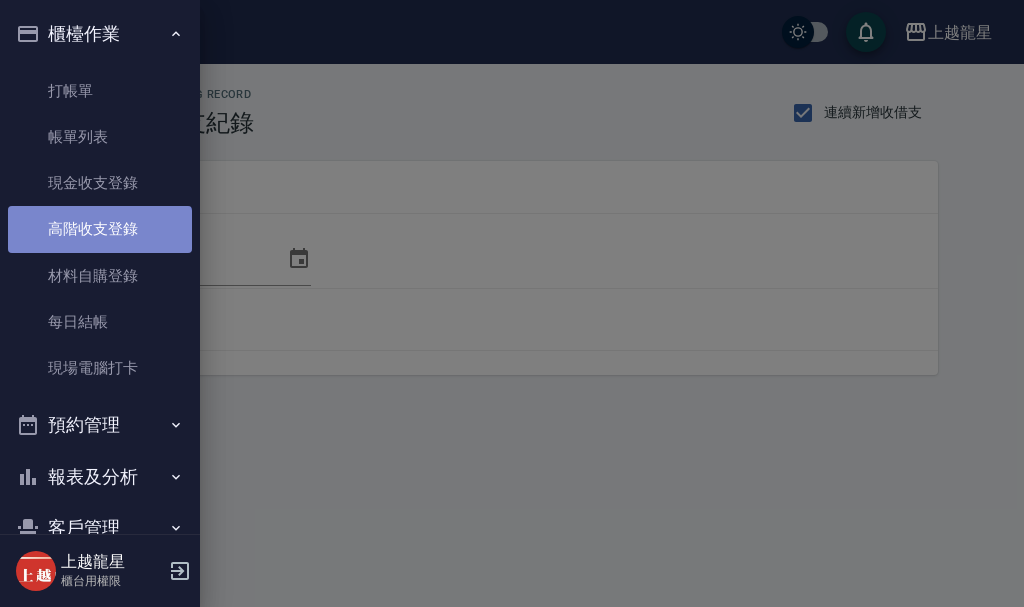click on "高階收支登錄" at bounding box center [100, 229] 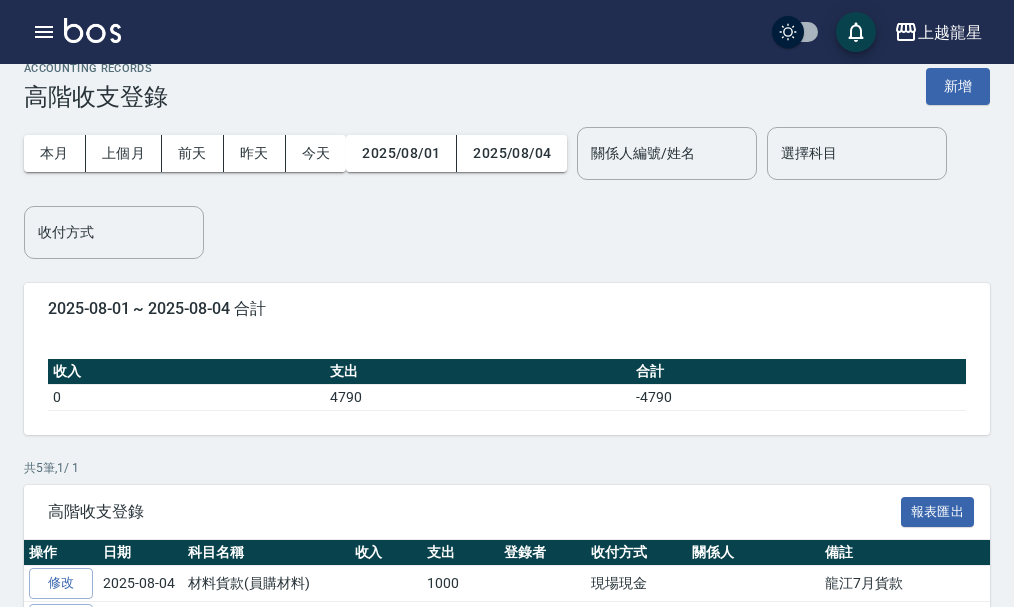 scroll, scrollTop: 0, scrollLeft: 0, axis: both 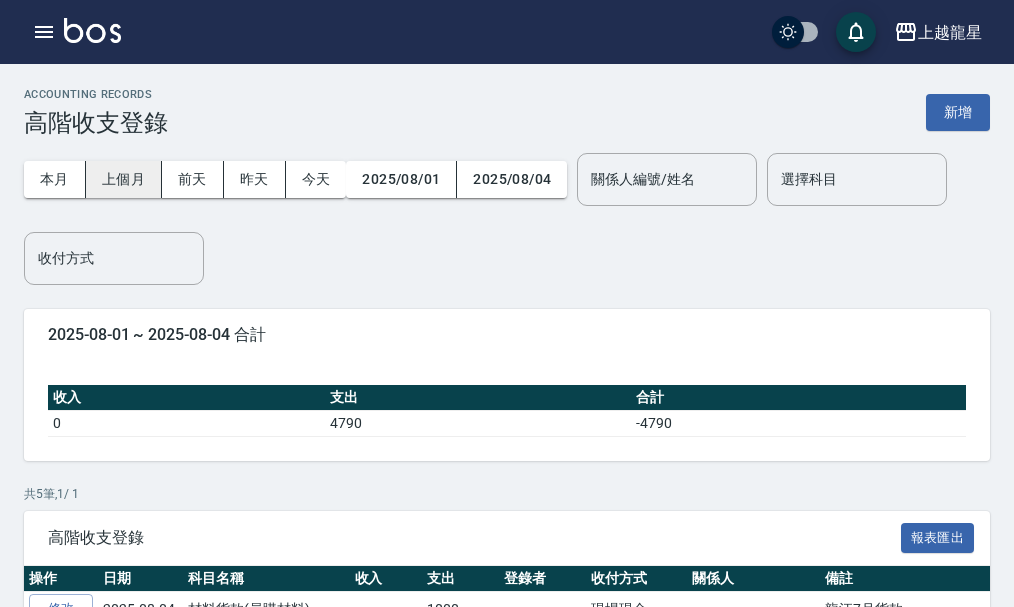 click on "上個月" at bounding box center [124, 179] 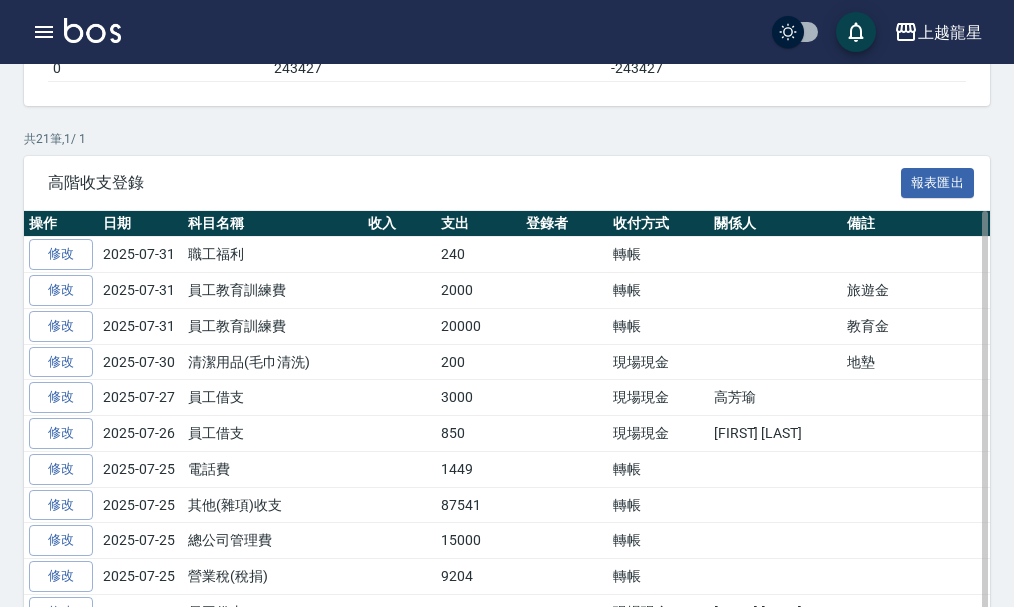 scroll, scrollTop: 400, scrollLeft: 0, axis: vertical 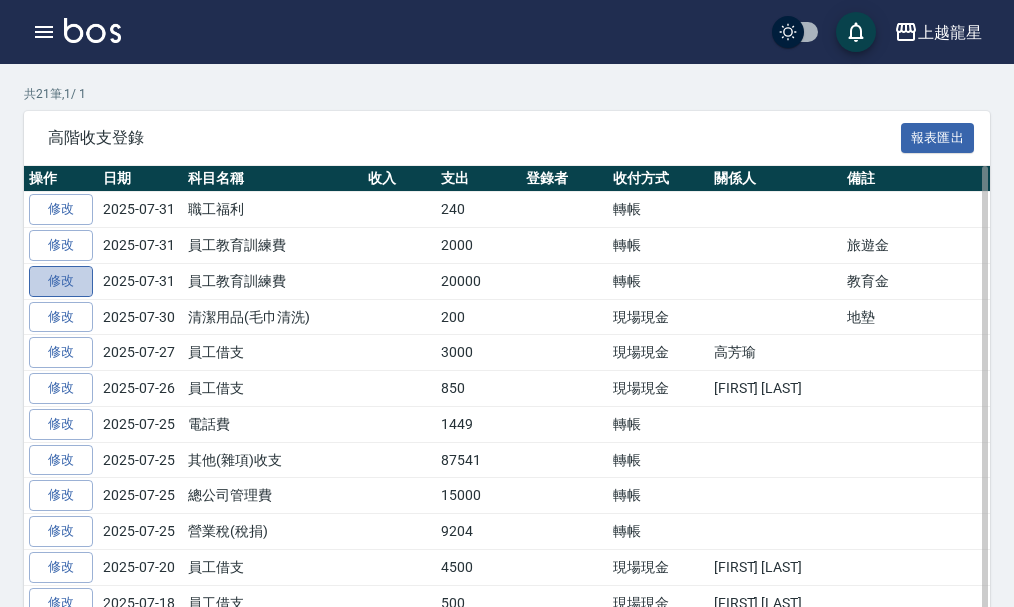 click on "修改" at bounding box center [61, 281] 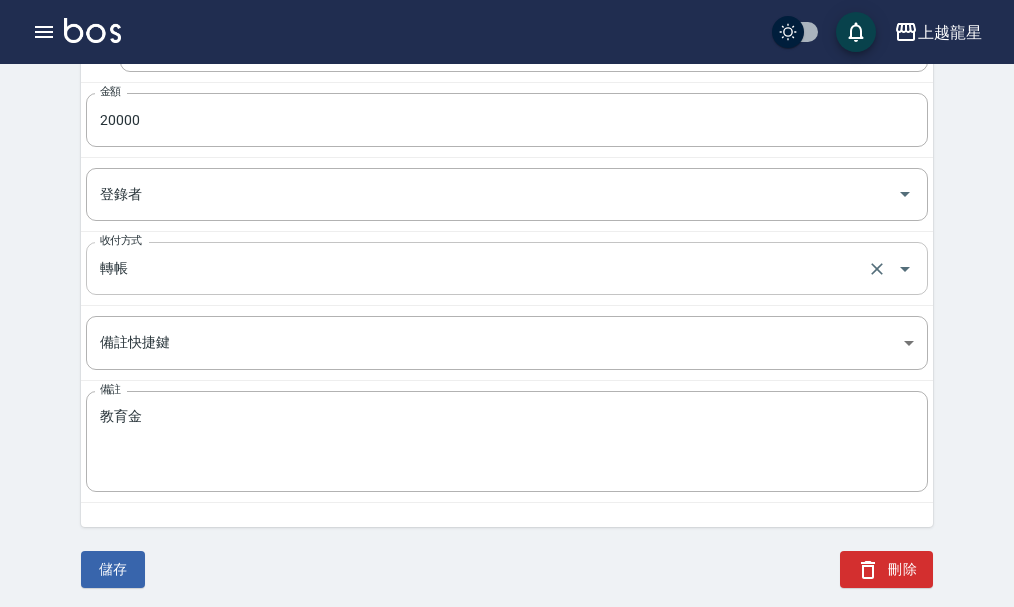 scroll, scrollTop: 371, scrollLeft: 0, axis: vertical 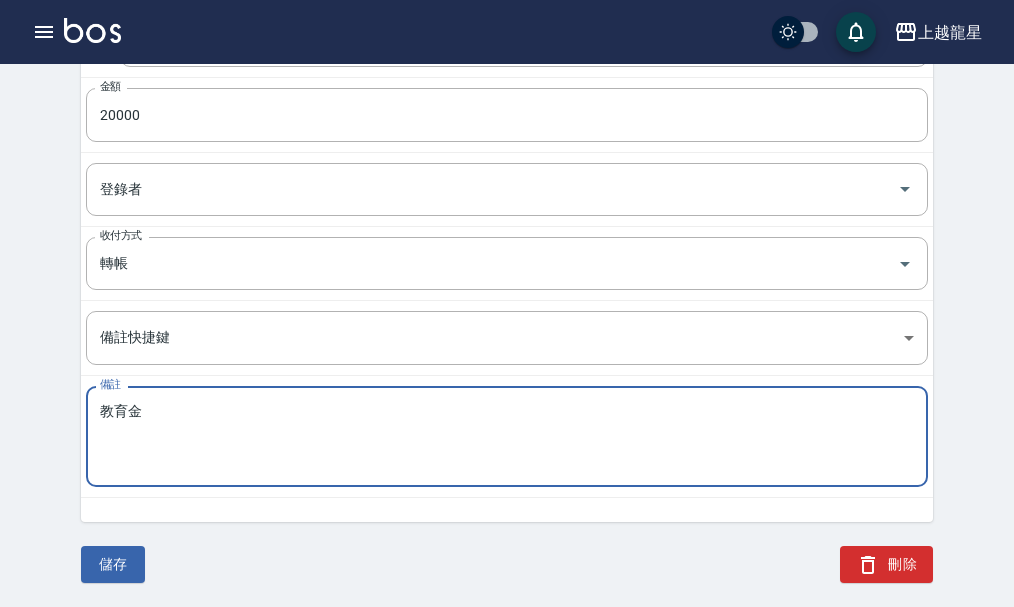 drag, startPoint x: 176, startPoint y: 417, endPoint x: 104, endPoint y: 425, distance: 72.443085 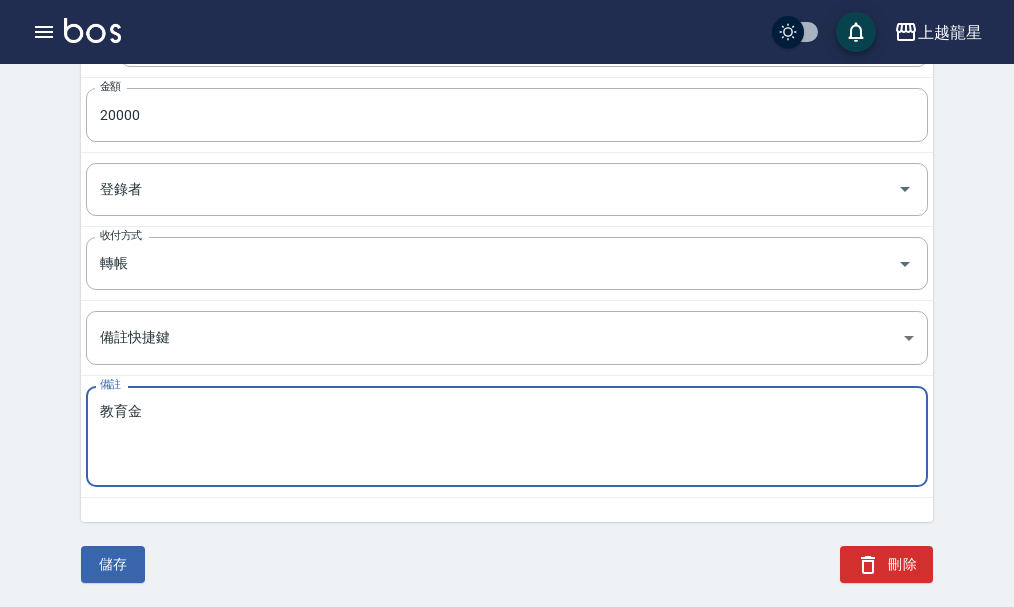 click on "教育金" at bounding box center [507, 437] 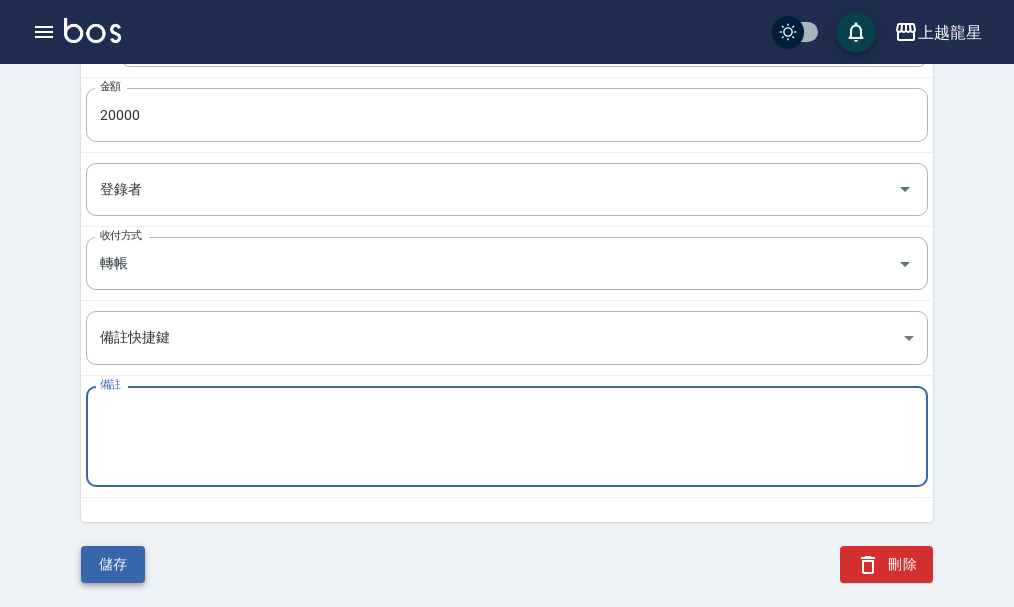 type 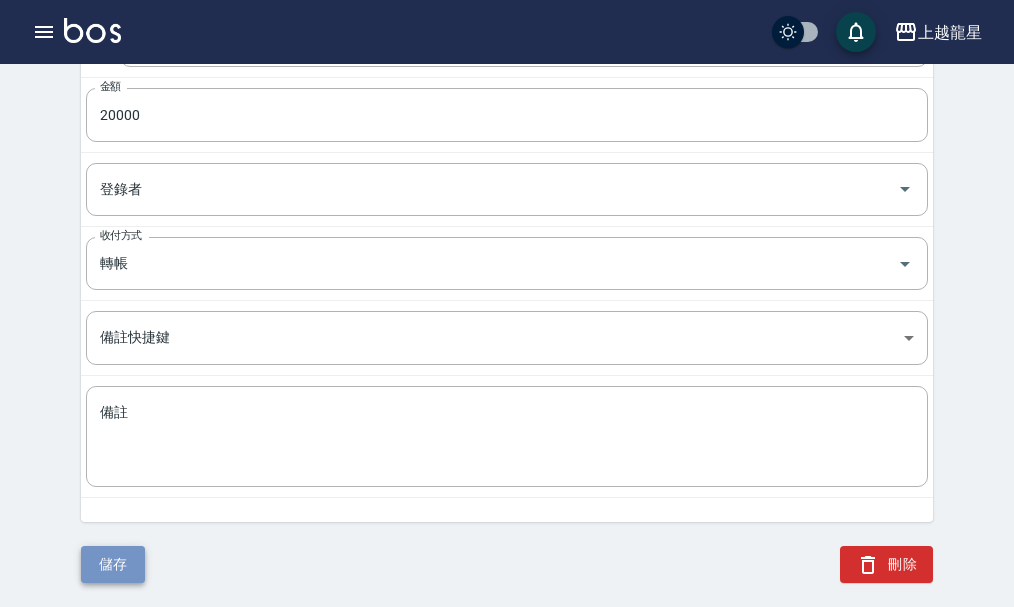 click on "儲存" at bounding box center [113, 564] 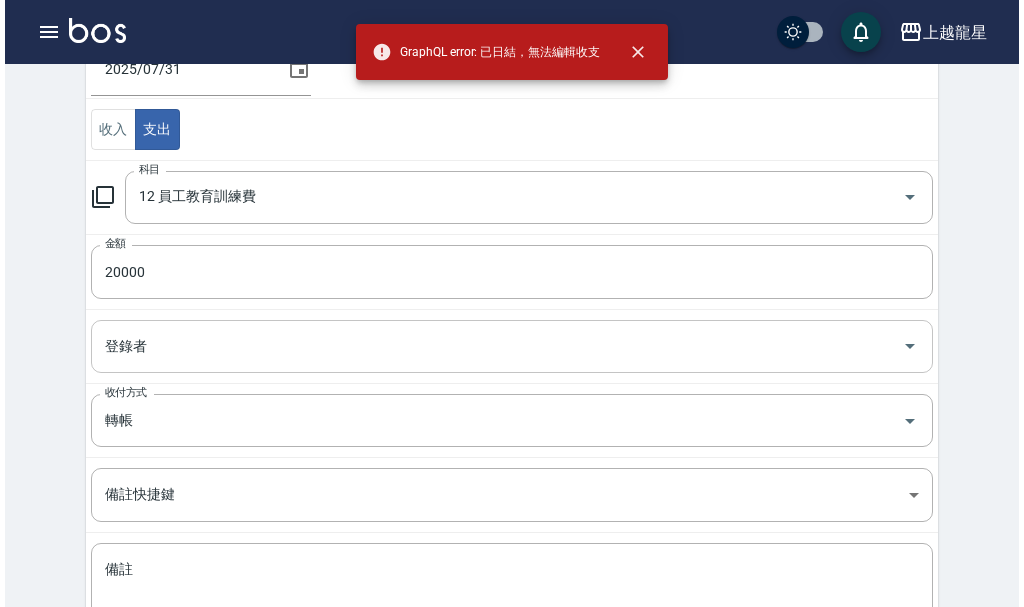 scroll, scrollTop: 71, scrollLeft: 0, axis: vertical 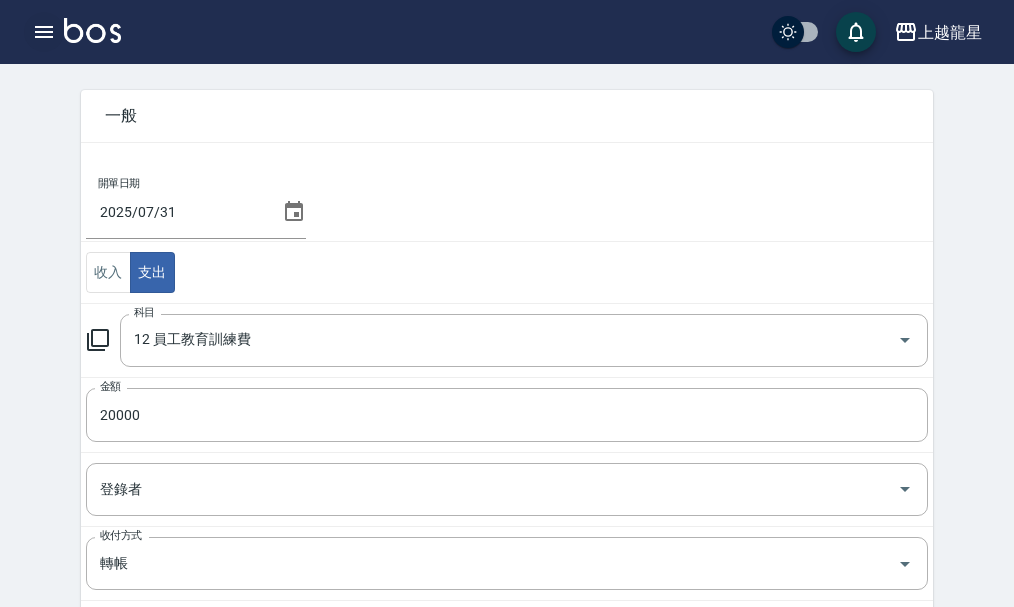 click 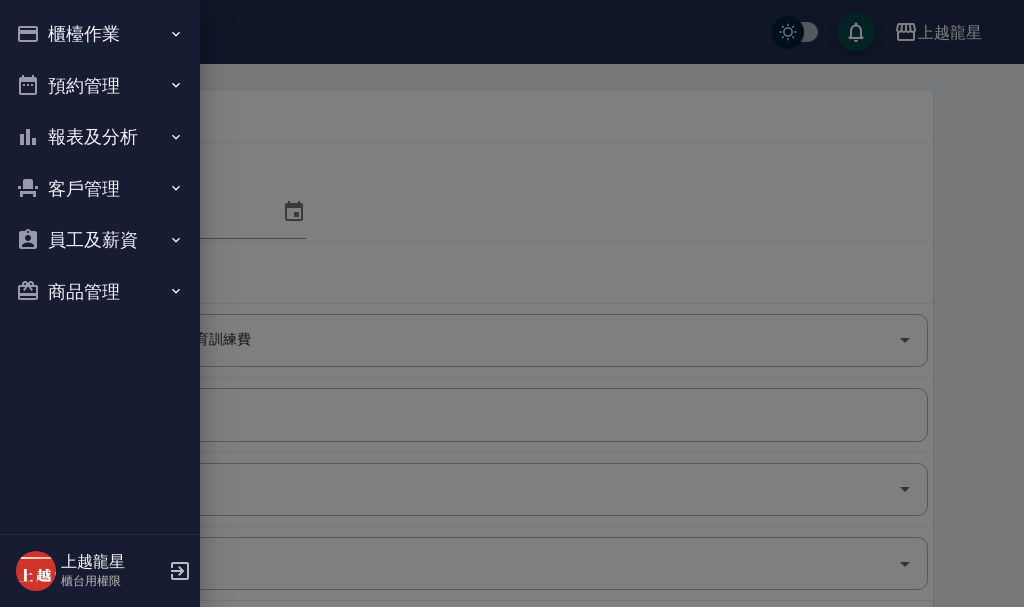 click 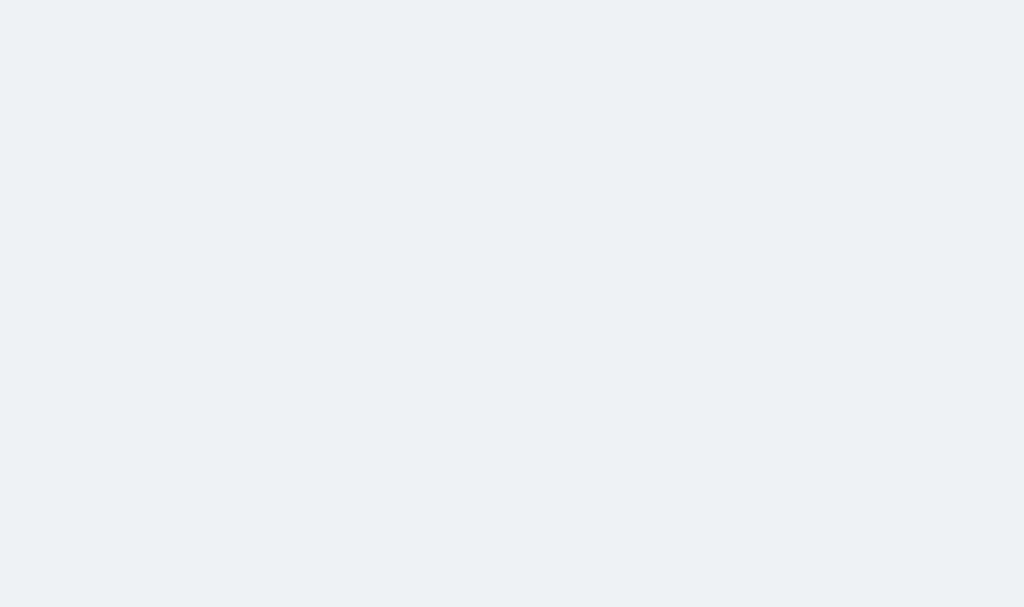 scroll, scrollTop: 0, scrollLeft: 0, axis: both 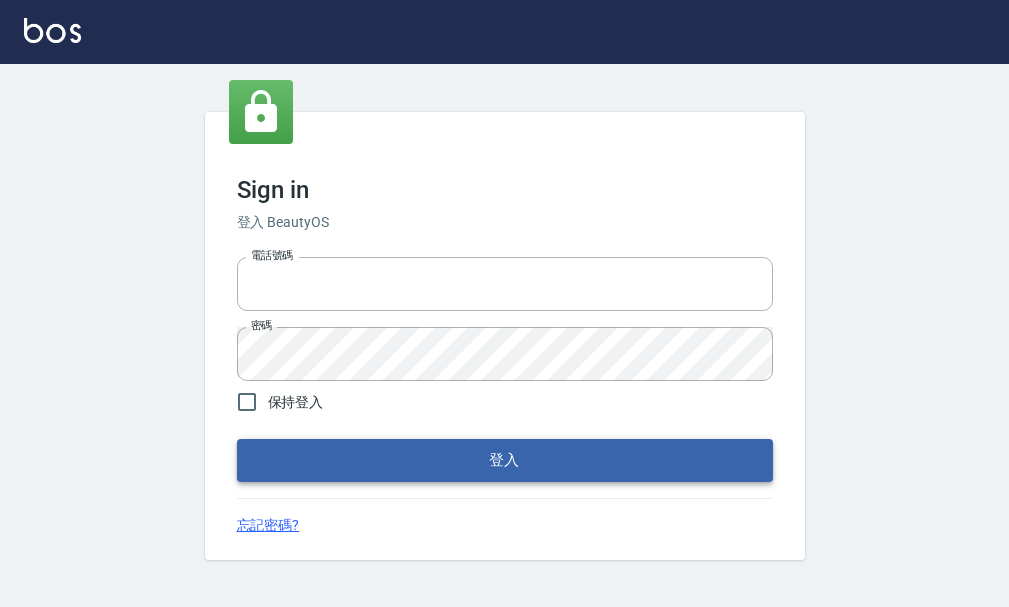 type on "[PHONE]" 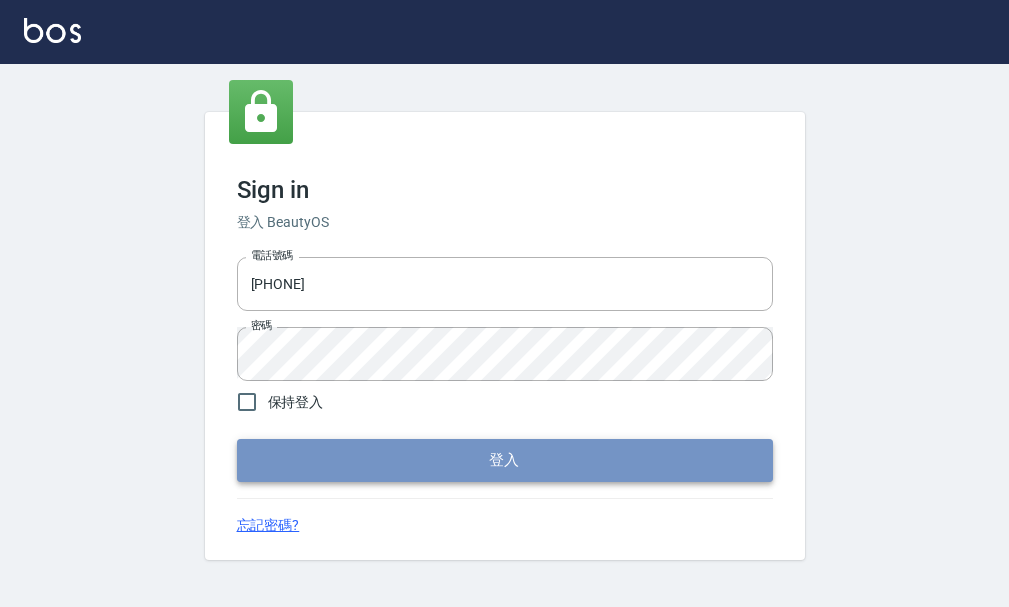 click on "登入" at bounding box center (505, 460) 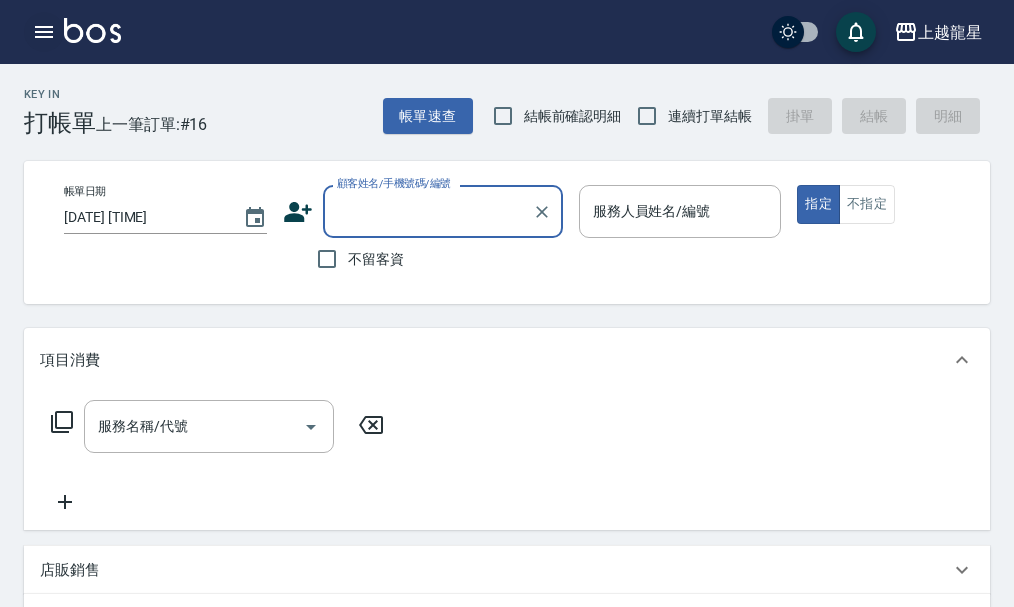 click 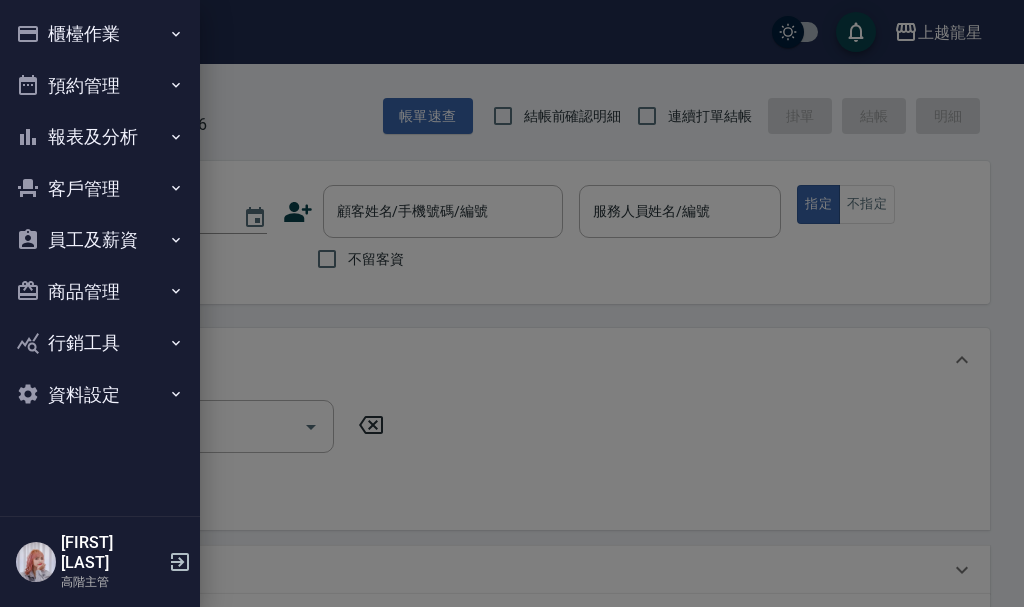 click on "櫃檯作業" at bounding box center [100, 34] 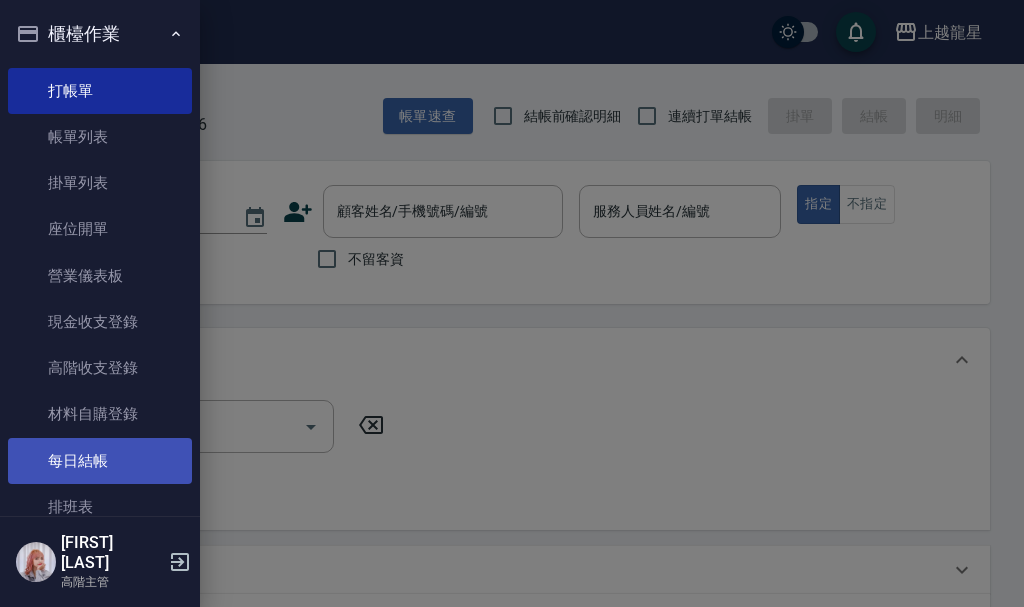 click on "每日結帳" at bounding box center (100, 461) 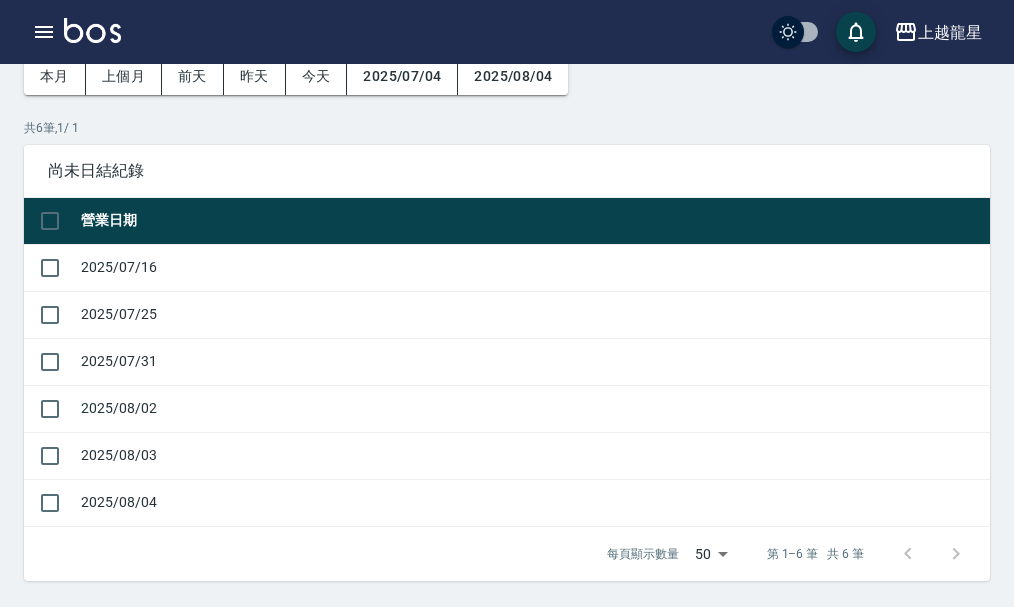 scroll, scrollTop: 100, scrollLeft: 0, axis: vertical 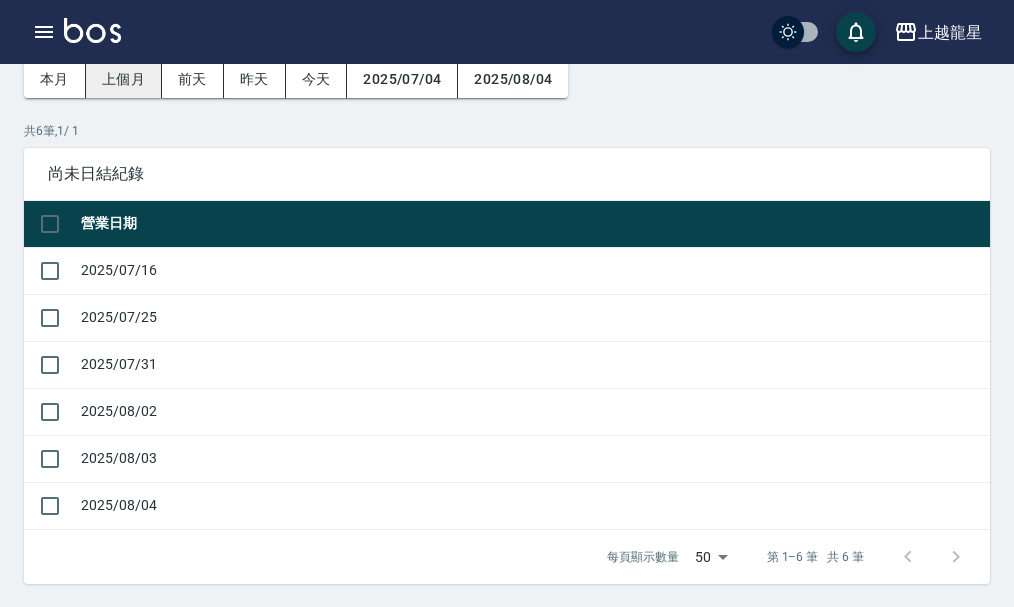 click on "上個月" at bounding box center (124, 79) 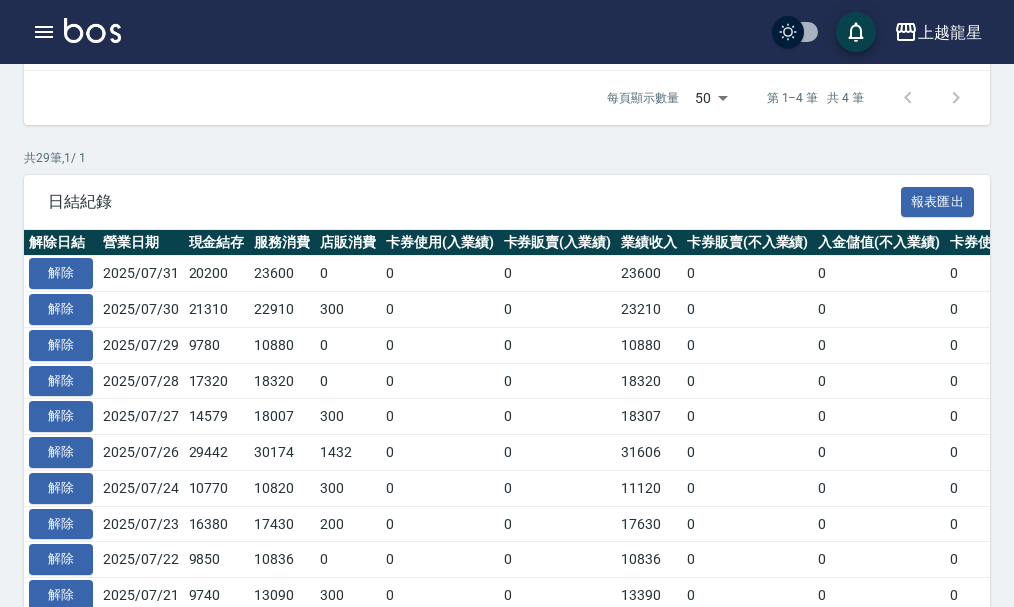 scroll, scrollTop: 500, scrollLeft: 0, axis: vertical 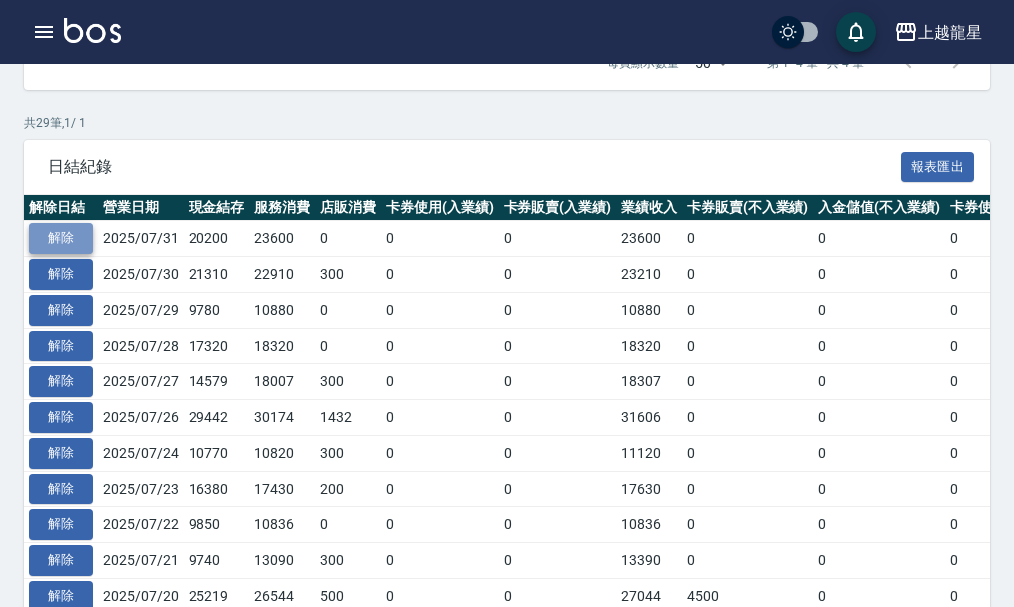 click on "解除" at bounding box center [61, 238] 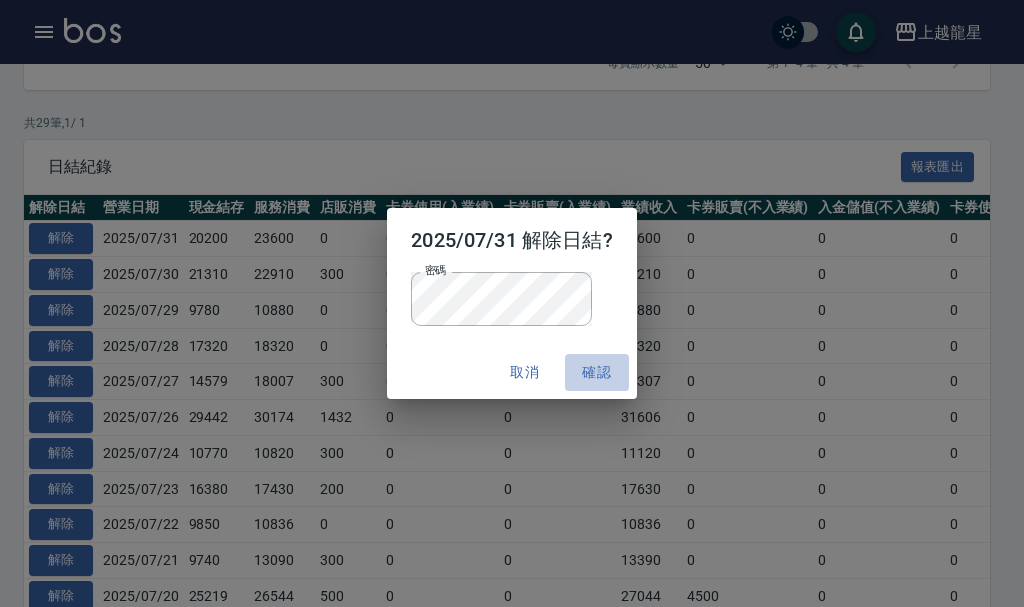 click on "確認" at bounding box center (597, 372) 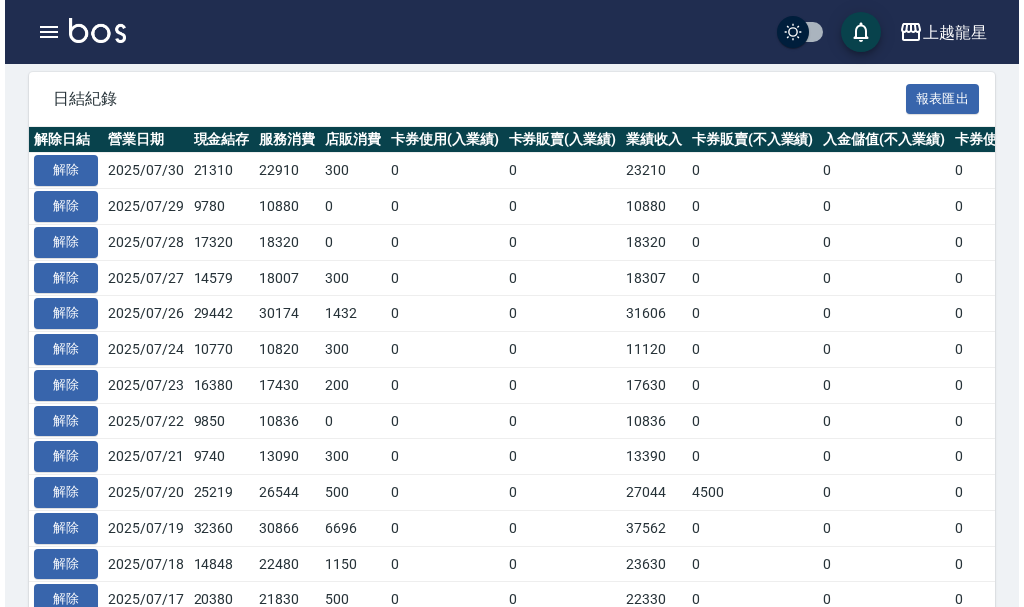 scroll, scrollTop: 468, scrollLeft: 0, axis: vertical 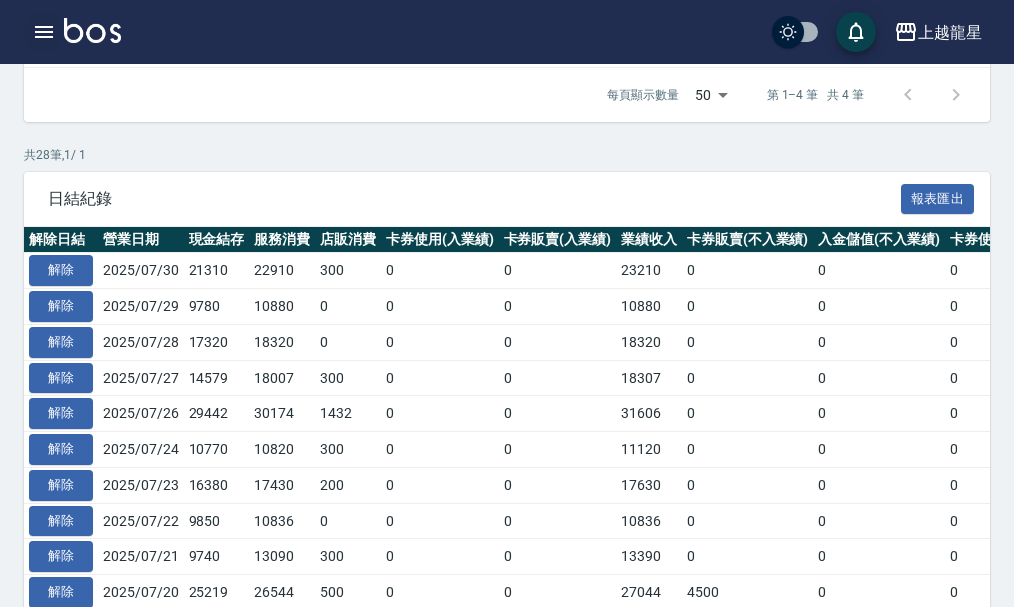 click 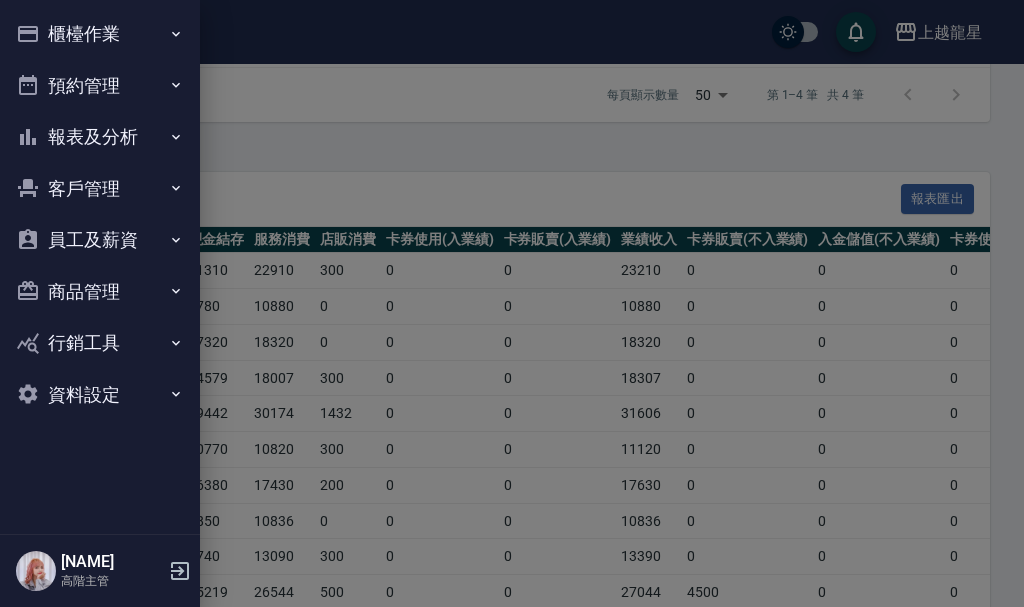 click on "櫃檯作業" at bounding box center (100, 34) 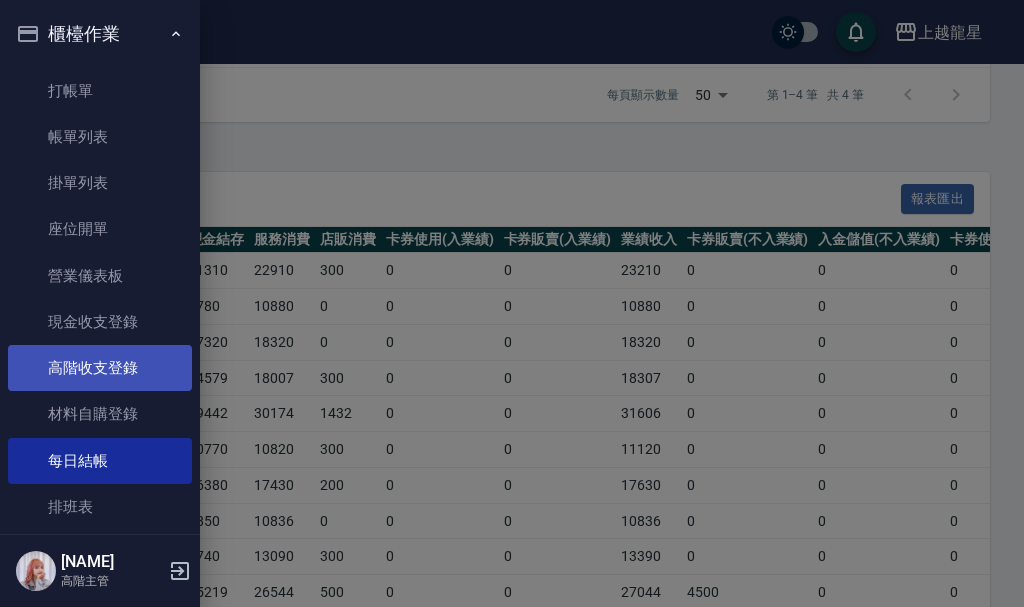 click on "高階收支登錄" at bounding box center [100, 368] 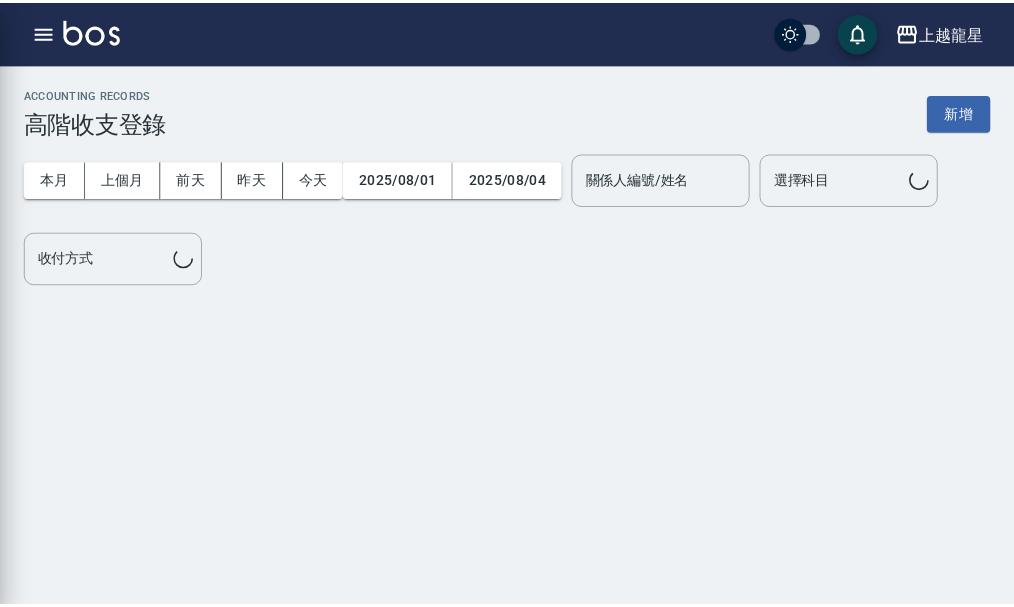 scroll, scrollTop: 0, scrollLeft: 0, axis: both 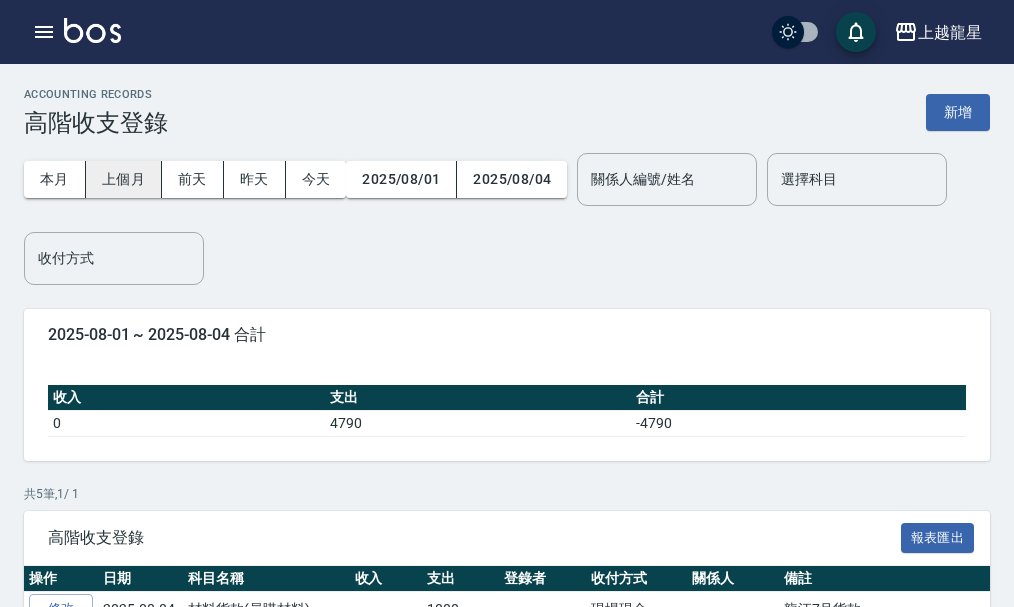 click on "上個月" at bounding box center [124, 179] 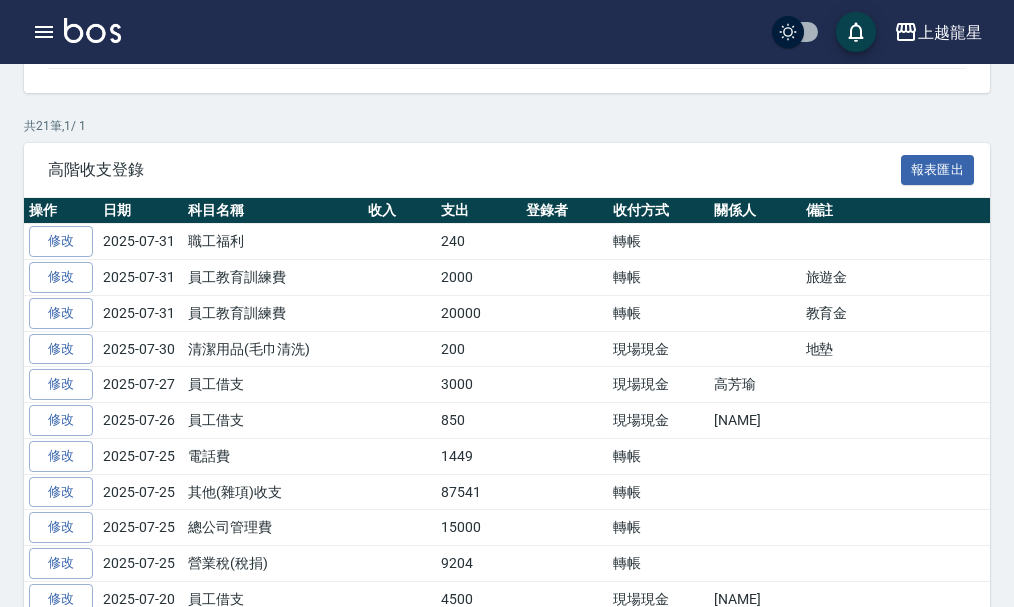 scroll, scrollTop: 400, scrollLeft: 0, axis: vertical 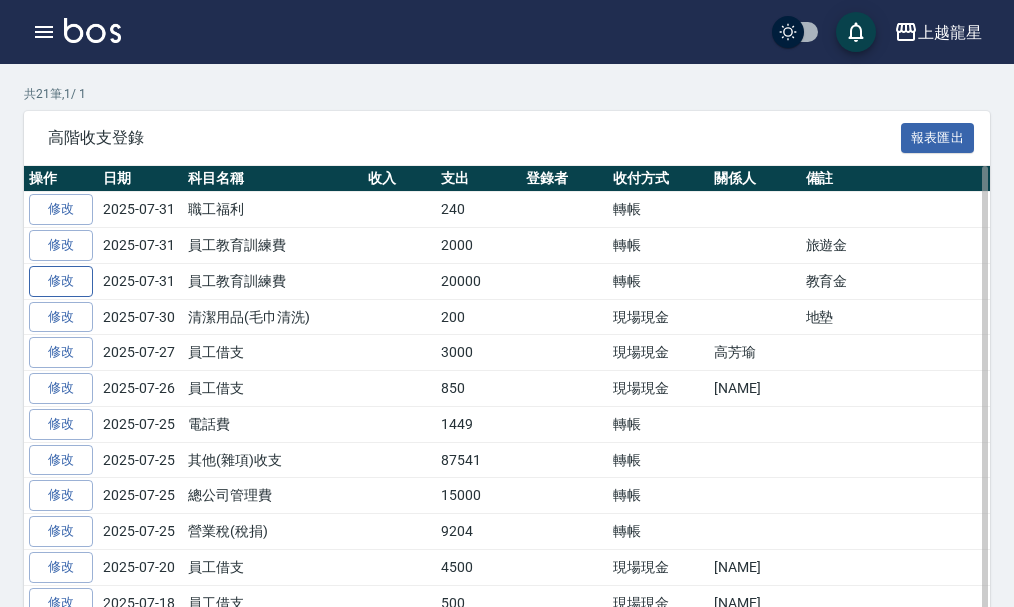 click on "修改" at bounding box center (61, 281) 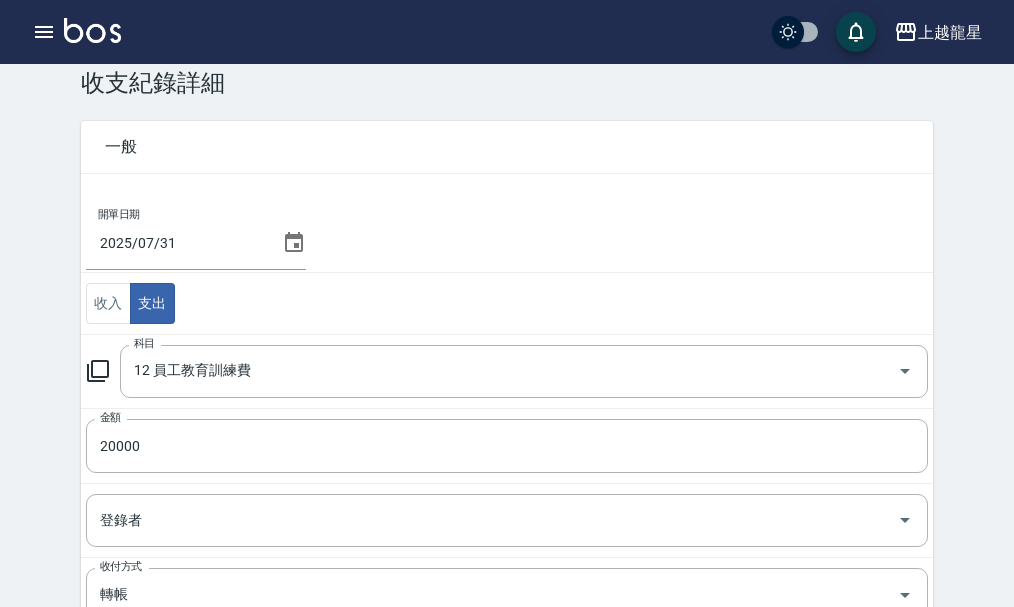 scroll, scrollTop: 371, scrollLeft: 0, axis: vertical 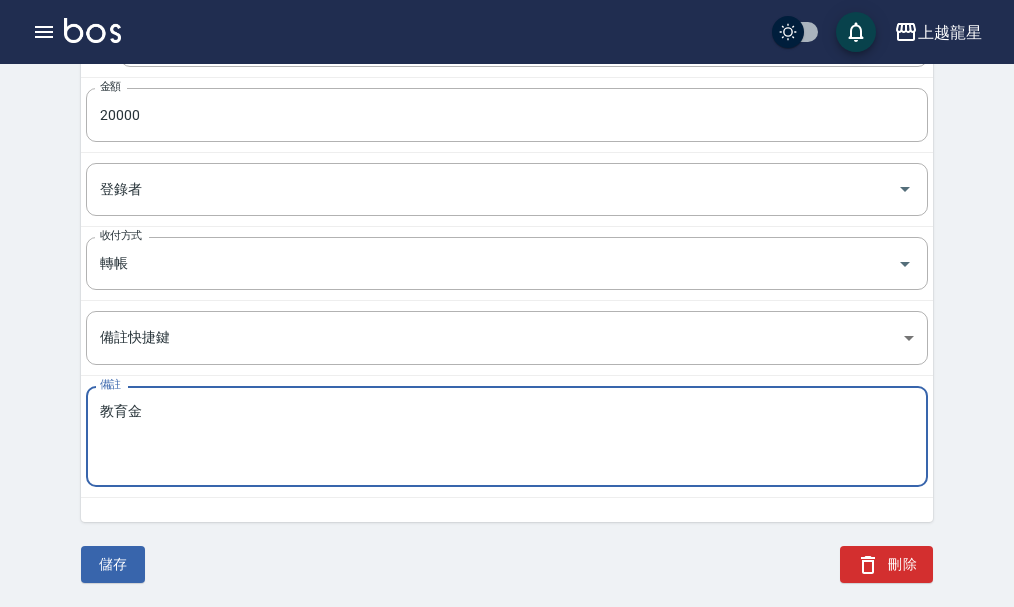 drag, startPoint x: 152, startPoint y: 426, endPoint x: 101, endPoint y: 417, distance: 51.78803 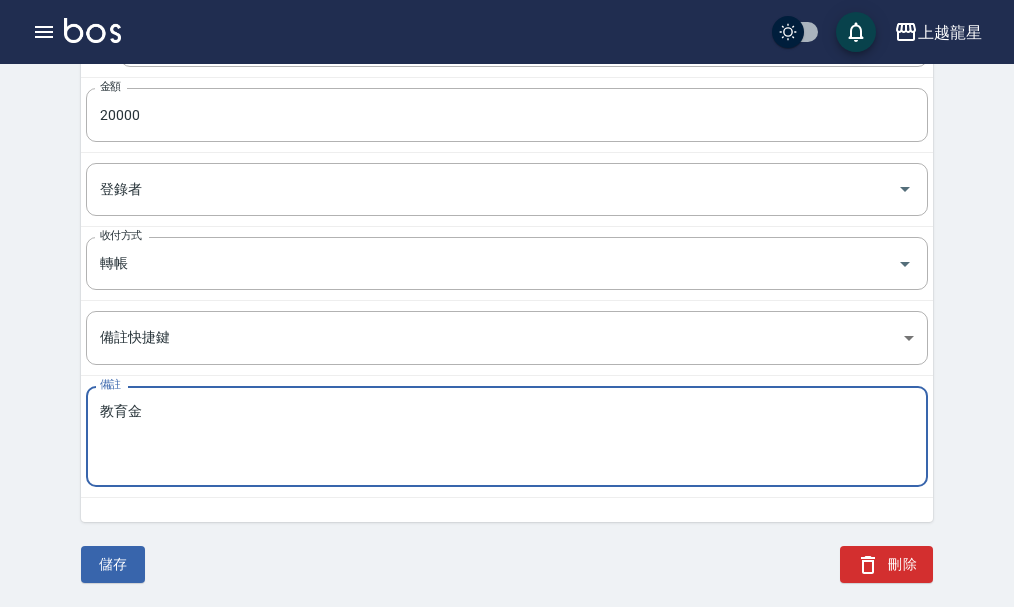 click on "教育金" at bounding box center (507, 437) 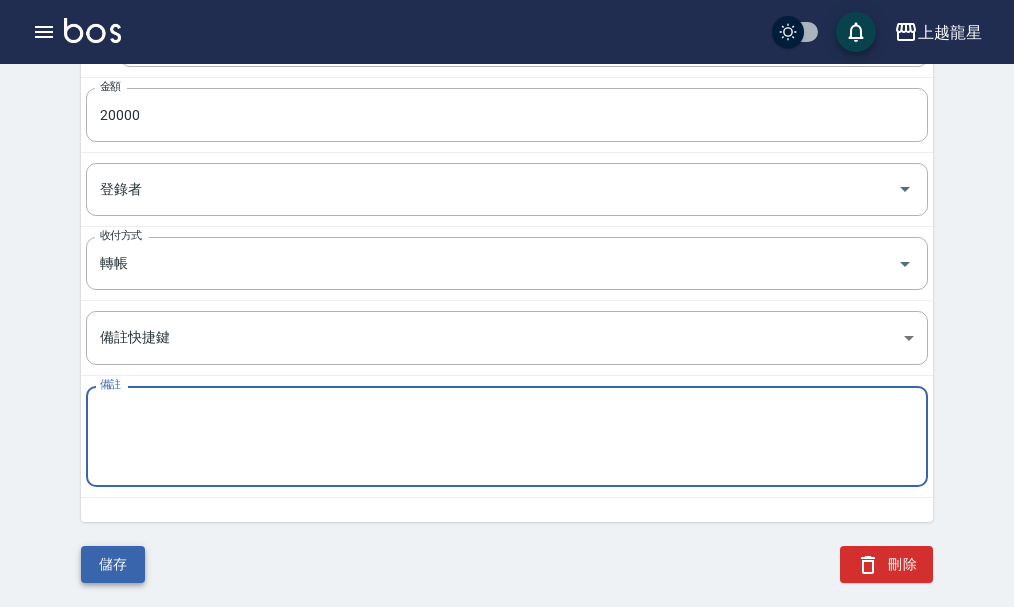 type 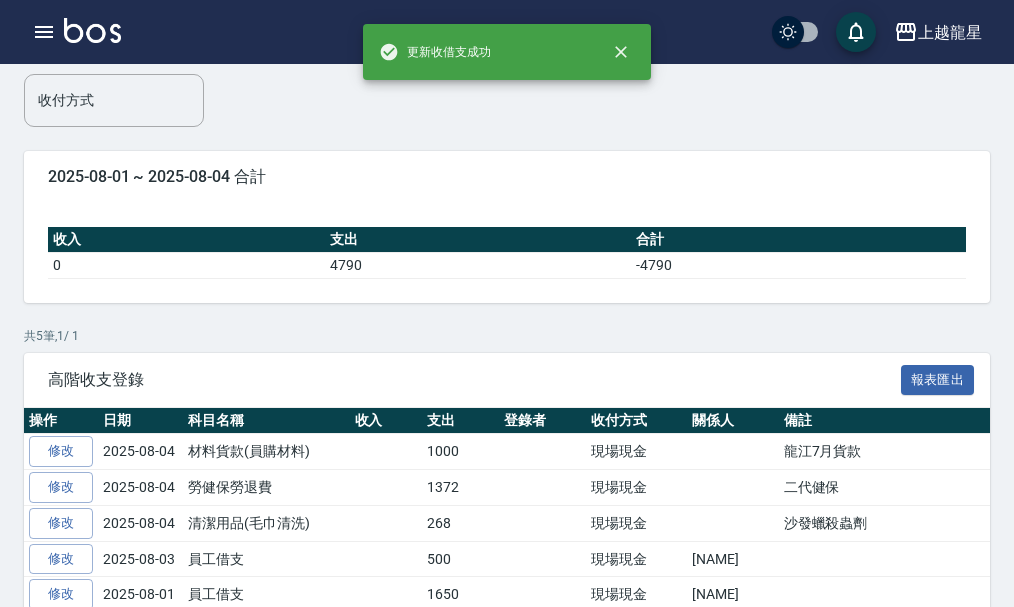 scroll, scrollTop: 0, scrollLeft: 0, axis: both 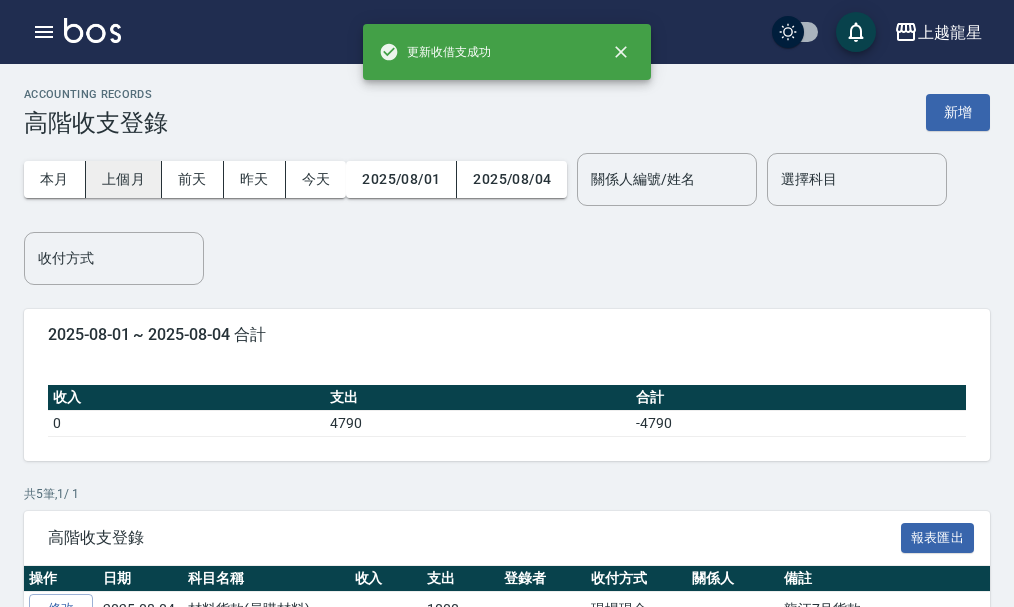 click on "上個月" at bounding box center [124, 179] 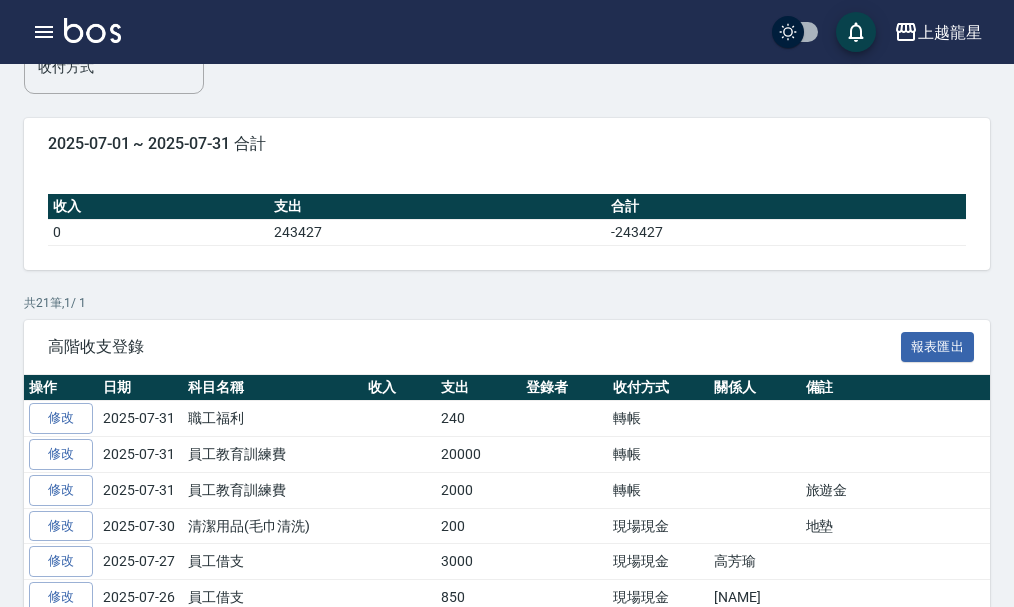 scroll, scrollTop: 14, scrollLeft: 0, axis: vertical 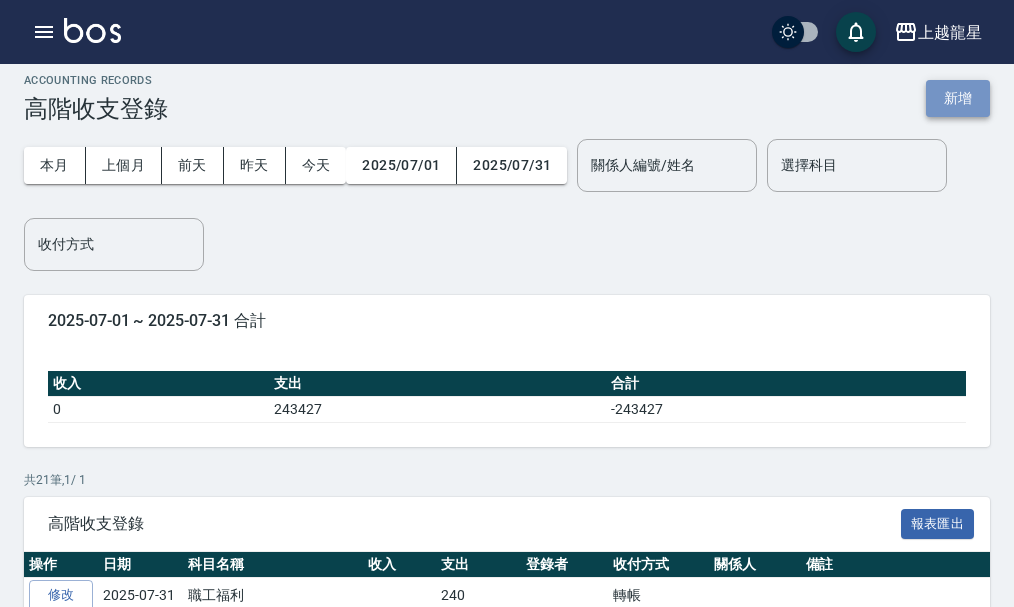 click on "新增" at bounding box center [958, 98] 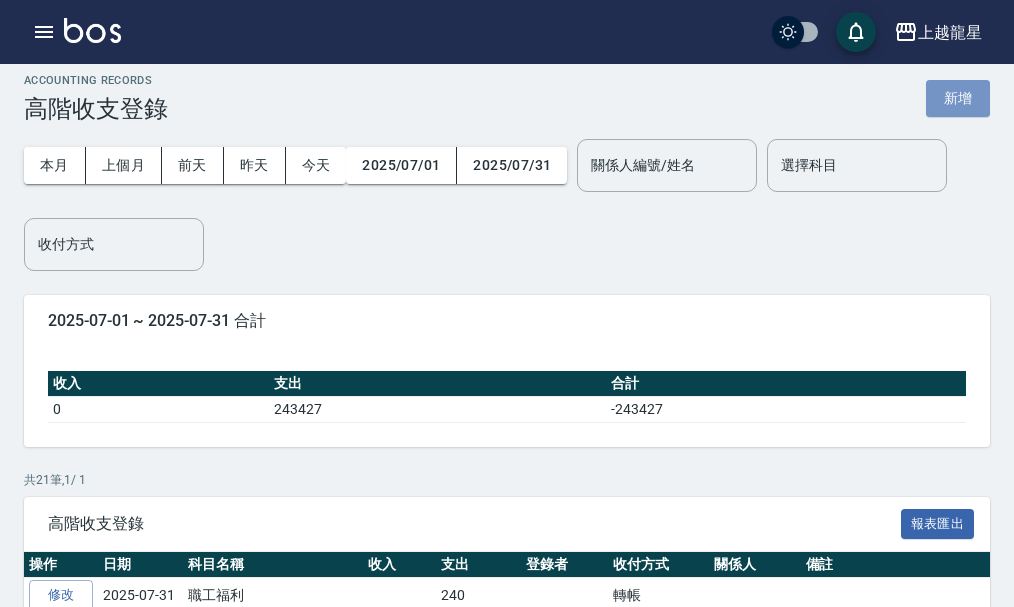 scroll, scrollTop: 0, scrollLeft: 0, axis: both 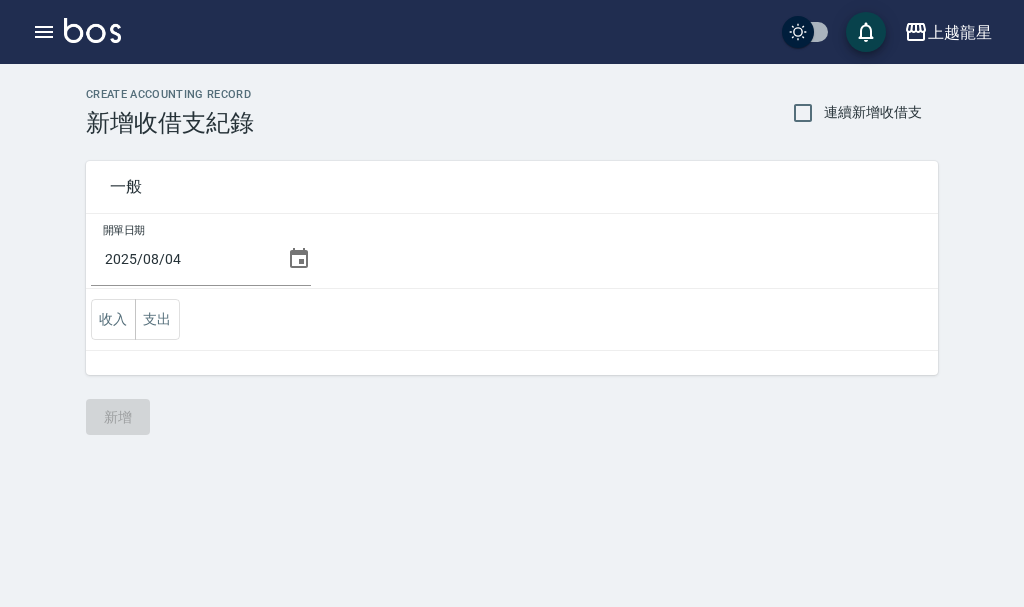 click 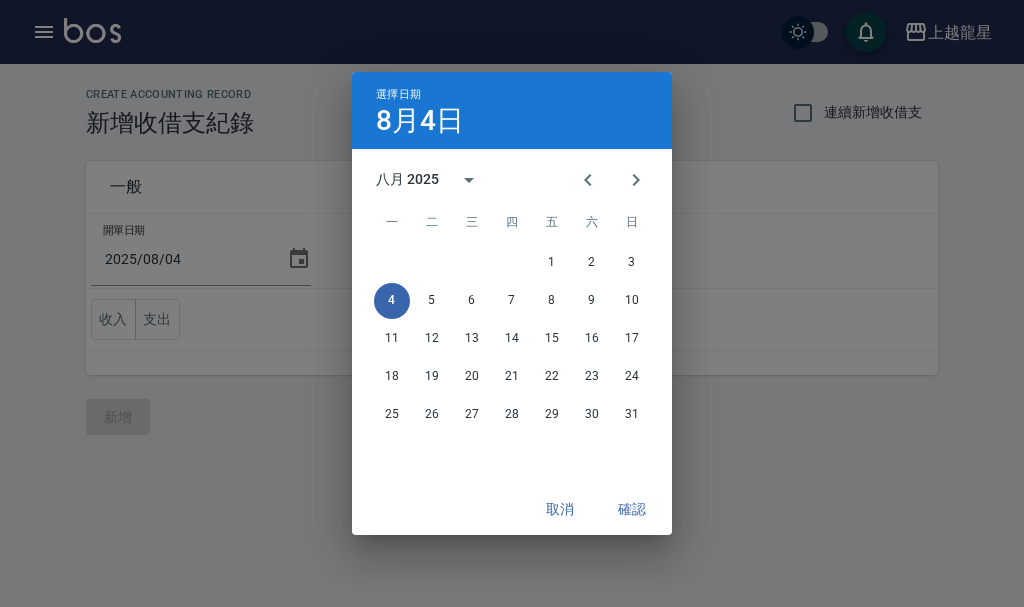 drag, startPoint x: 581, startPoint y: 179, endPoint x: 574, endPoint y: 229, distance: 50.48762 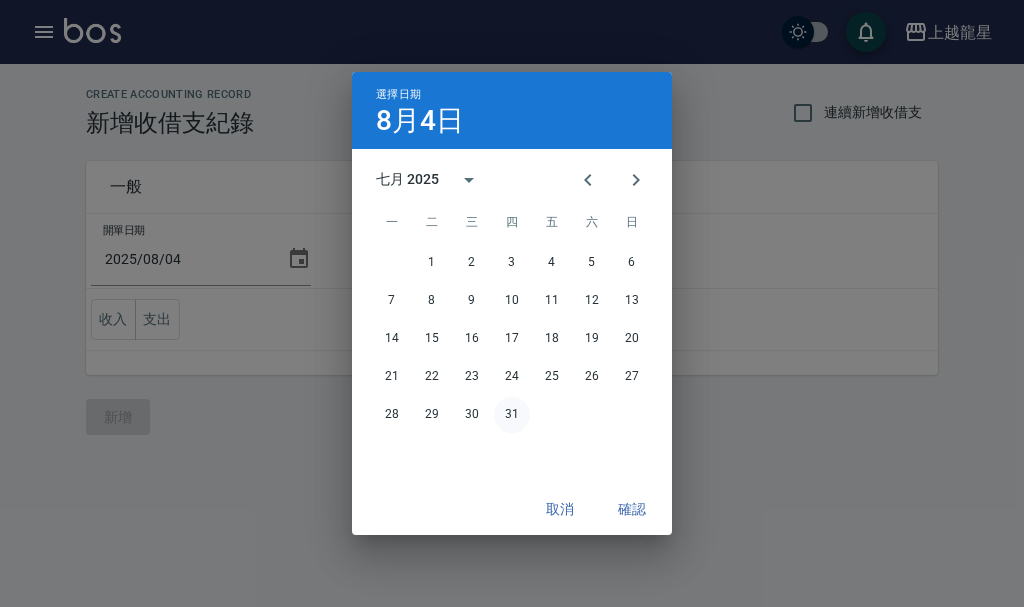 click on "31" at bounding box center [512, 415] 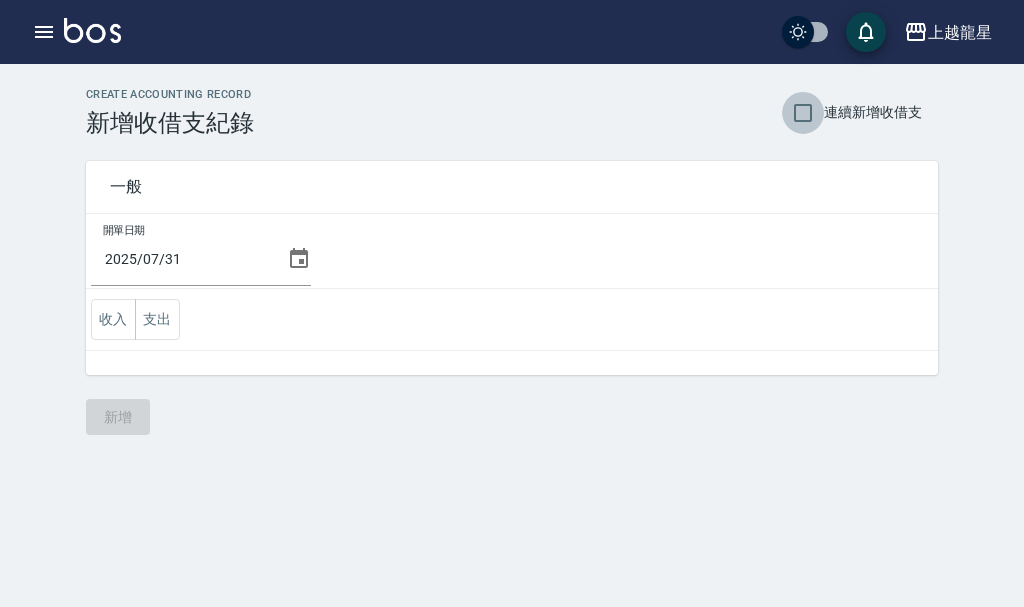 click on "連續新增收借支" at bounding box center (803, 113) 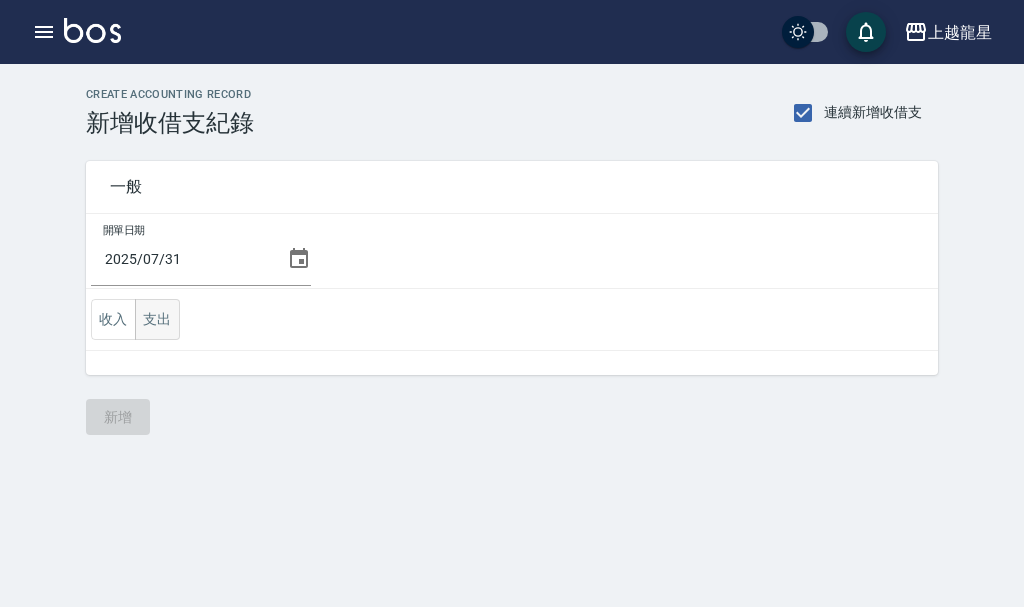 click on "支出" at bounding box center [157, 319] 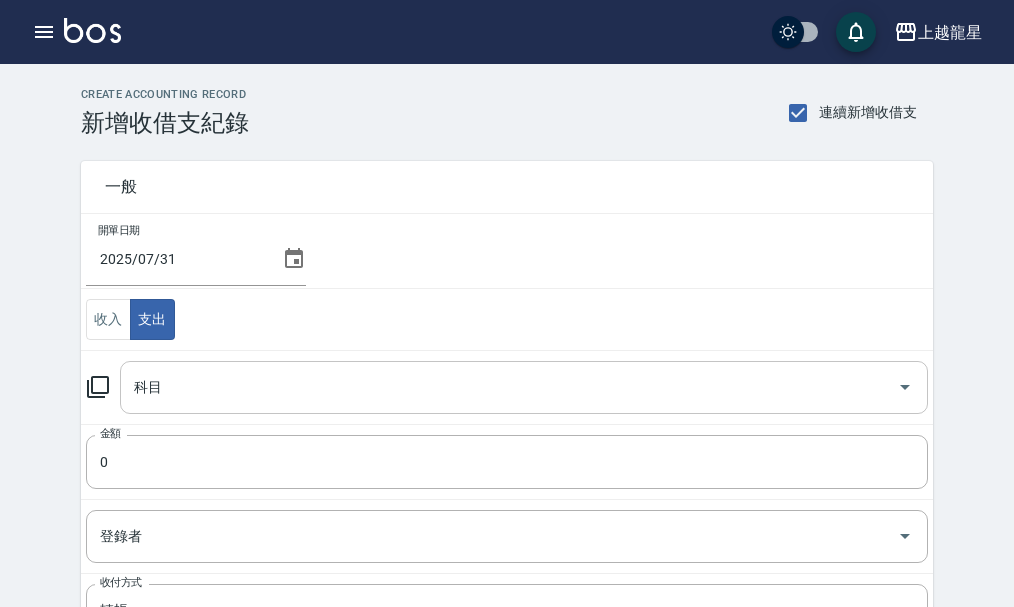 click on "科目" at bounding box center [509, 387] 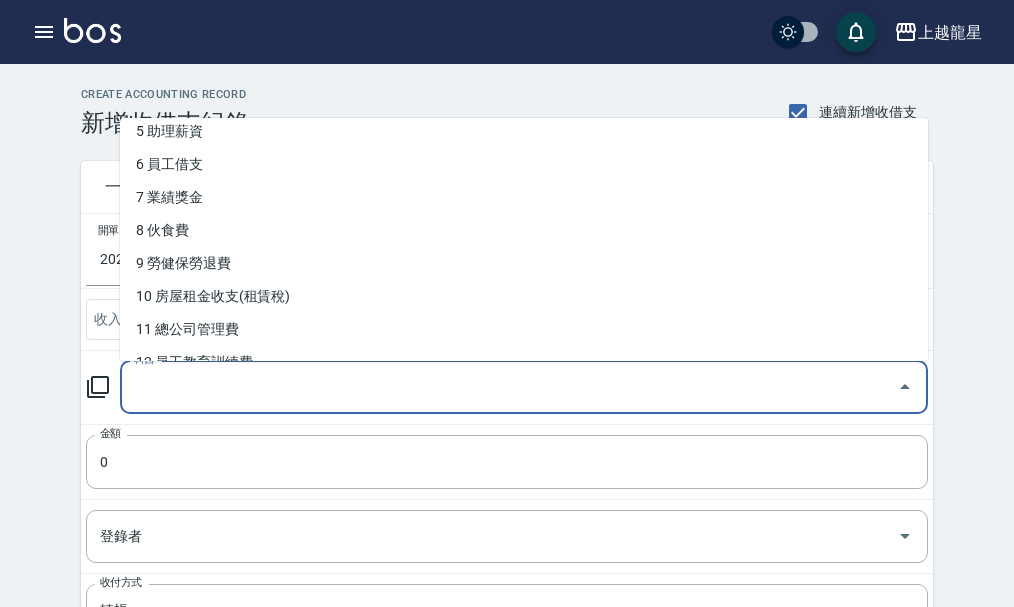 scroll, scrollTop: 200, scrollLeft: 0, axis: vertical 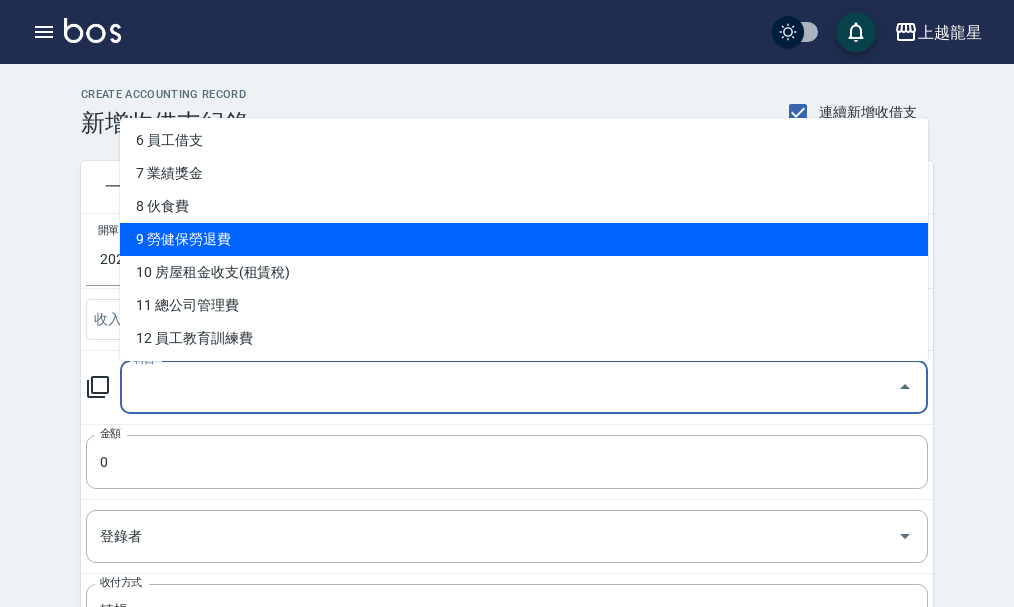 click on "9 勞健保勞退費" at bounding box center (524, 239) 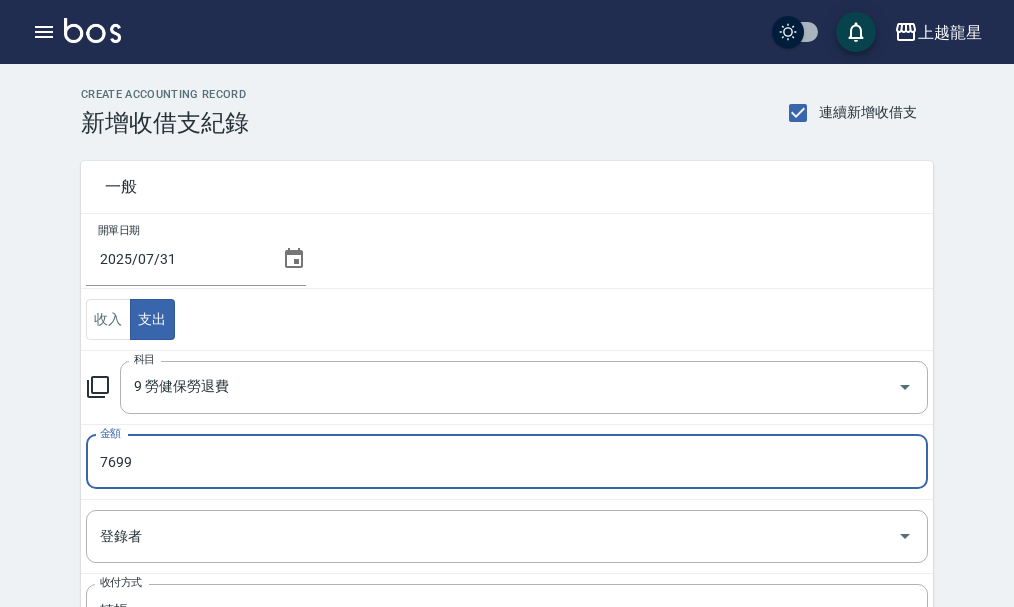 type on "7699" 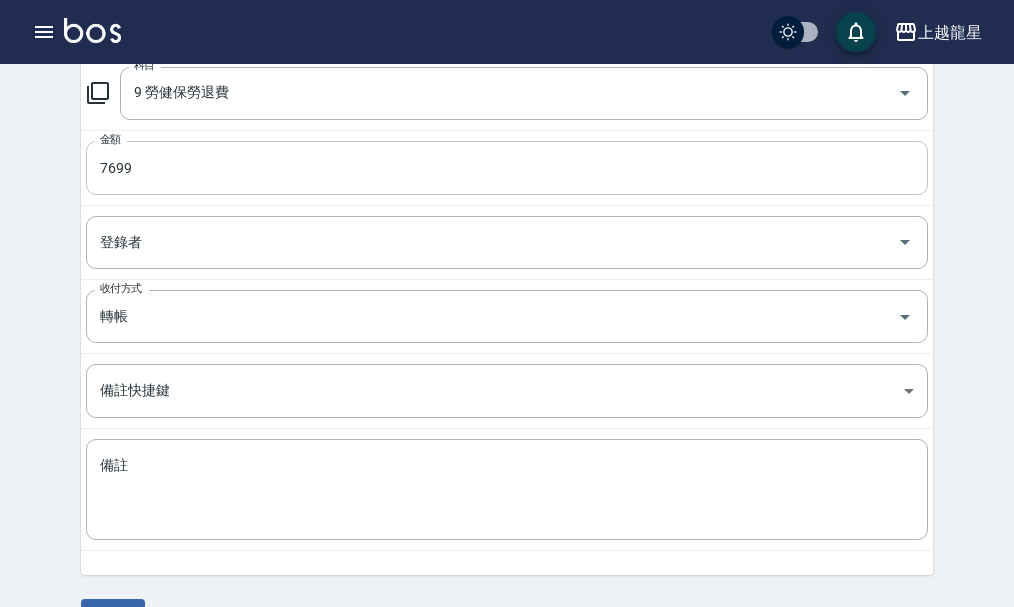 scroll, scrollTop: 347, scrollLeft: 0, axis: vertical 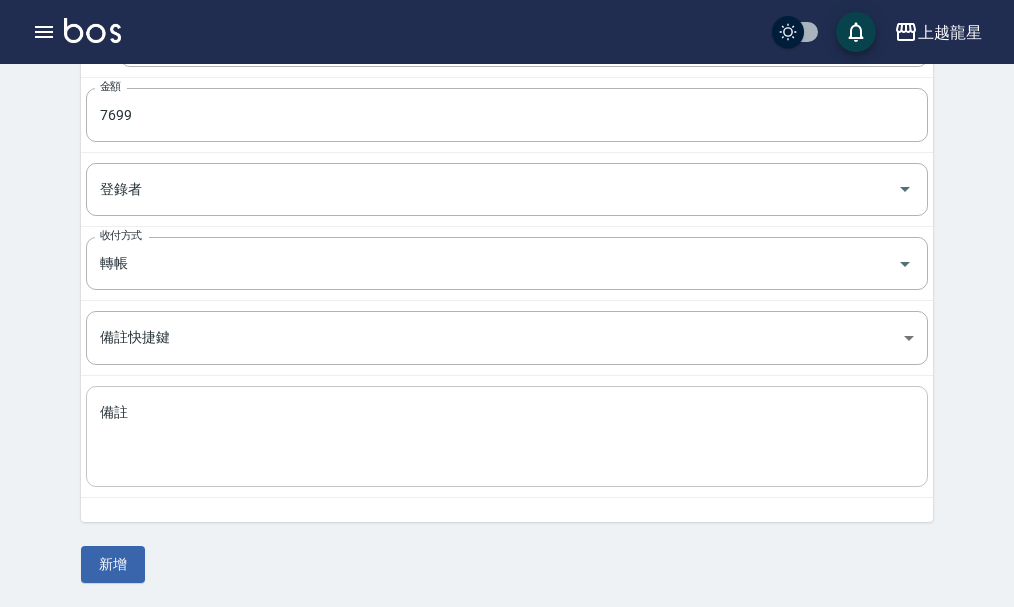 click on "備註" at bounding box center (507, 437) 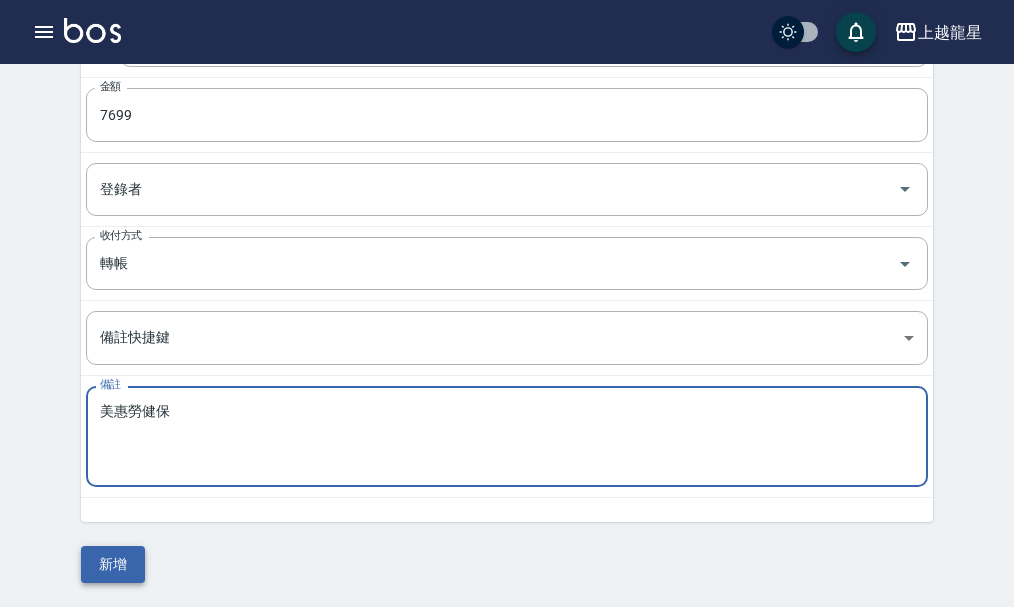 type on "美惠勞健保" 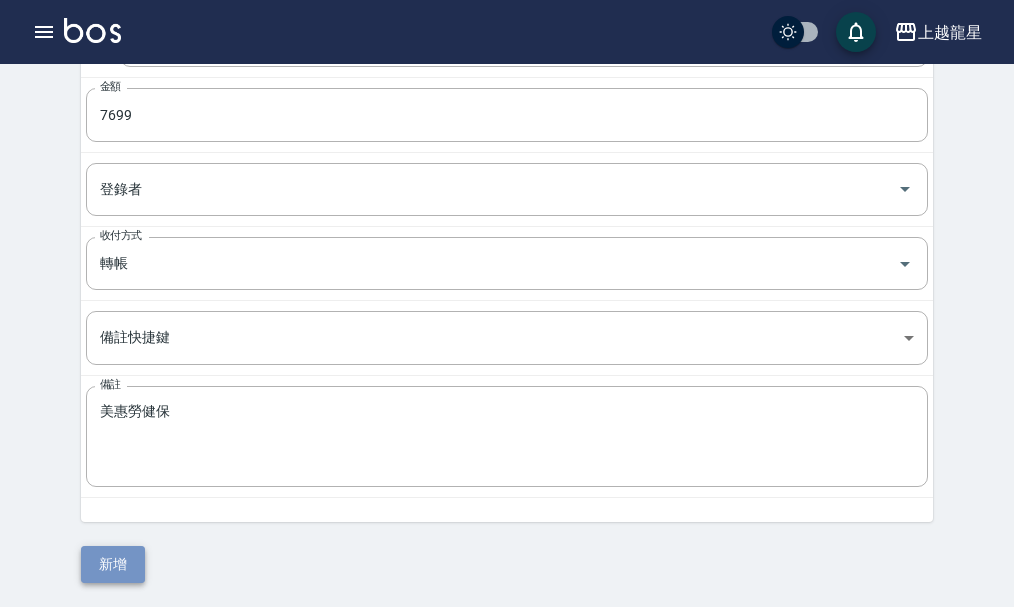 click on "新增" at bounding box center (113, 564) 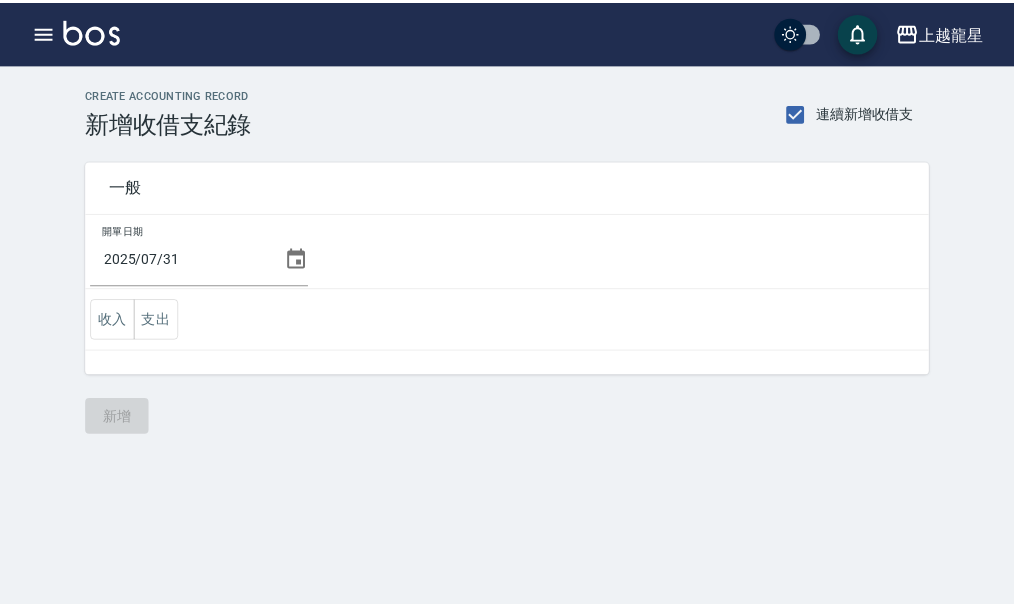 scroll, scrollTop: 0, scrollLeft: 0, axis: both 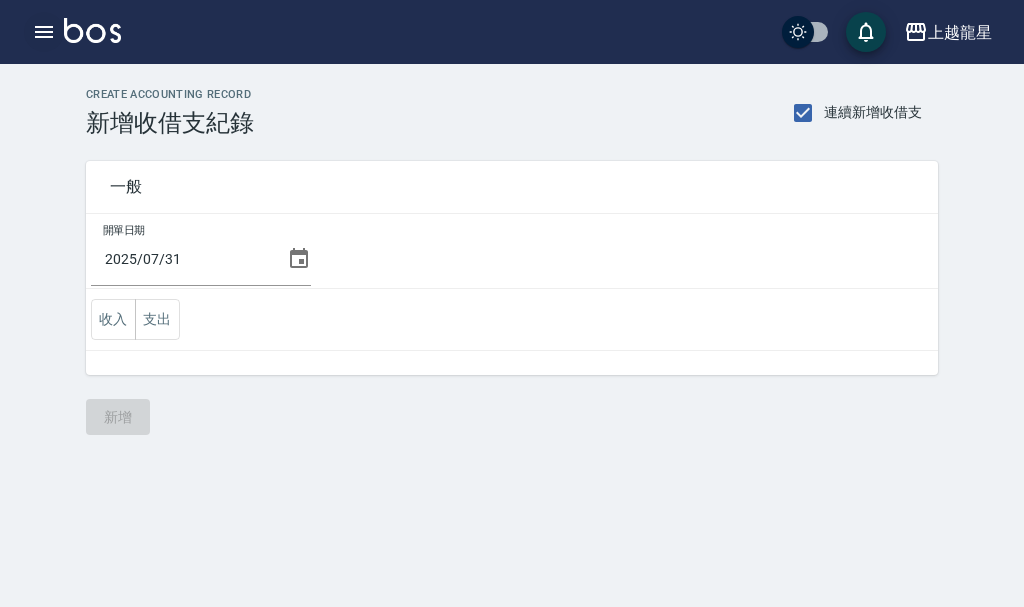 click 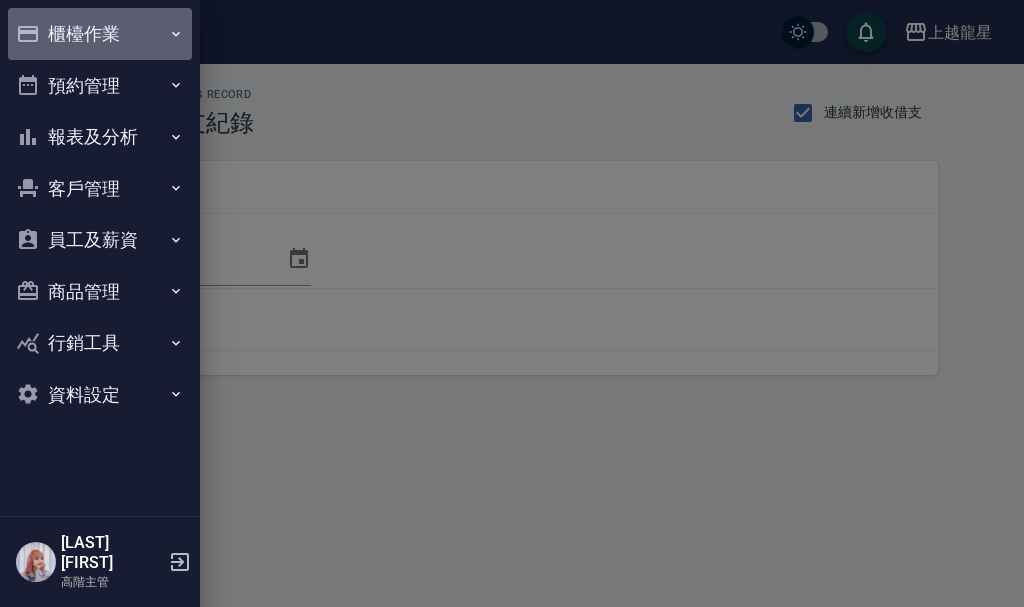 click on "櫃檯作業" at bounding box center (100, 34) 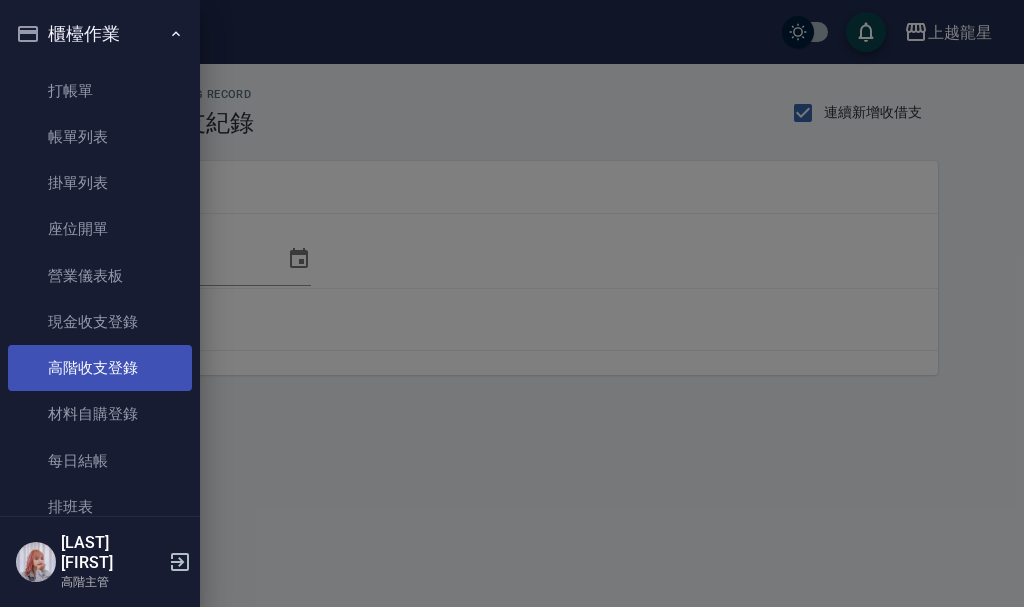 click on "高階收支登錄" at bounding box center [100, 368] 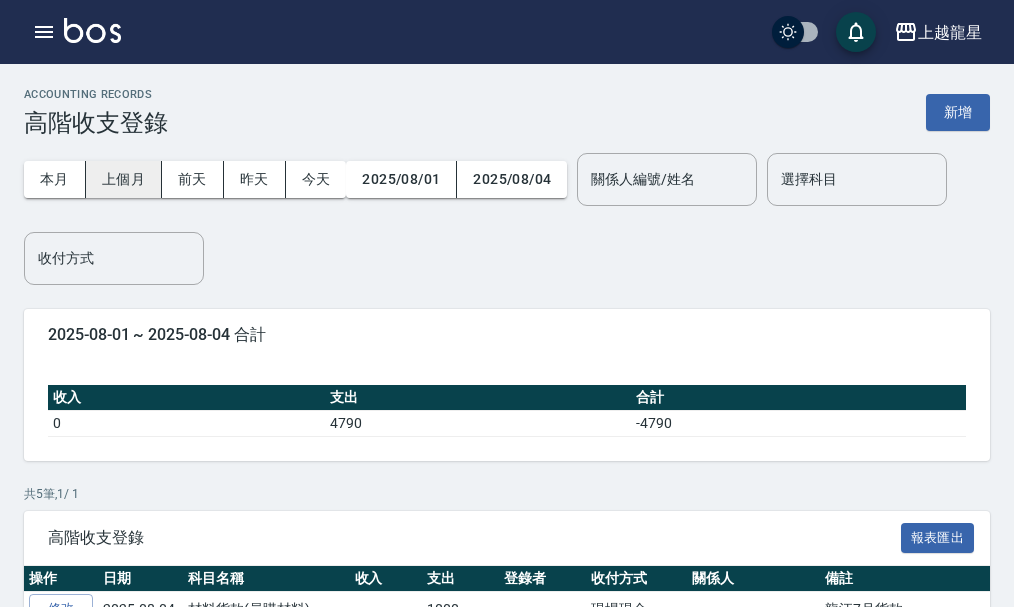 click on "上個月" at bounding box center (124, 179) 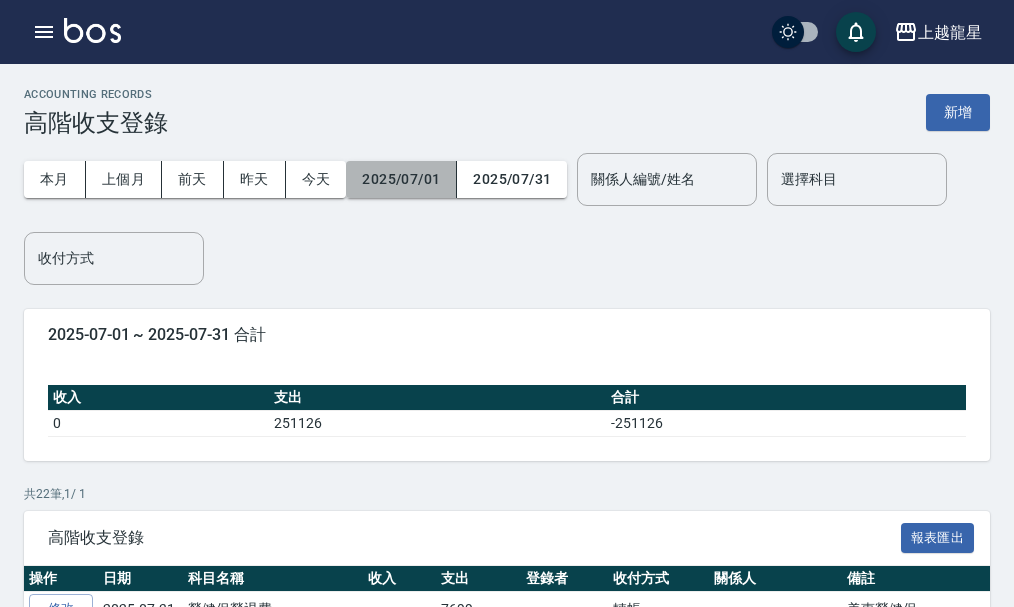 click on "2025/07/01" at bounding box center [401, 179] 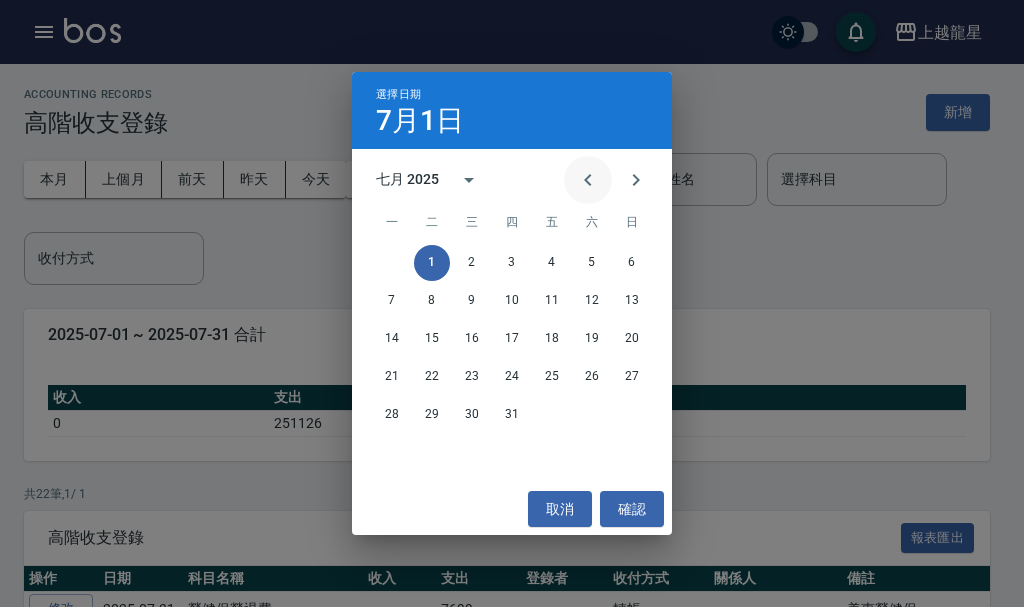 click 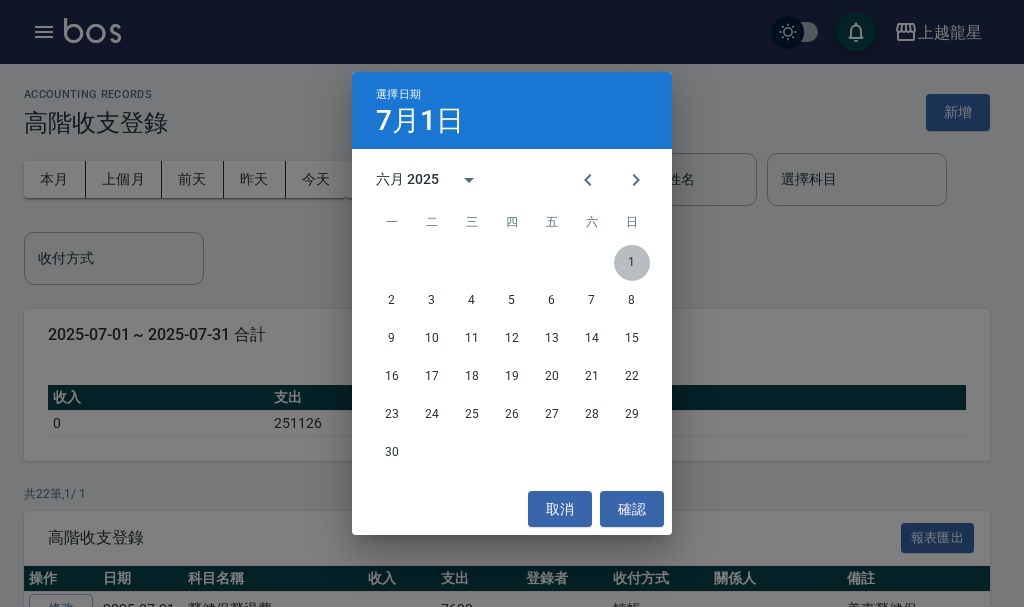 click on "1" at bounding box center (632, 263) 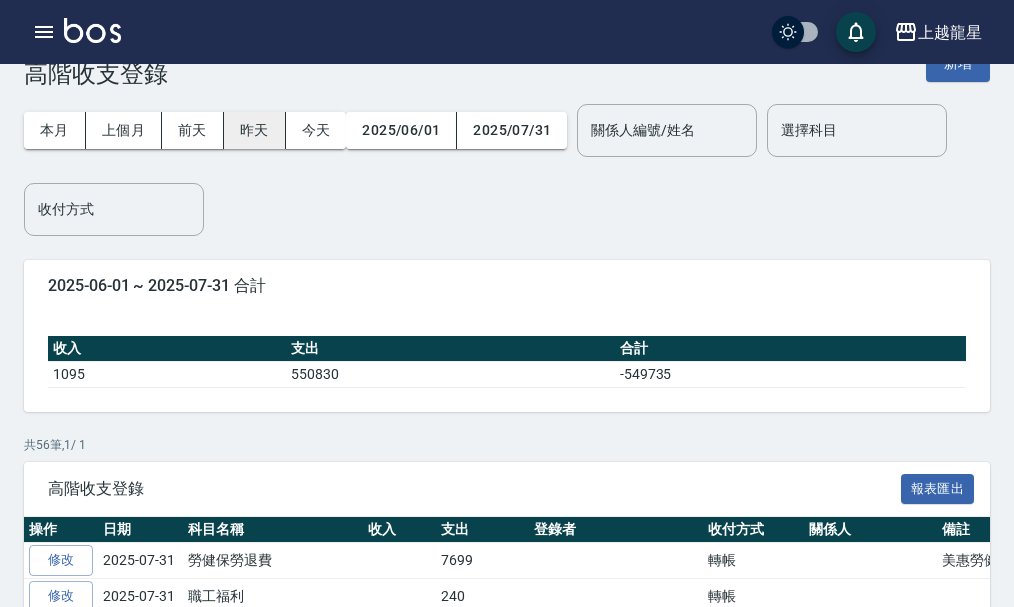scroll, scrollTop: 0, scrollLeft: 0, axis: both 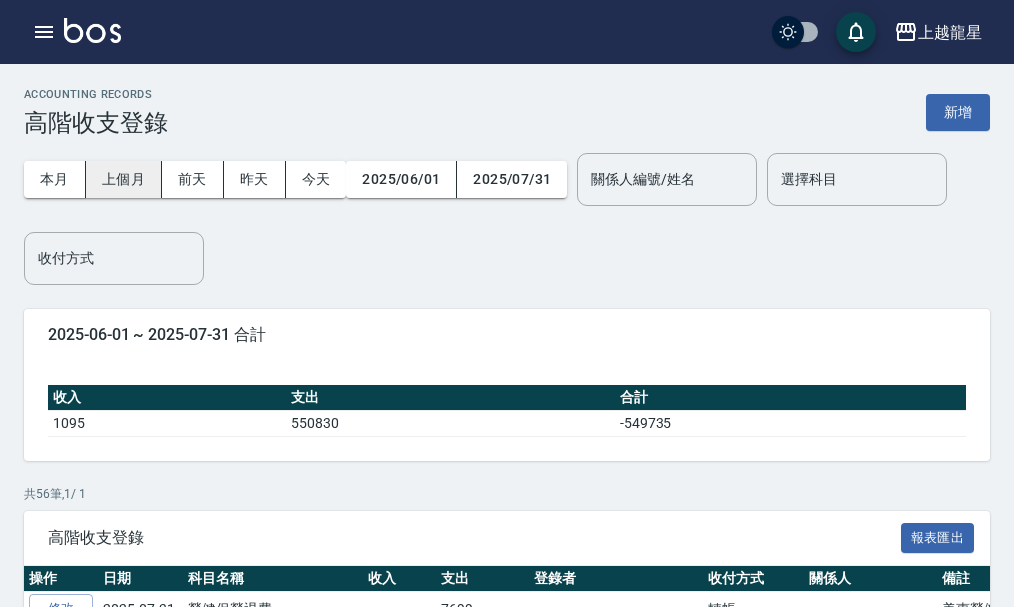 click on "上個月" at bounding box center [124, 179] 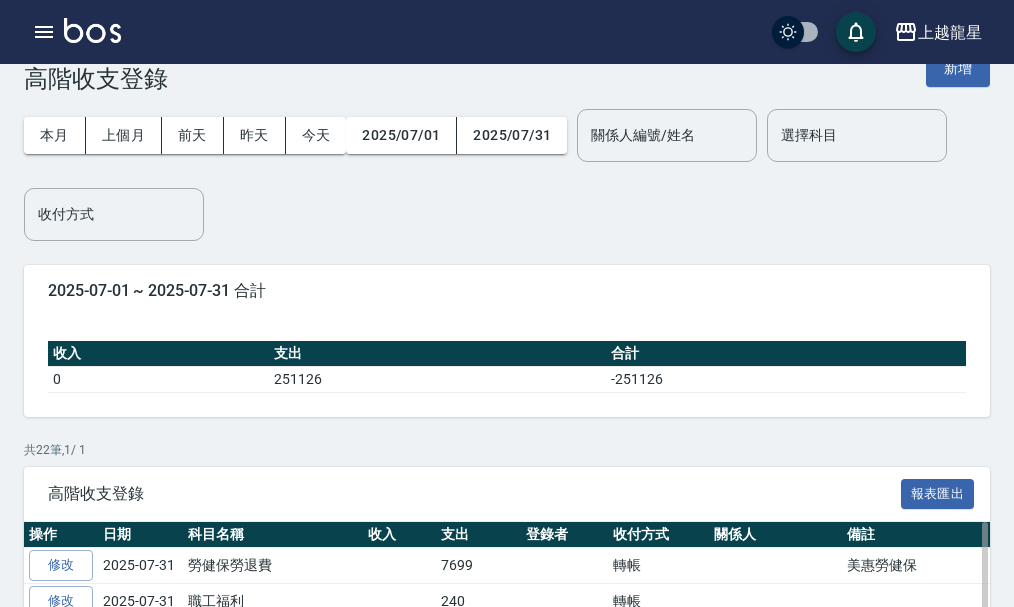 scroll, scrollTop: 0, scrollLeft: 0, axis: both 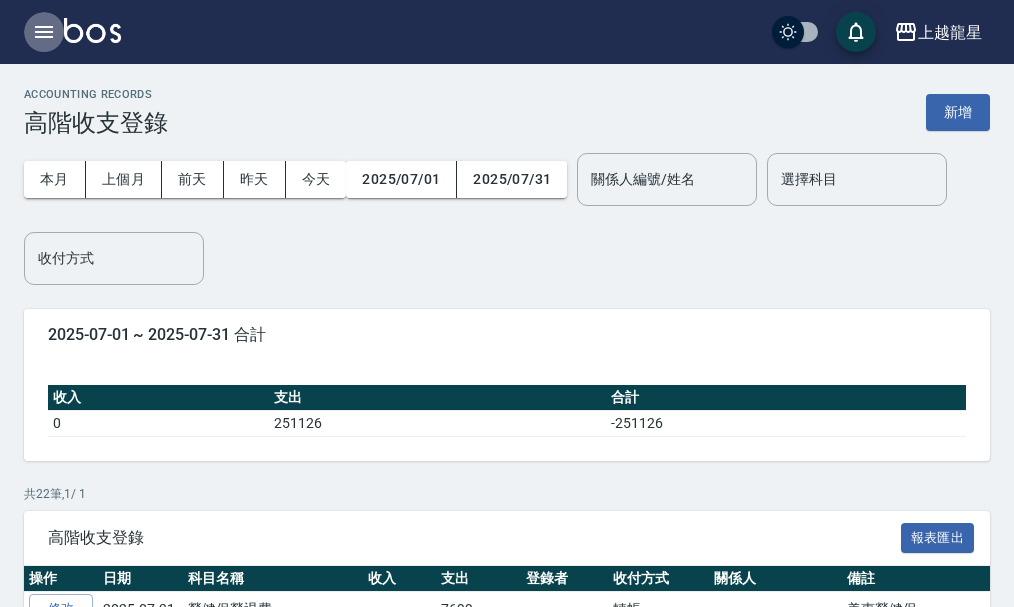 click at bounding box center (44, 32) 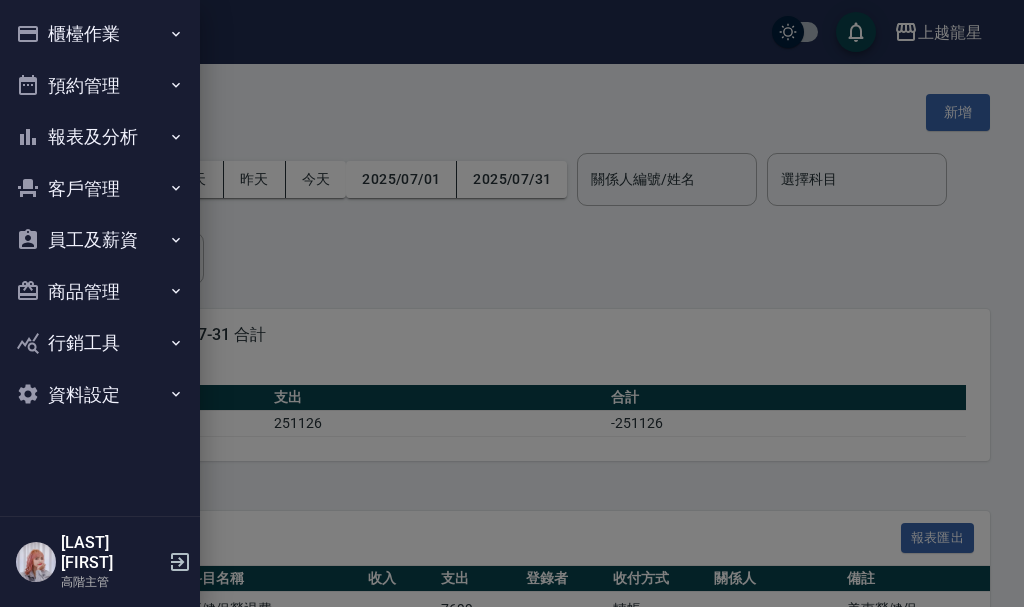 click on "櫃檯作業" at bounding box center (100, 34) 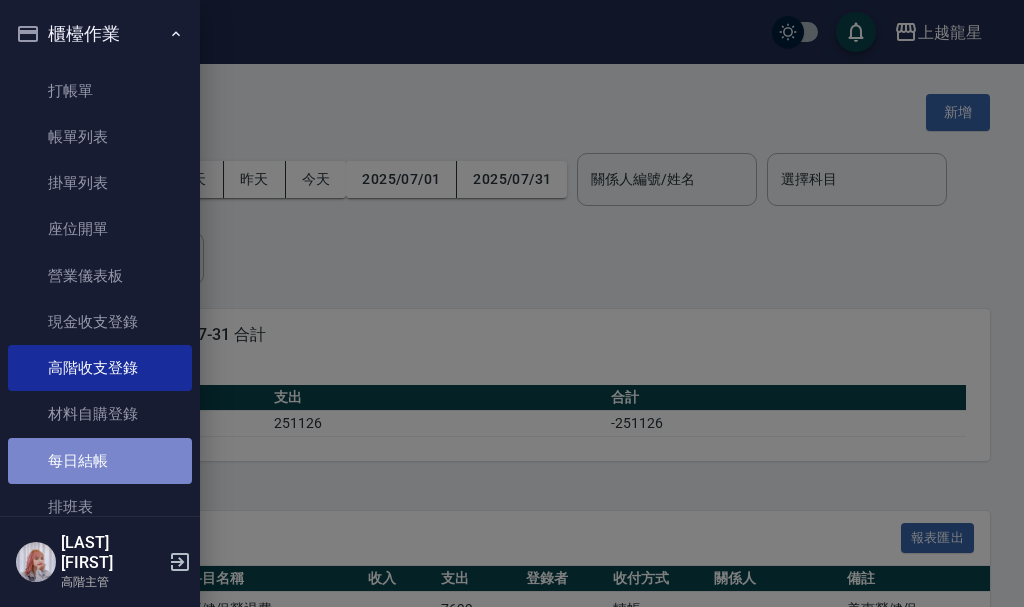 click on "每日結帳" at bounding box center (100, 461) 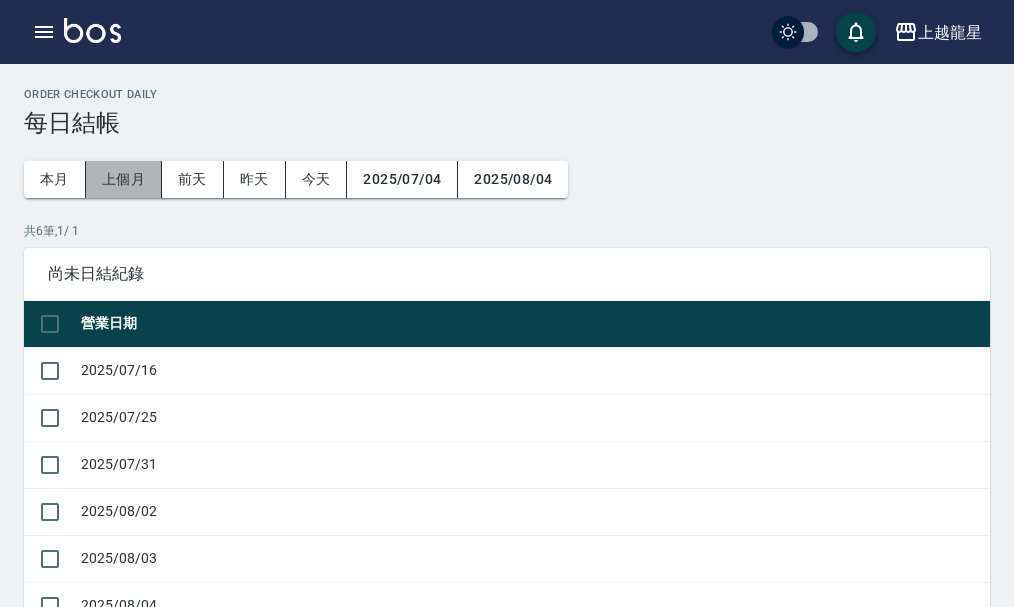 click on "上個月" at bounding box center [124, 179] 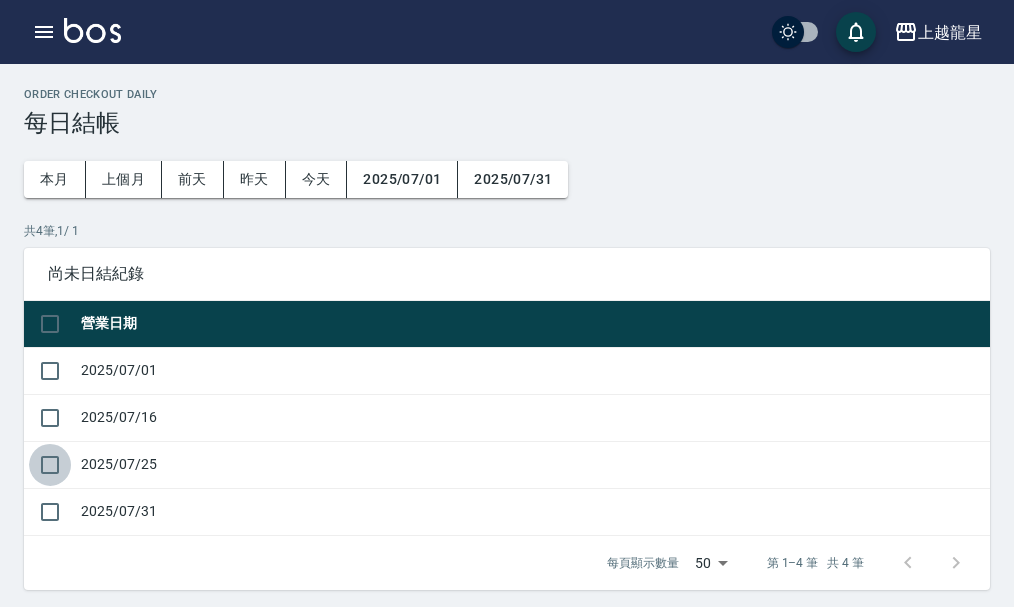click at bounding box center [50, 465] 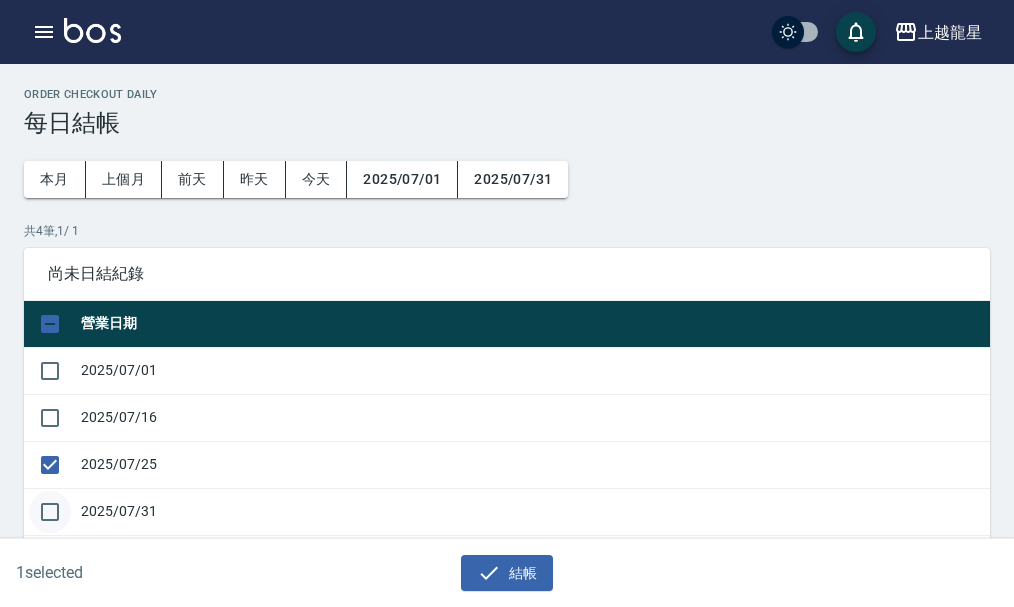 click at bounding box center (50, 512) 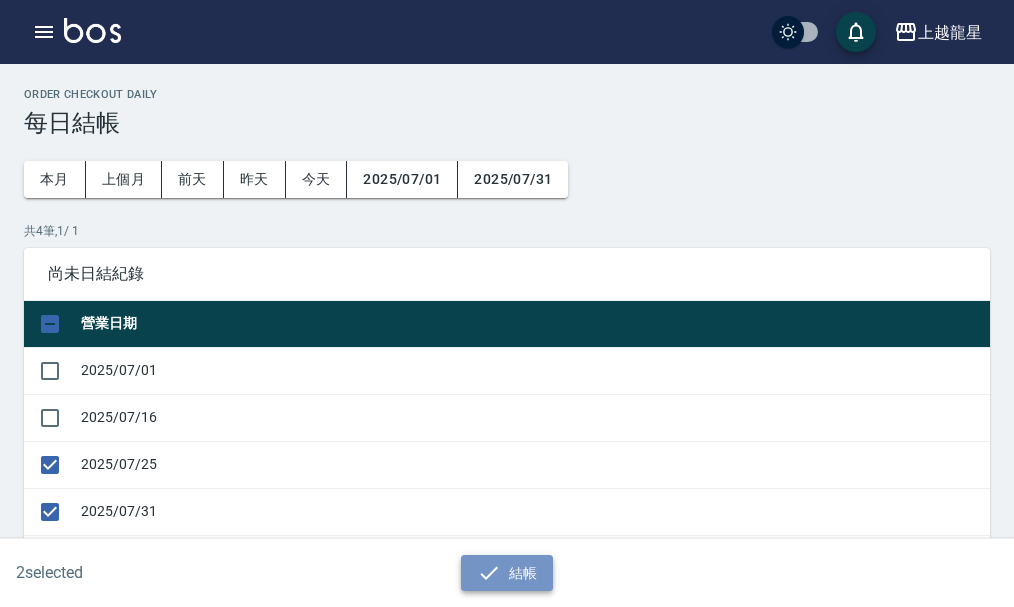 click 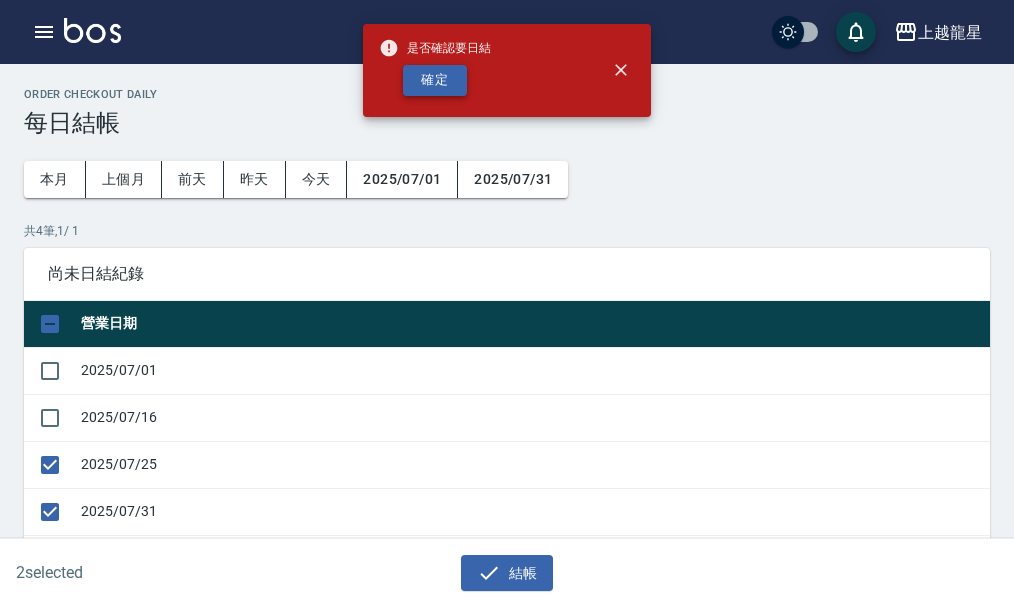click on "確定" at bounding box center [435, 80] 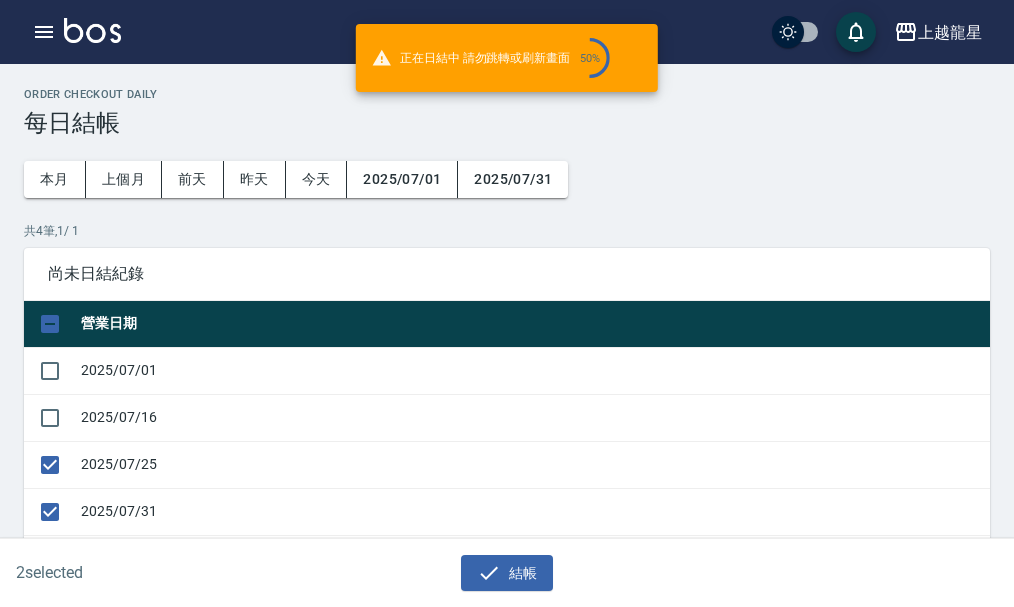 checkbox on "false" 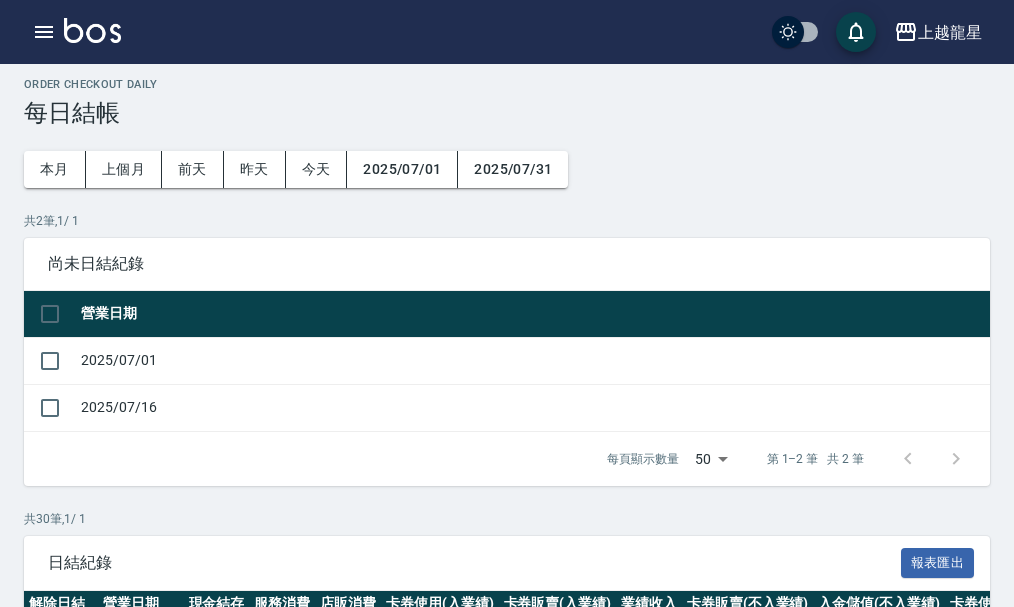 scroll, scrollTop: 0, scrollLeft: 0, axis: both 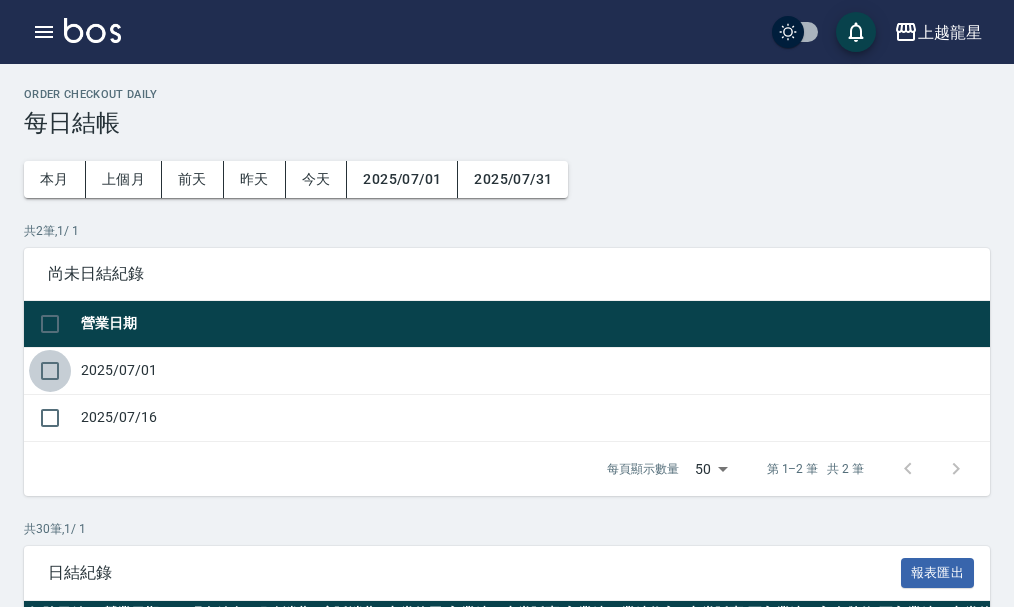 click at bounding box center [50, 371] 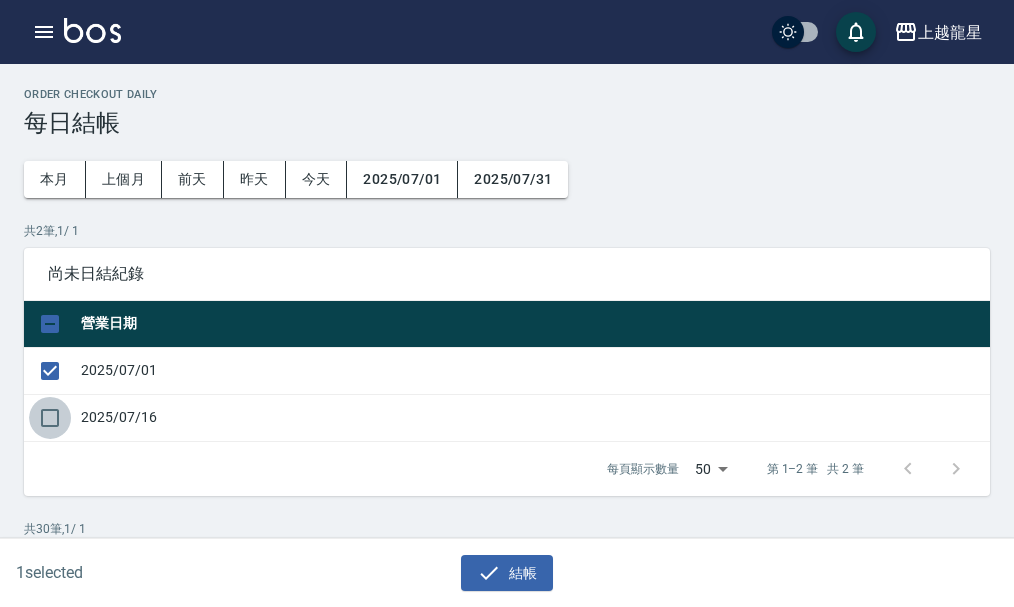 click at bounding box center (50, 418) 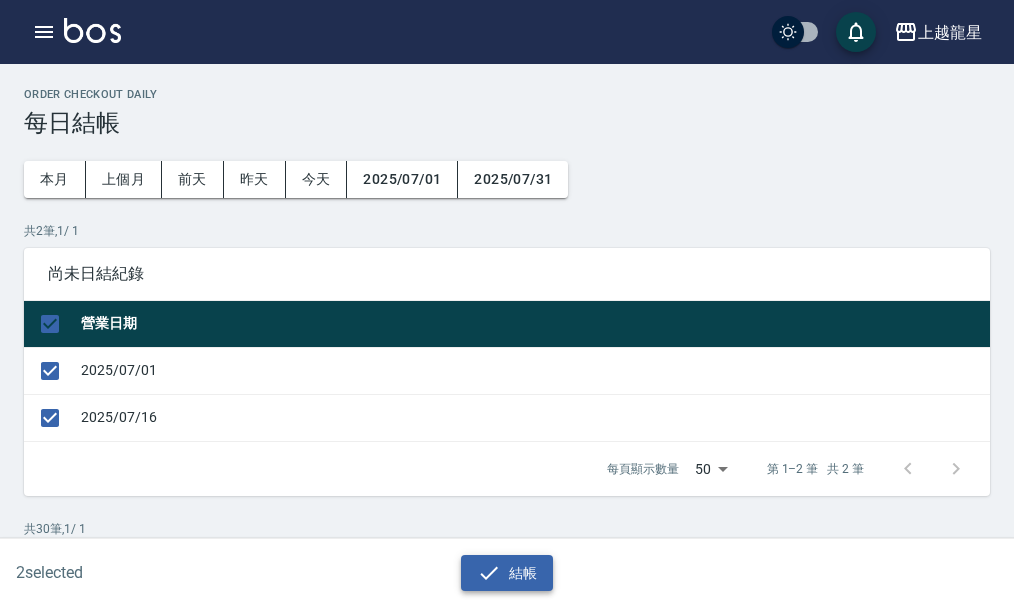 click on "結帳" at bounding box center [507, 573] 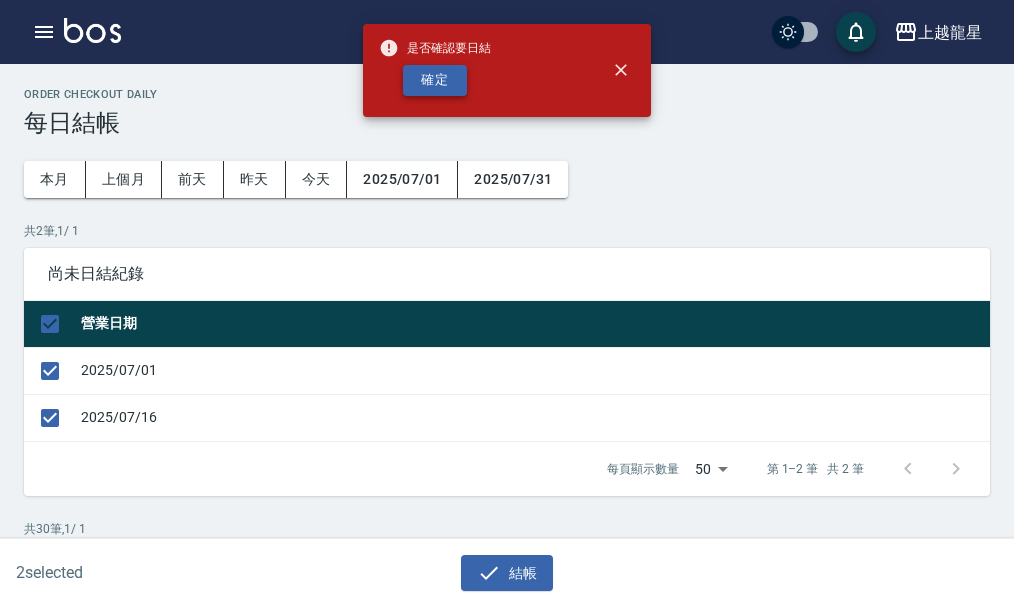 click on "確定" at bounding box center (435, 80) 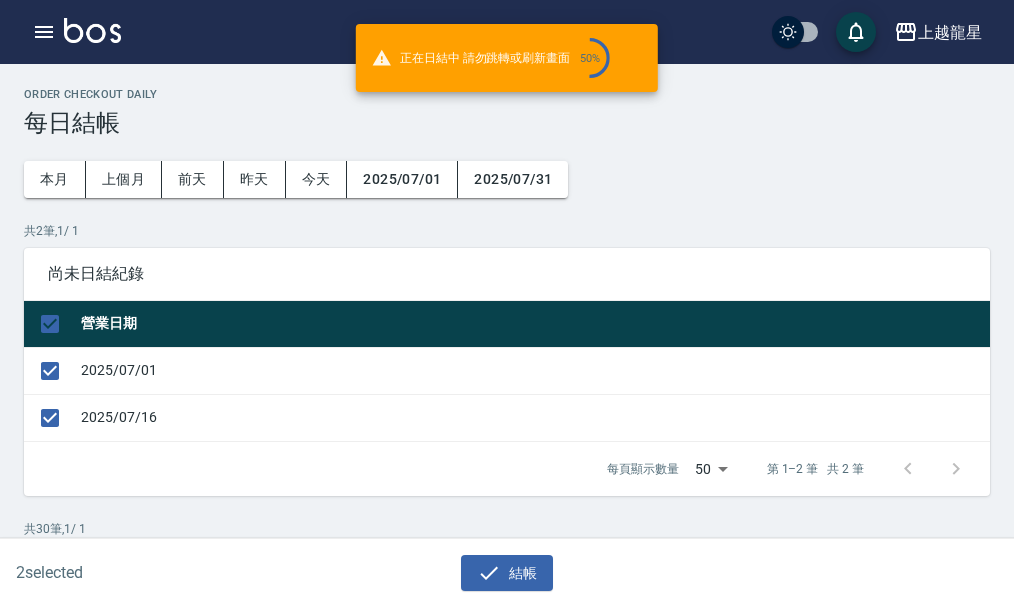 checkbox on "false" 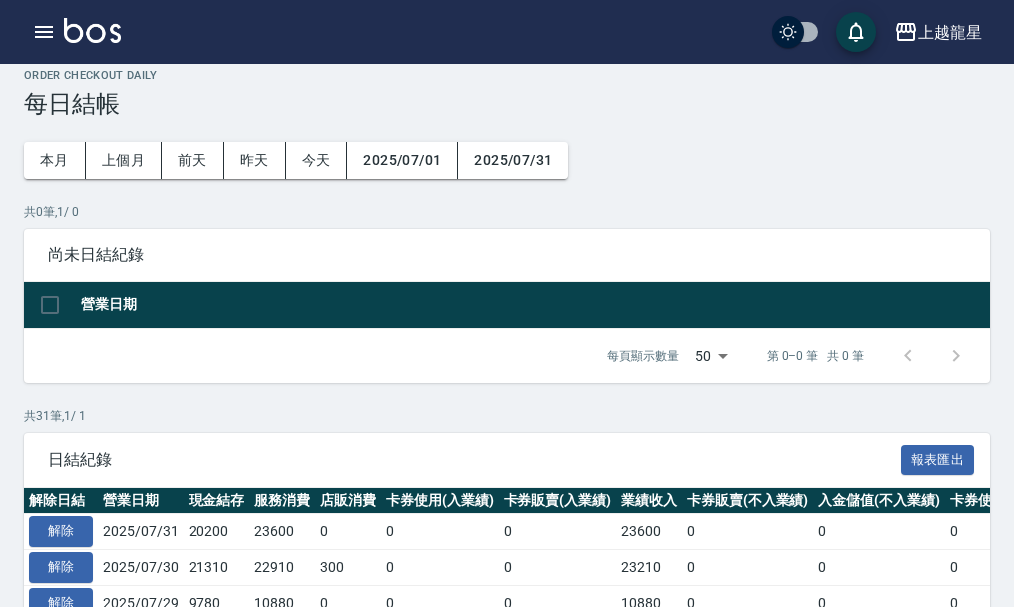 scroll, scrollTop: 0, scrollLeft: 0, axis: both 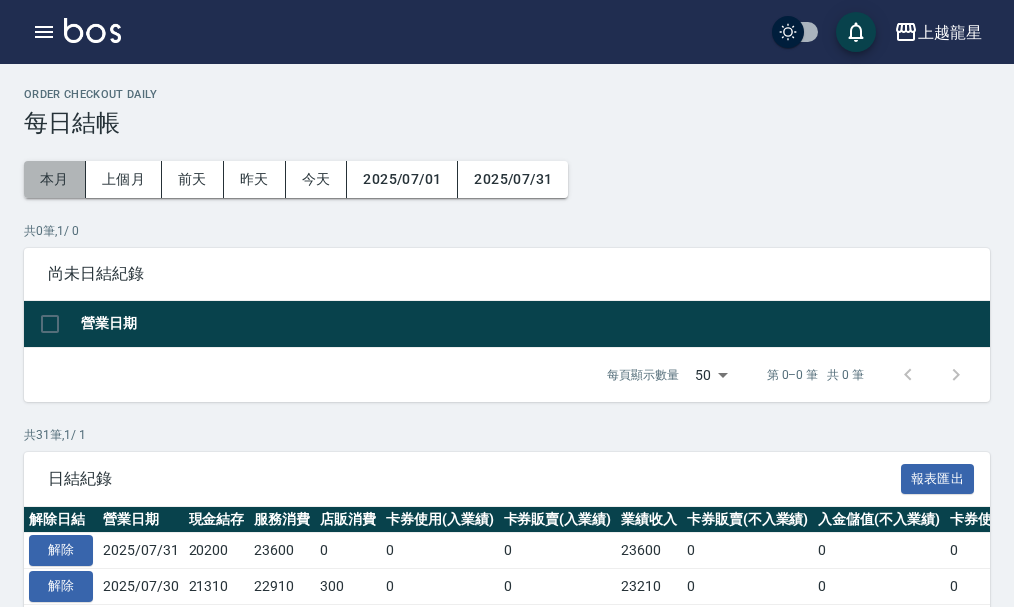 click on "本月" at bounding box center (55, 179) 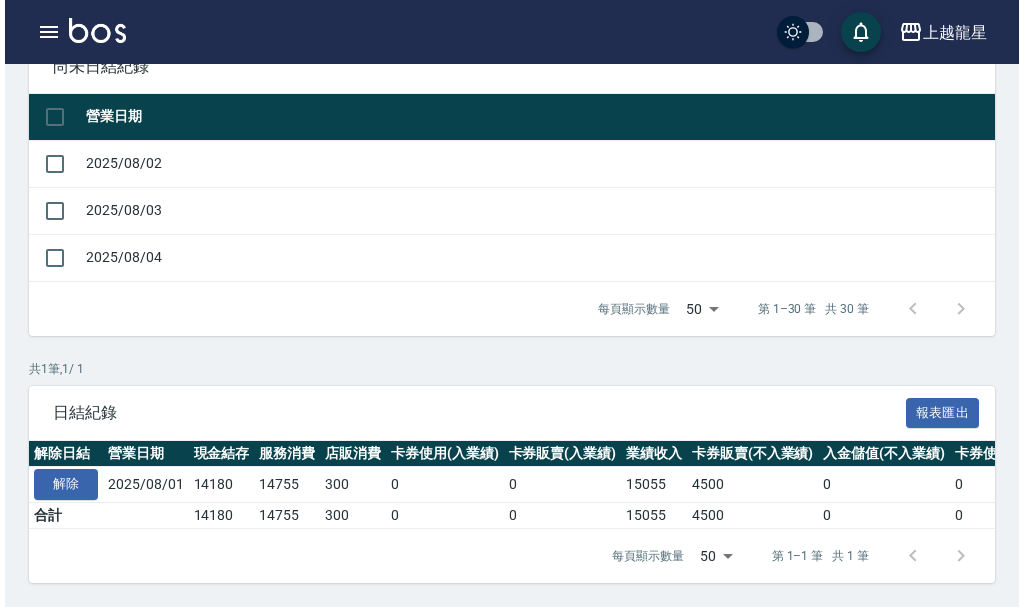 scroll, scrollTop: 222, scrollLeft: 0, axis: vertical 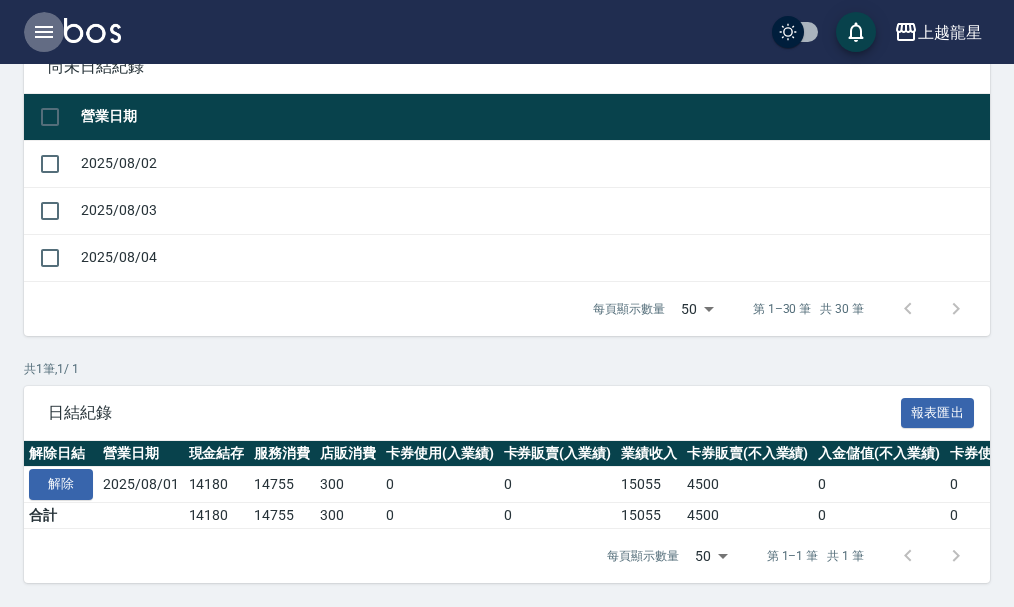 click 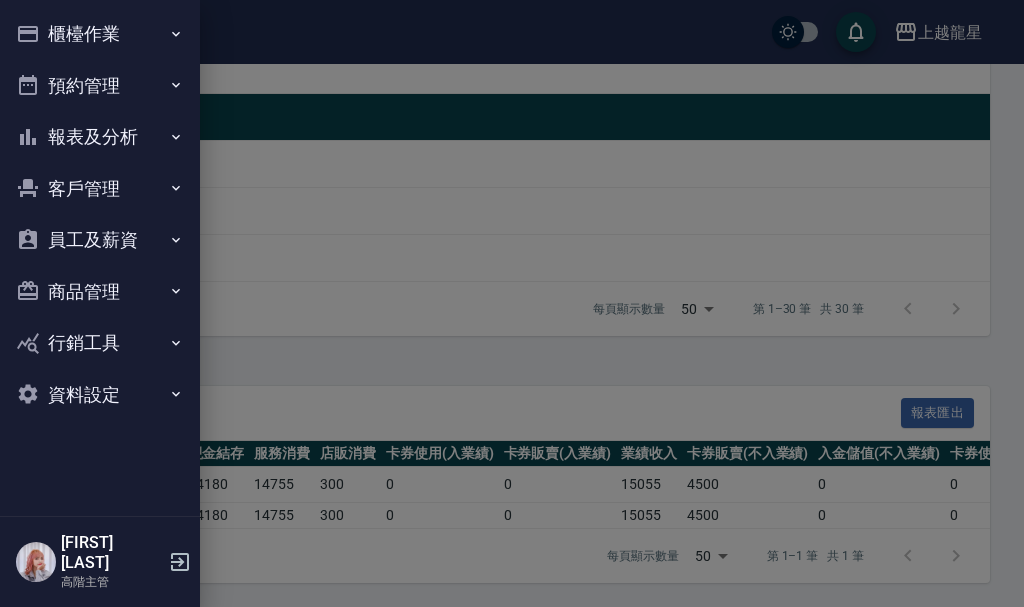 click on "櫃檯作業" at bounding box center (100, 34) 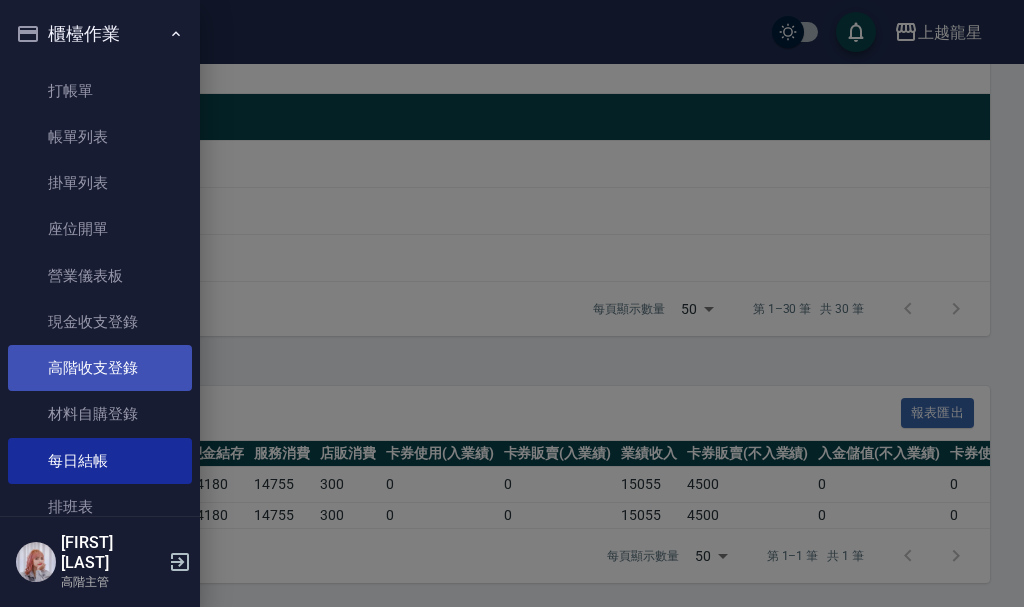 click on "高階收支登錄" at bounding box center [100, 368] 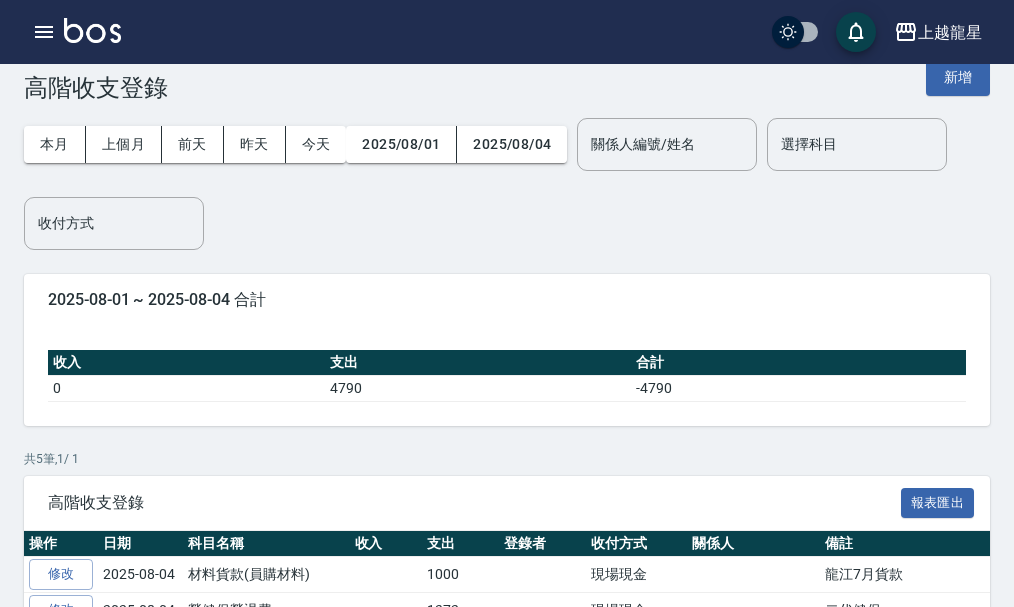scroll, scrollTop: 0, scrollLeft: 0, axis: both 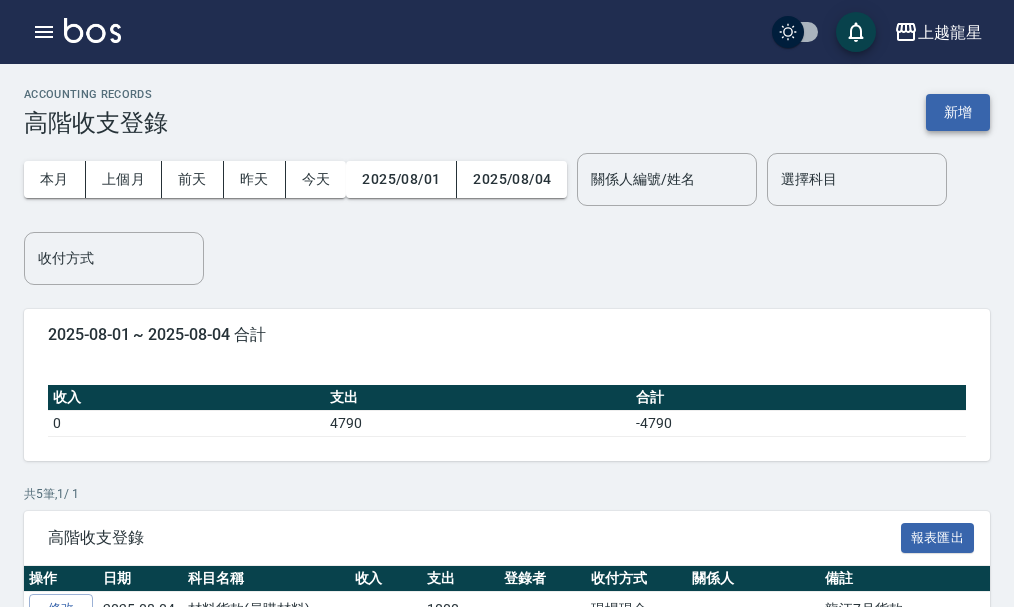 click on "新增" at bounding box center (958, 112) 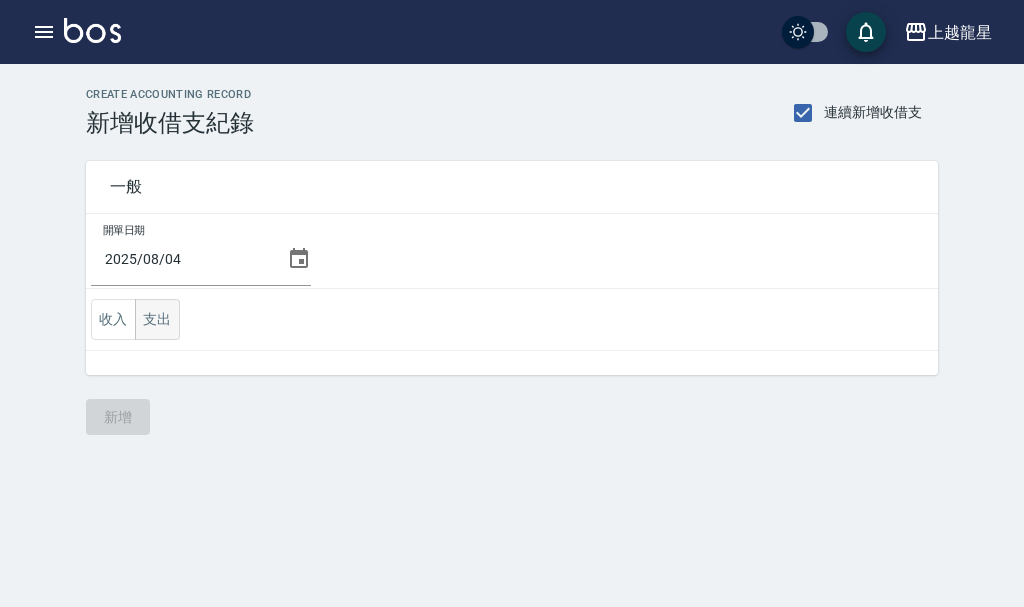 click on "支出" at bounding box center [157, 319] 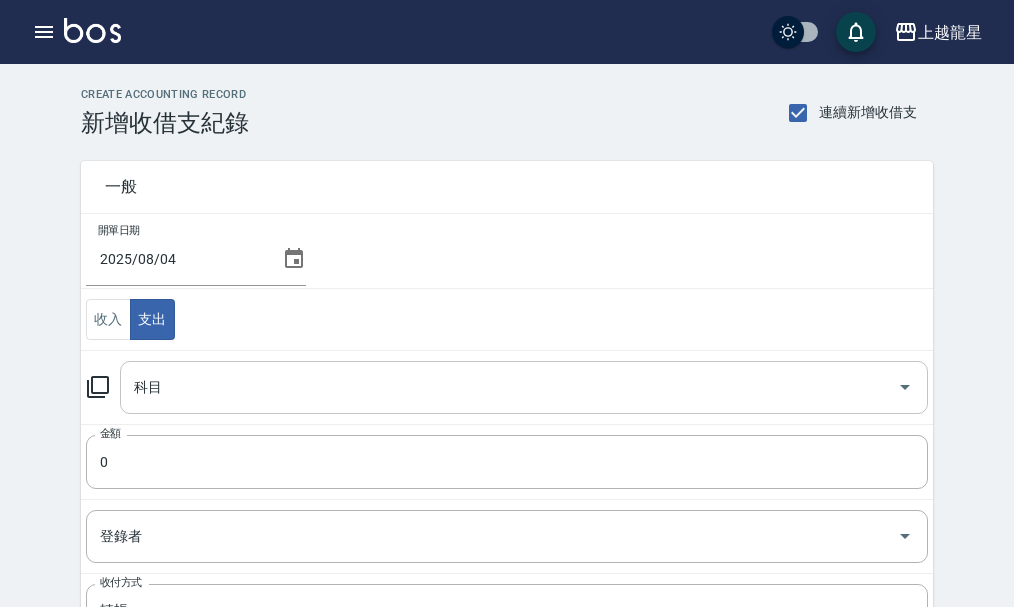 click on "科目" at bounding box center (509, 387) 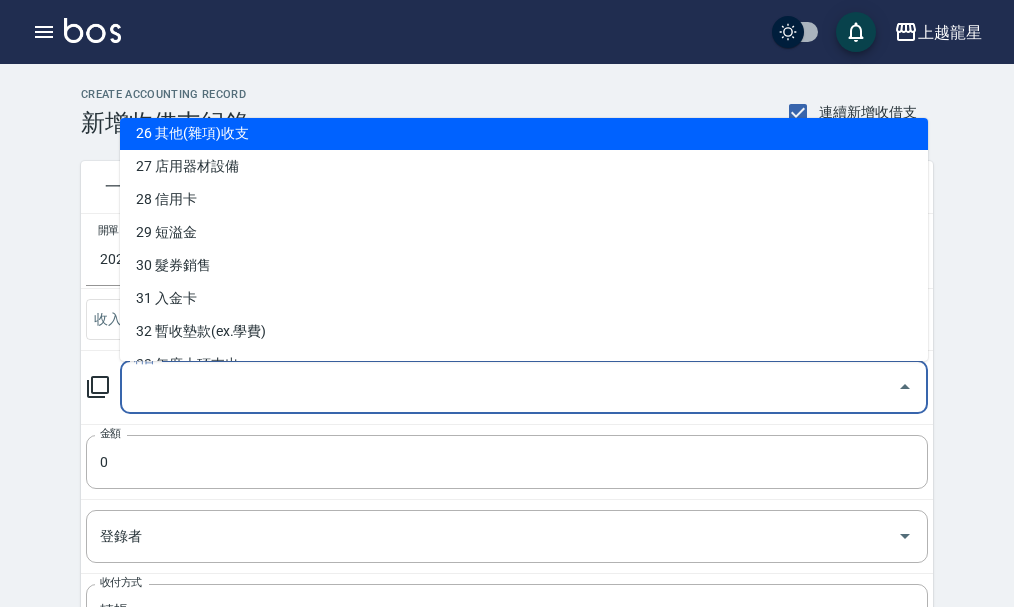 scroll, scrollTop: 1093, scrollLeft: 0, axis: vertical 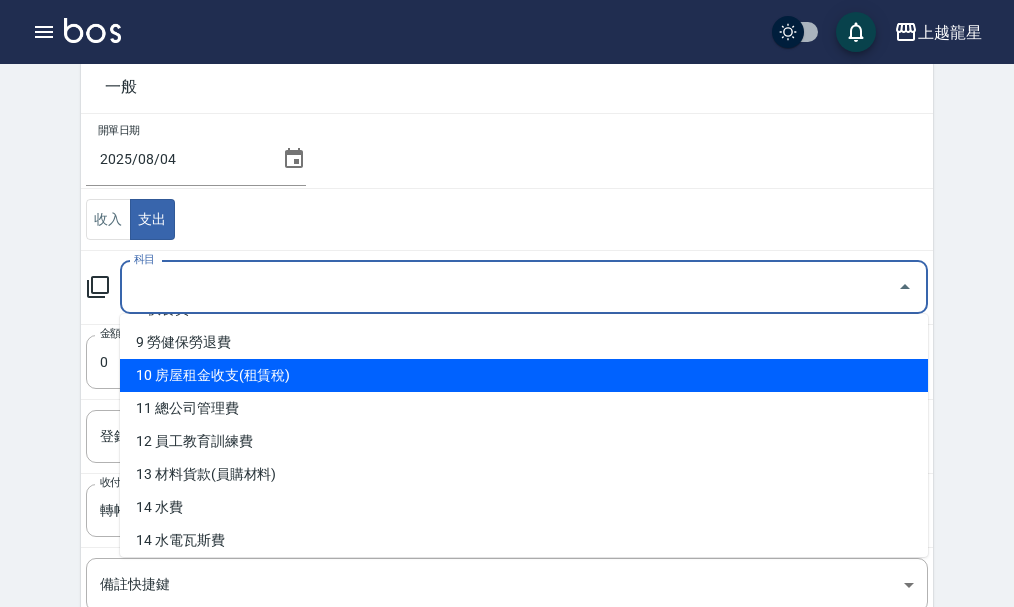 click on "10 房屋租金收支(租賃稅)" at bounding box center (524, 375) 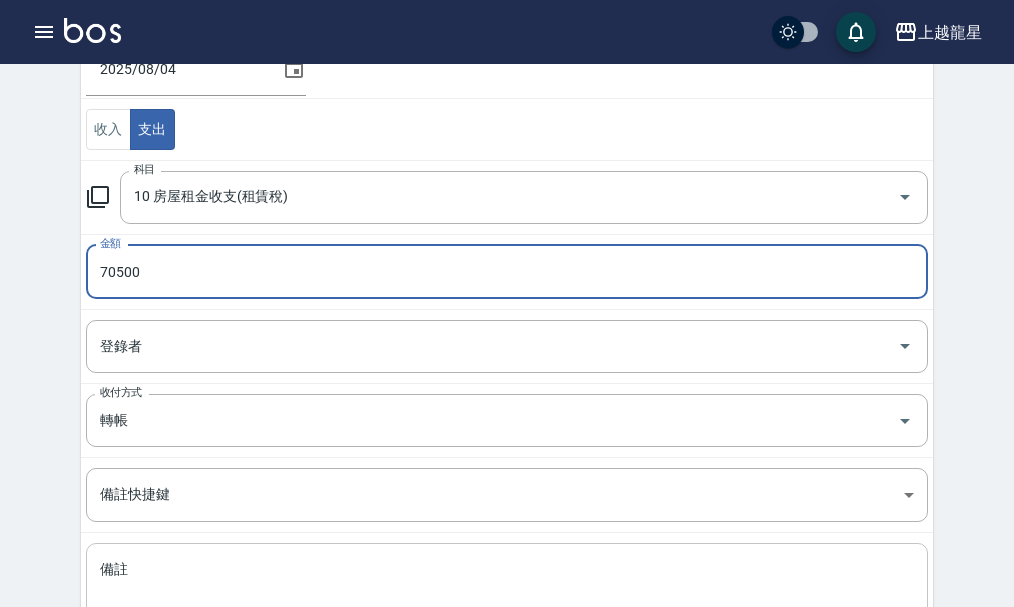 scroll, scrollTop: 347, scrollLeft: 0, axis: vertical 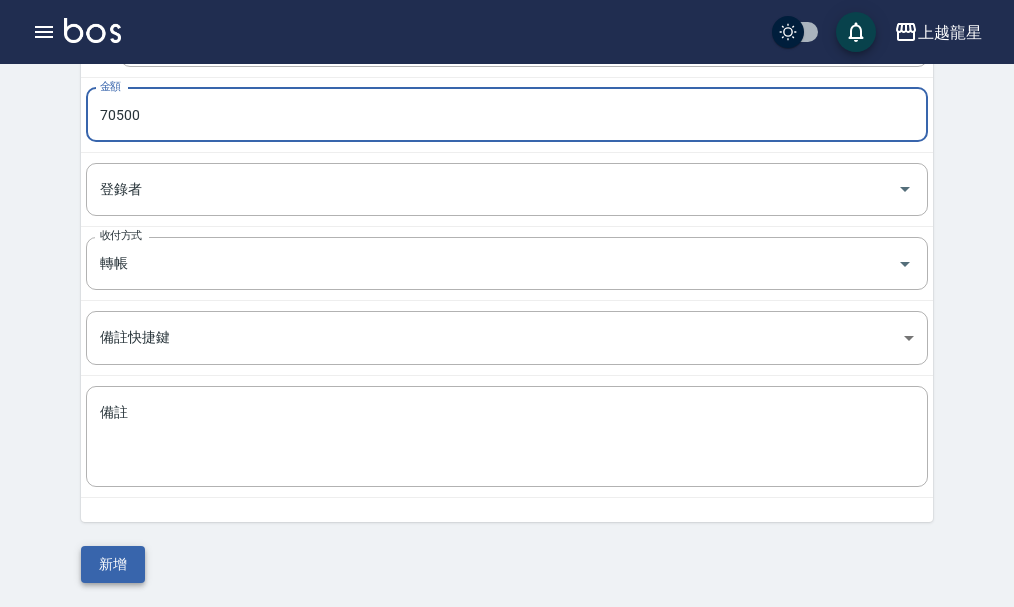 type on "70500" 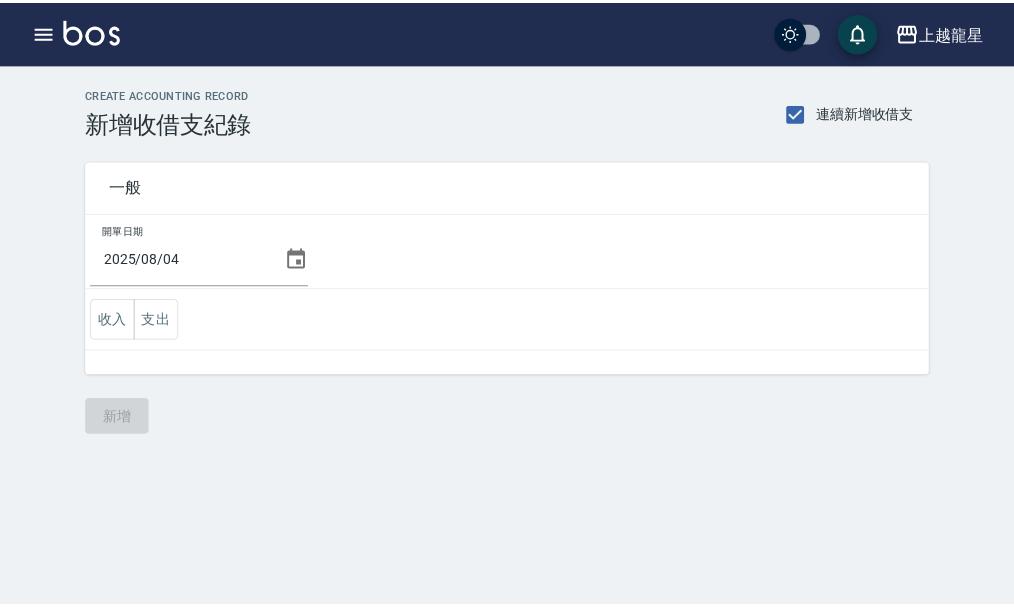 scroll, scrollTop: 0, scrollLeft: 0, axis: both 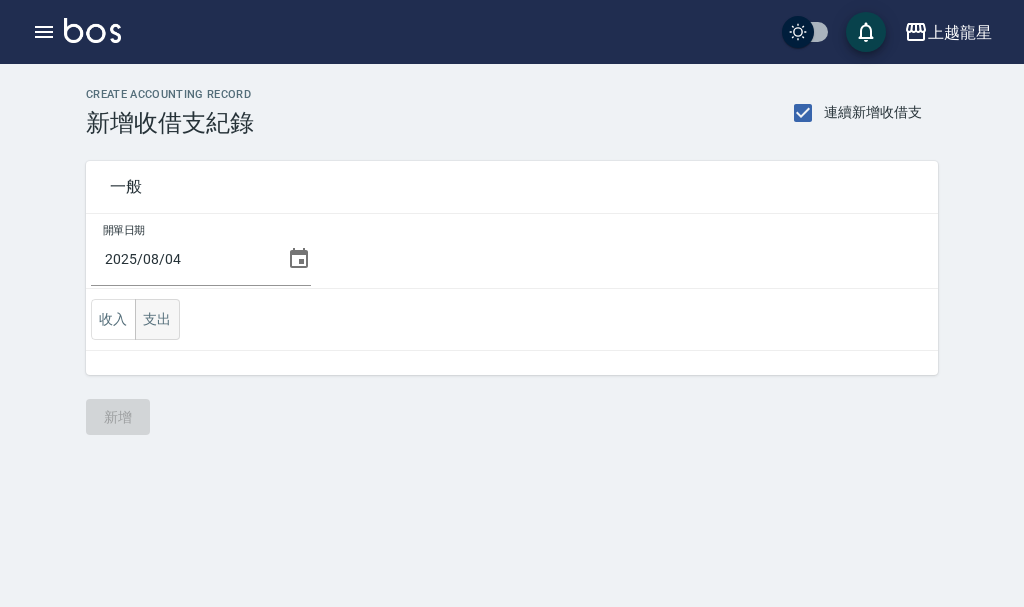 click on "支出" at bounding box center [157, 319] 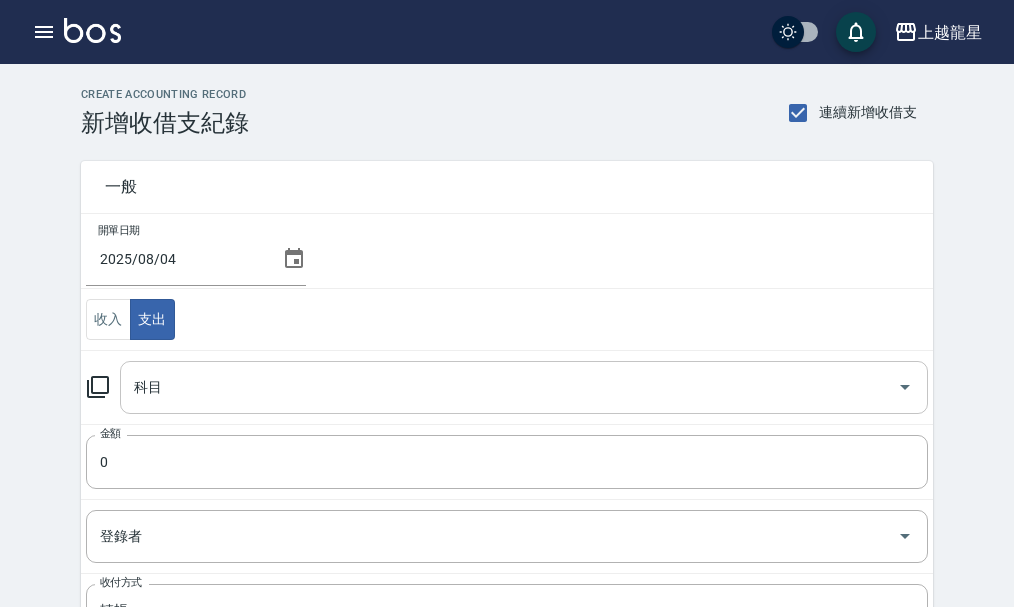 click on "科目" at bounding box center (509, 387) 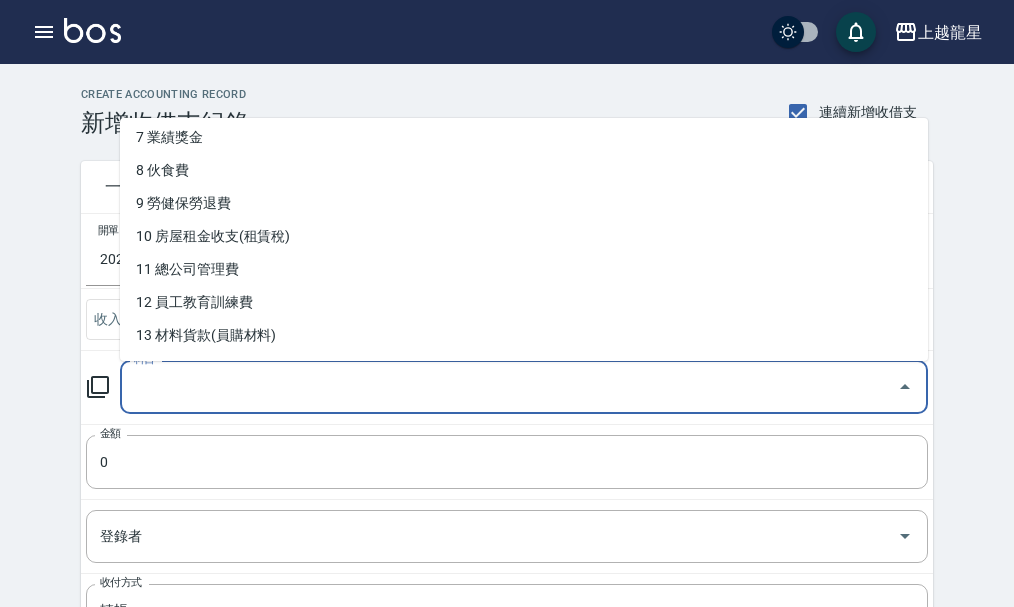 scroll, scrollTop: 300, scrollLeft: 0, axis: vertical 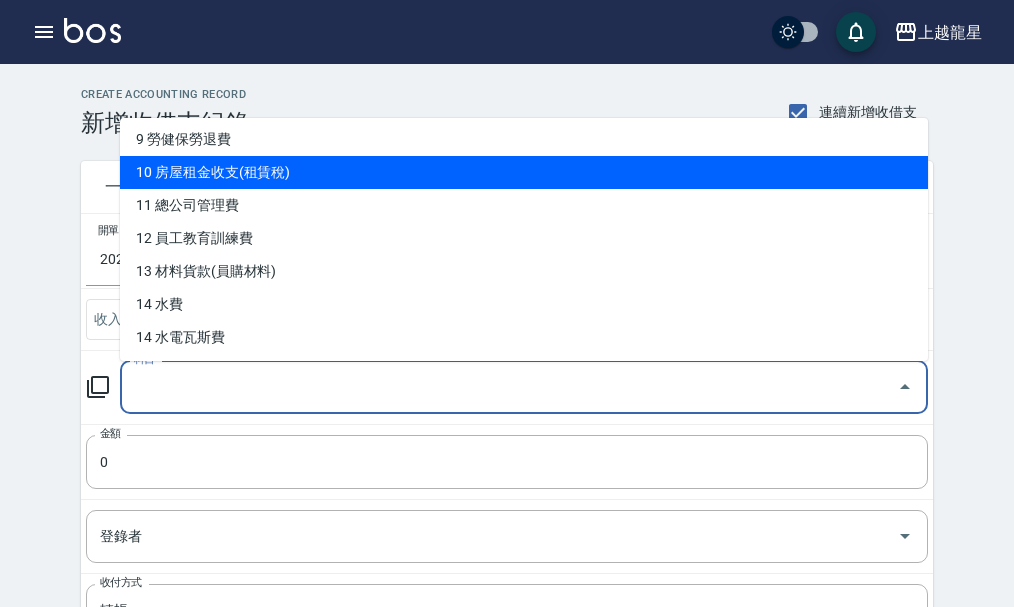 click on "10 房屋租金收支(租賃稅)" at bounding box center (524, 172) 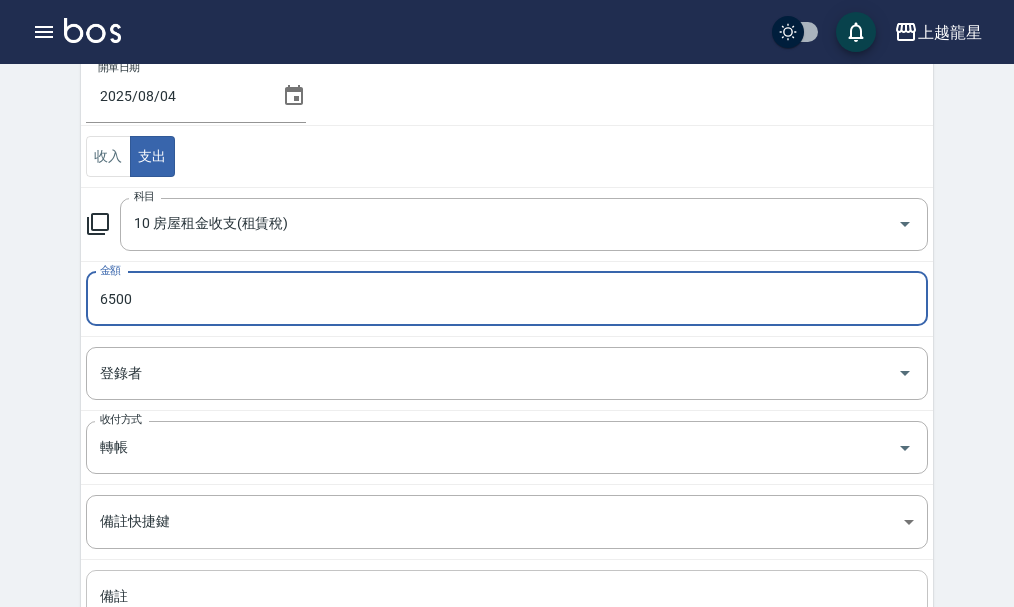 scroll, scrollTop: 347, scrollLeft: 0, axis: vertical 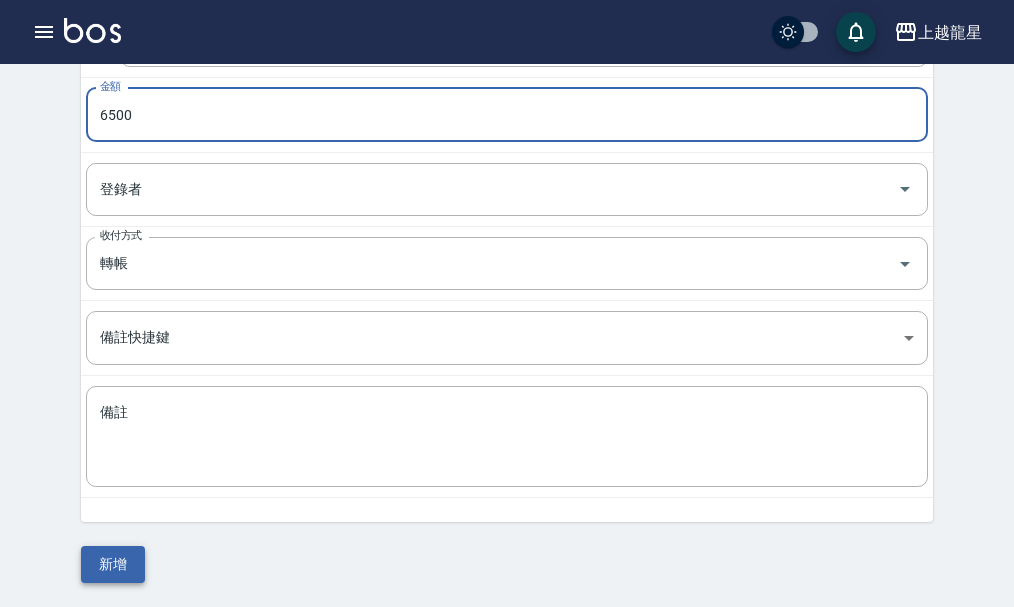type on "6500" 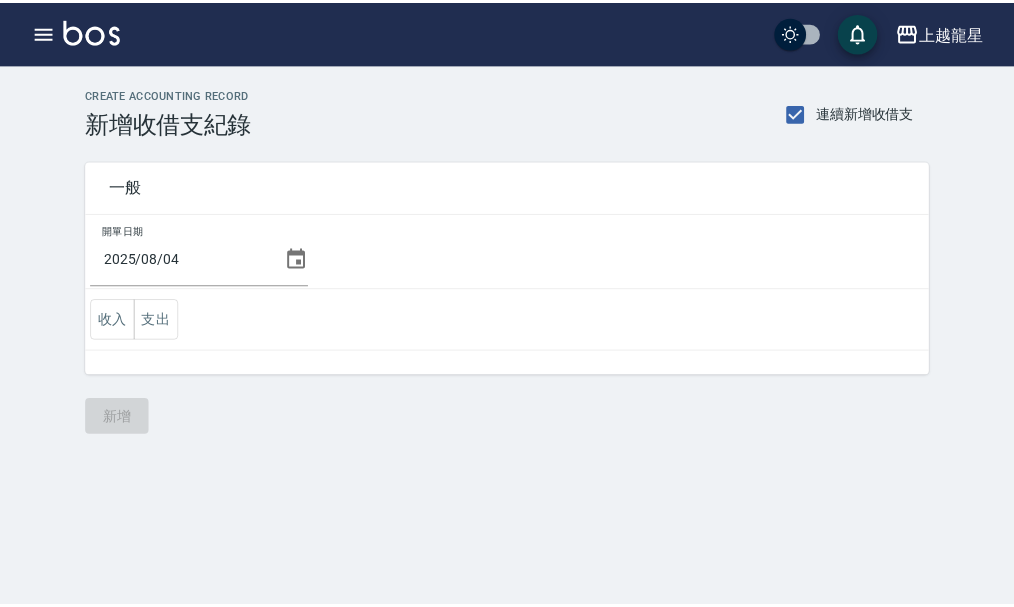scroll, scrollTop: 0, scrollLeft: 0, axis: both 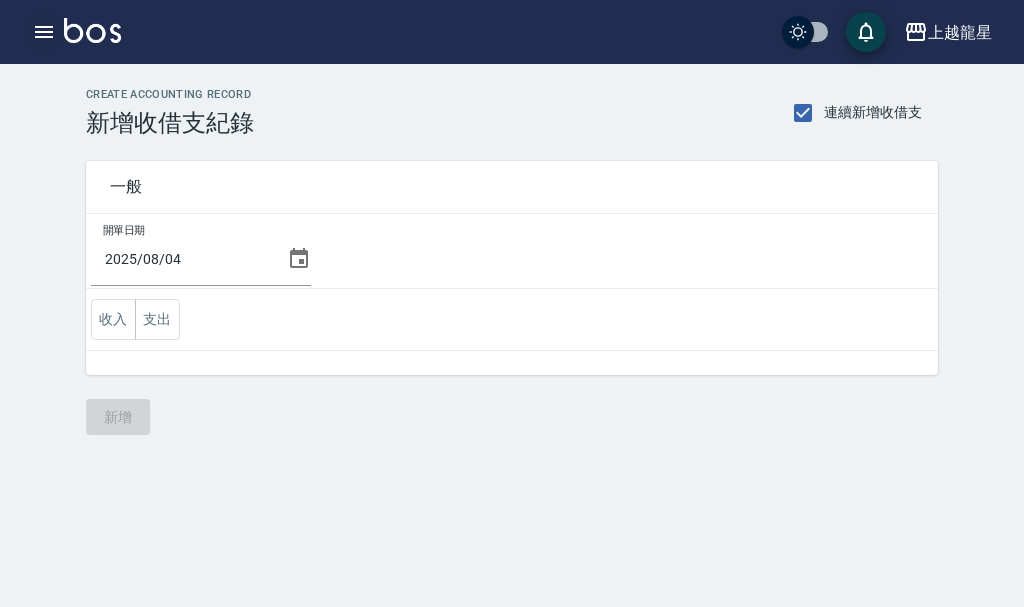 click 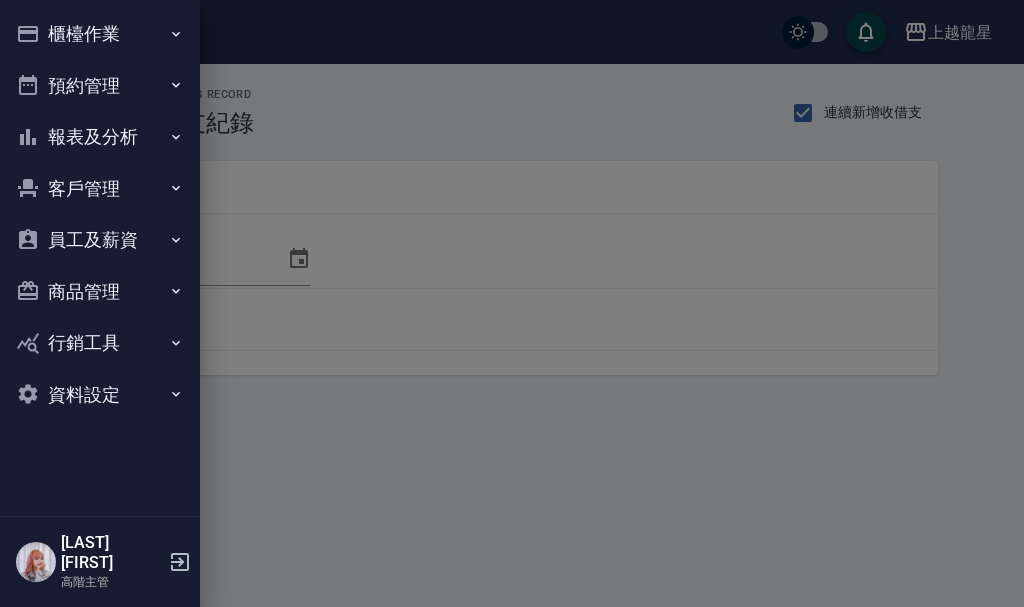 click on "櫃檯作業" at bounding box center [100, 34] 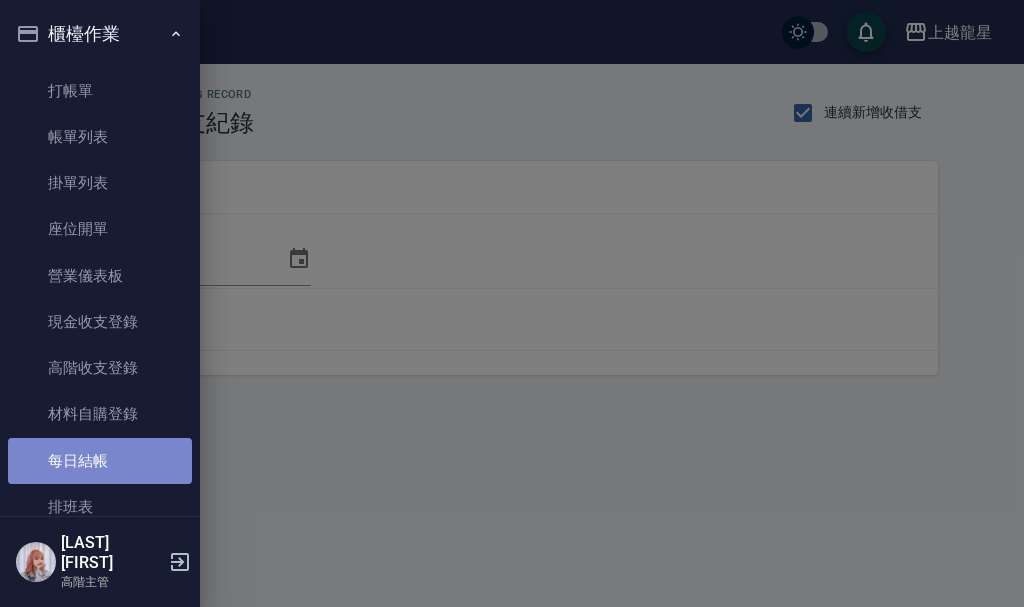 click on "每日結帳" at bounding box center (100, 461) 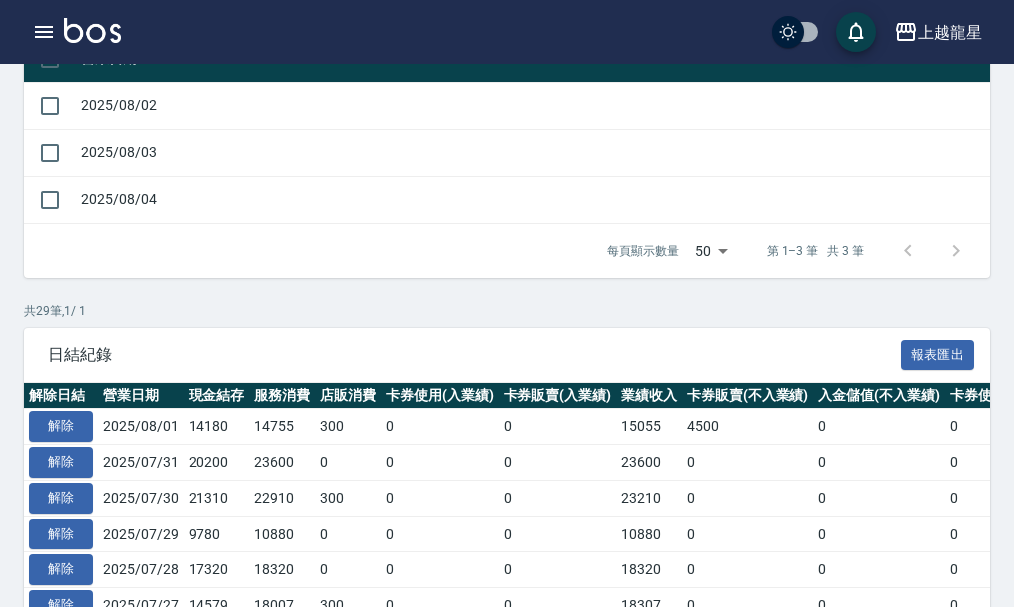 scroll, scrollTop: 300, scrollLeft: 0, axis: vertical 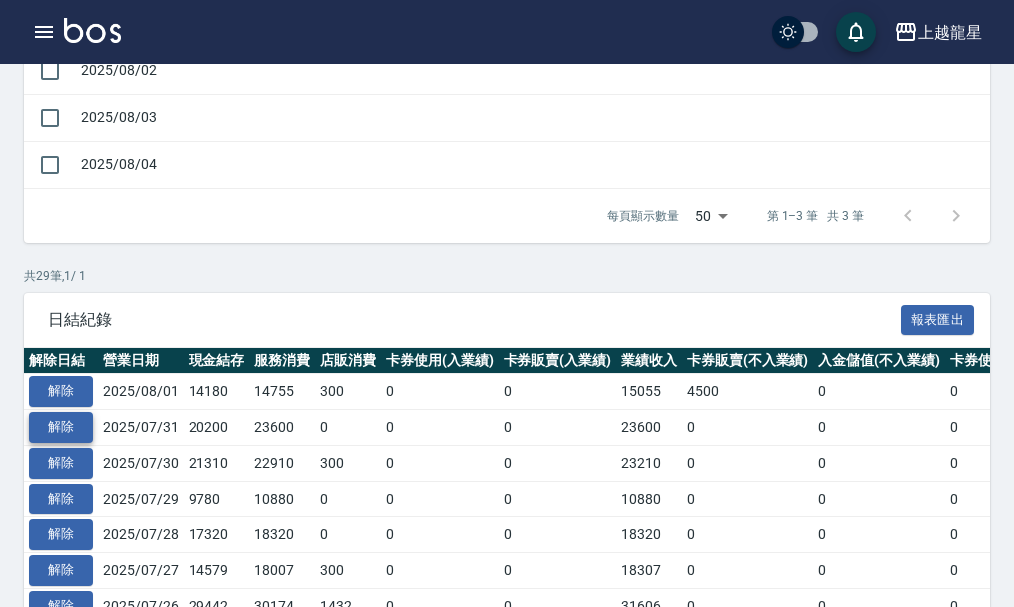 click on "解除" at bounding box center (61, 427) 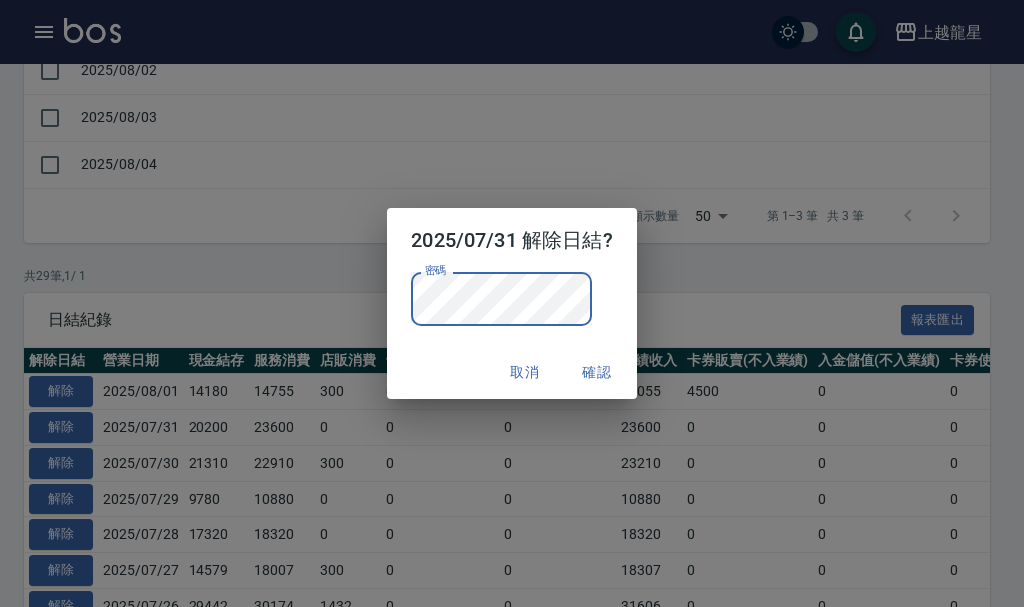 click on "確認" at bounding box center [597, 372] 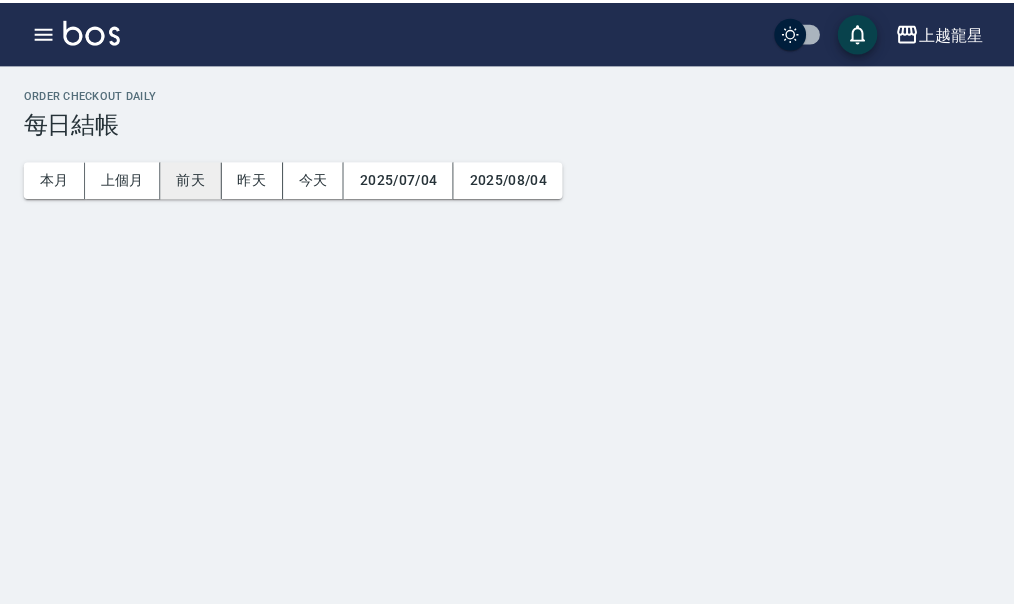 scroll, scrollTop: 0, scrollLeft: 0, axis: both 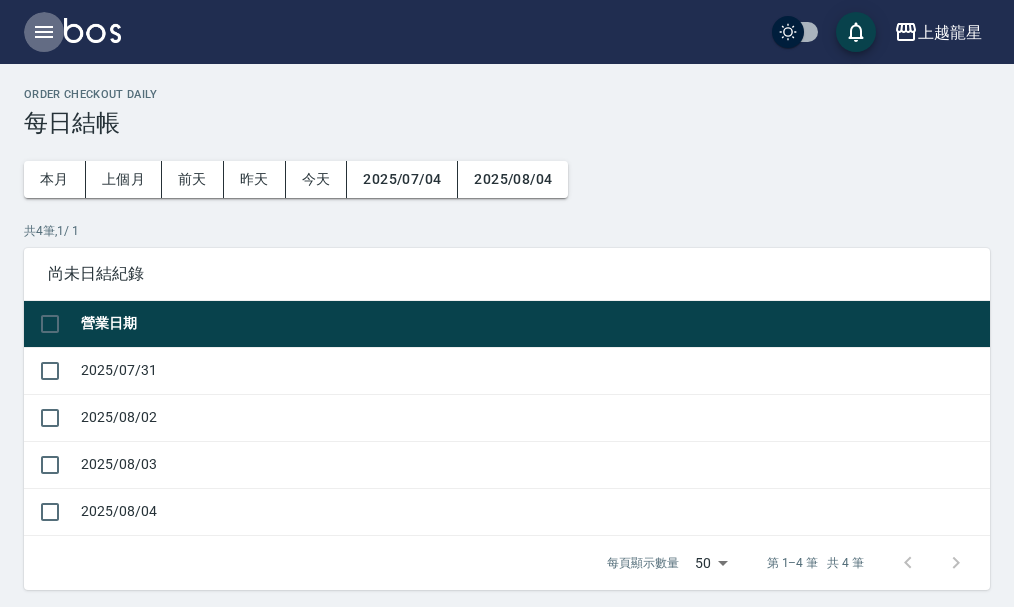 click 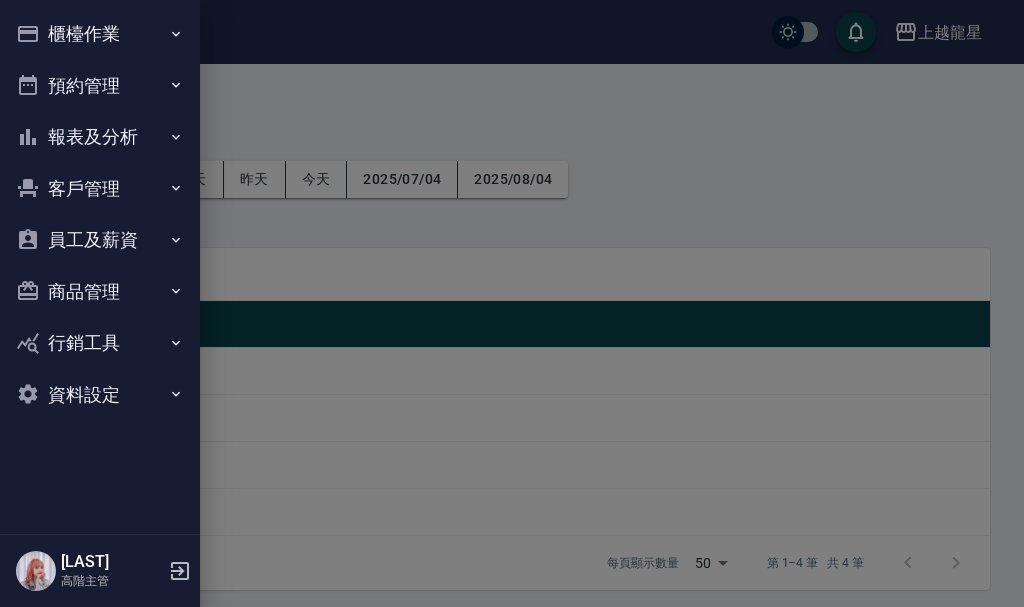 click on "櫃檯作業" at bounding box center [100, 34] 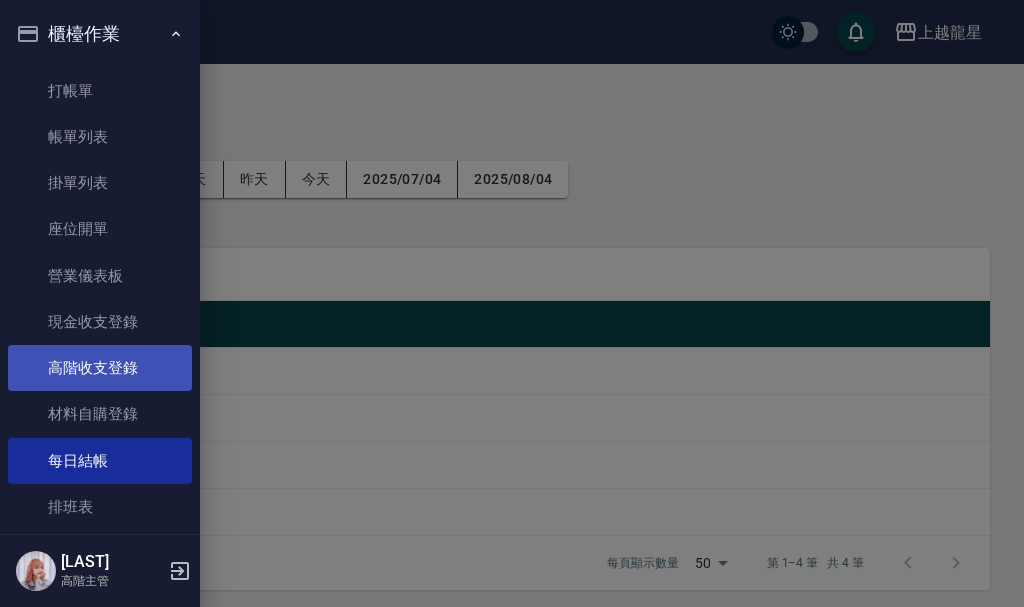 click on "高階收支登錄" at bounding box center [100, 368] 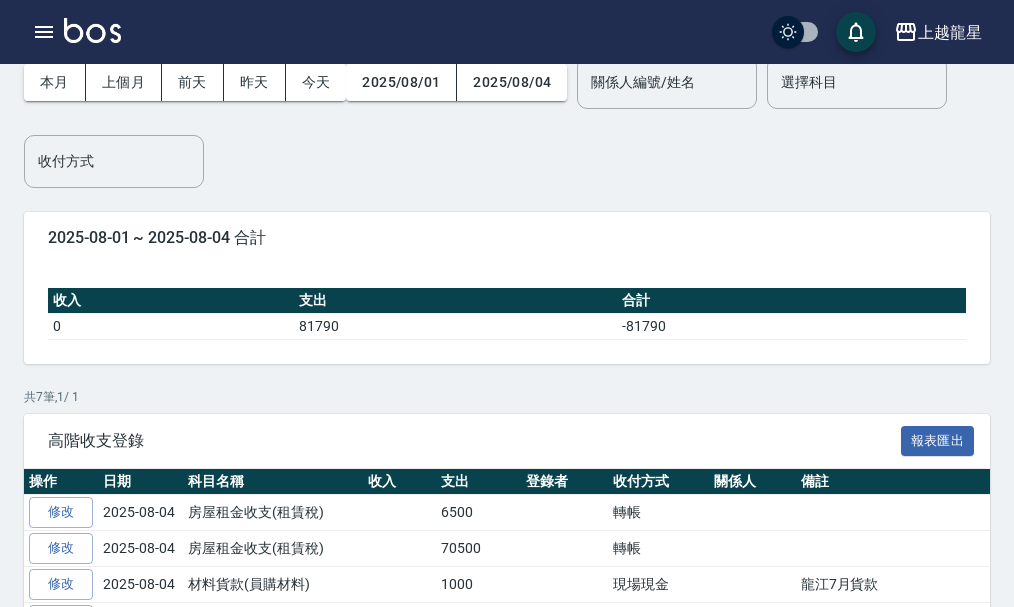 scroll, scrollTop: 0, scrollLeft: 0, axis: both 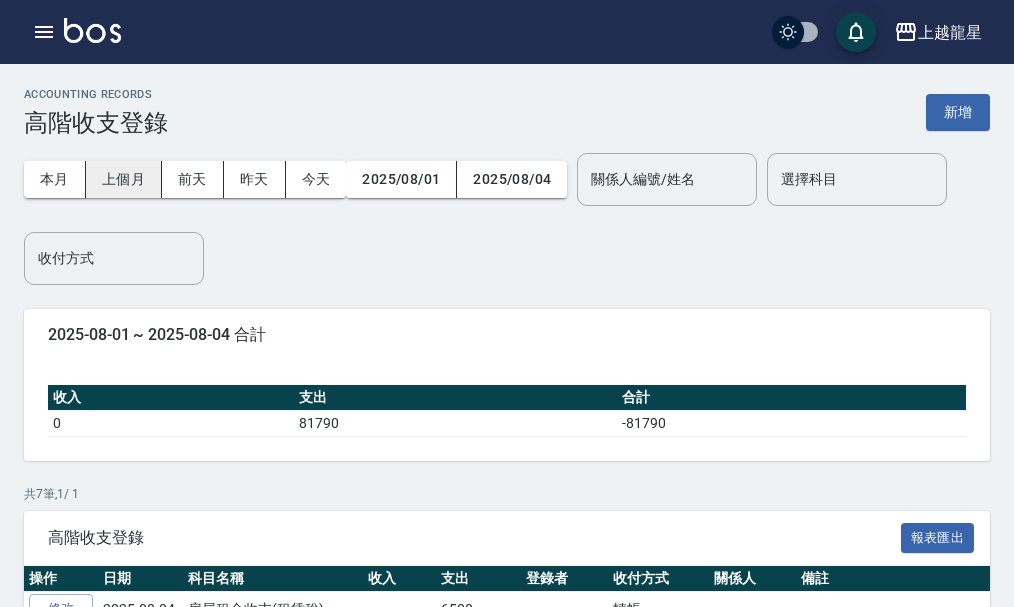 click on "上個月" at bounding box center (124, 179) 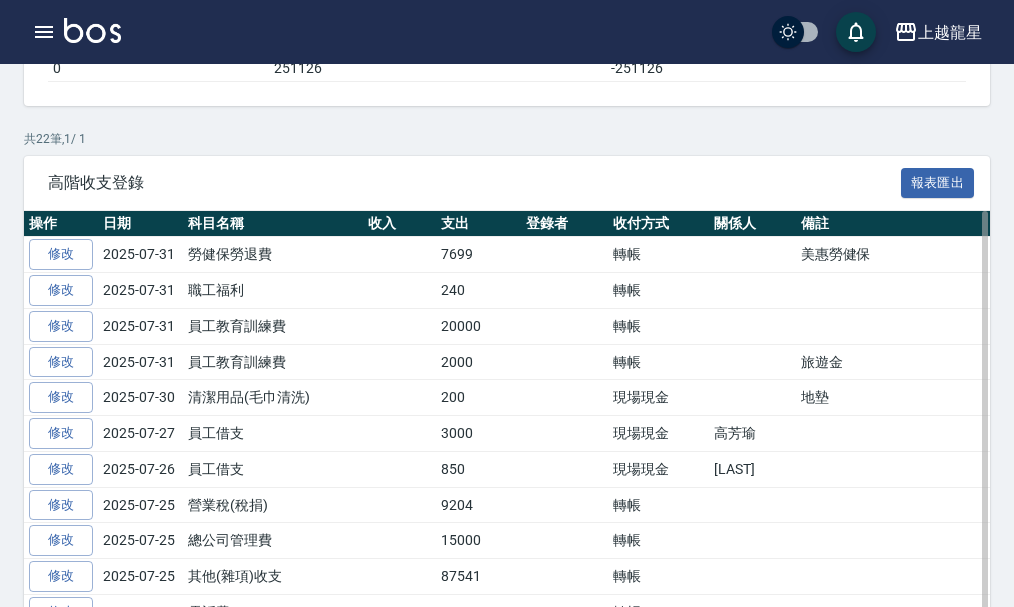 scroll, scrollTop: 400, scrollLeft: 0, axis: vertical 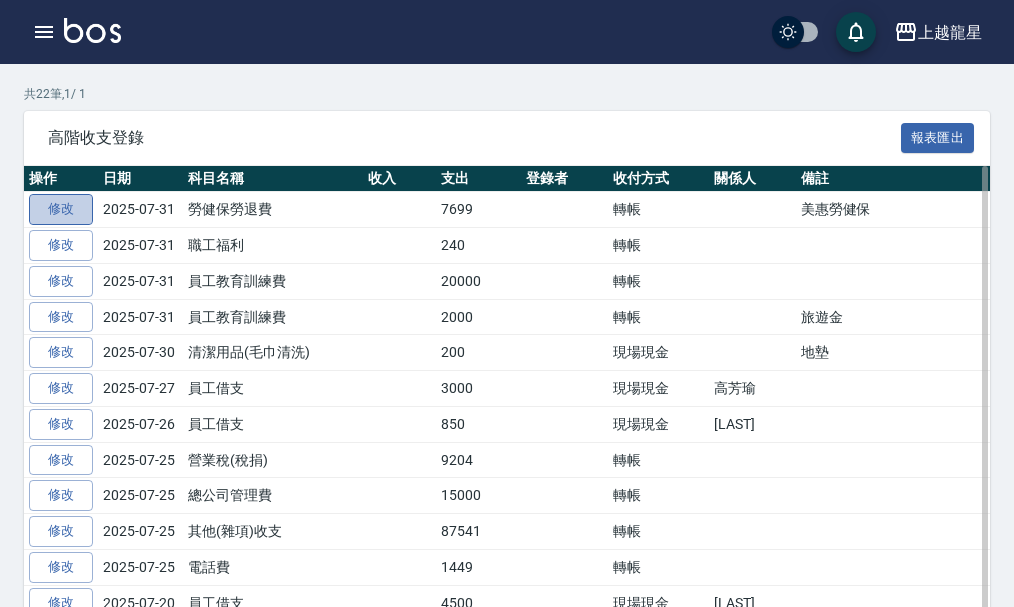 click on "修改" at bounding box center [61, 209] 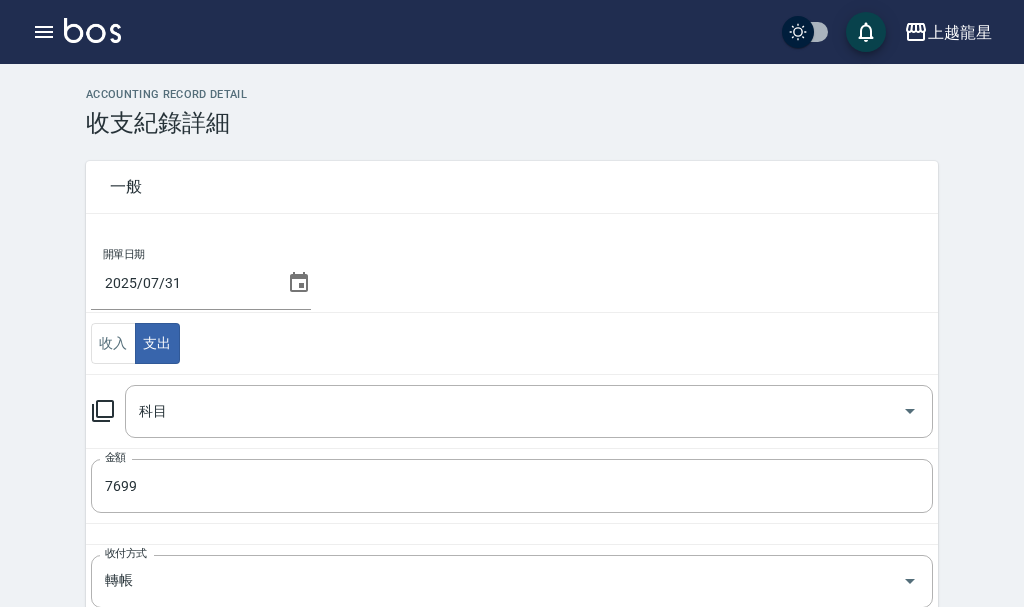 type on "9 勞健保勞退費" 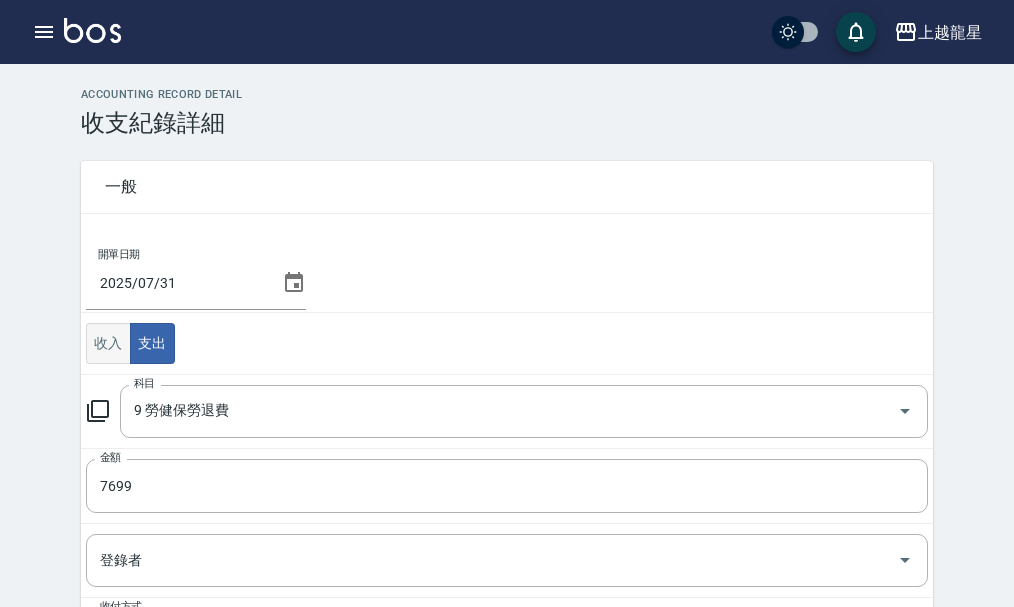 click on "收入" at bounding box center [108, 343] 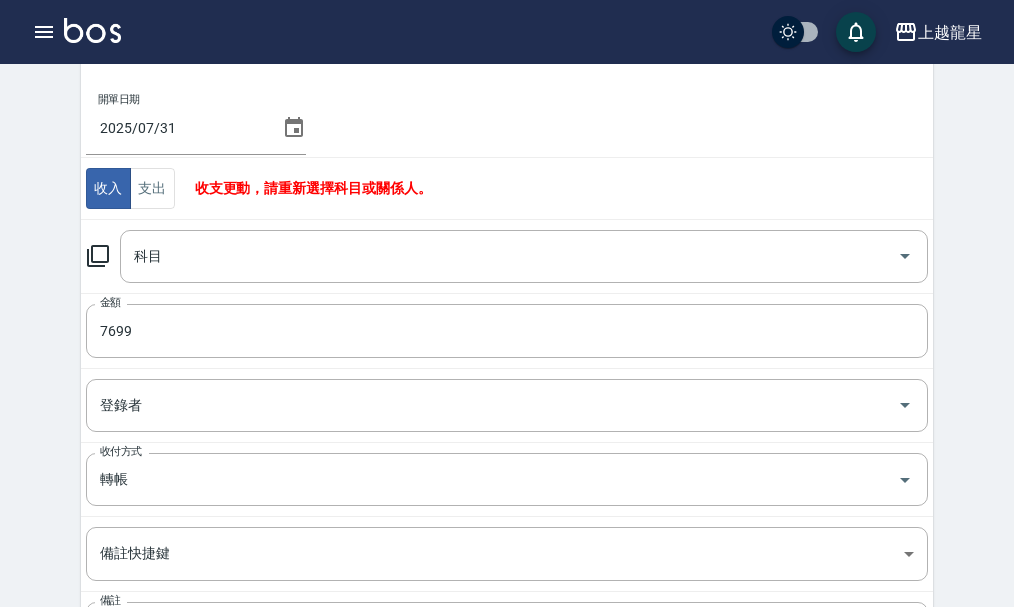 scroll, scrollTop: 200, scrollLeft: 0, axis: vertical 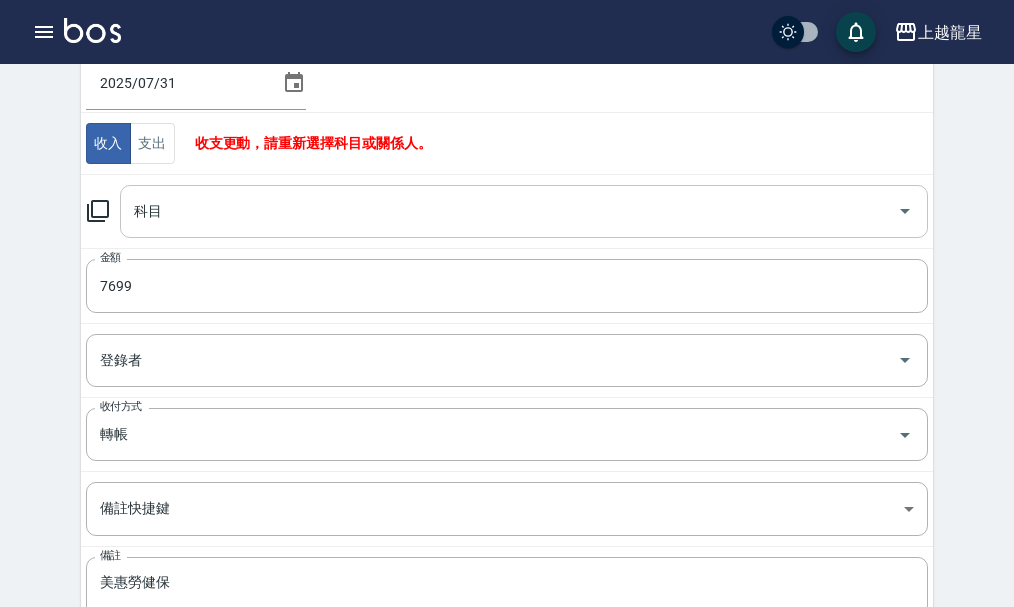 click on "科目" at bounding box center (509, 211) 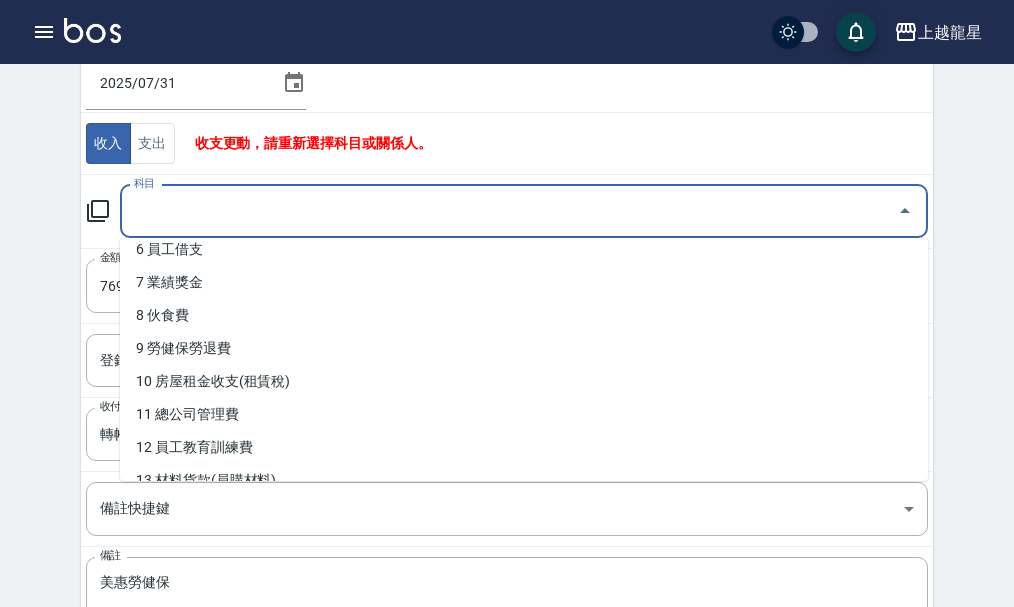 scroll, scrollTop: 200, scrollLeft: 0, axis: vertical 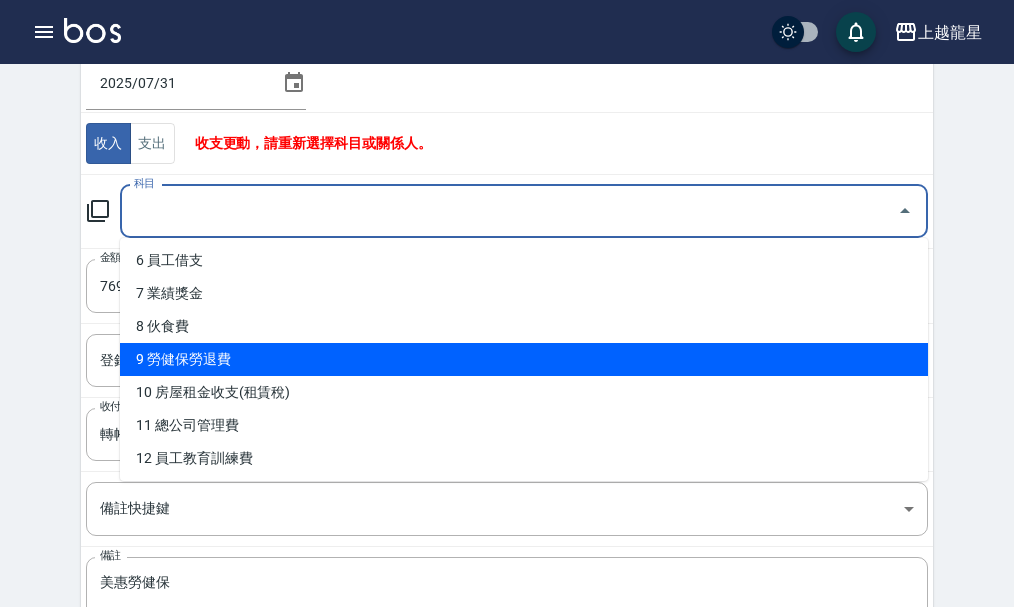 click on "9 勞健保勞退費" at bounding box center (524, 359) 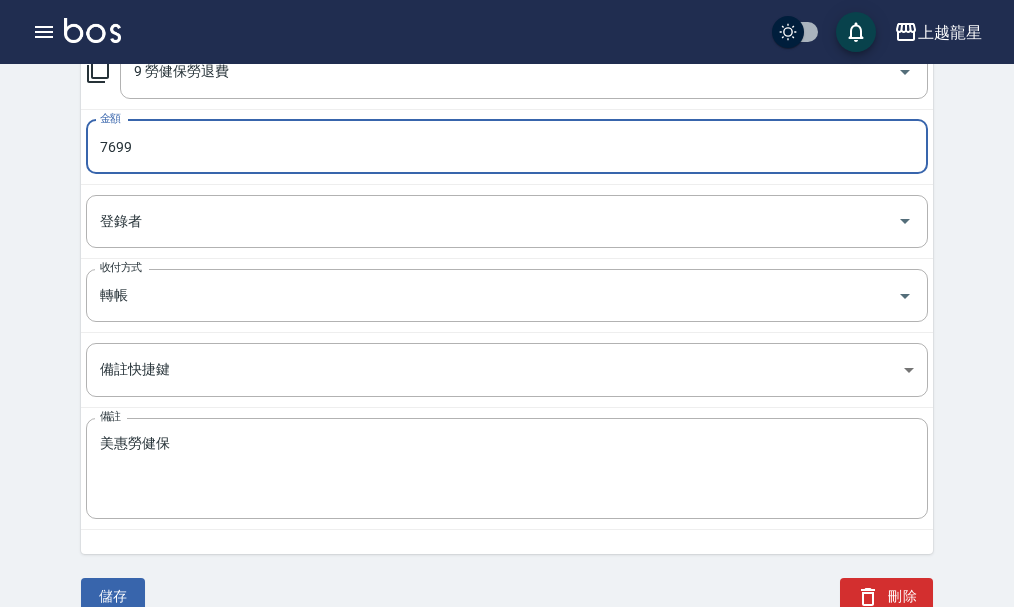 scroll, scrollTop: 371, scrollLeft: 0, axis: vertical 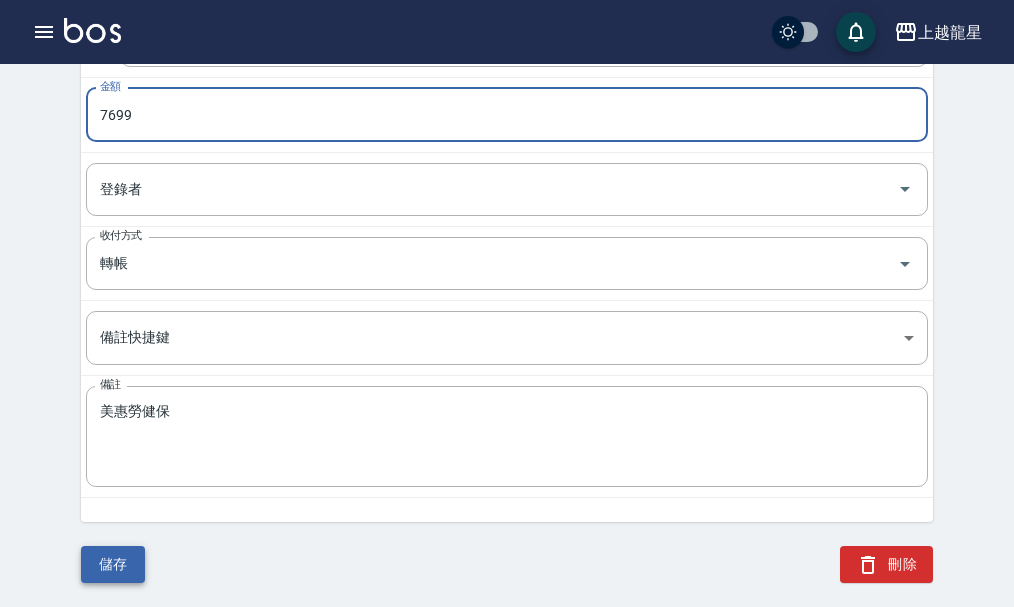 click on "儲存" at bounding box center (113, 564) 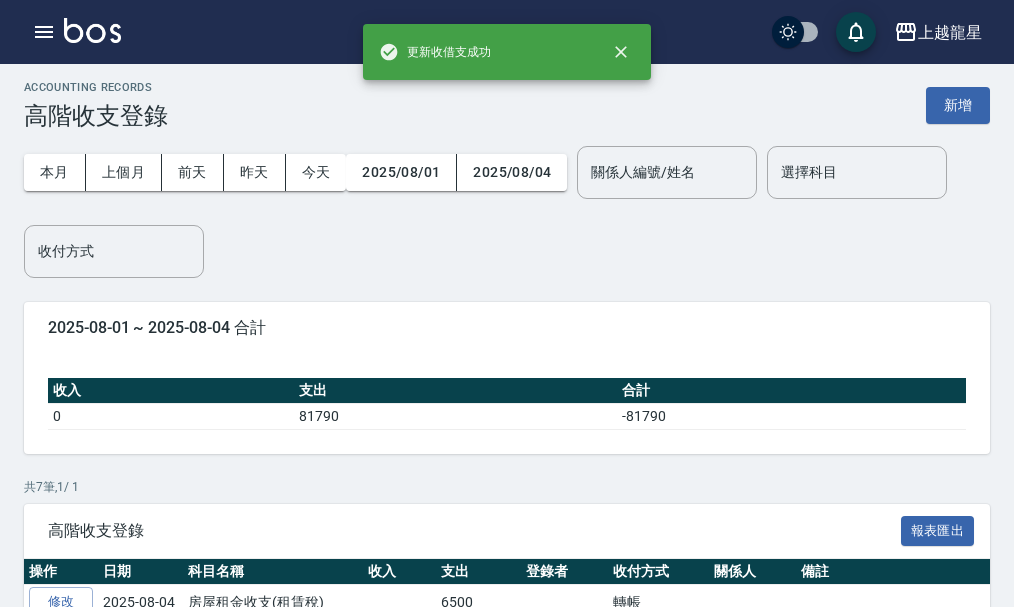 scroll, scrollTop: 0, scrollLeft: 0, axis: both 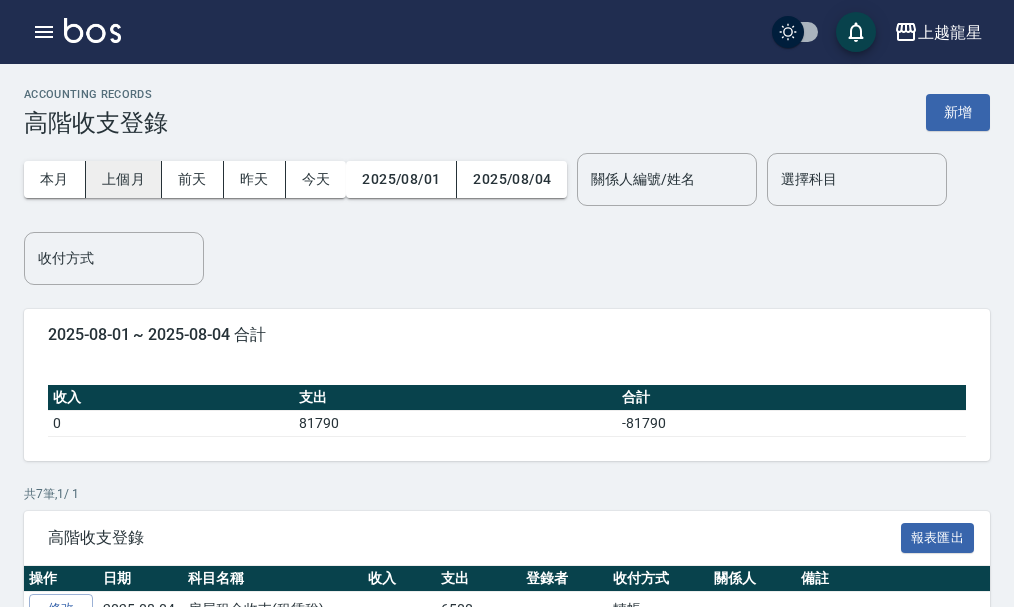 click on "上個月" at bounding box center (124, 179) 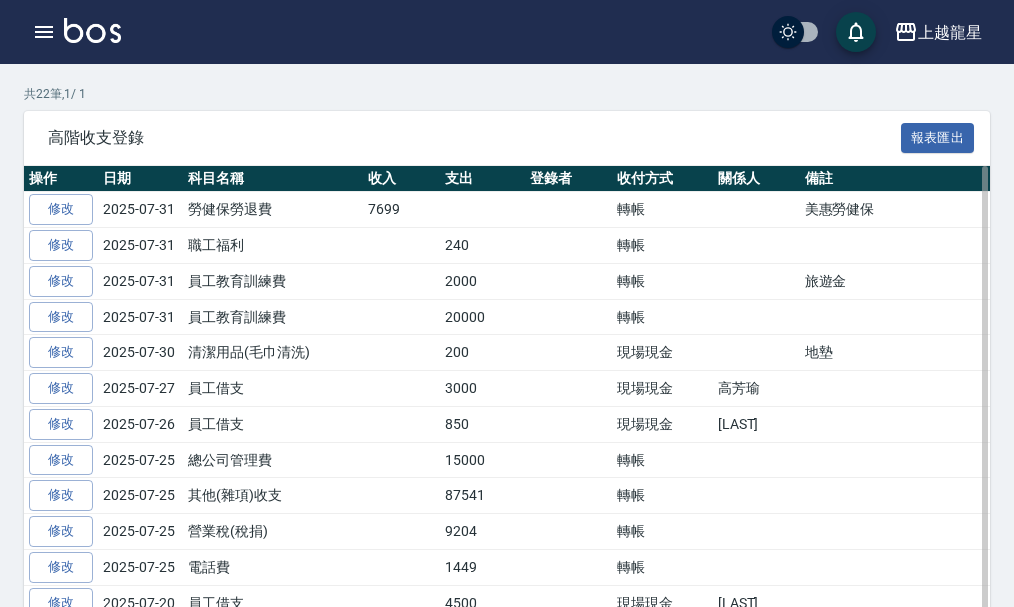 scroll, scrollTop: 0, scrollLeft: 0, axis: both 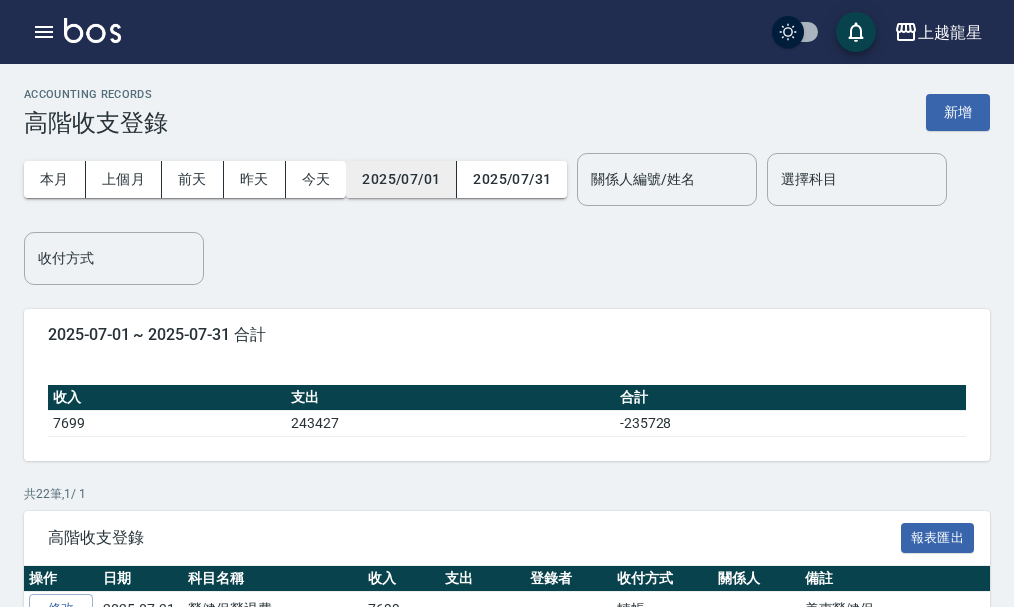 click on "2025/07/01" at bounding box center [401, 179] 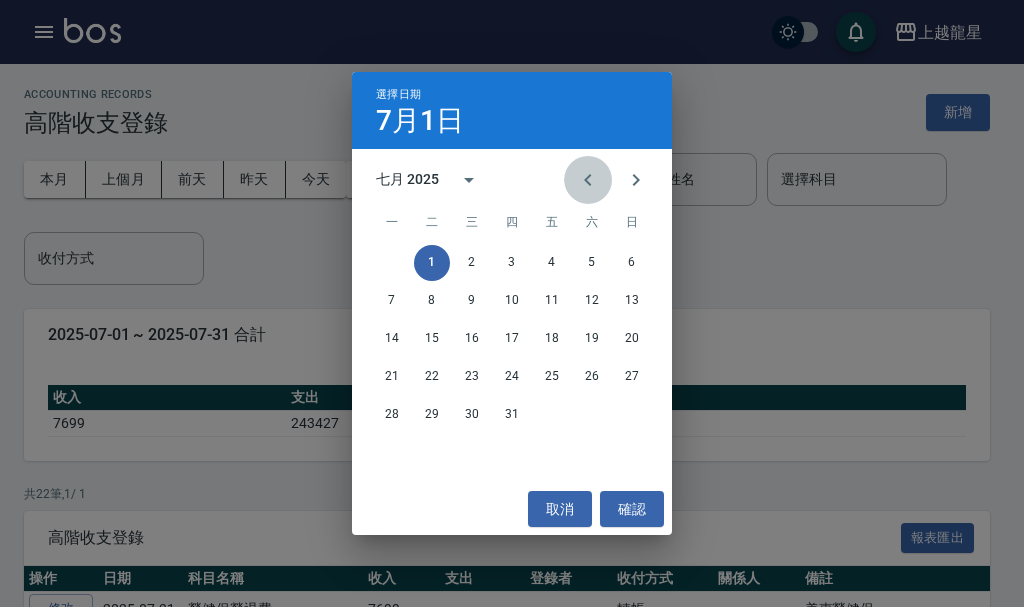 click 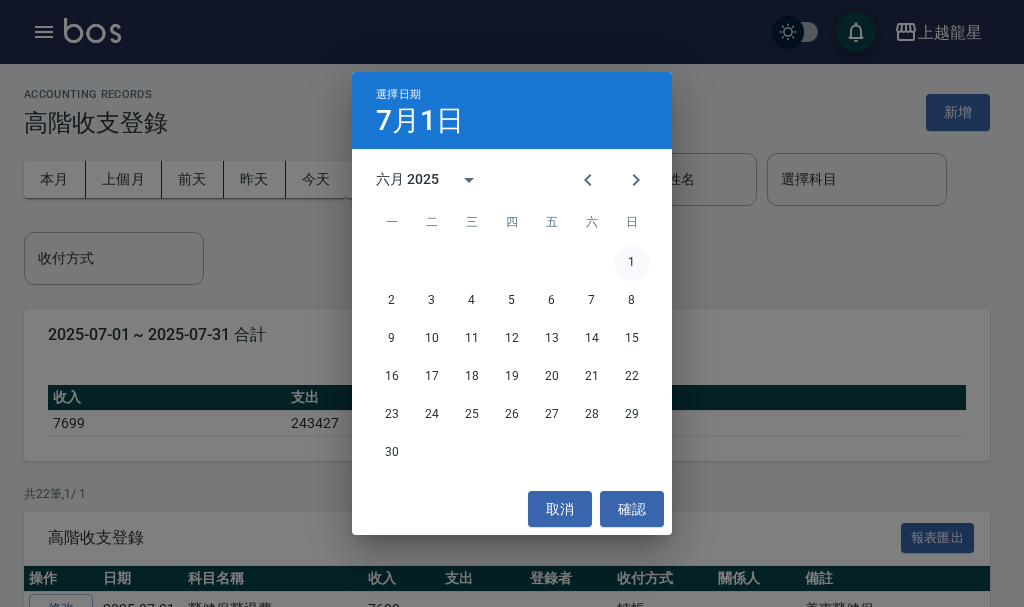 click on "1" at bounding box center (632, 263) 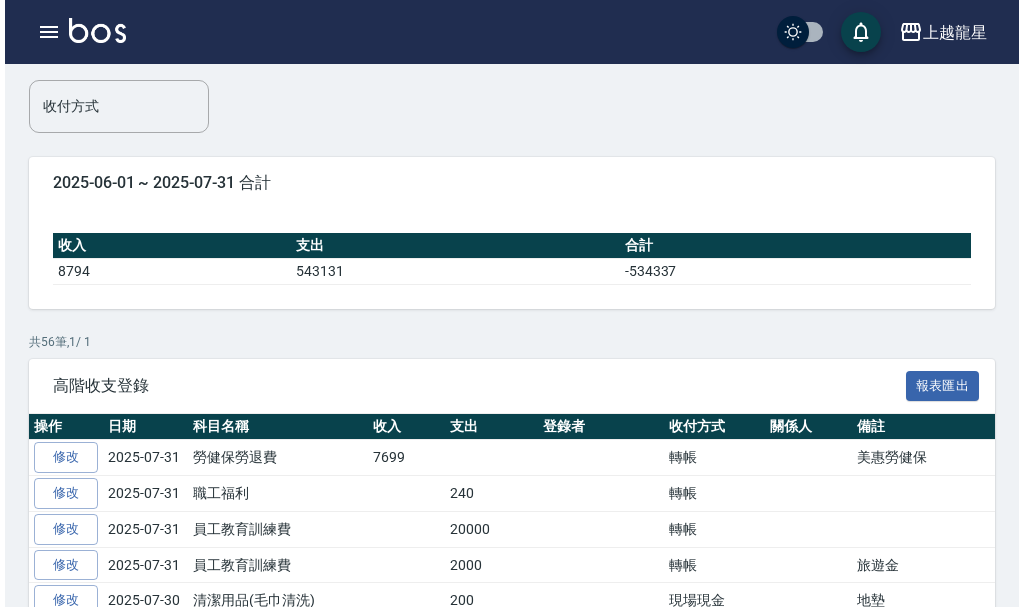 scroll, scrollTop: 100, scrollLeft: 0, axis: vertical 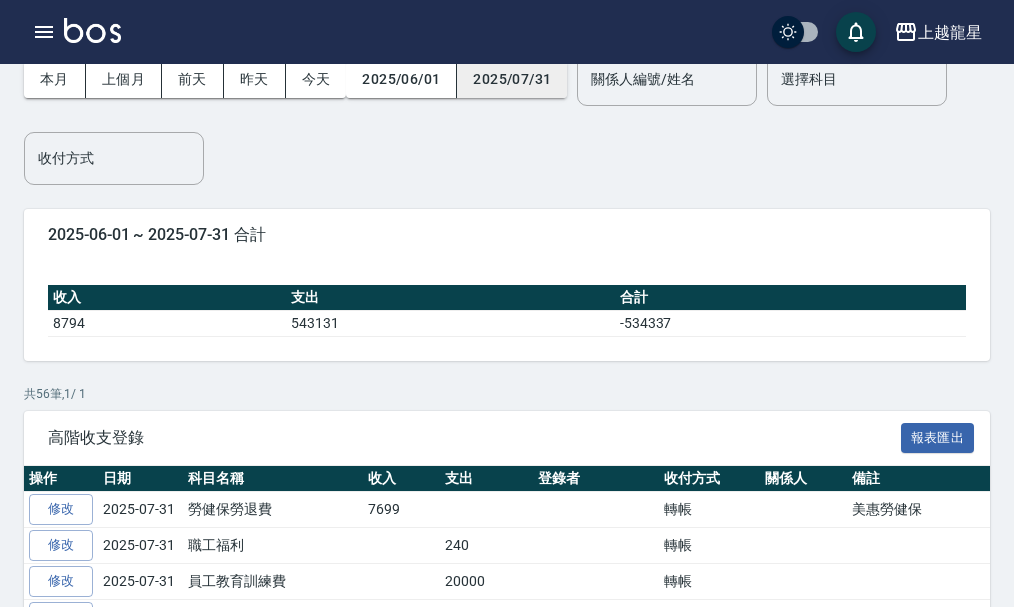 click on "2025/07/31" at bounding box center [512, 79] 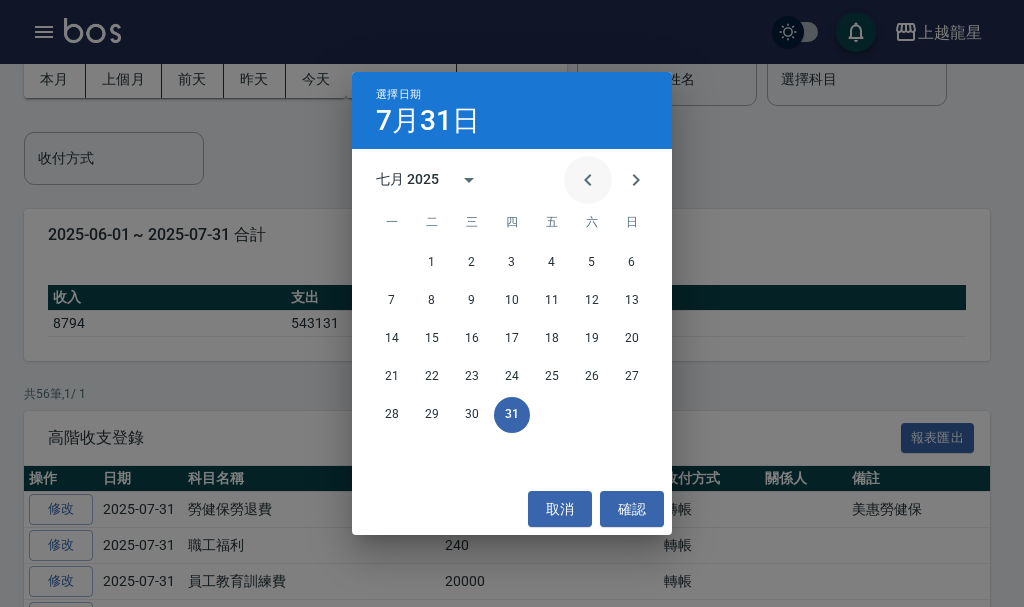 click 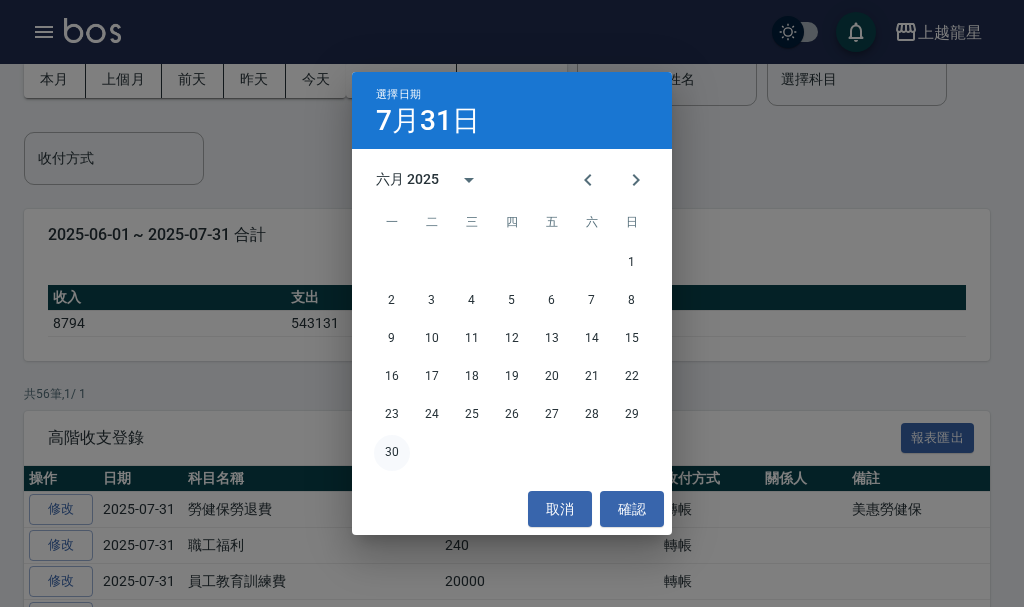 click on "30" at bounding box center (392, 453) 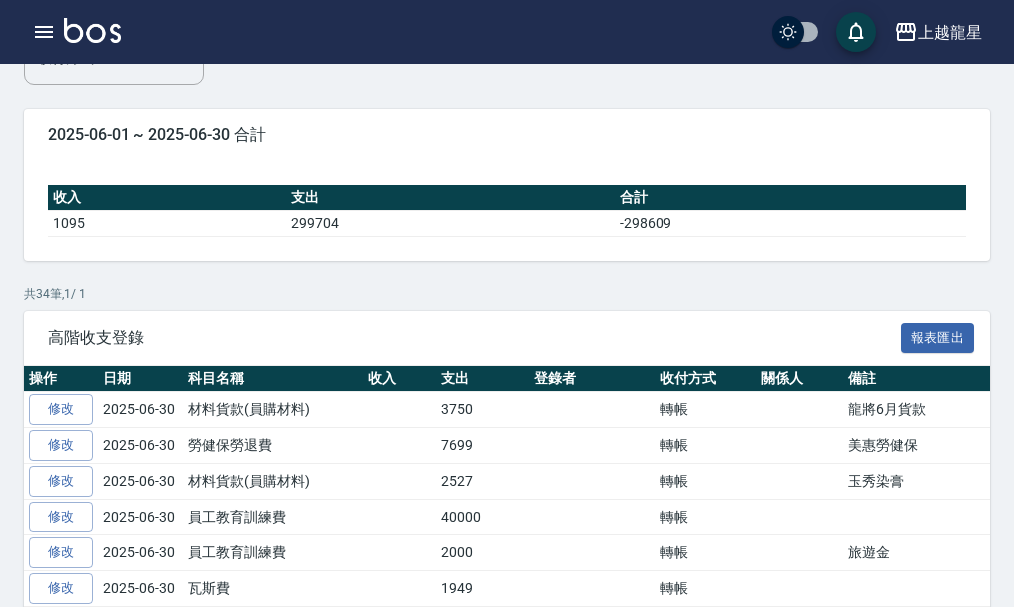 scroll, scrollTop: 0, scrollLeft: 0, axis: both 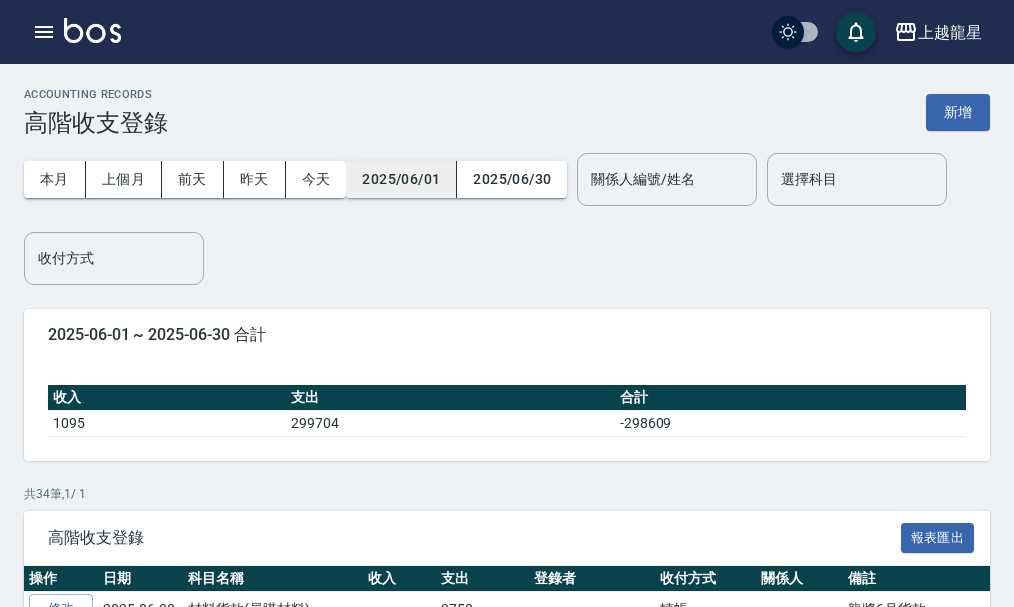 click on "2025/06/01" at bounding box center (401, 179) 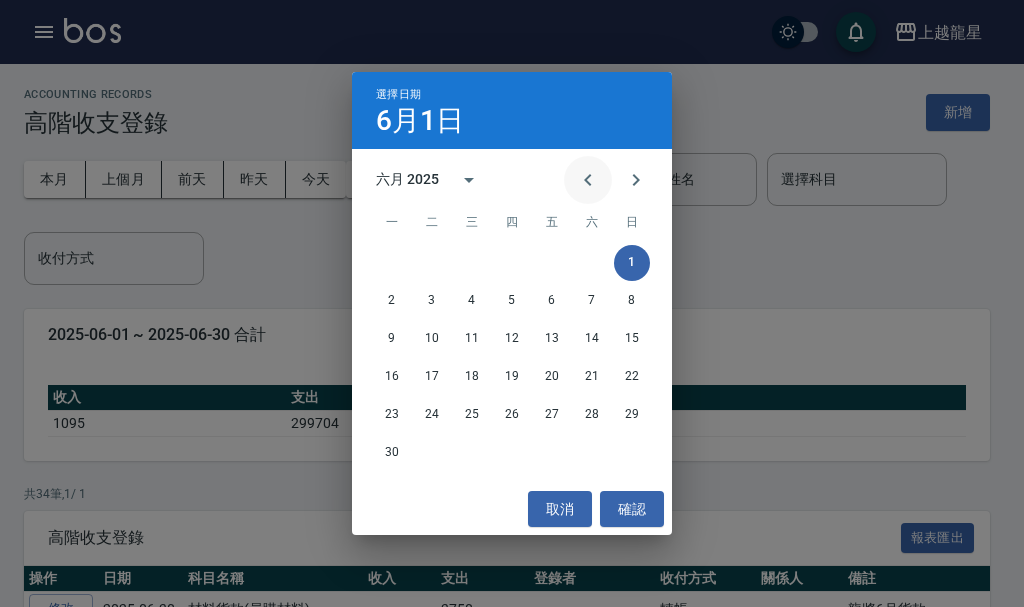 click 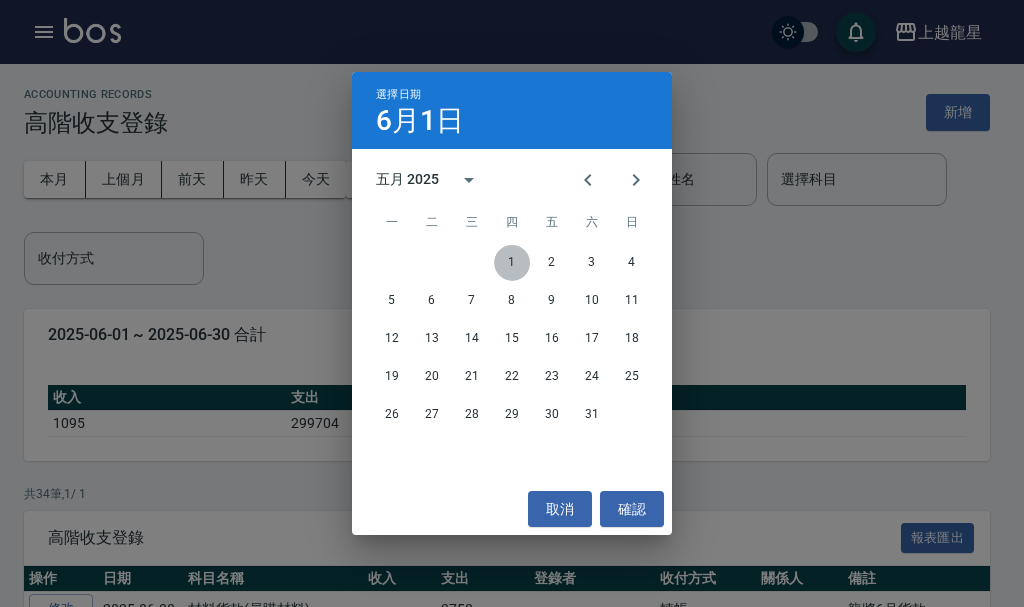 click on "1" at bounding box center [512, 263] 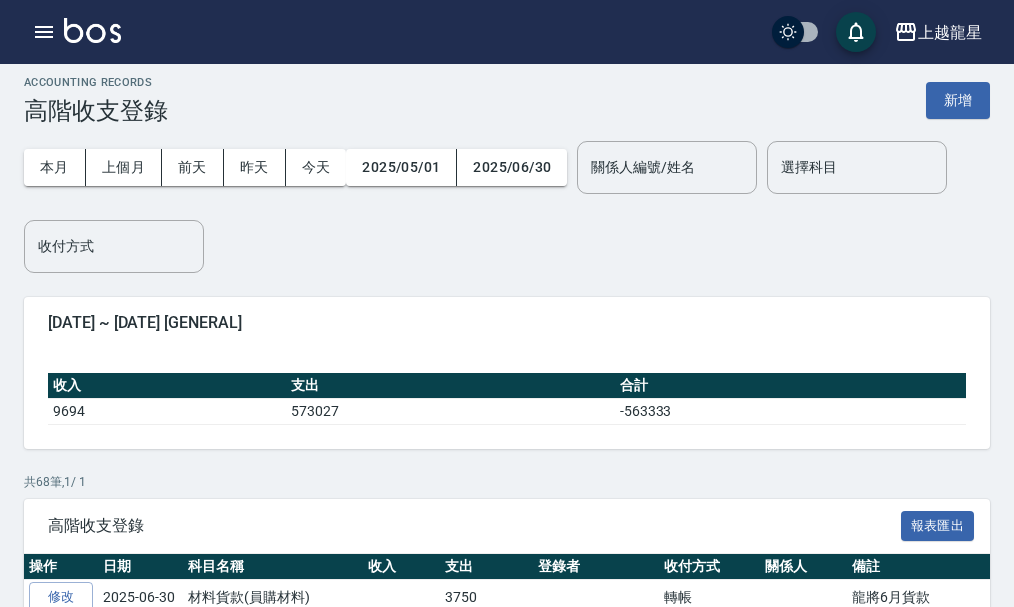 scroll, scrollTop: 0, scrollLeft: 0, axis: both 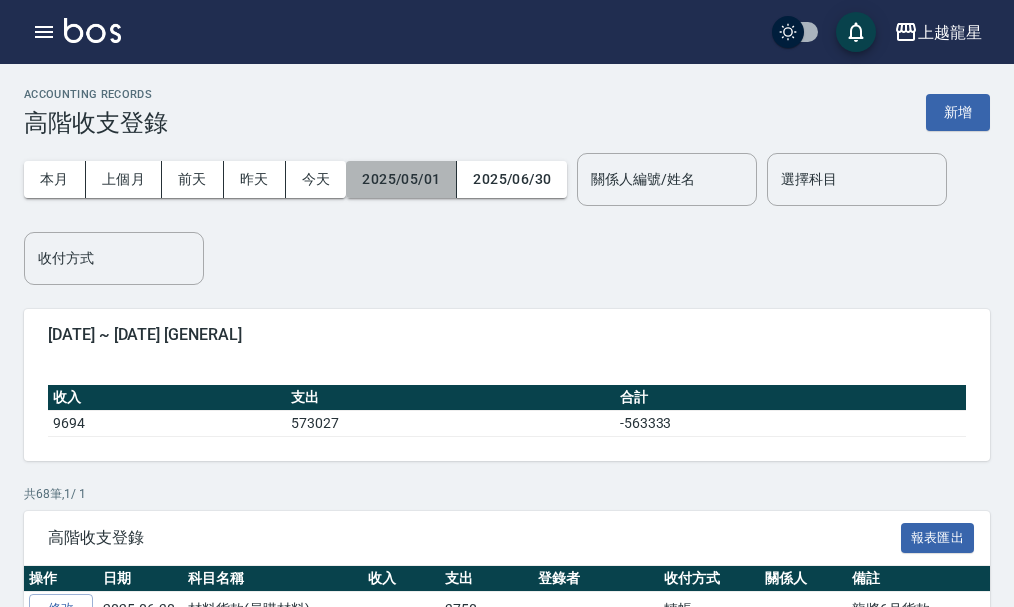 click on "2025/05/01" at bounding box center (401, 179) 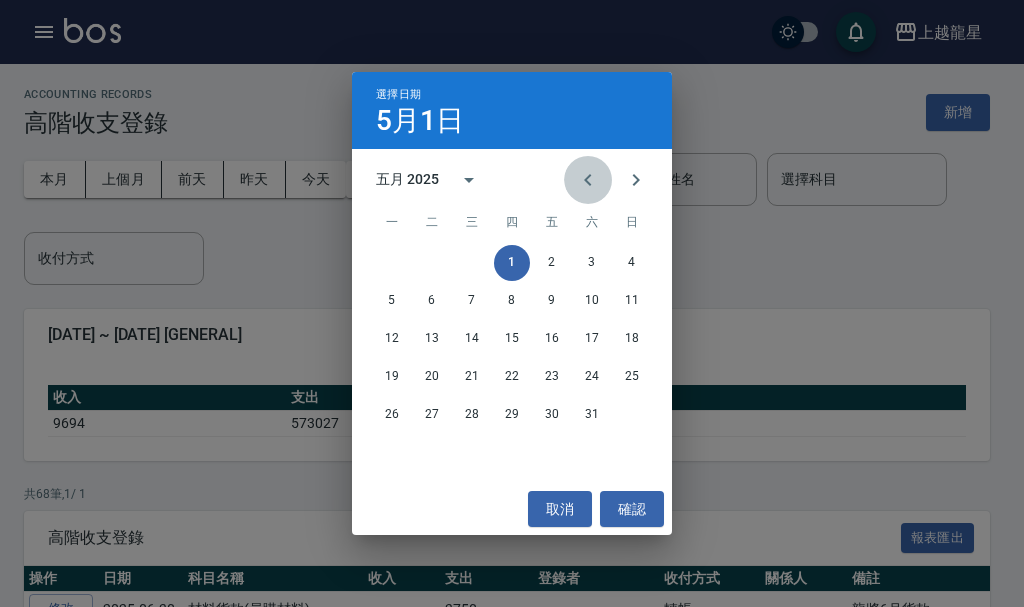click 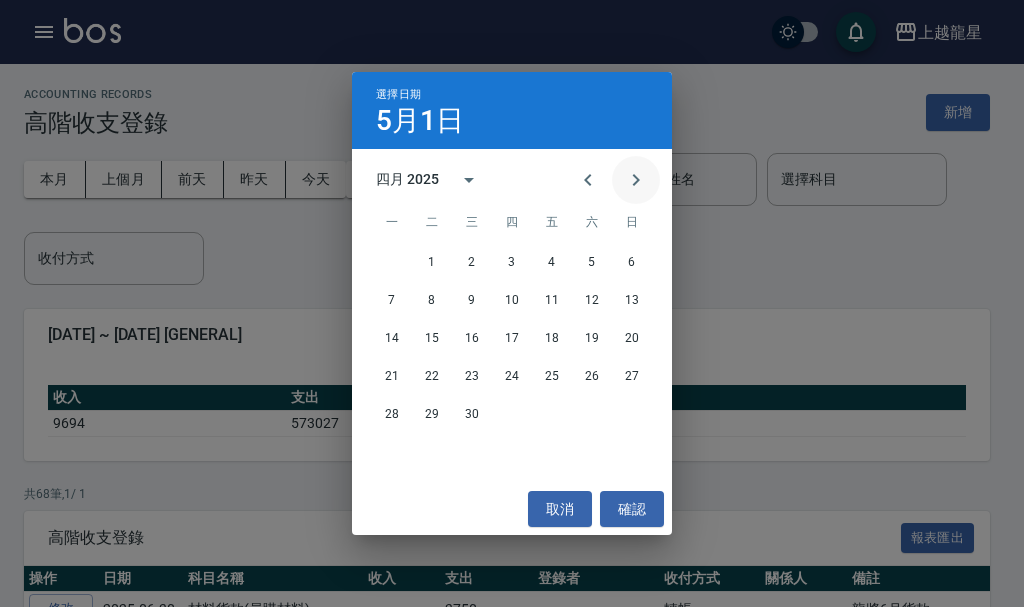 click 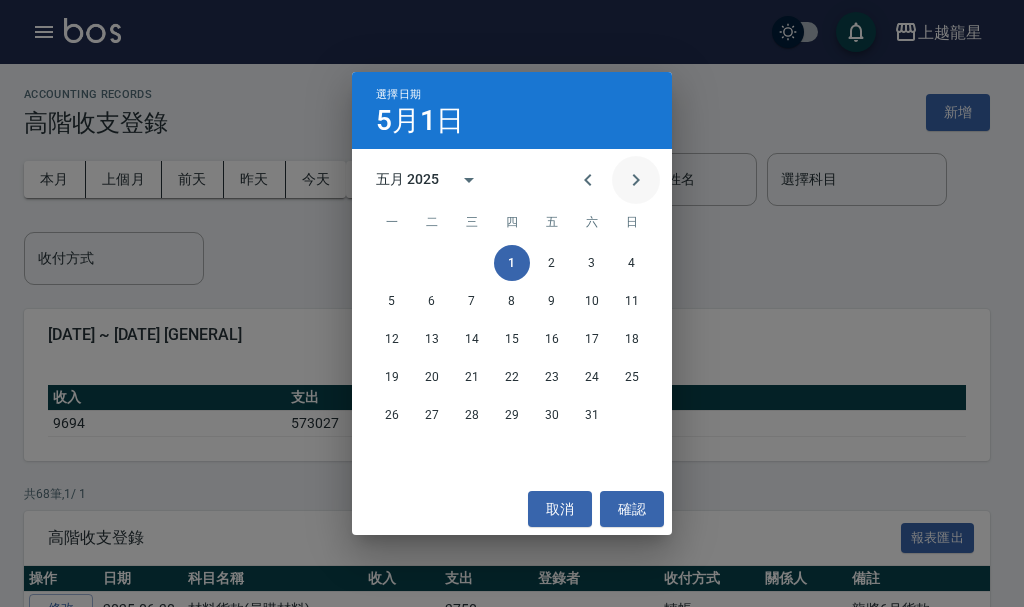 click 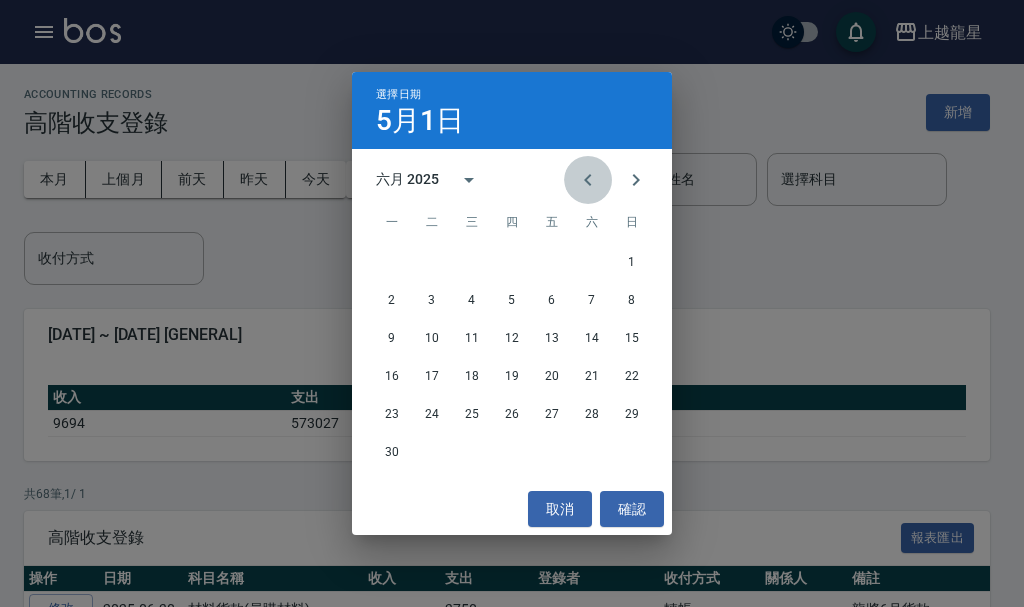 click 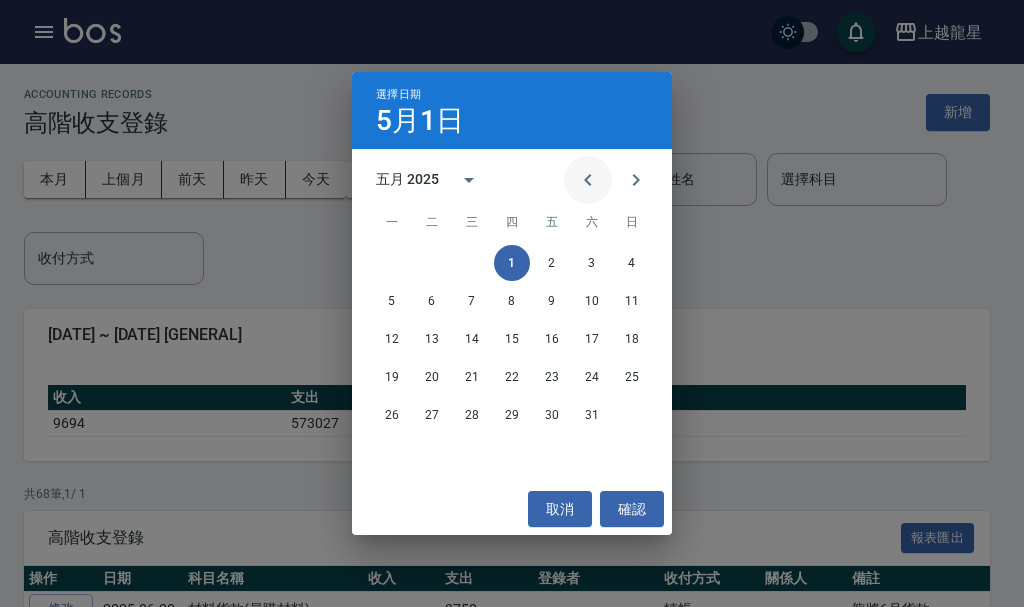 click 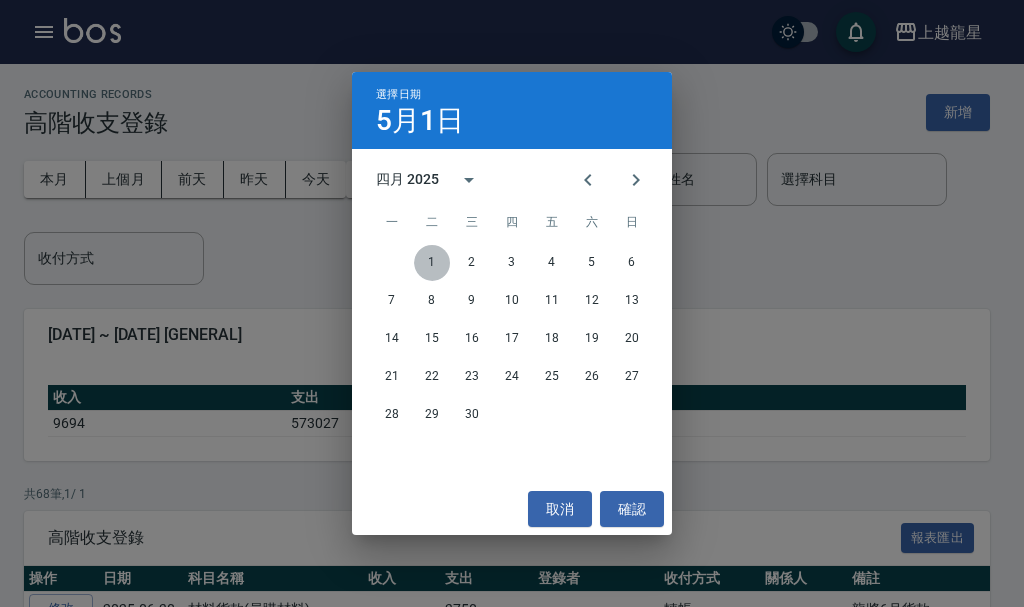 click on "1" at bounding box center [432, 263] 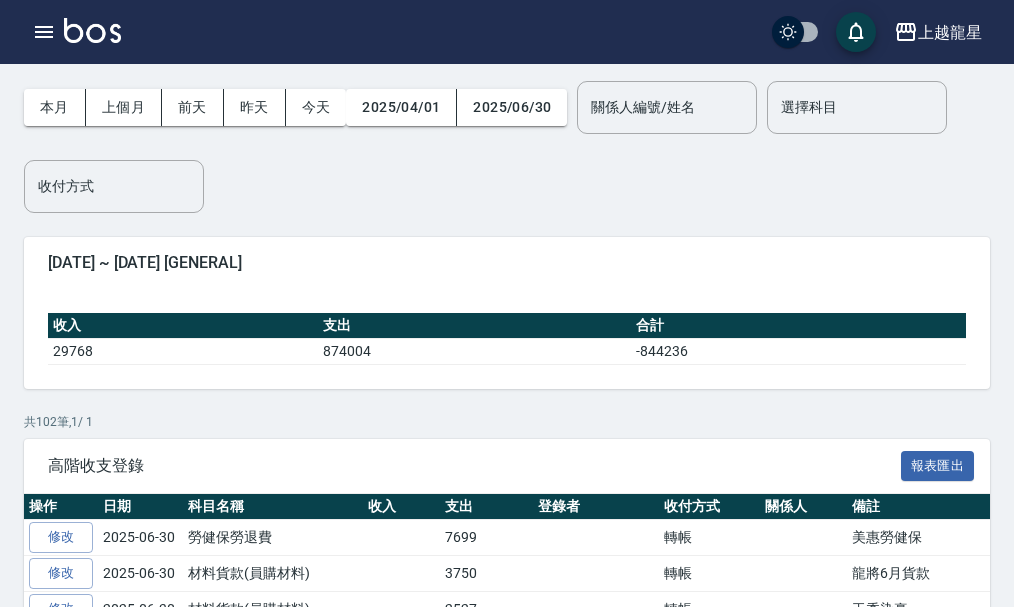 scroll, scrollTop: 0, scrollLeft: 0, axis: both 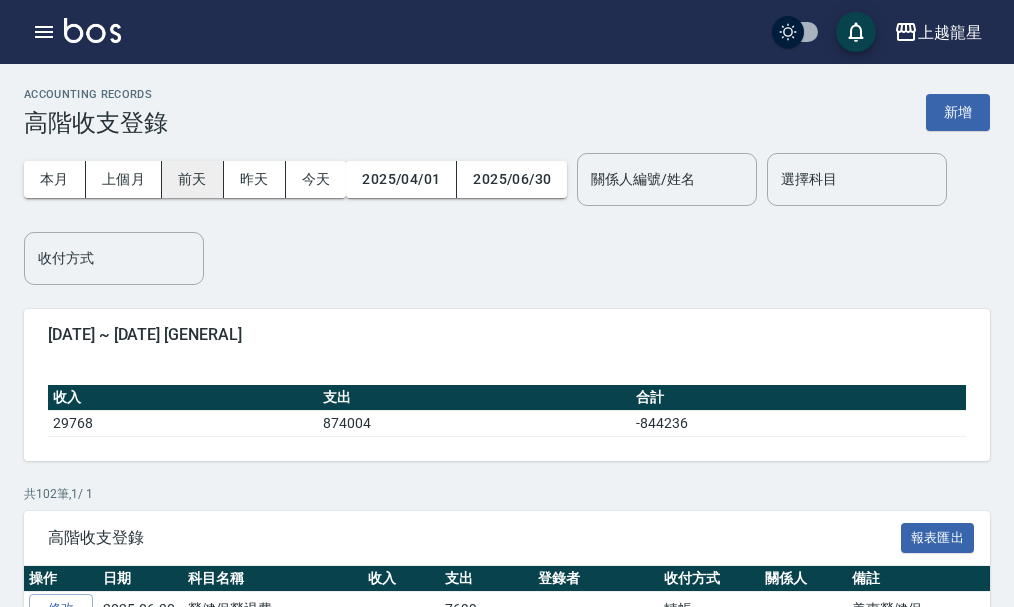 drag, startPoint x: 116, startPoint y: 178, endPoint x: 173, endPoint y: 185, distance: 57.428215 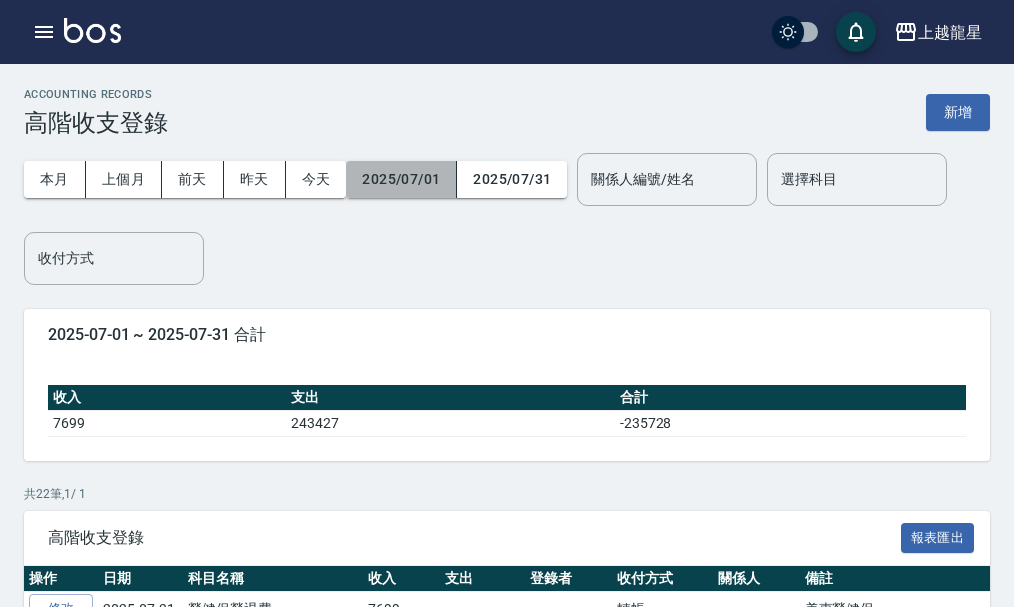 click on "2025/07/01" at bounding box center [401, 179] 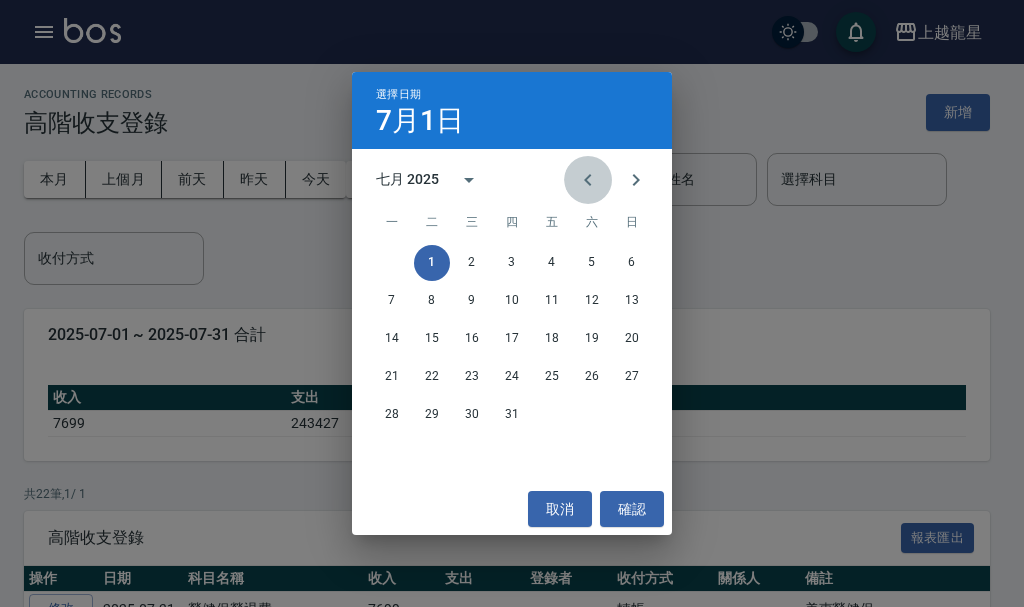 click 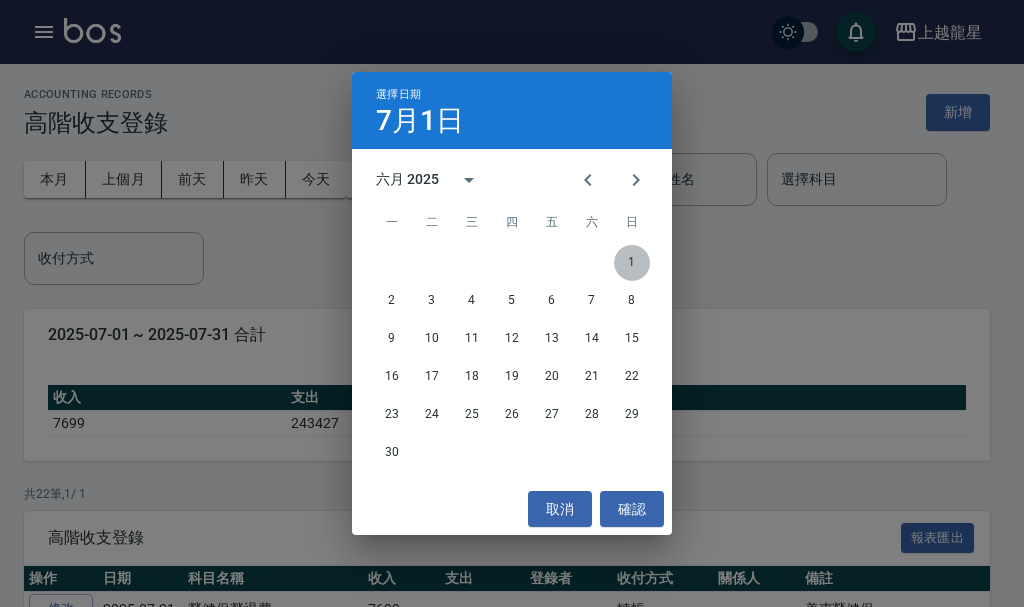 click on "1" at bounding box center (632, 263) 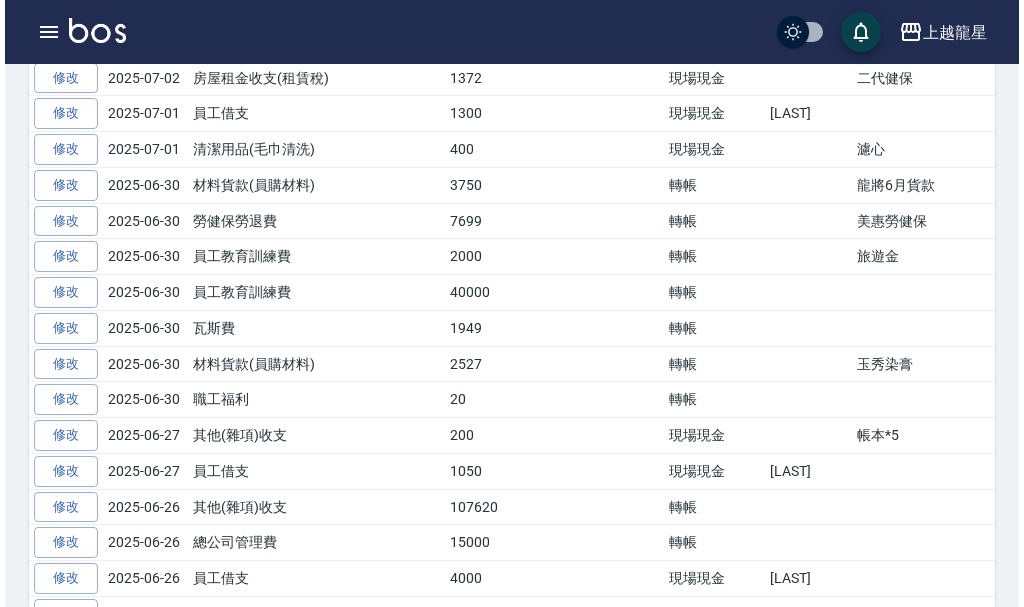 scroll, scrollTop: 1200, scrollLeft: 0, axis: vertical 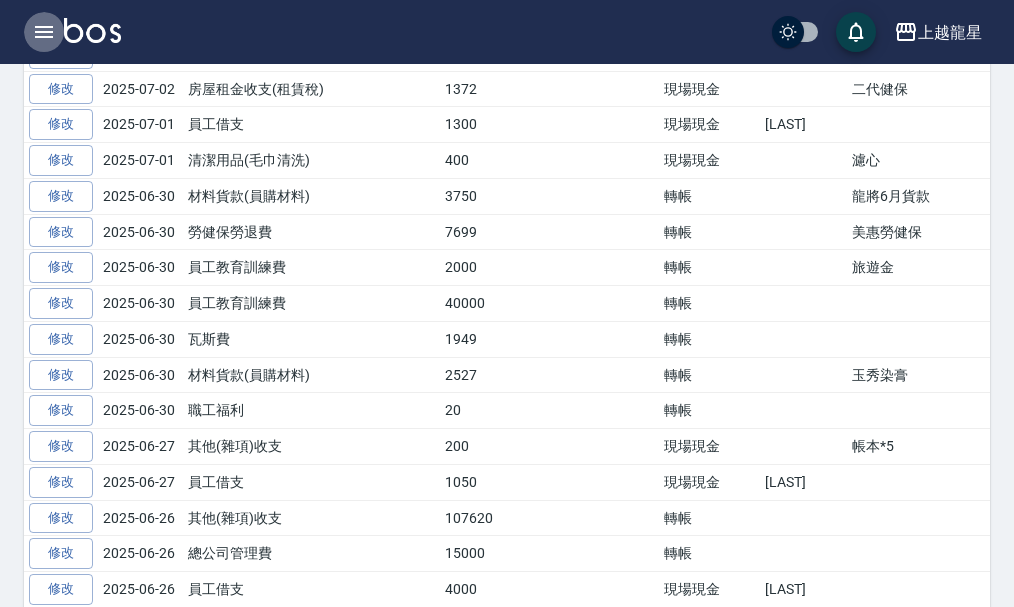 click 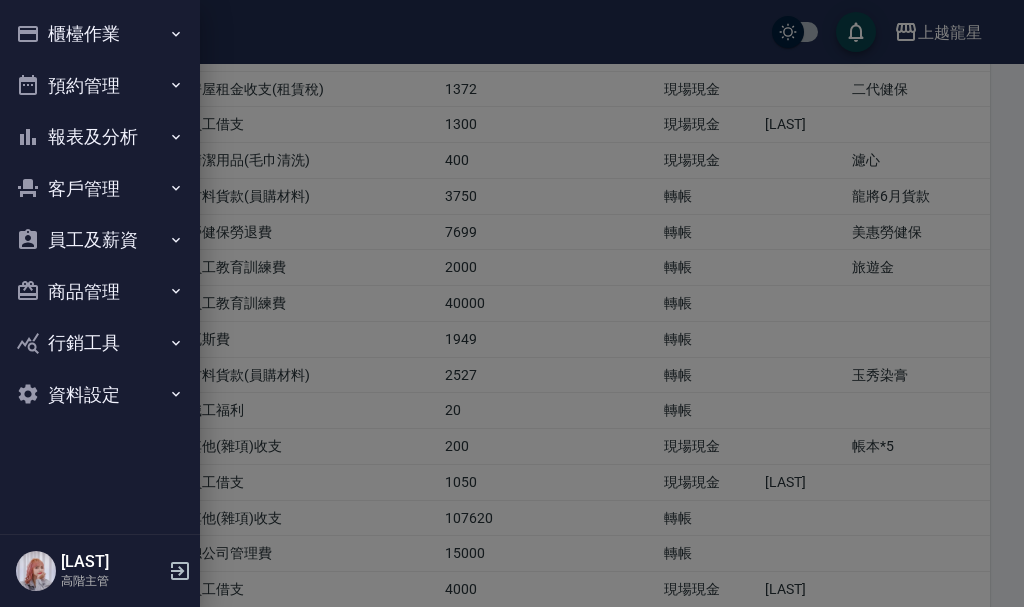 click on "櫃檯作業" at bounding box center (100, 34) 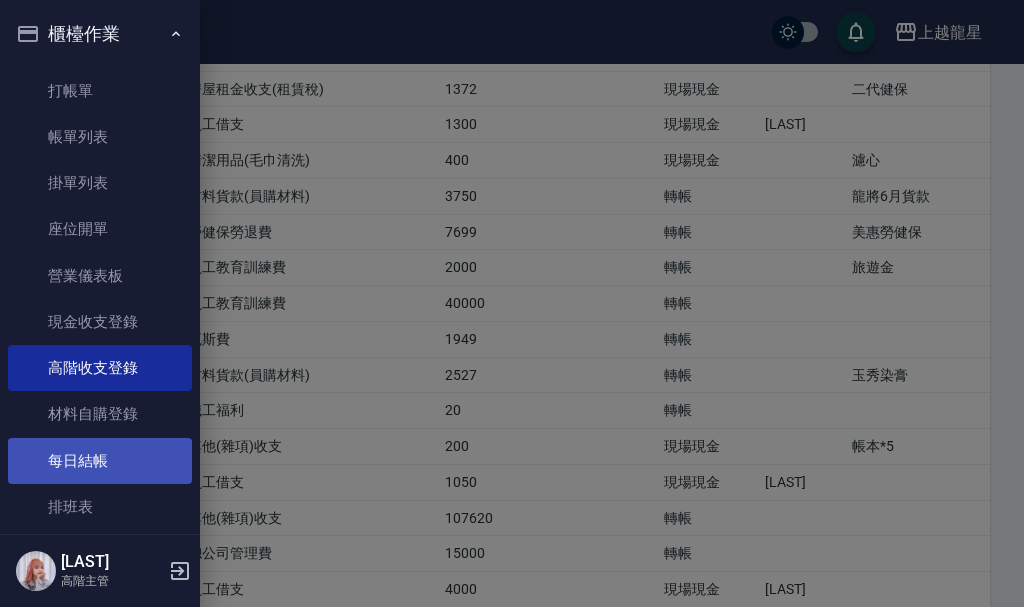 click on "每日結帳" at bounding box center (100, 461) 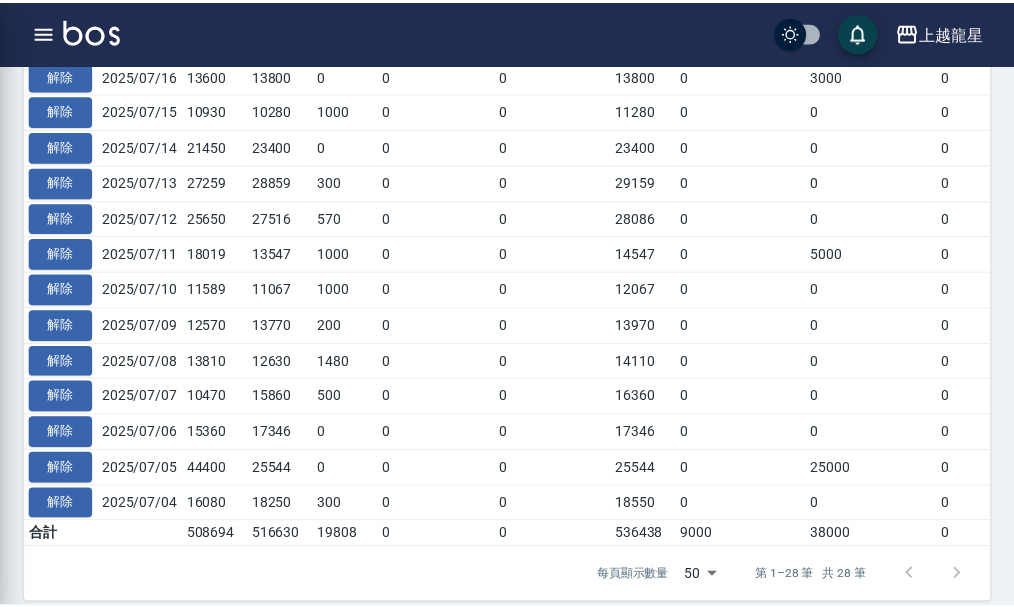 scroll, scrollTop: 0, scrollLeft: 0, axis: both 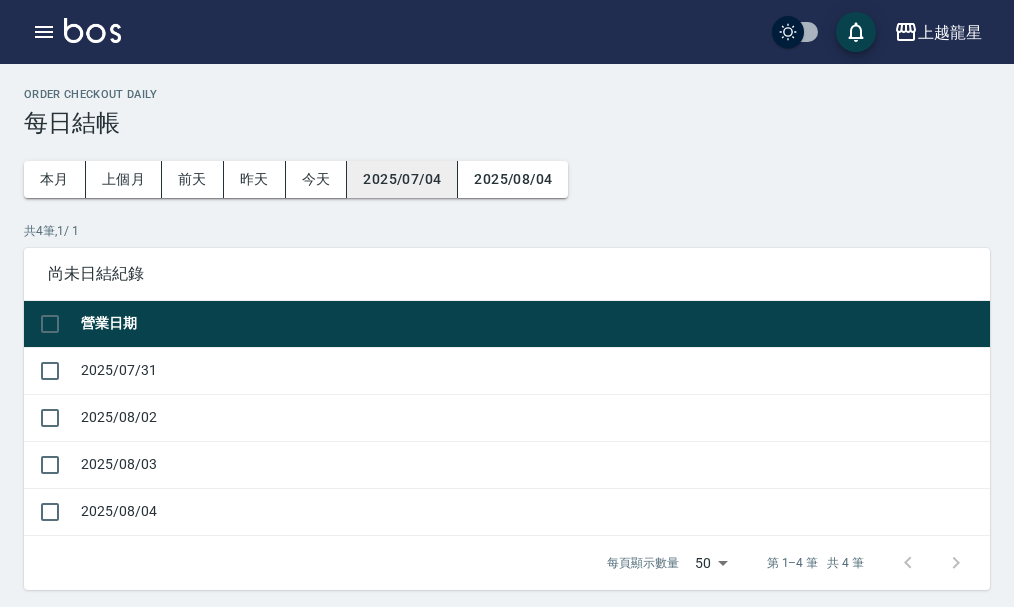 click on "2025/07/04" at bounding box center (402, 179) 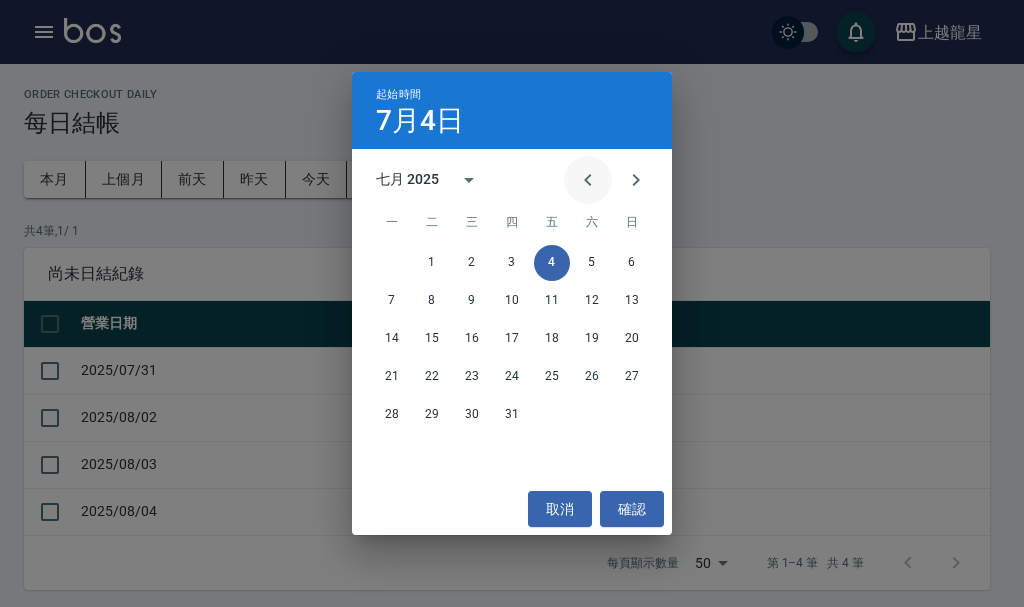 click 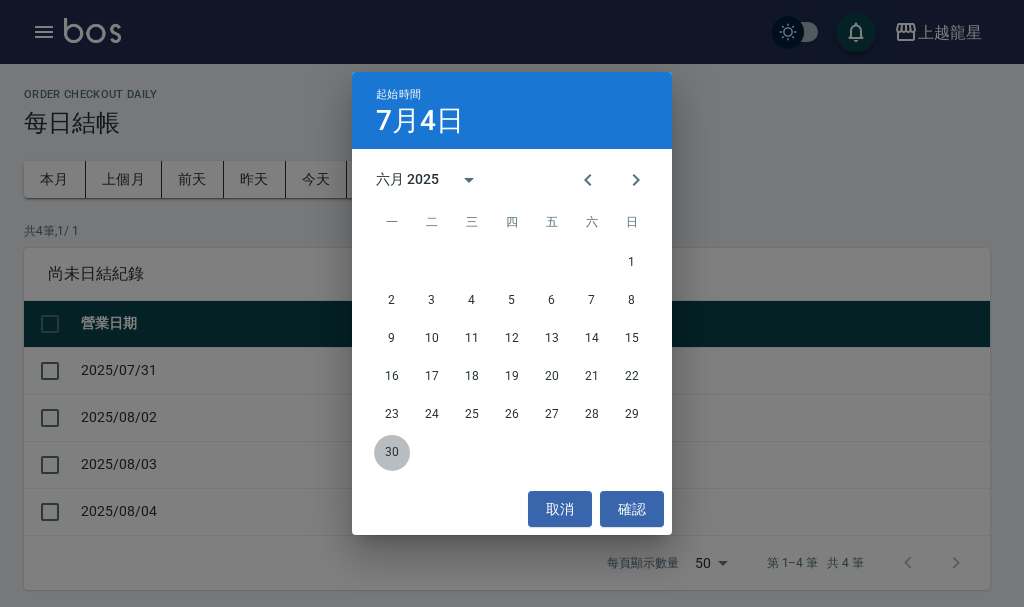 click on "30" at bounding box center [392, 453] 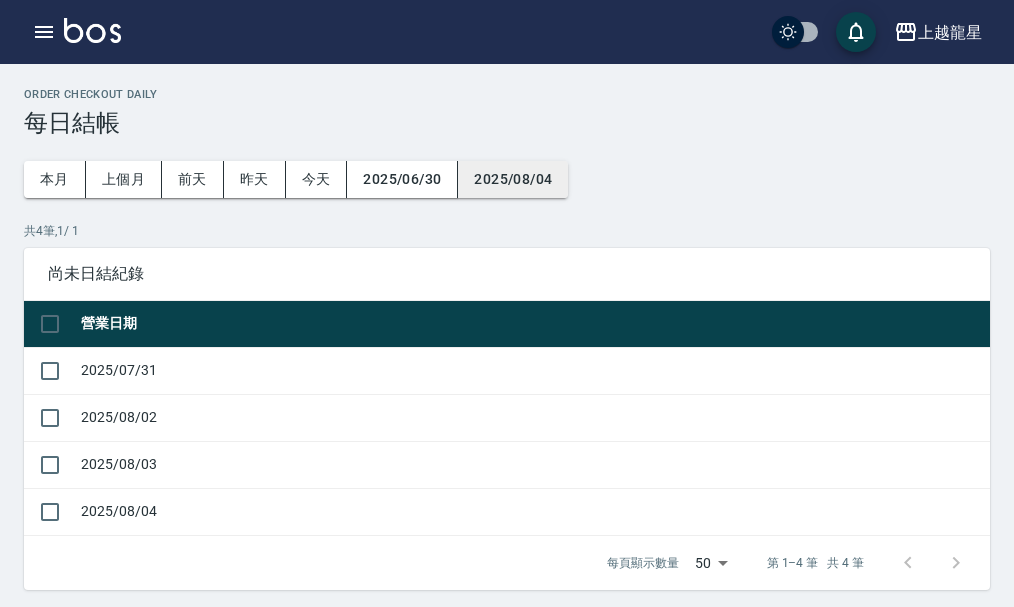 click on "2025/08/04" at bounding box center [513, 179] 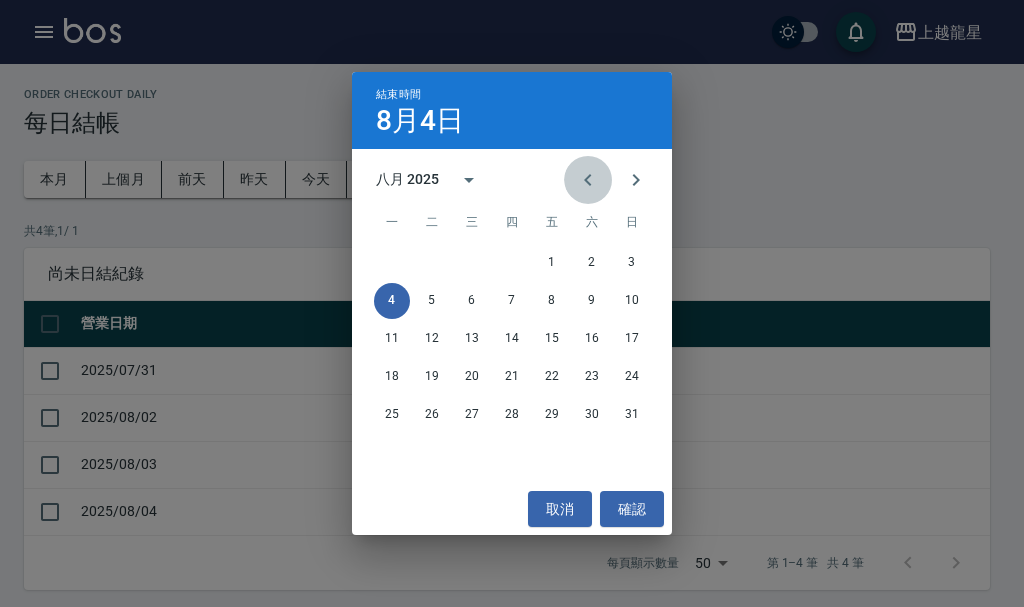click 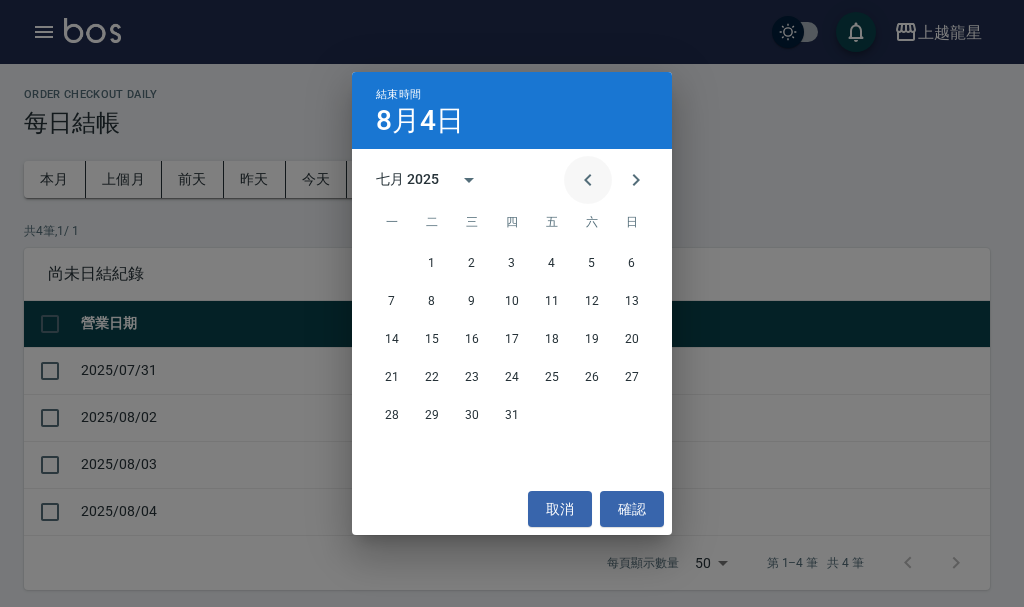 click 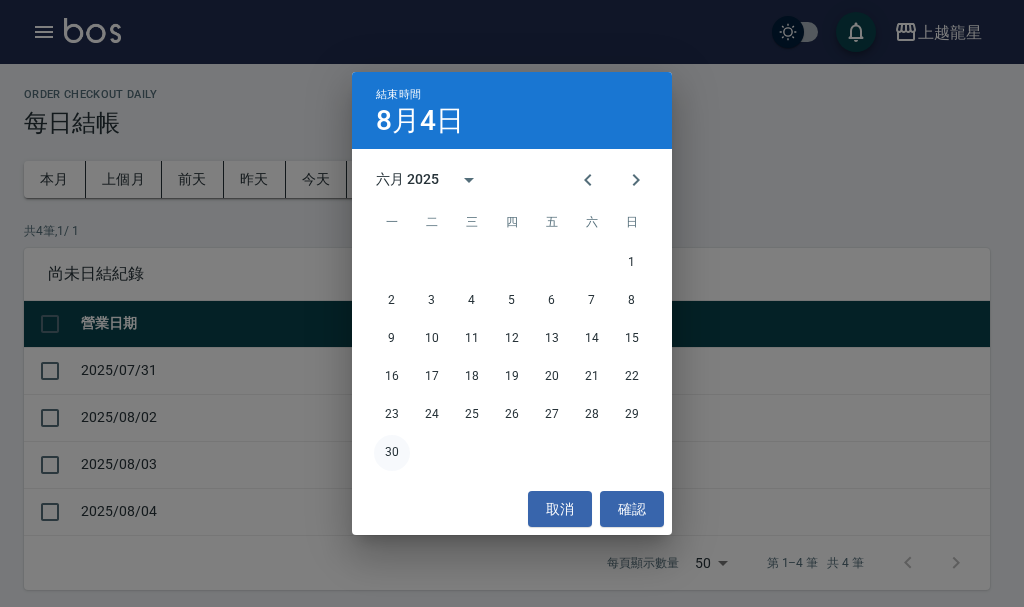 click on "30" at bounding box center (392, 453) 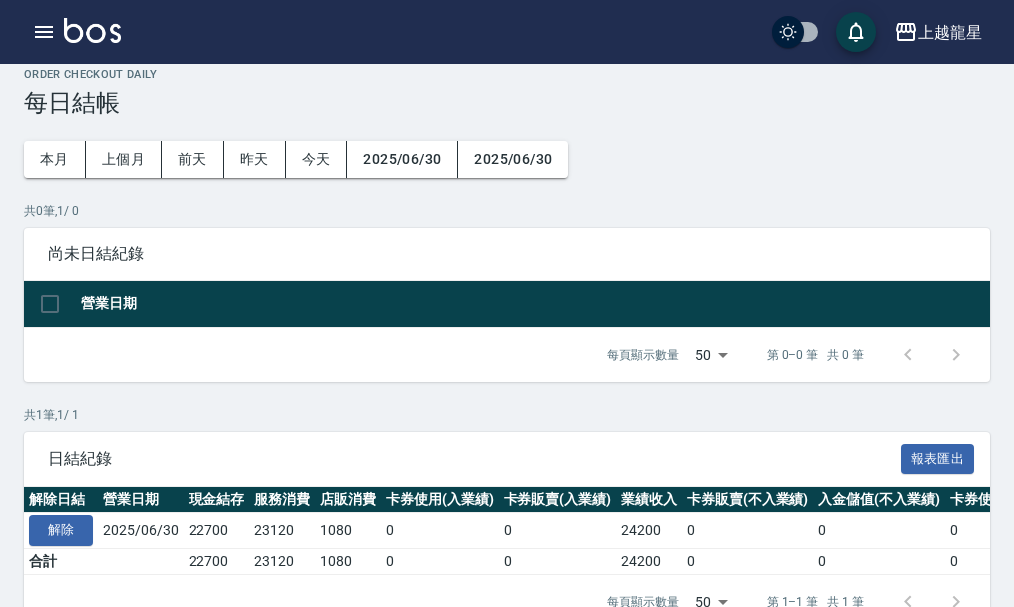 scroll, scrollTop: 81, scrollLeft: 0, axis: vertical 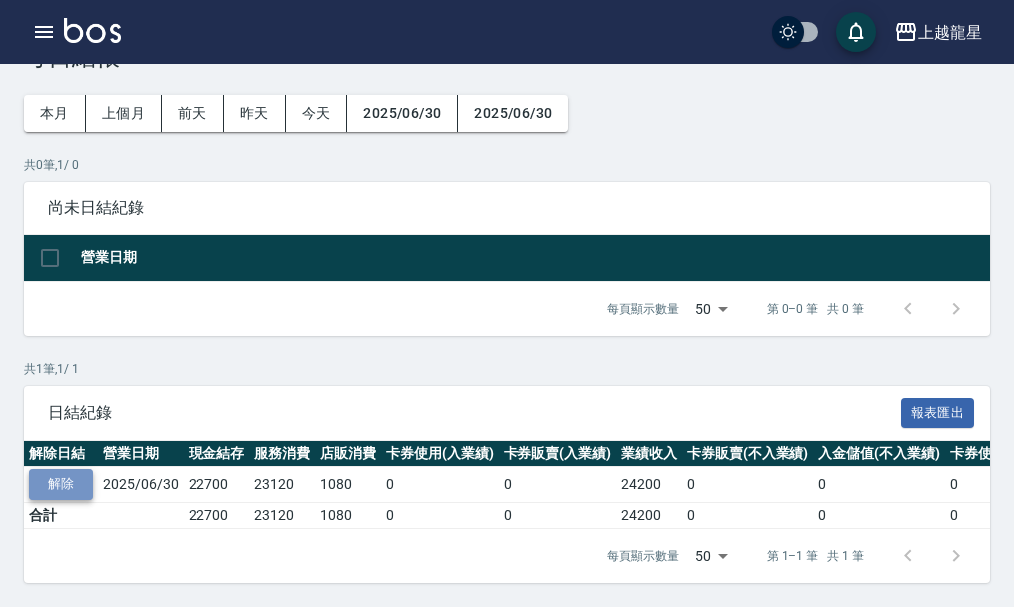 click on "解除" at bounding box center [61, 484] 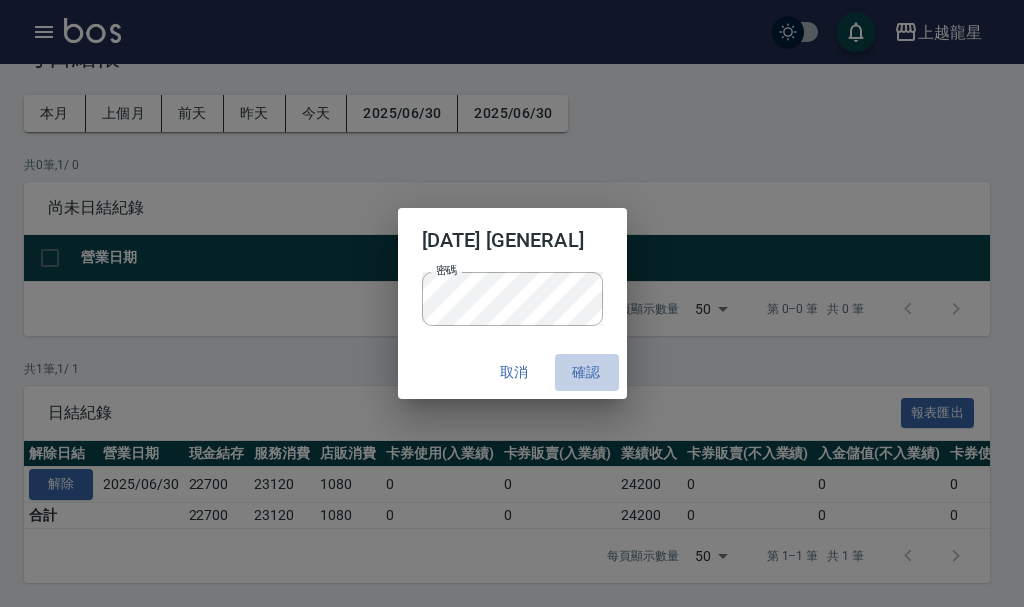 click on "確認" at bounding box center (587, 372) 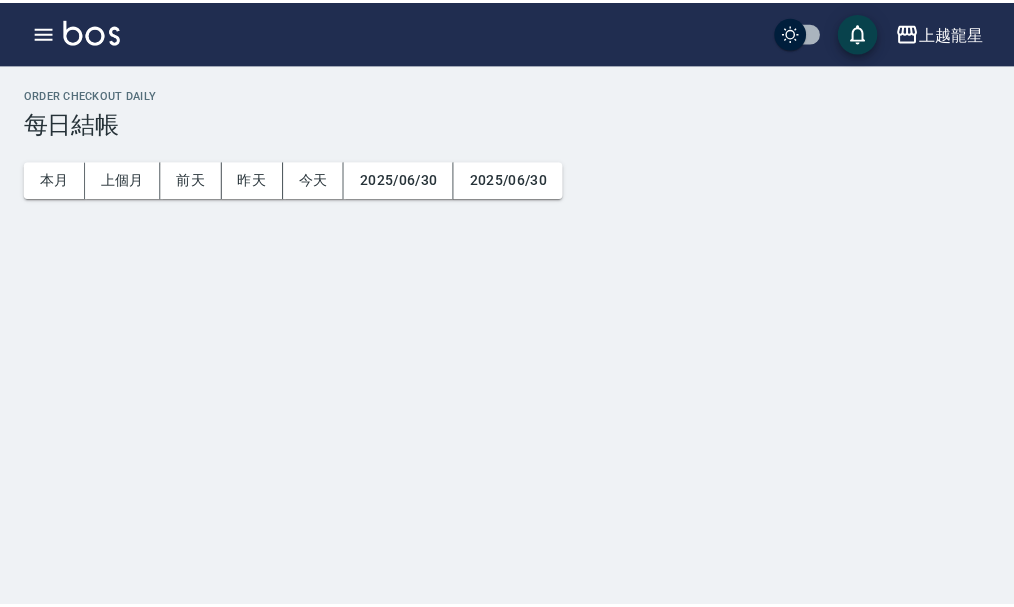 scroll, scrollTop: 0, scrollLeft: 0, axis: both 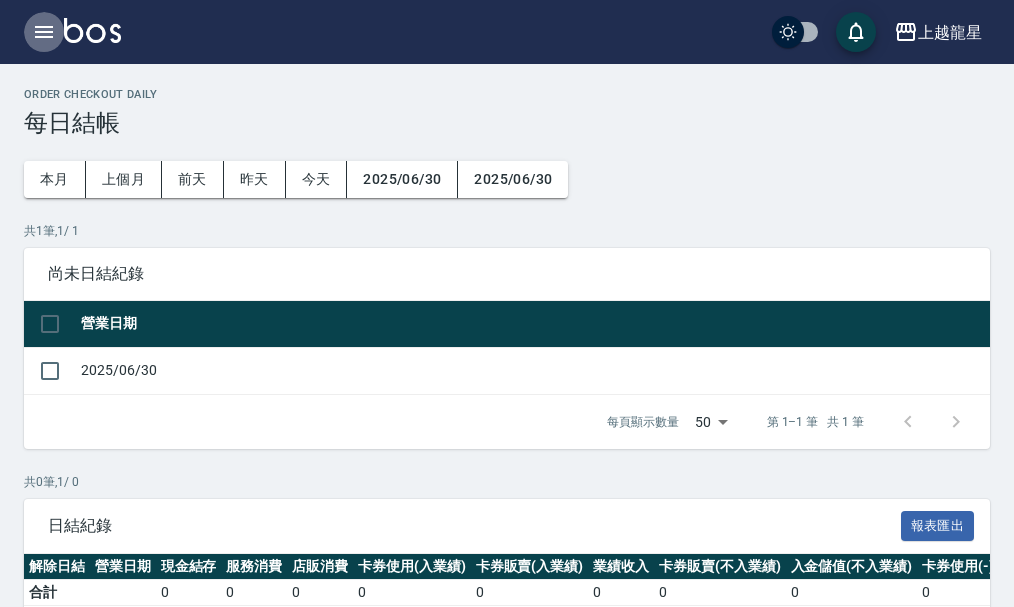 click 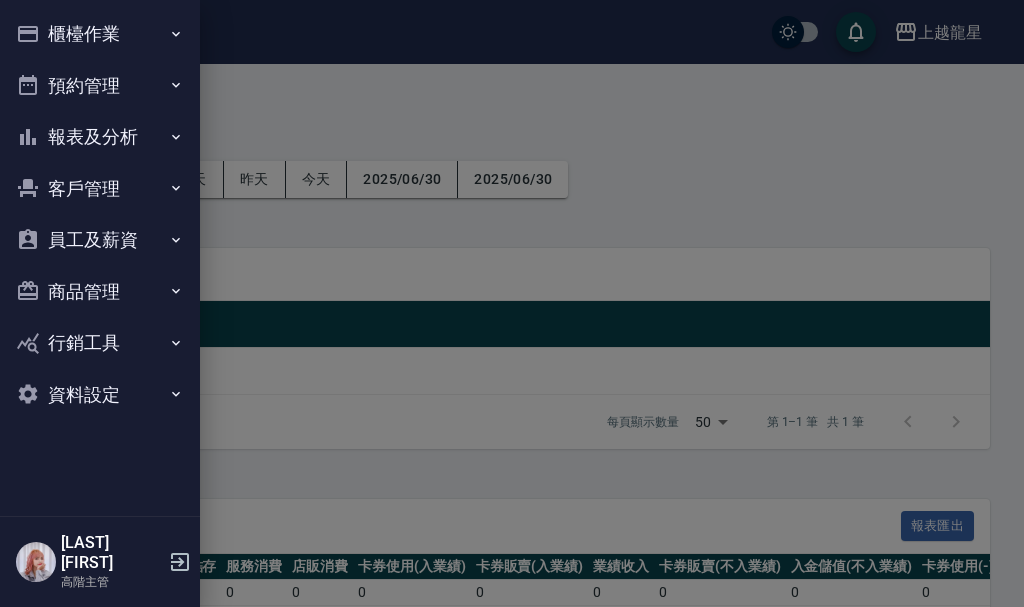 click on "櫃檯作業" at bounding box center [100, 34] 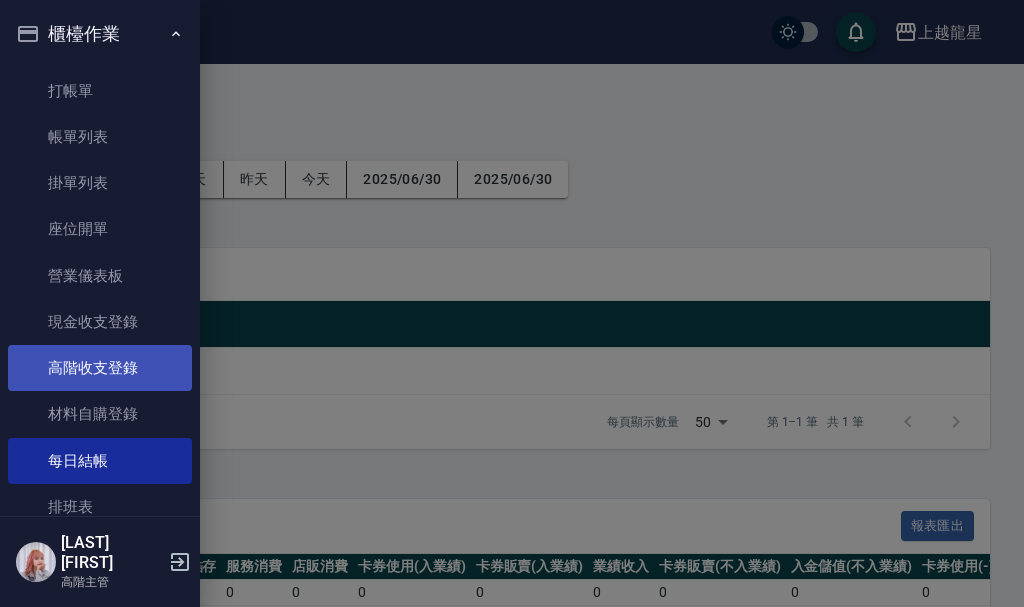 type 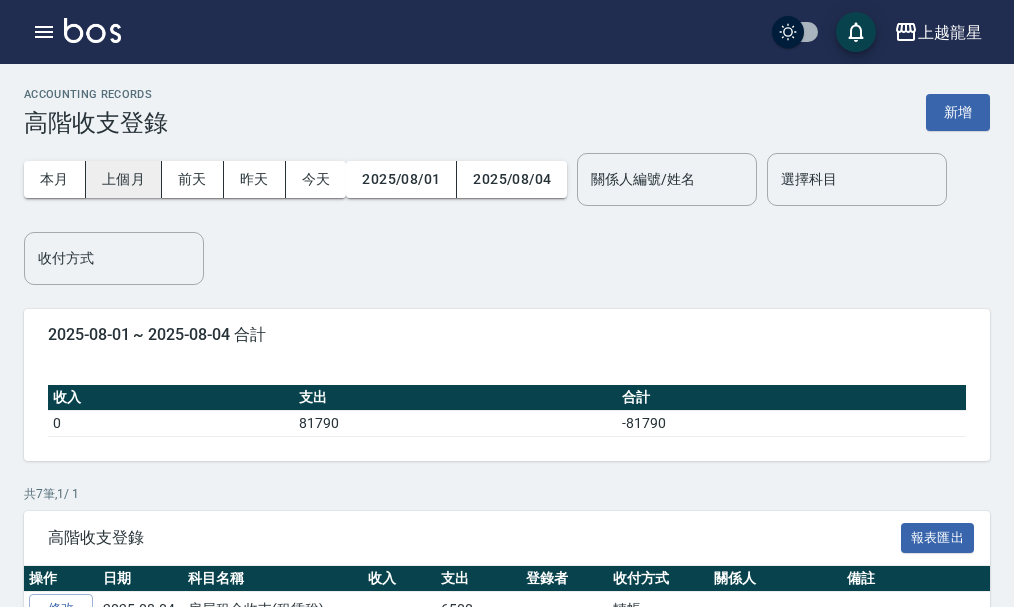type 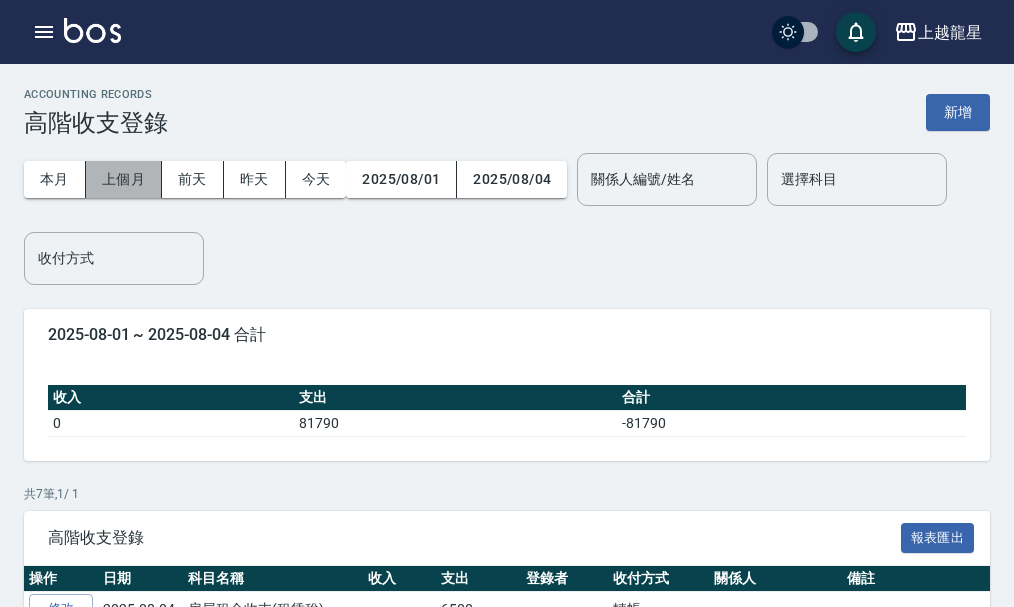 click on "上個月" at bounding box center (124, 179) 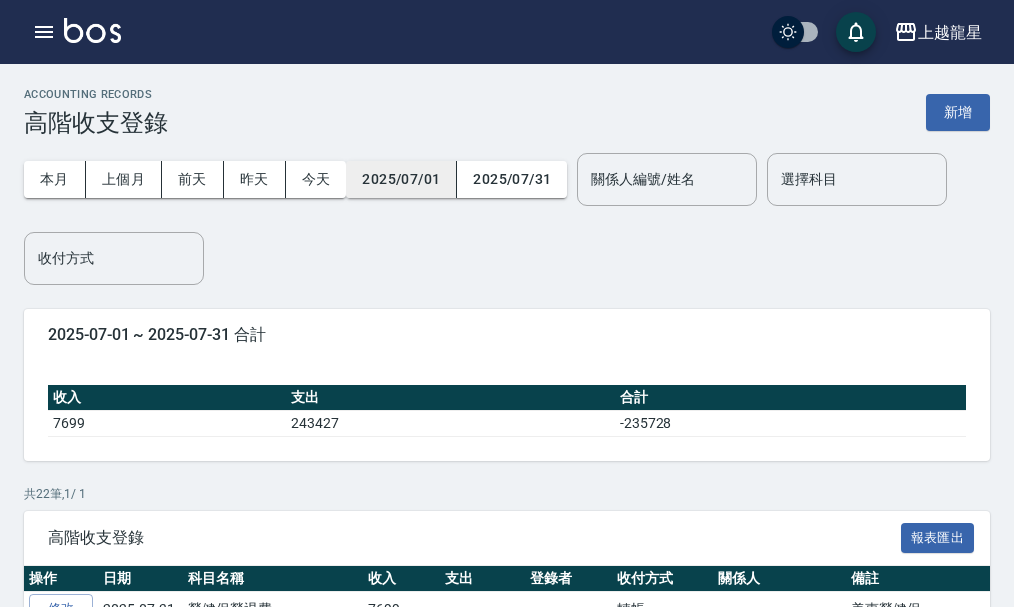 type 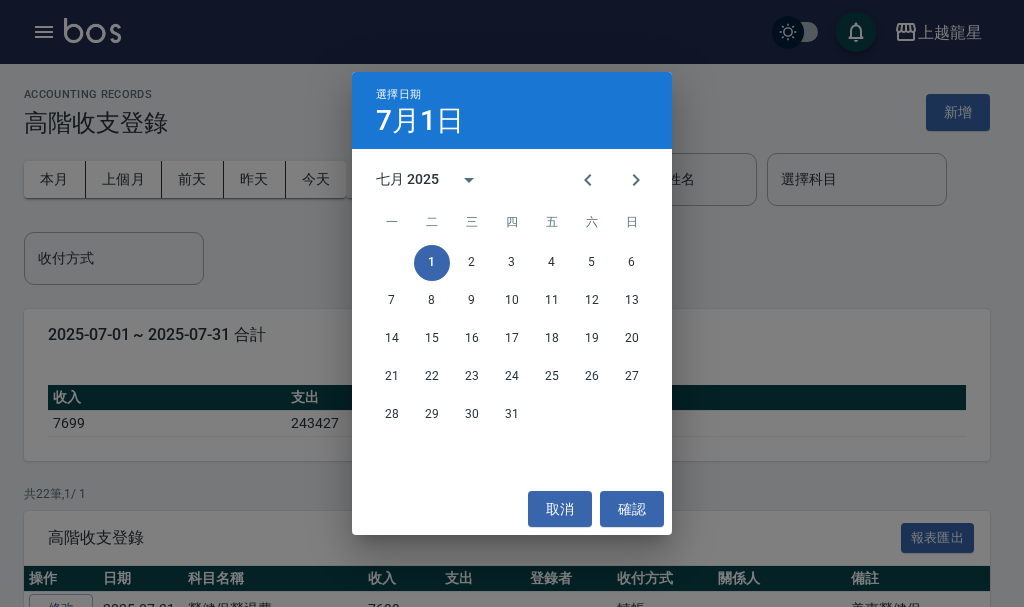 type 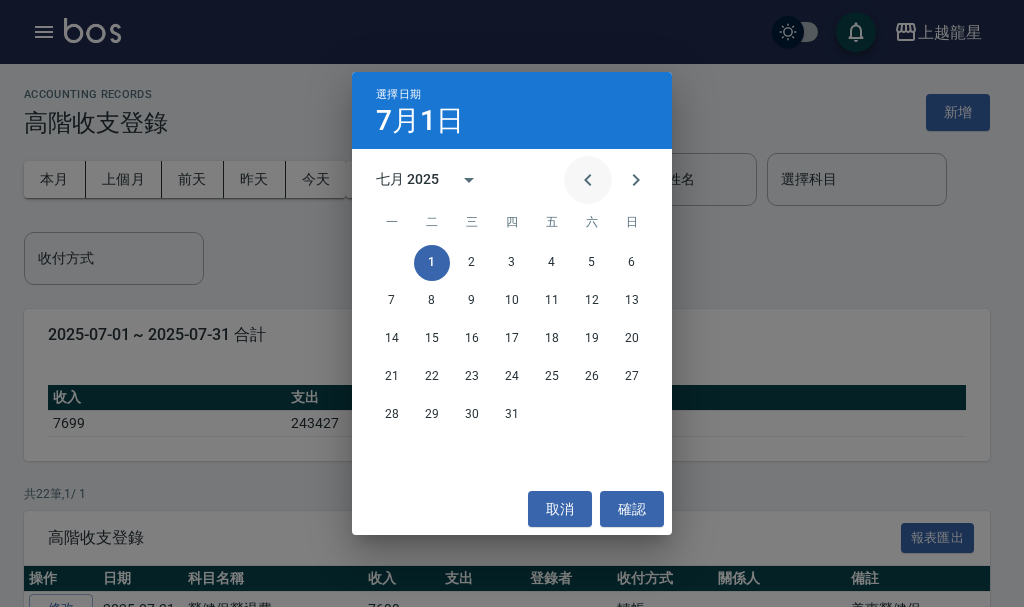type 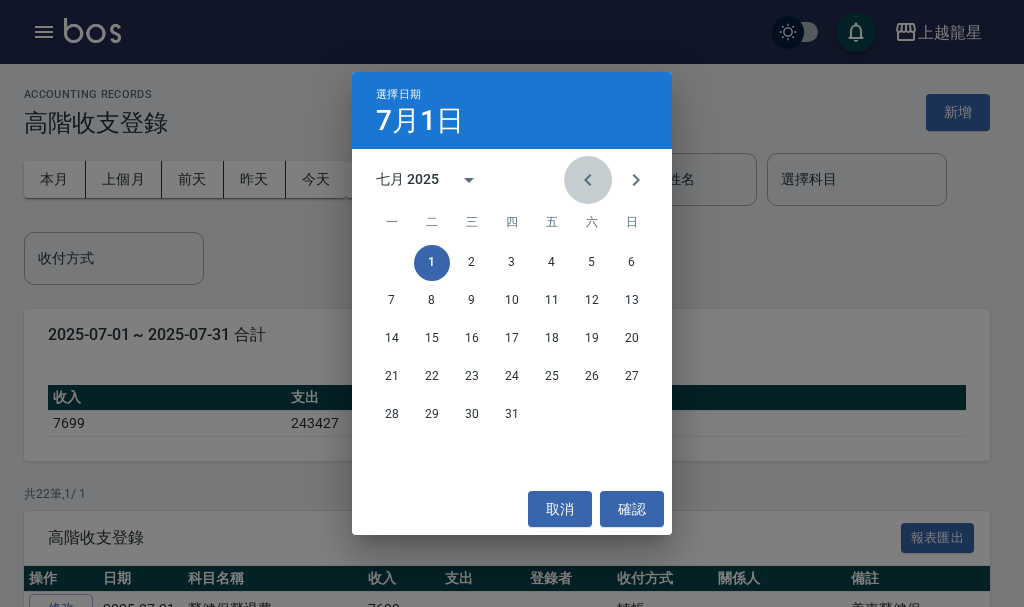 click 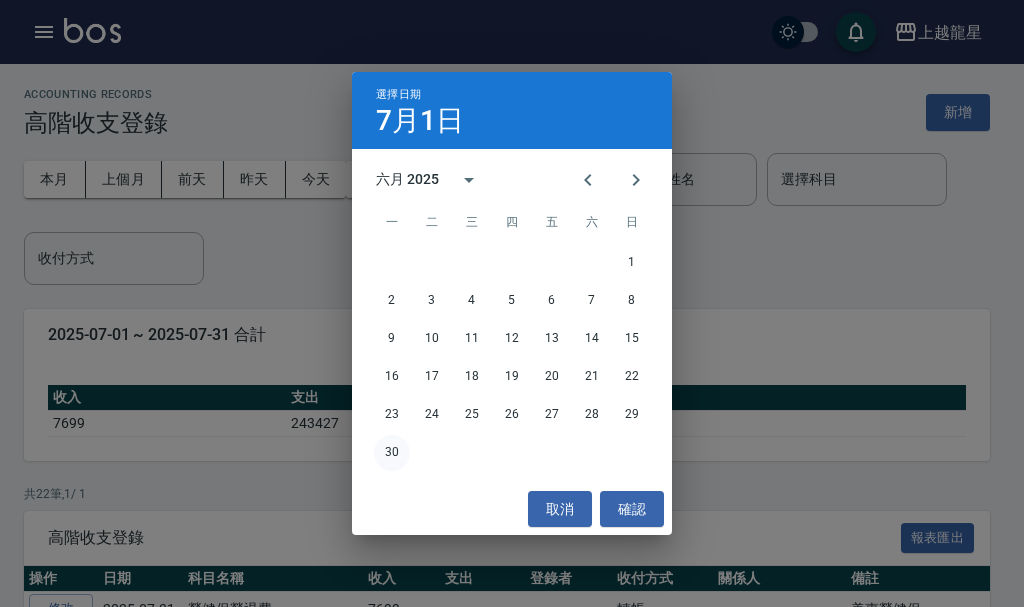 type 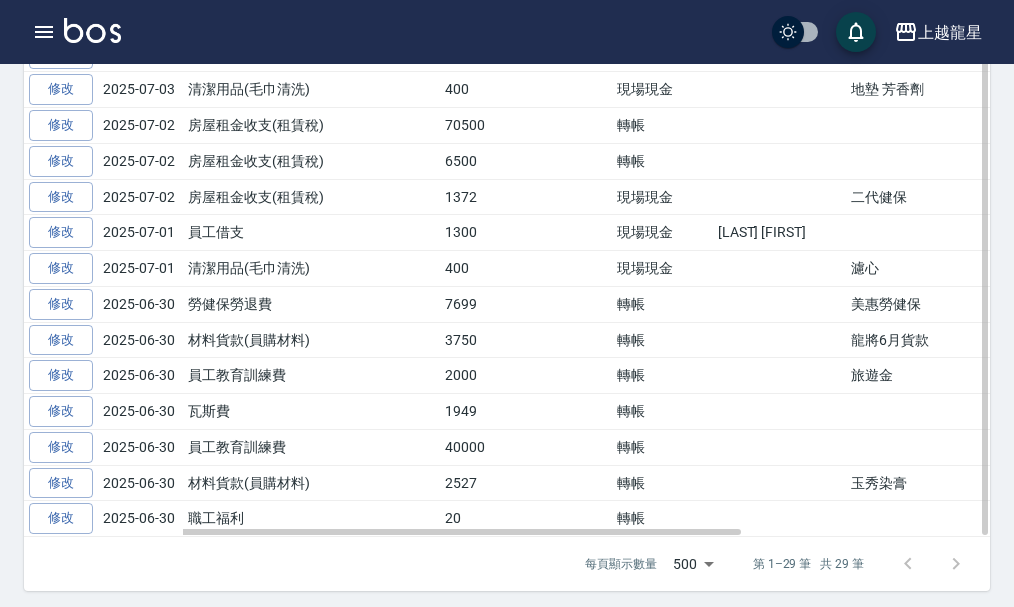scroll, scrollTop: 1100, scrollLeft: 0, axis: vertical 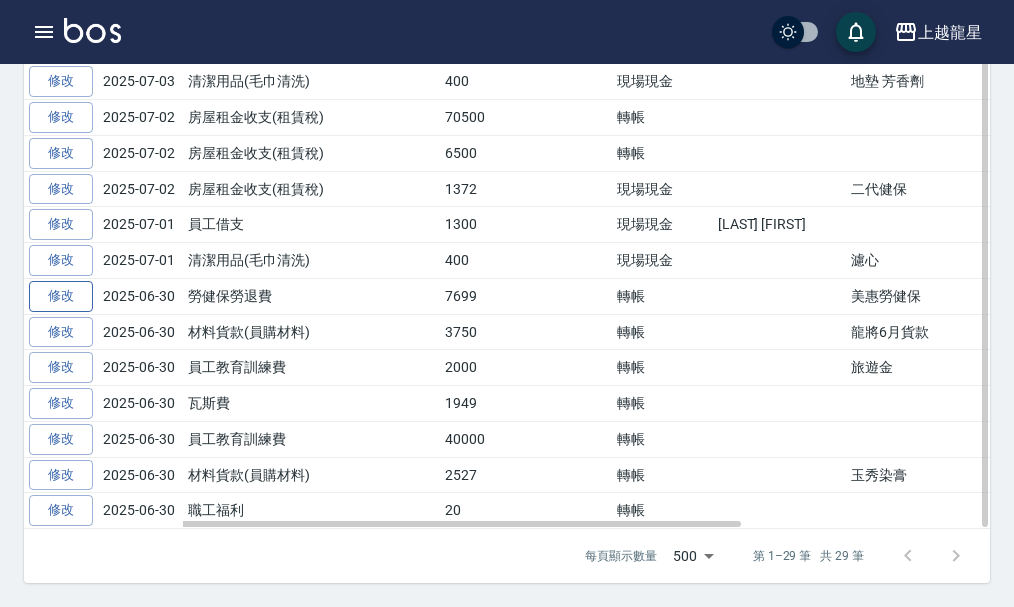 click on "修改" at bounding box center [61, 296] 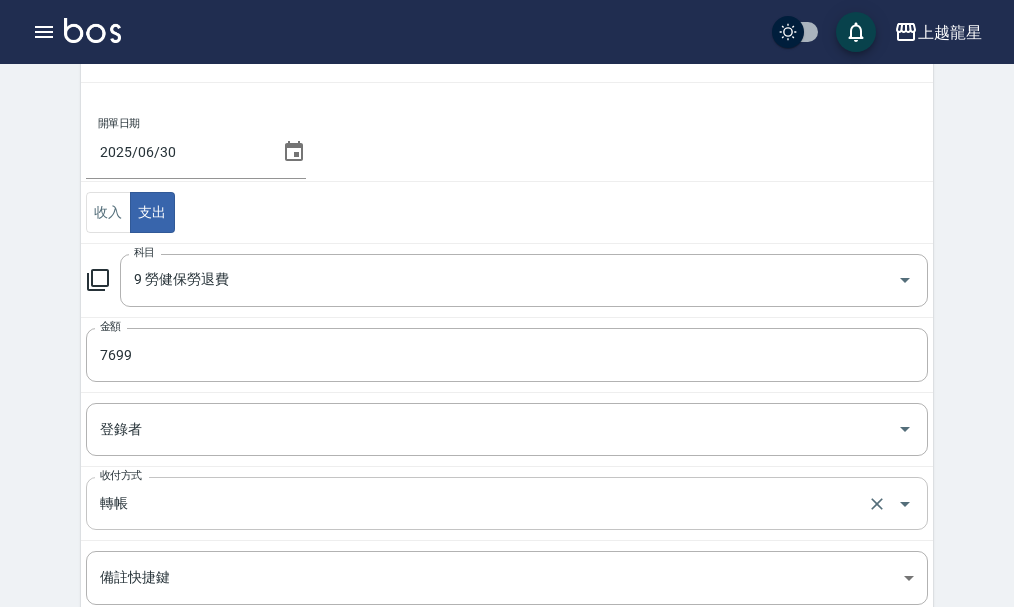 scroll, scrollTop: 71, scrollLeft: 0, axis: vertical 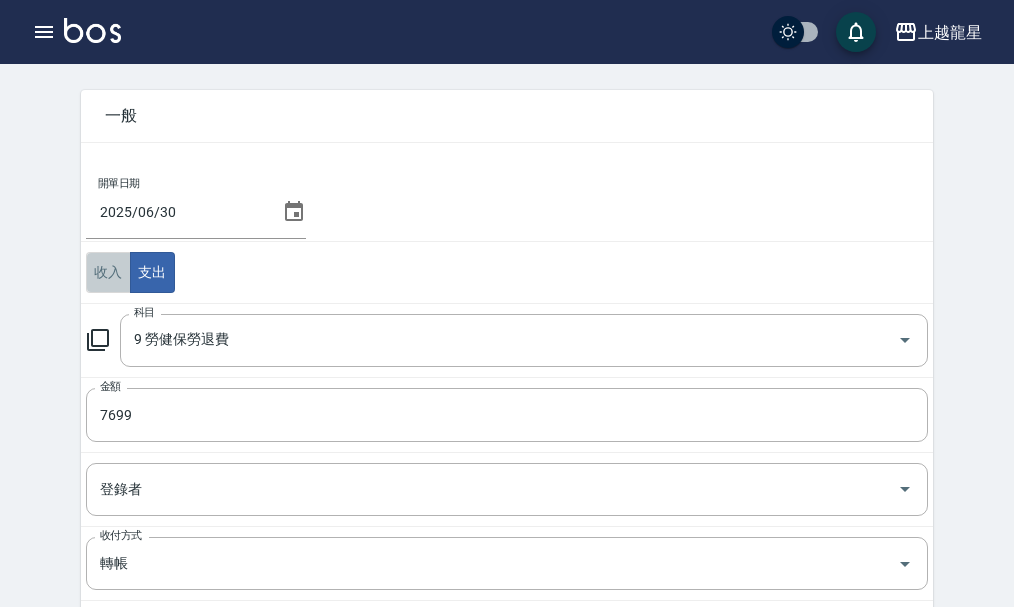 click on "收入" at bounding box center (108, 272) 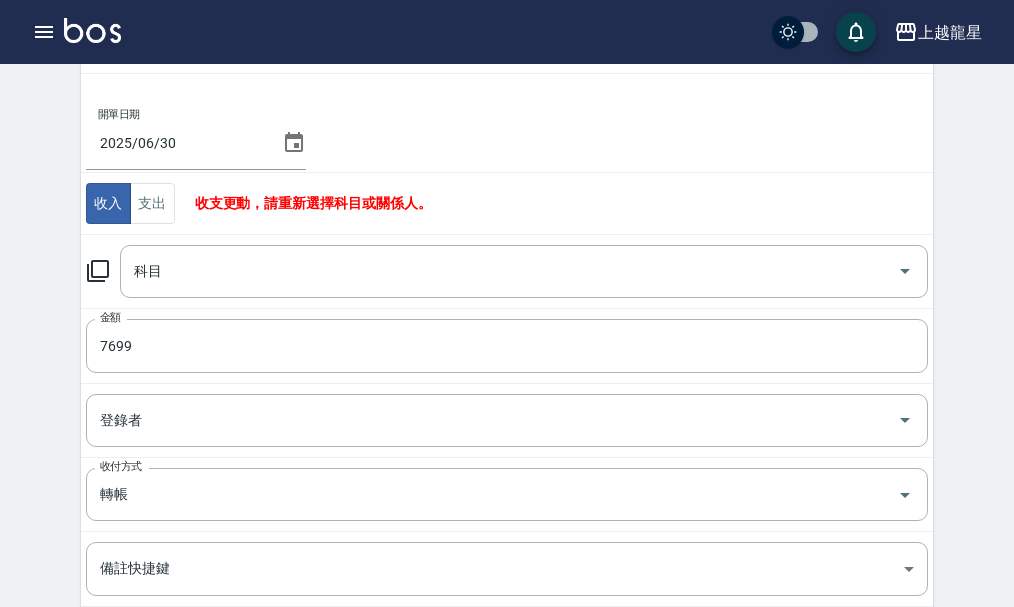 scroll, scrollTop: 71, scrollLeft: 0, axis: vertical 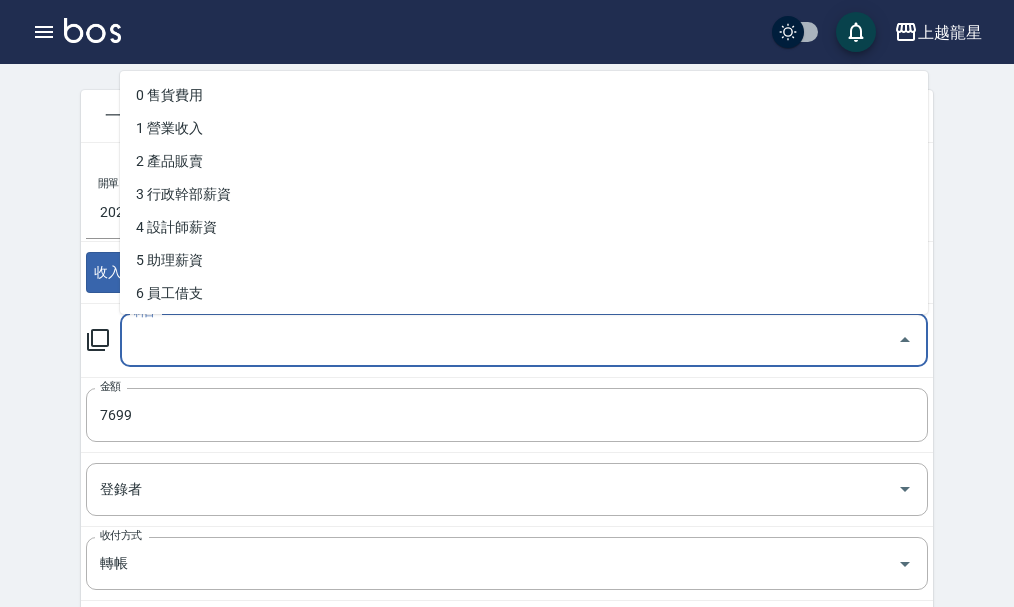 click on "科目" at bounding box center [509, 340] 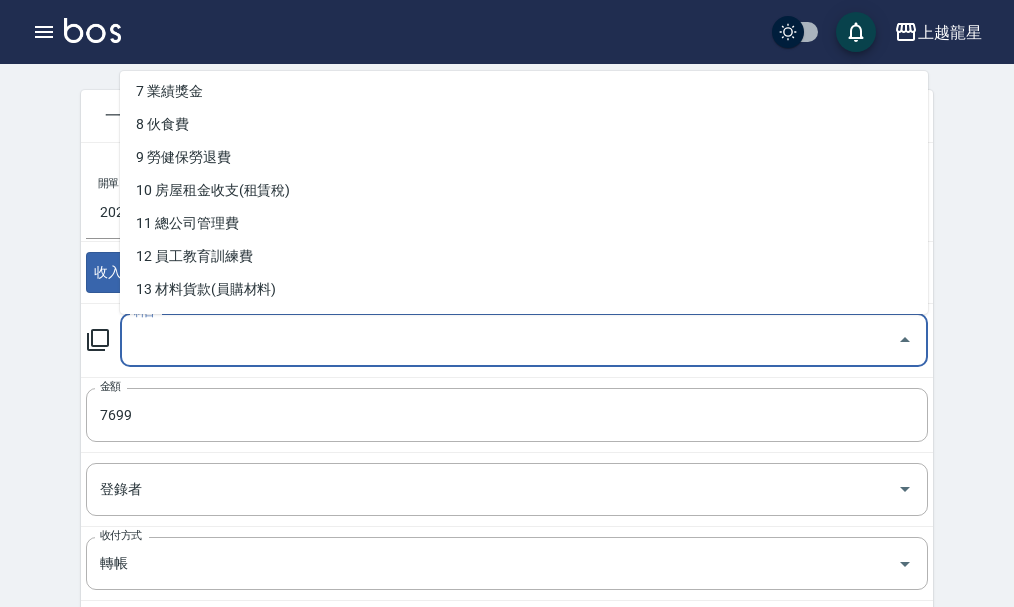 scroll, scrollTop: 300, scrollLeft: 0, axis: vertical 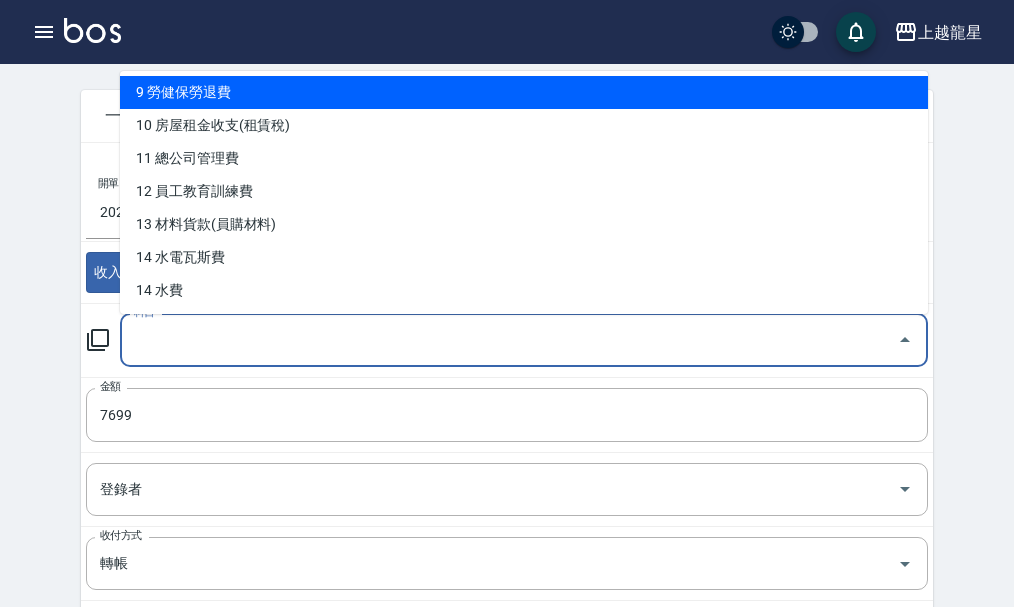 click on "9 勞健保勞退費" at bounding box center [524, 92] 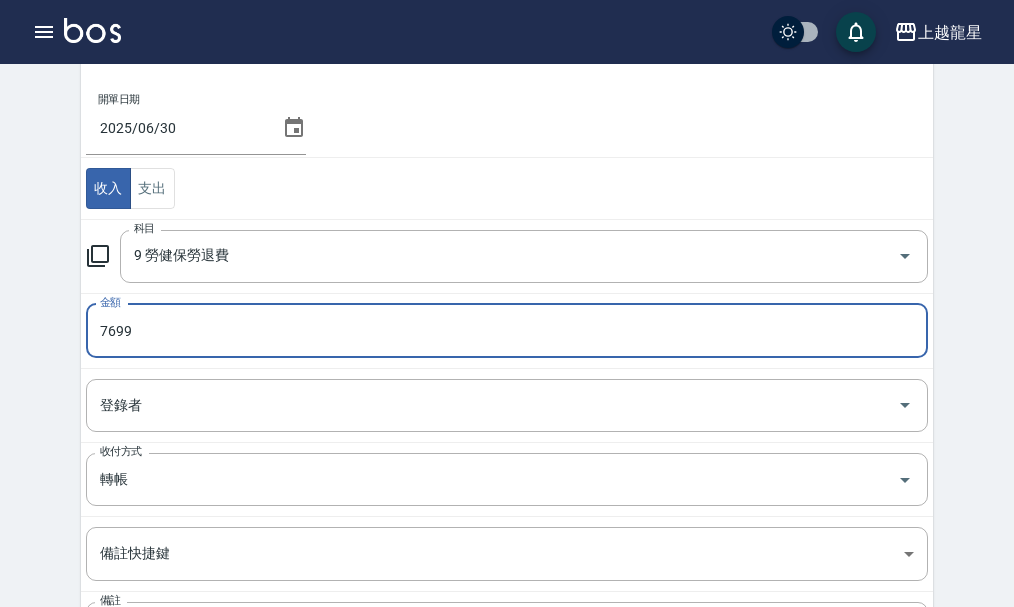 scroll, scrollTop: 371, scrollLeft: 0, axis: vertical 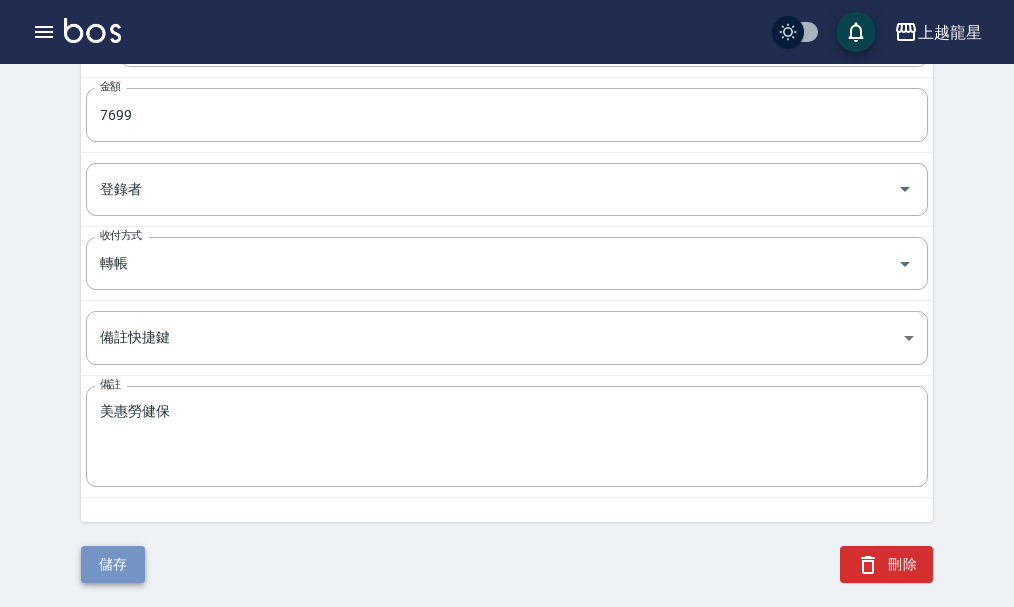 click on "儲存" at bounding box center (113, 564) 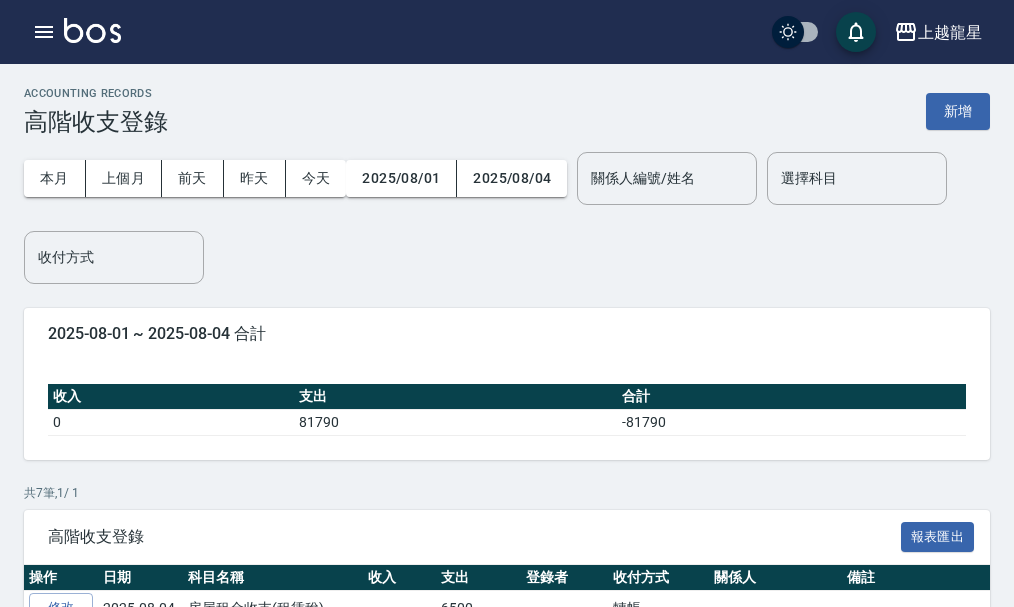 scroll, scrollTop: 0, scrollLeft: 0, axis: both 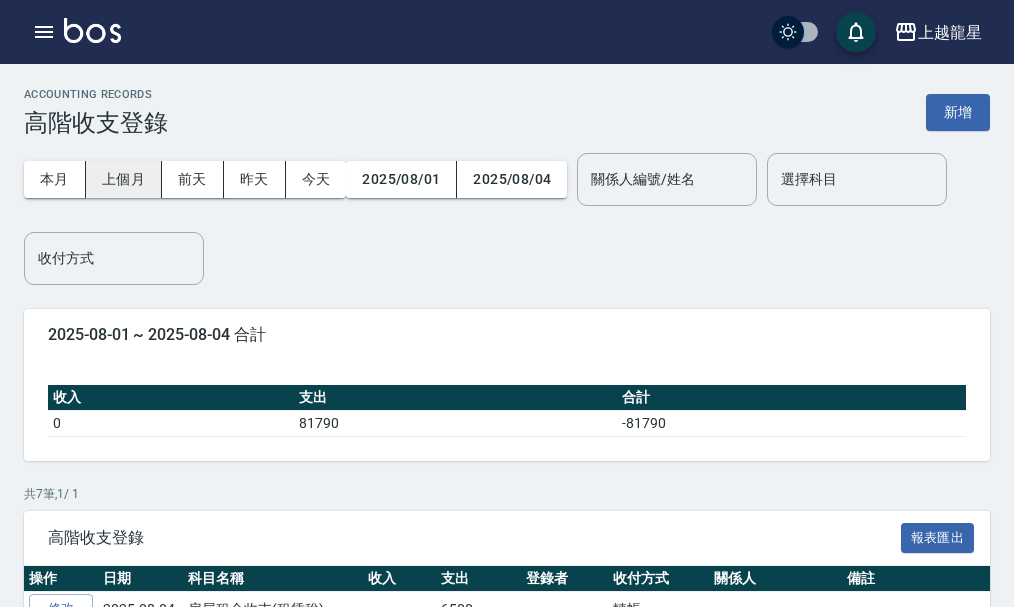 click on "上個月" at bounding box center [124, 179] 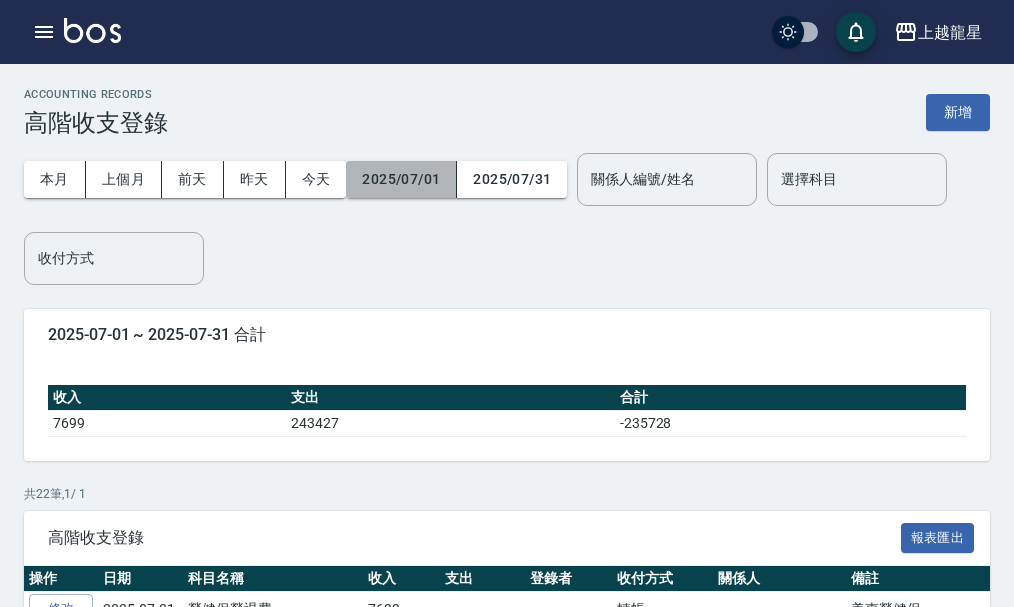 click on "2025/07/01" at bounding box center [401, 179] 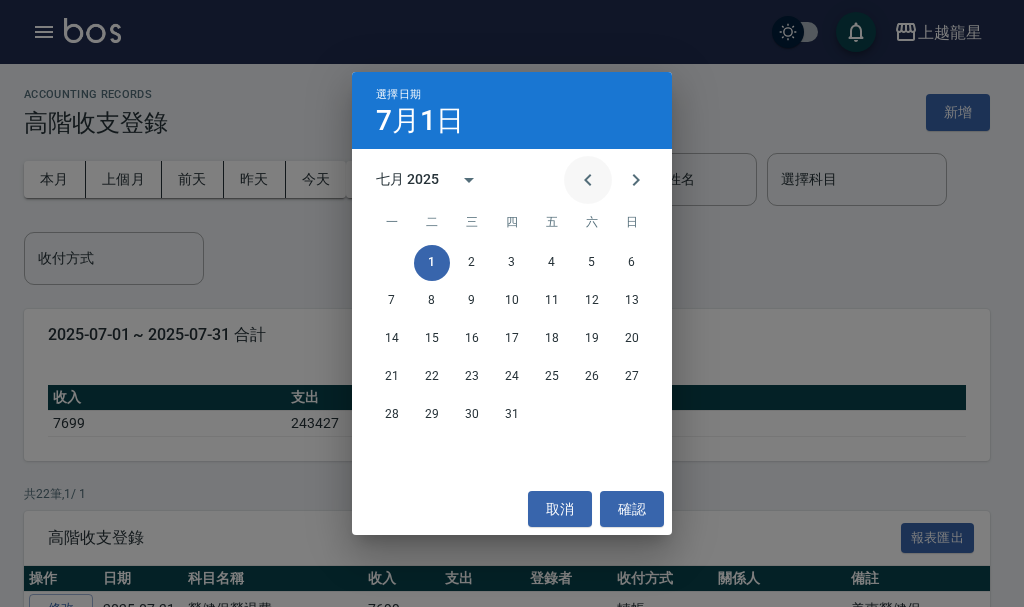 type 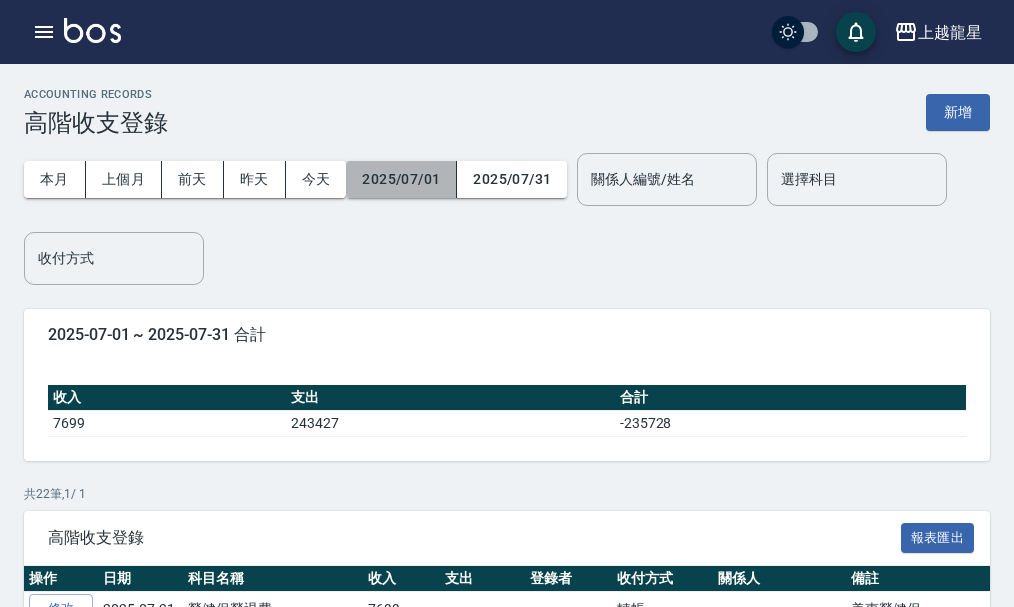 click on "2025/07/01" at bounding box center (401, 179) 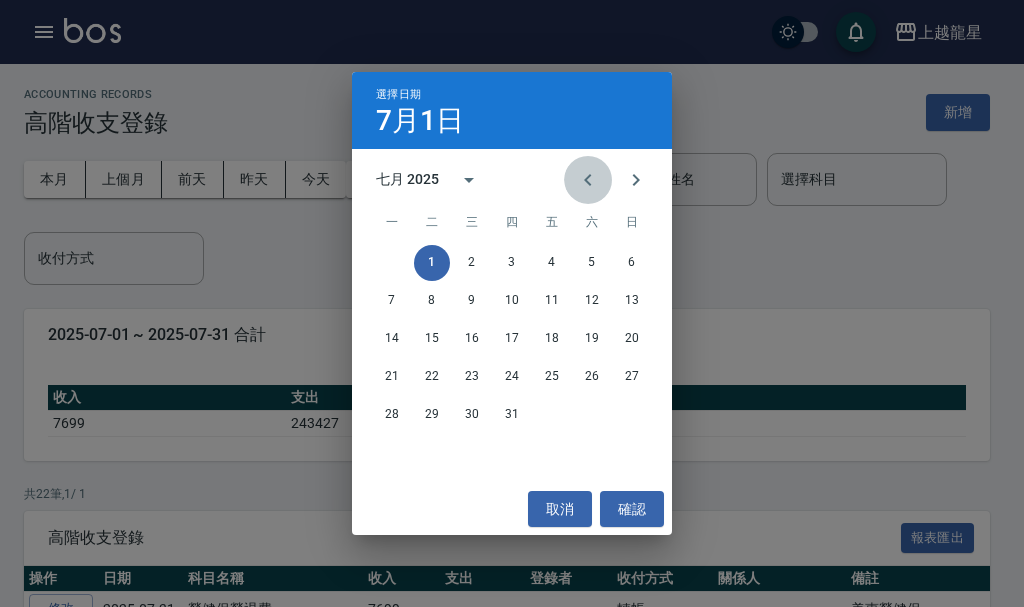 click 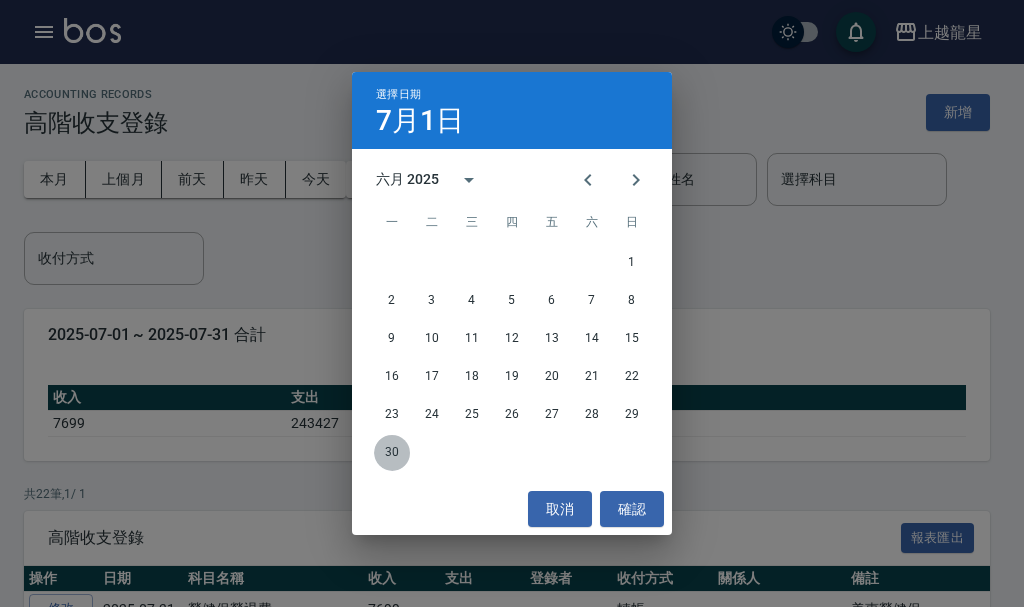 click on "30" at bounding box center (392, 453) 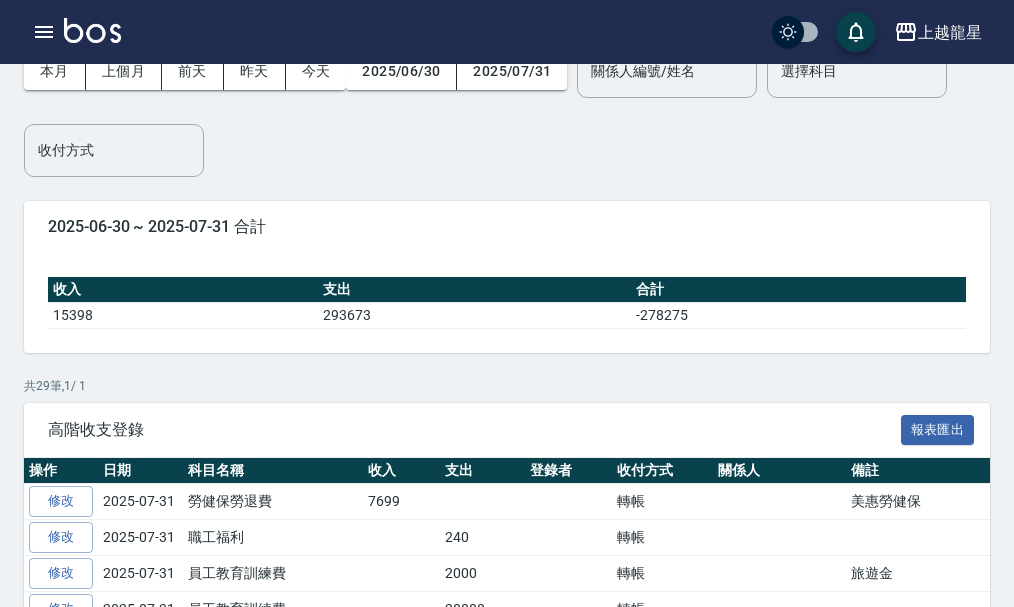 scroll, scrollTop: 0, scrollLeft: 0, axis: both 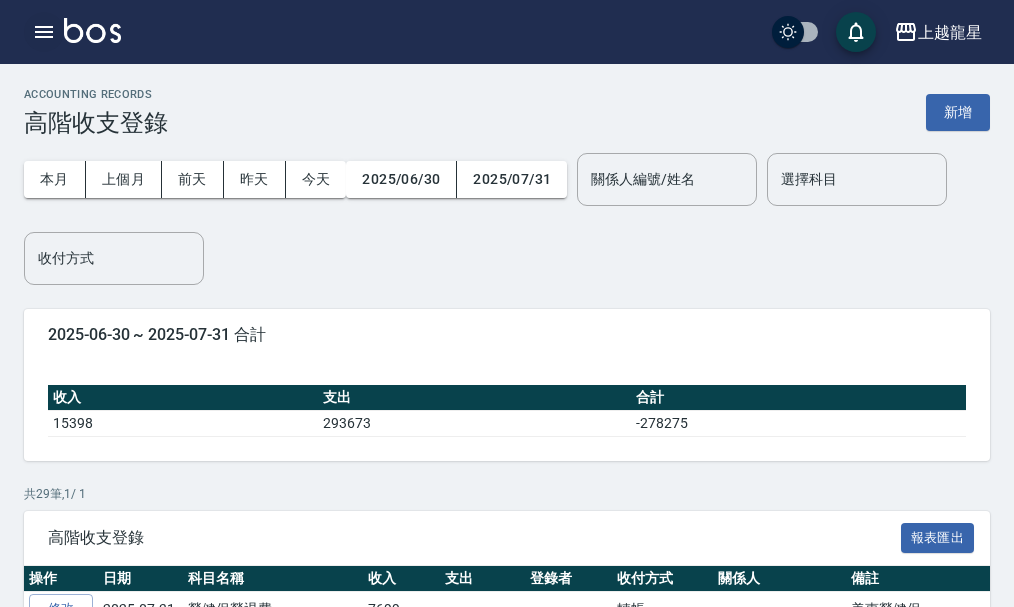 click 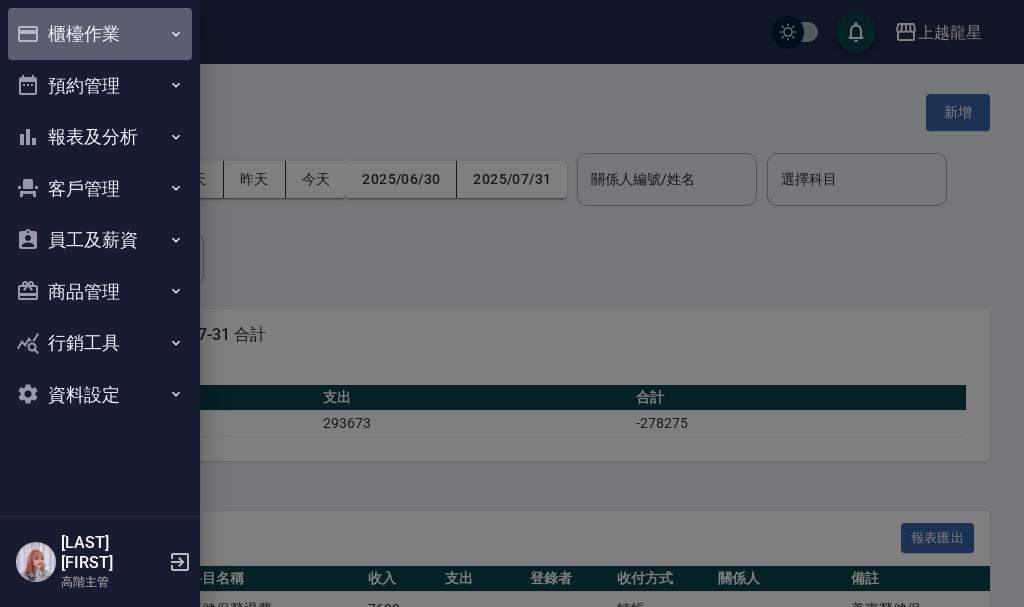 click on "櫃檯作業" at bounding box center (100, 34) 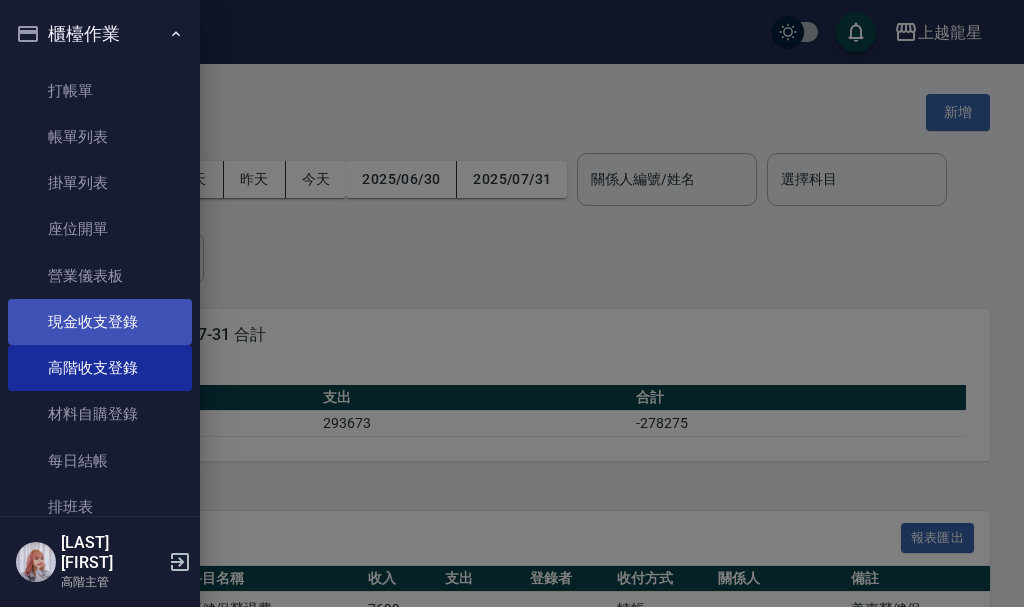 click on "每日結帳" at bounding box center [100, 461] 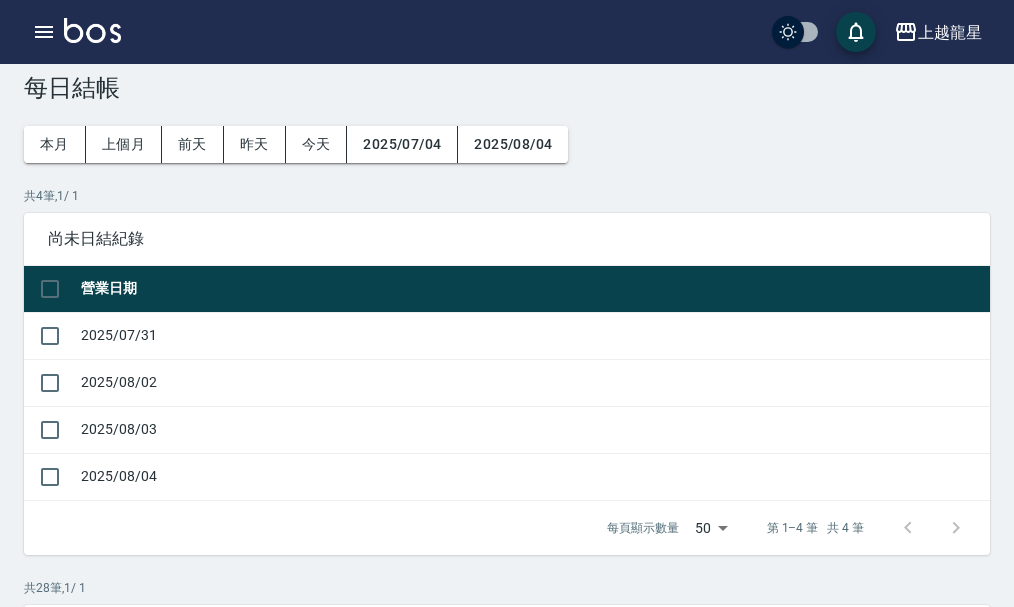 scroll, scrollTop: 0, scrollLeft: 0, axis: both 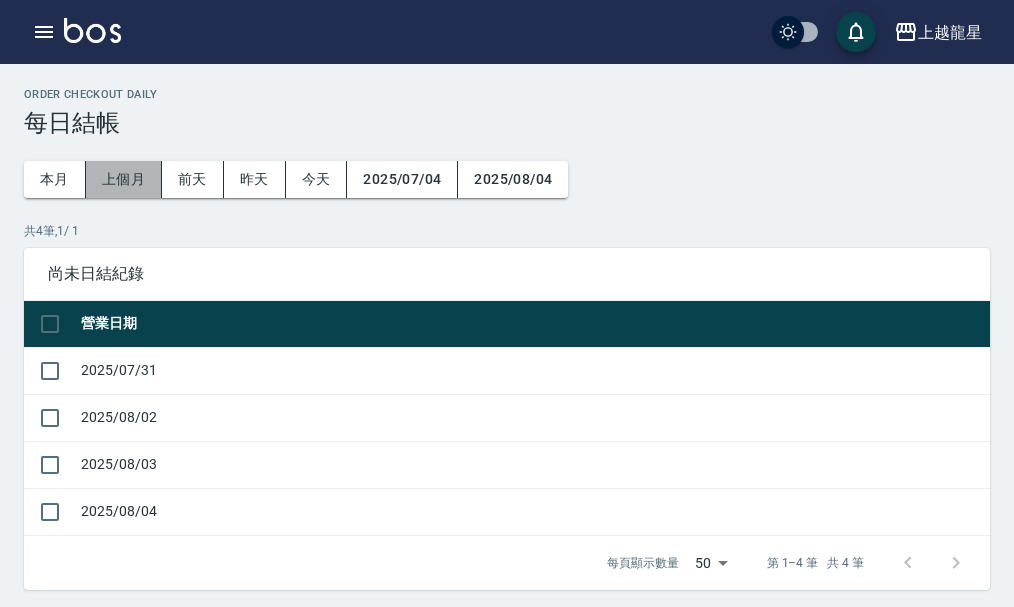 click on "上個月" at bounding box center (124, 179) 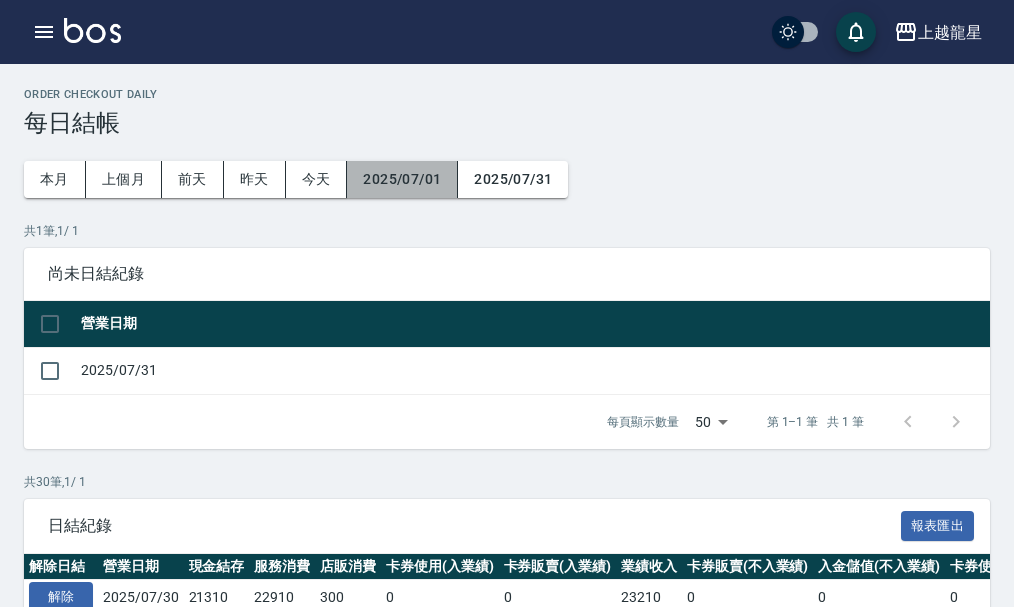 click on "2025/07/01" at bounding box center [402, 179] 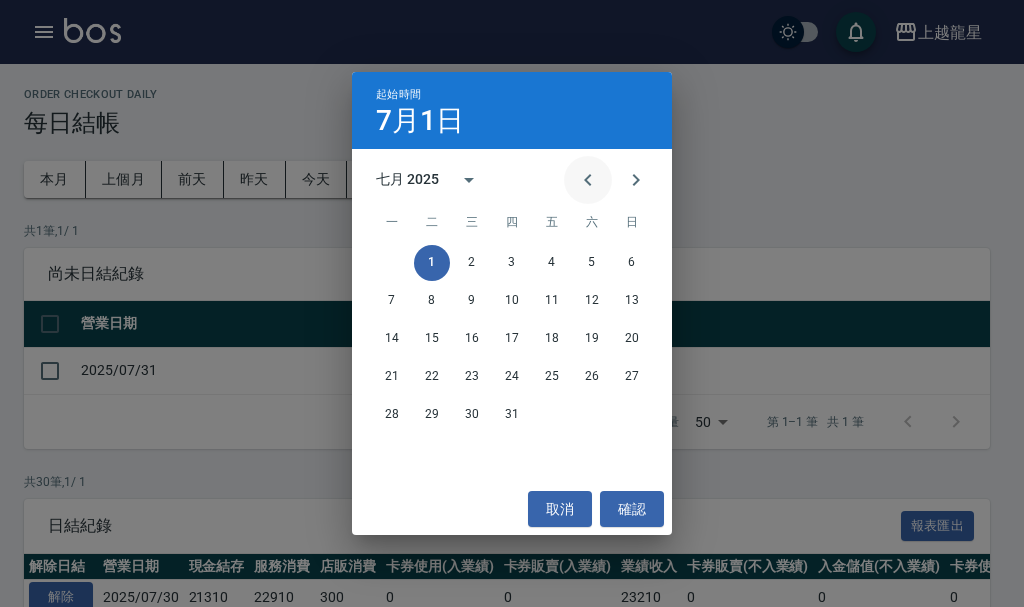 click 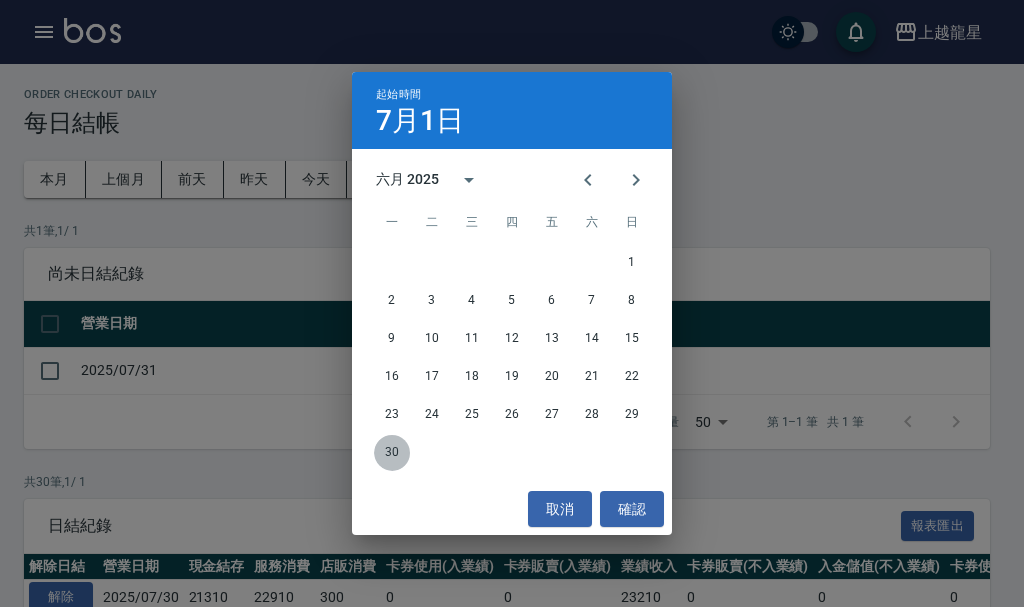 click on "30" at bounding box center (392, 453) 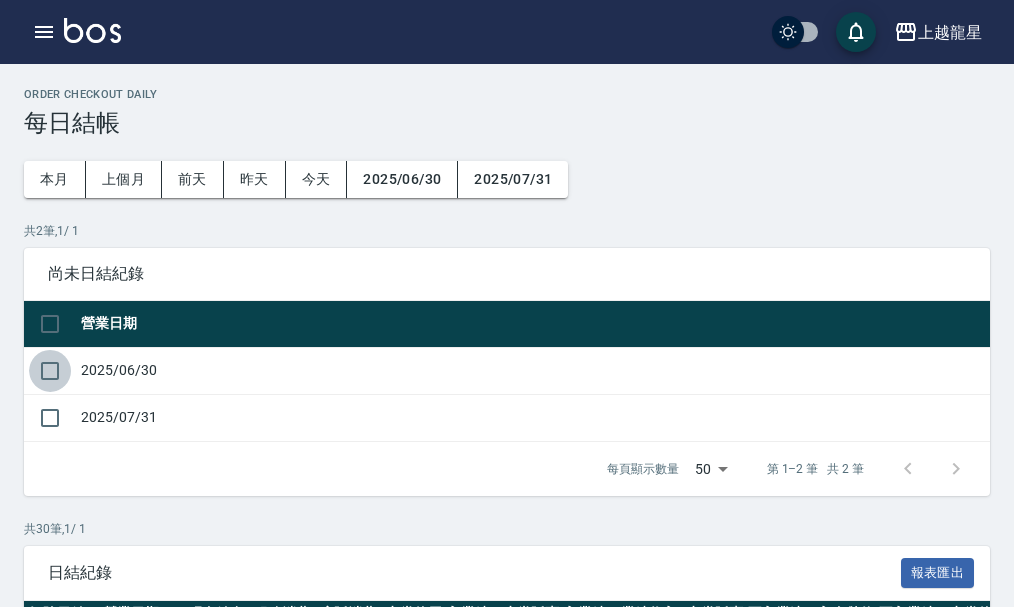 click at bounding box center [50, 371] 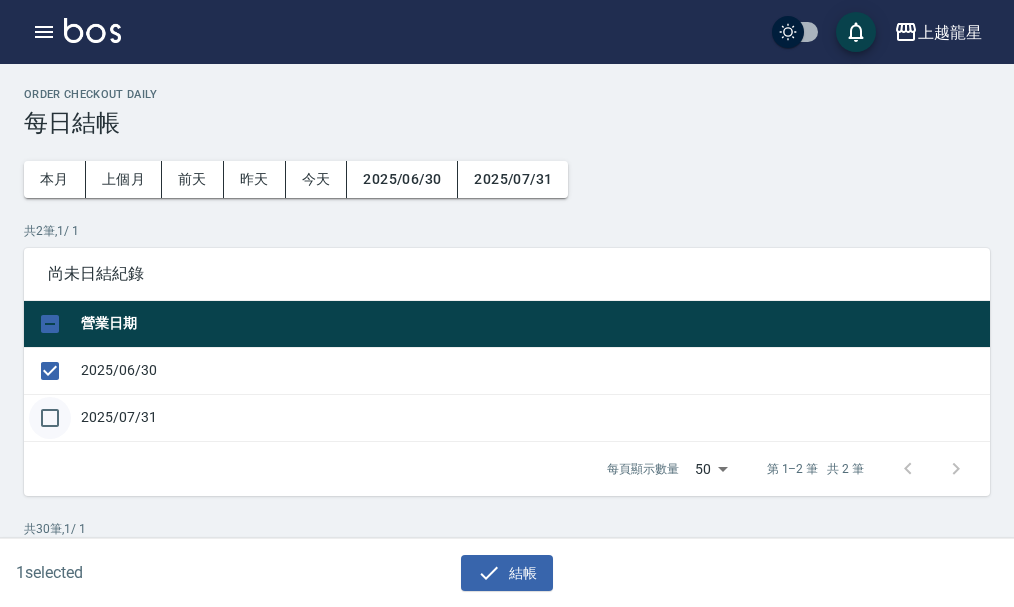 click at bounding box center [50, 418] 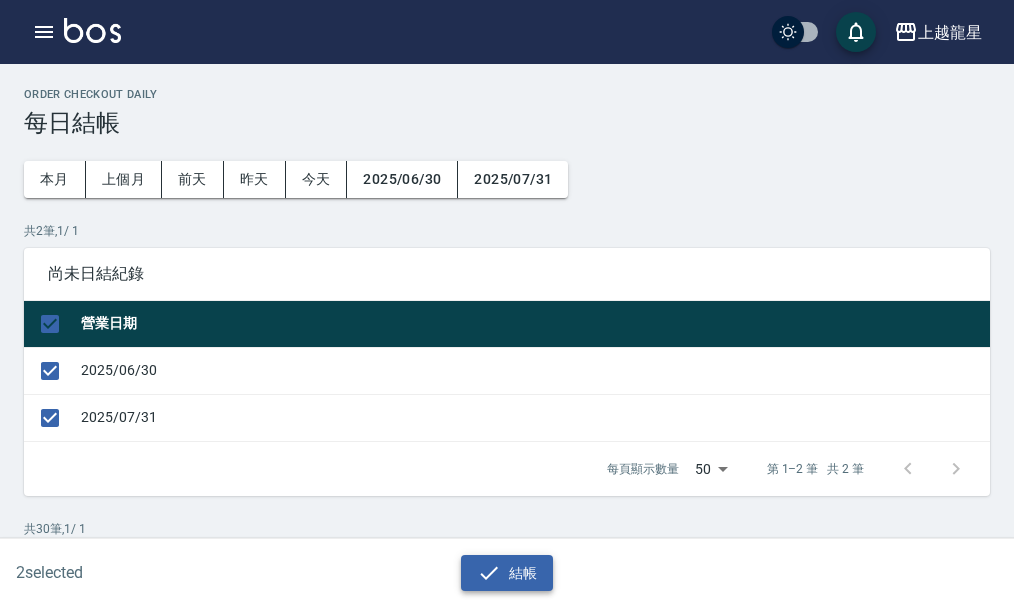 click 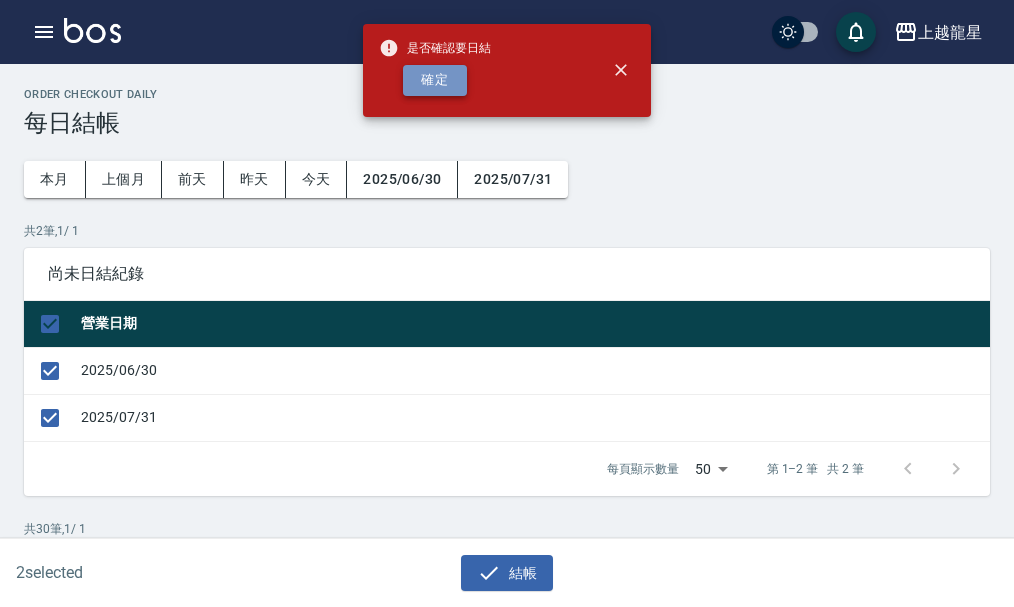 click on "確定" at bounding box center (435, 80) 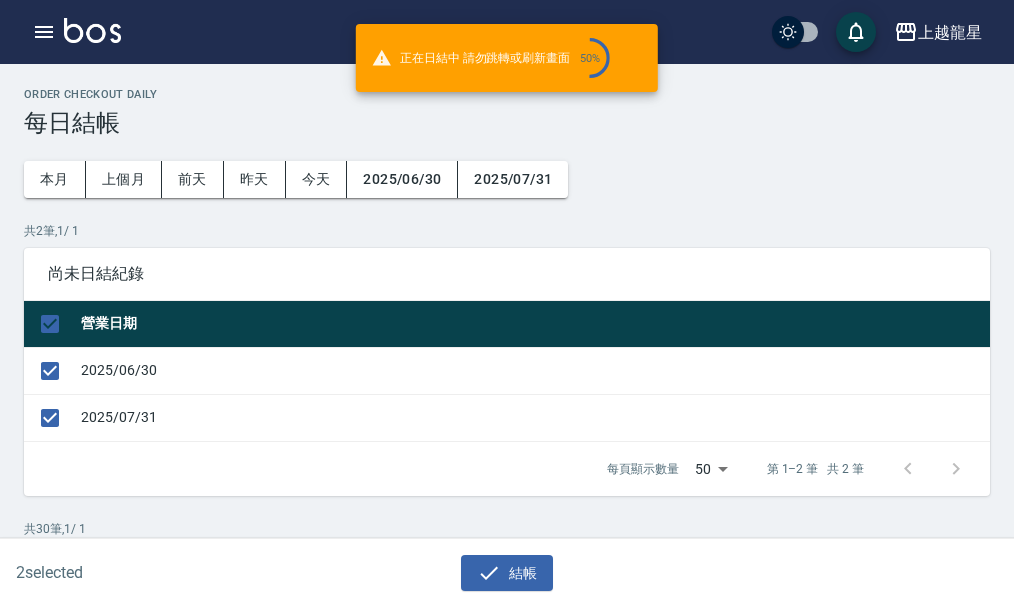 checkbox on "false" 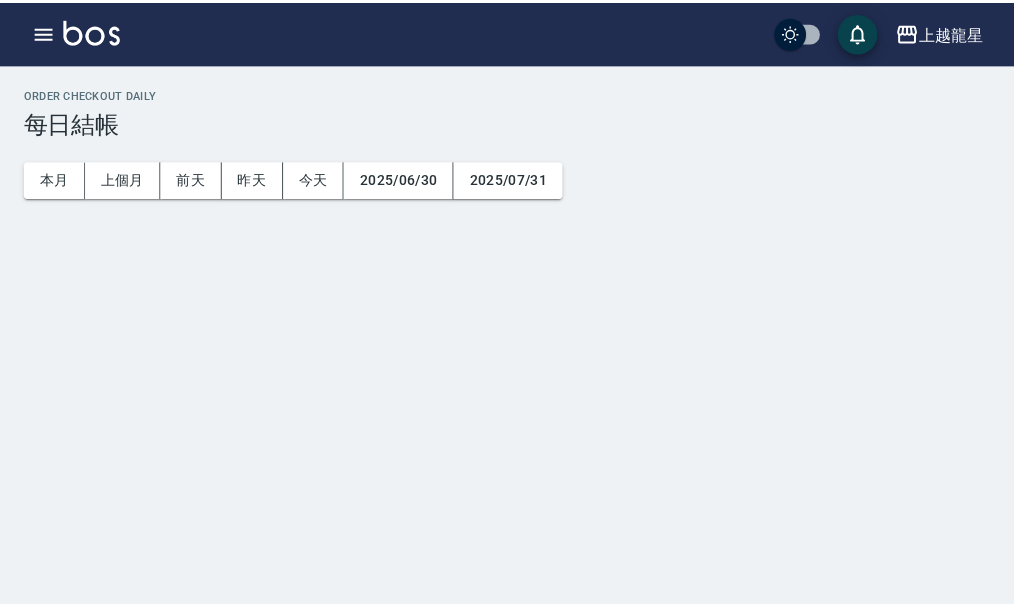 scroll, scrollTop: 0, scrollLeft: 0, axis: both 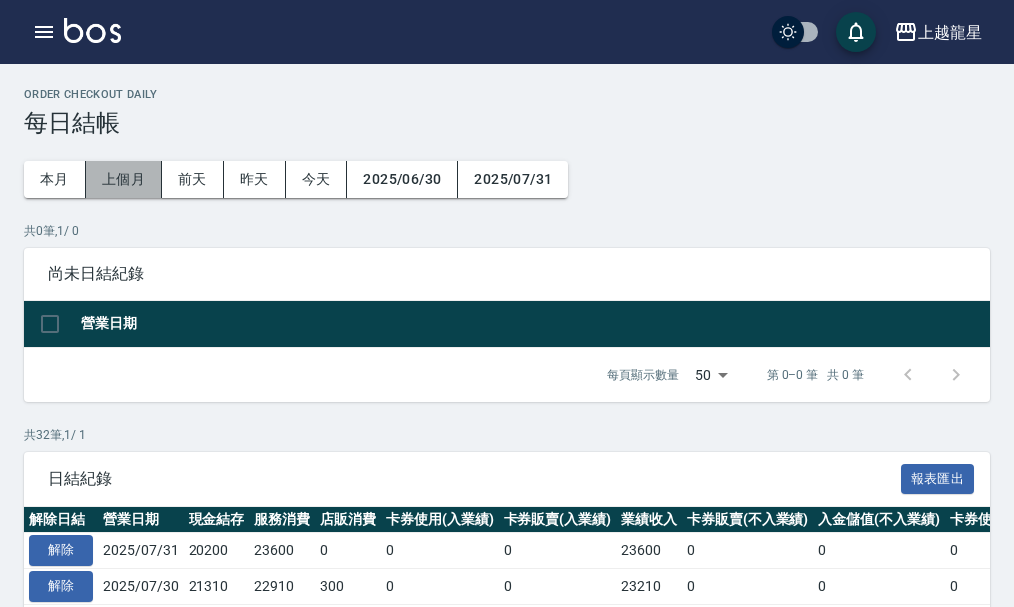 click on "上個月" at bounding box center [124, 179] 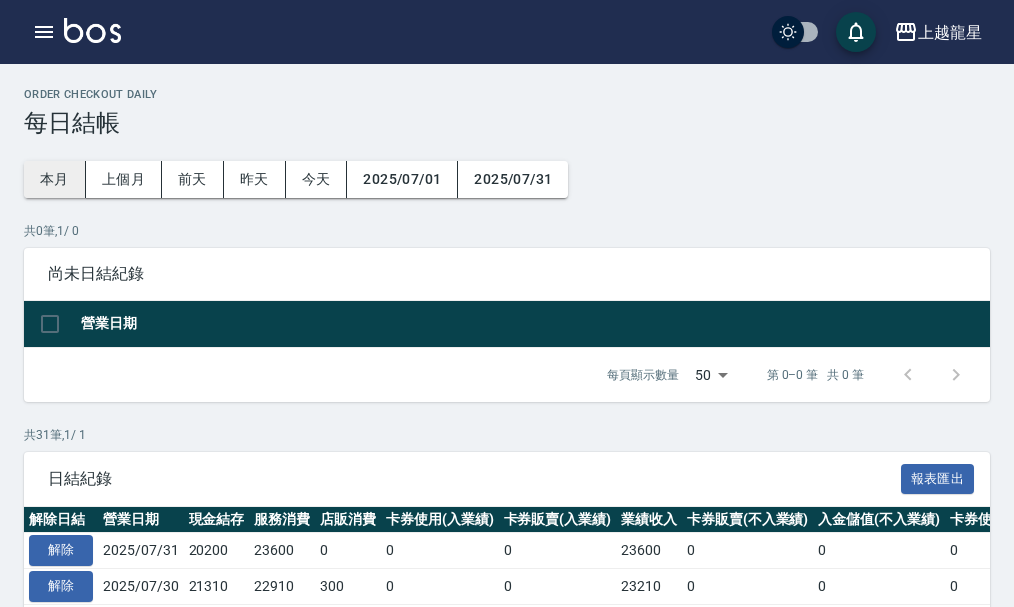 click on "本月" at bounding box center [55, 179] 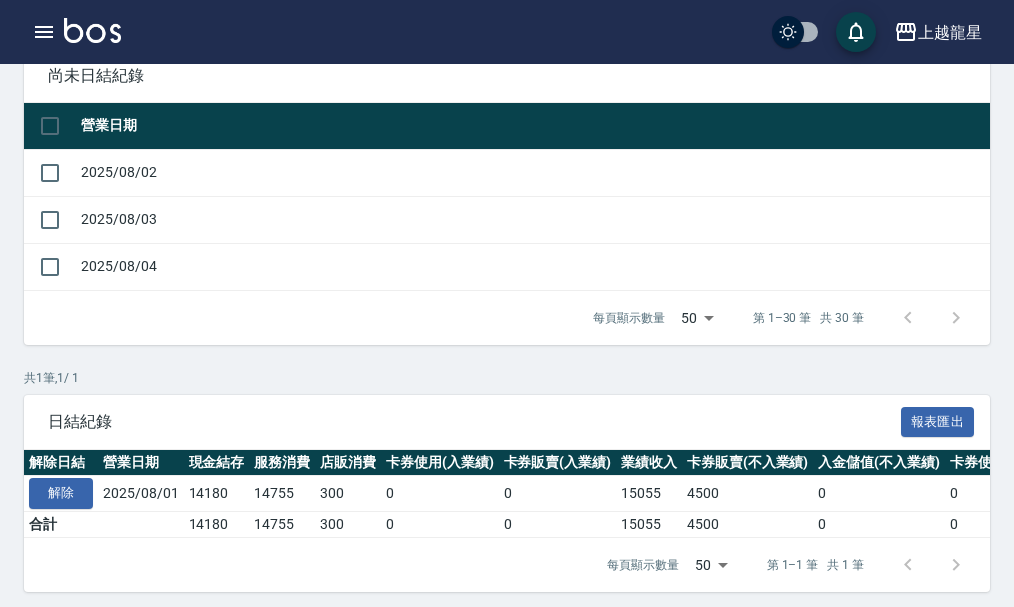 scroll, scrollTop: 222, scrollLeft: 0, axis: vertical 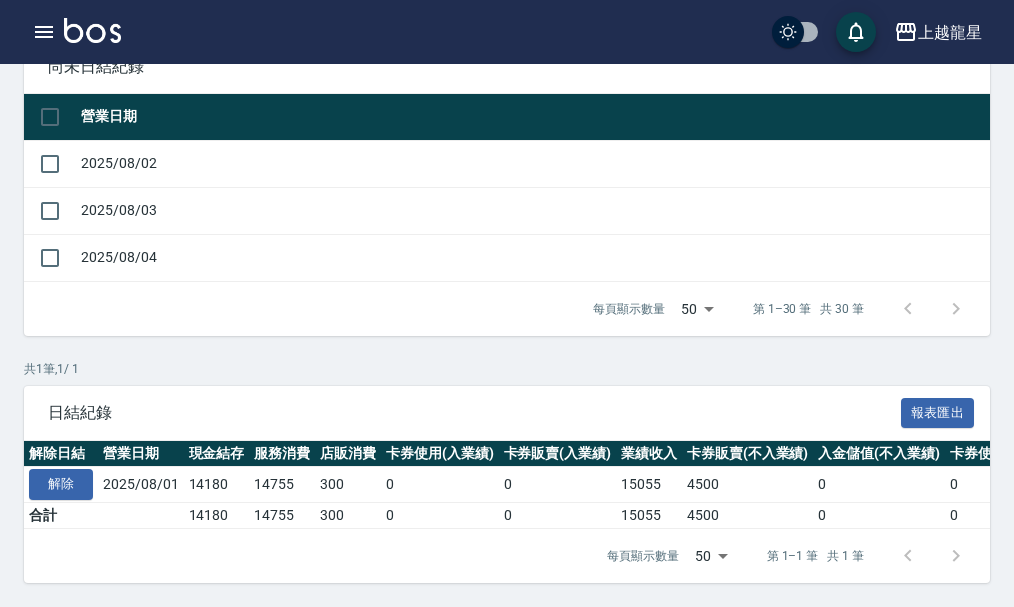 click at bounding box center [92, 30] 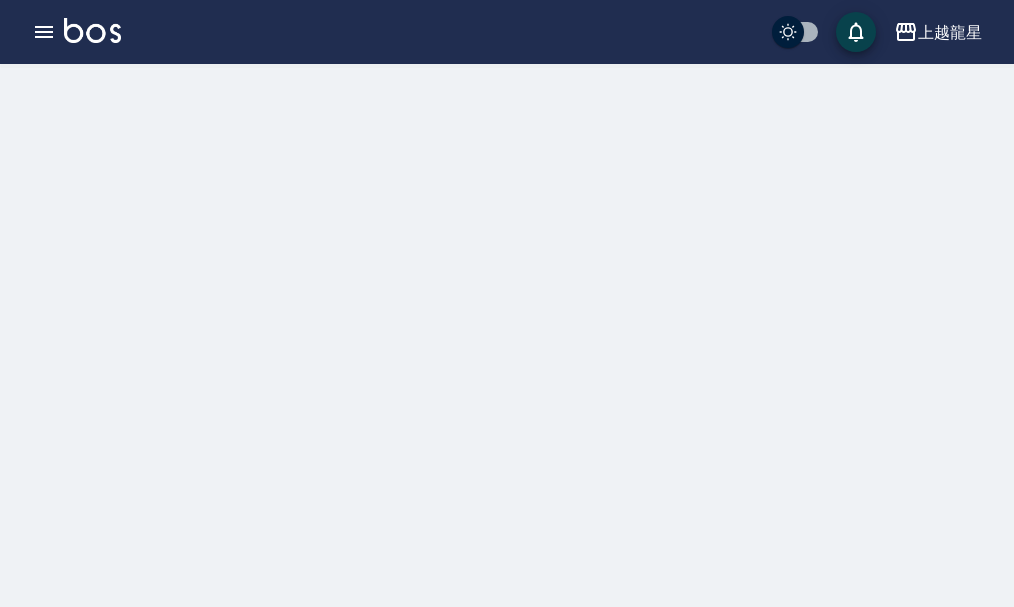 scroll, scrollTop: 0, scrollLeft: 0, axis: both 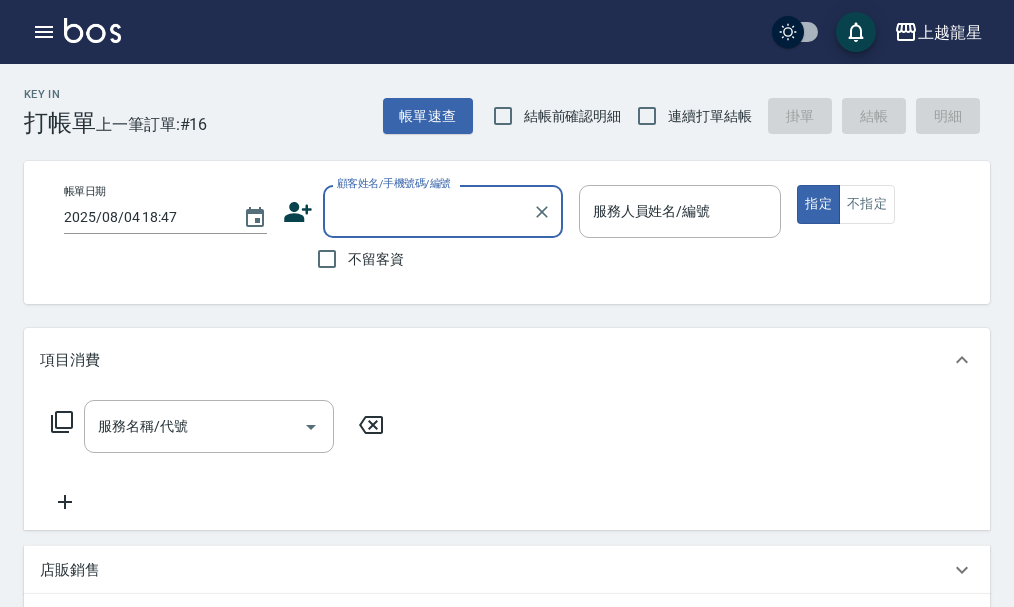 click on "顧客姓名/手機號碼/編號" at bounding box center (428, 211) 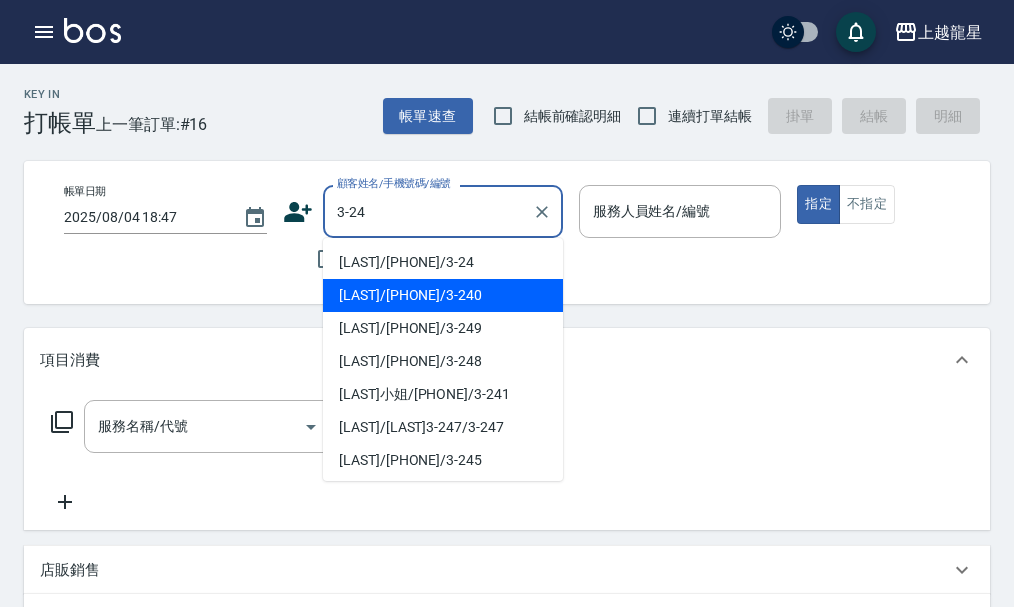 click on "吳伊恂/0922505957/3-240" at bounding box center [443, 295] 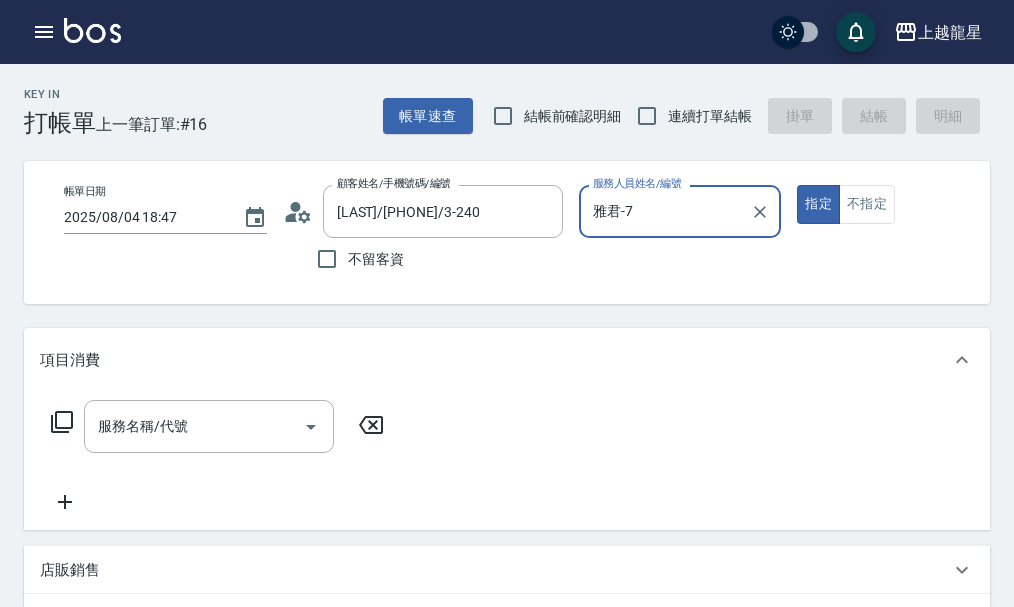 type on "雅君-7" 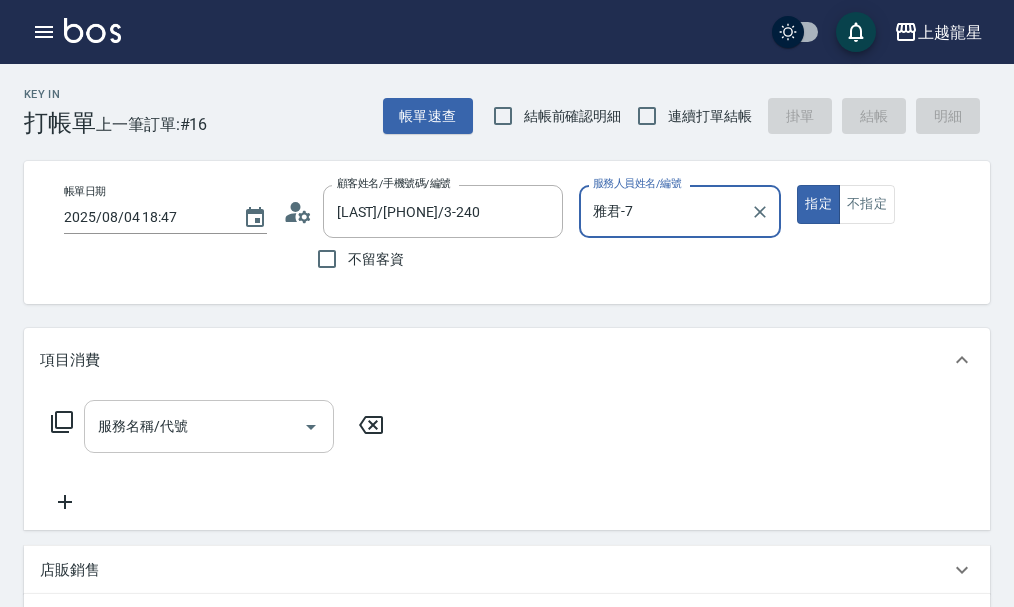click on "服務名稱/代號 服務名稱/代號" at bounding box center [209, 426] 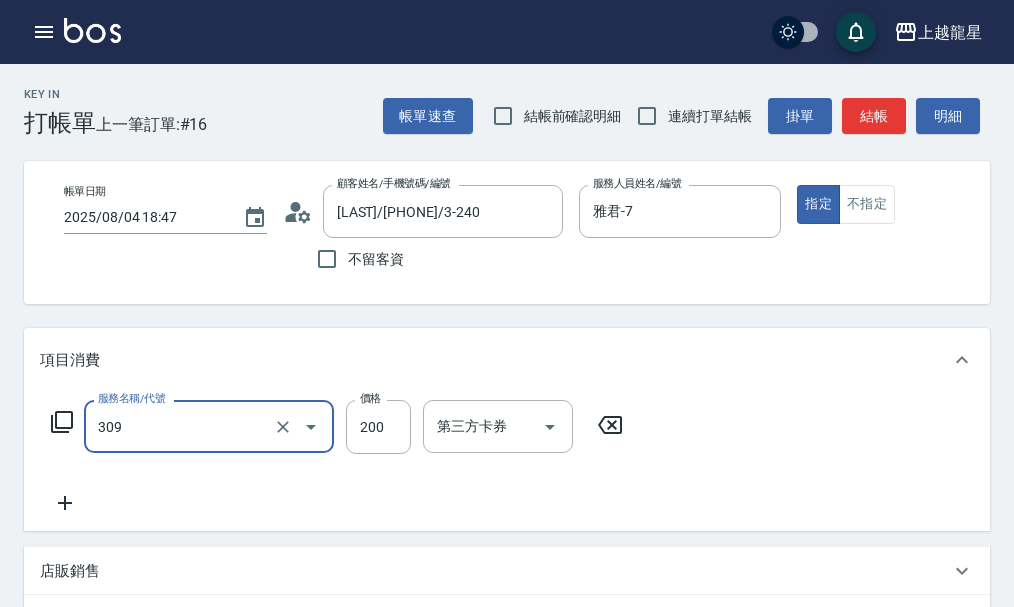 type on "剪髮(國小)(309)" 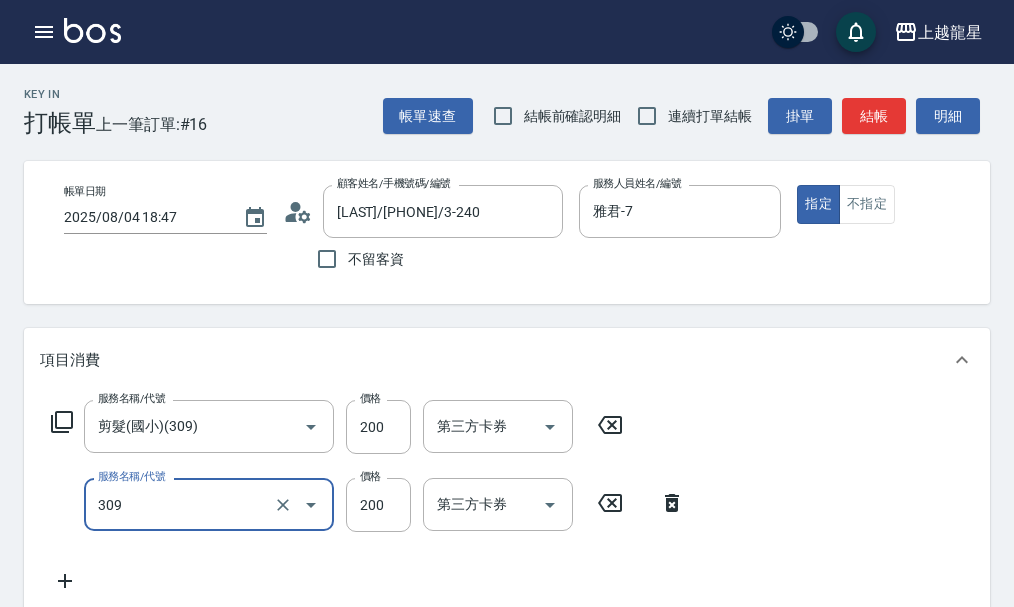 type on "剪髮(國小)(309)" 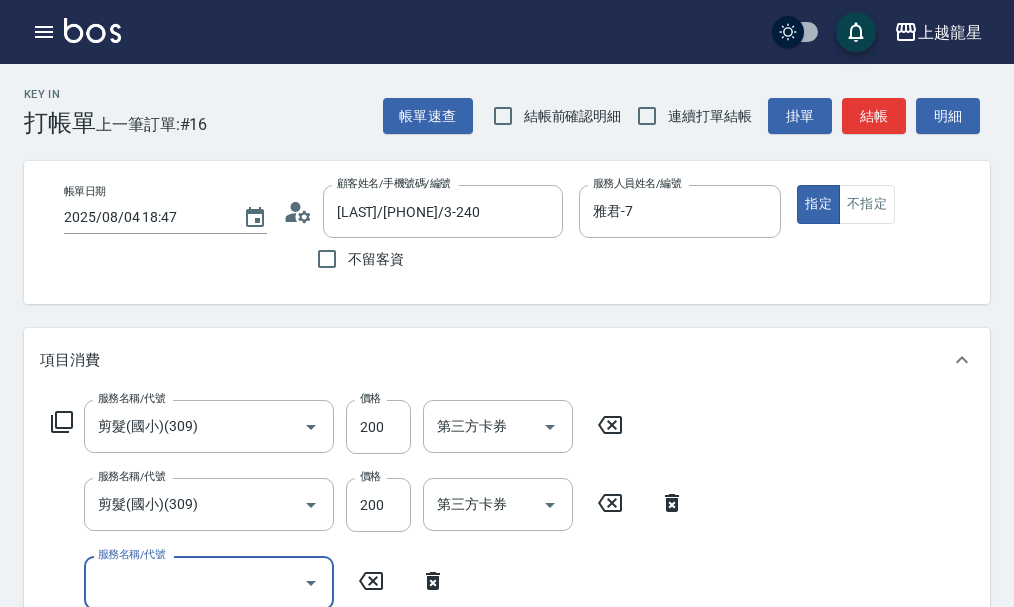 scroll, scrollTop: 9, scrollLeft: 0, axis: vertical 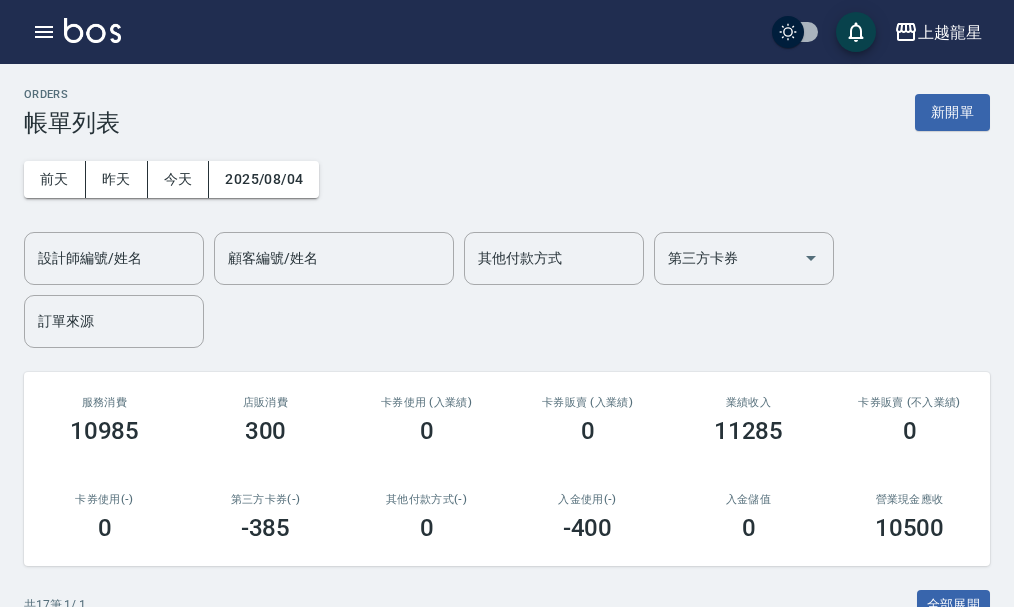click at bounding box center [92, 30] 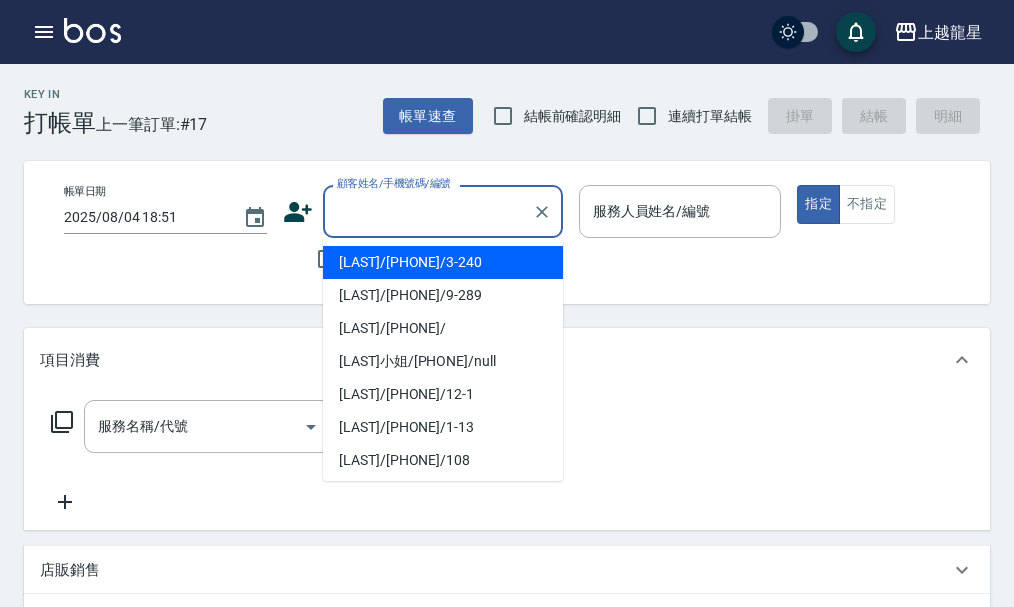 click on "顧客姓名/手機號碼/編號" at bounding box center (428, 211) 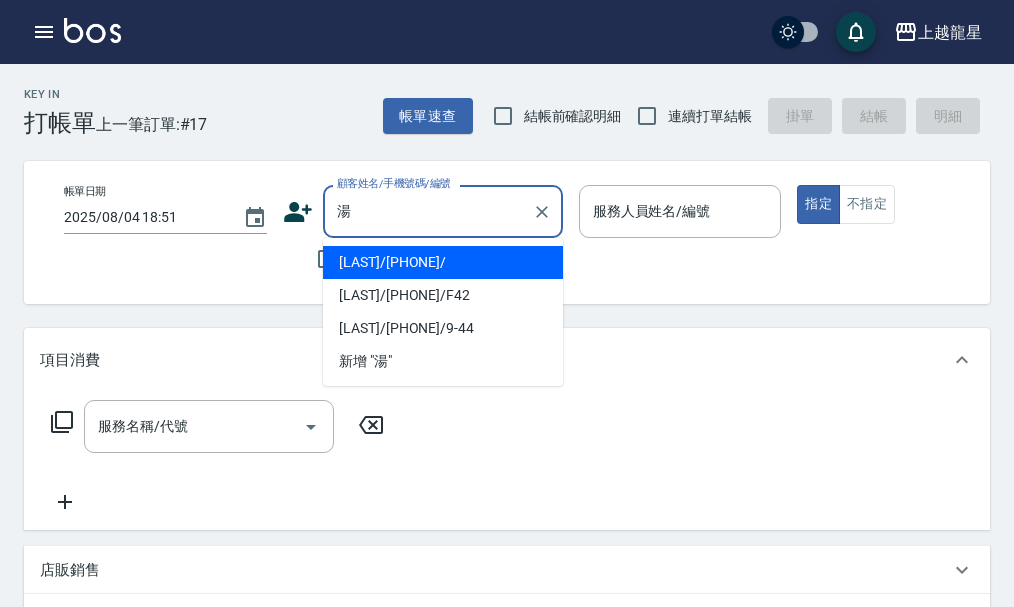 click on "湯豐瑜/0938357578/F42" at bounding box center [443, 295] 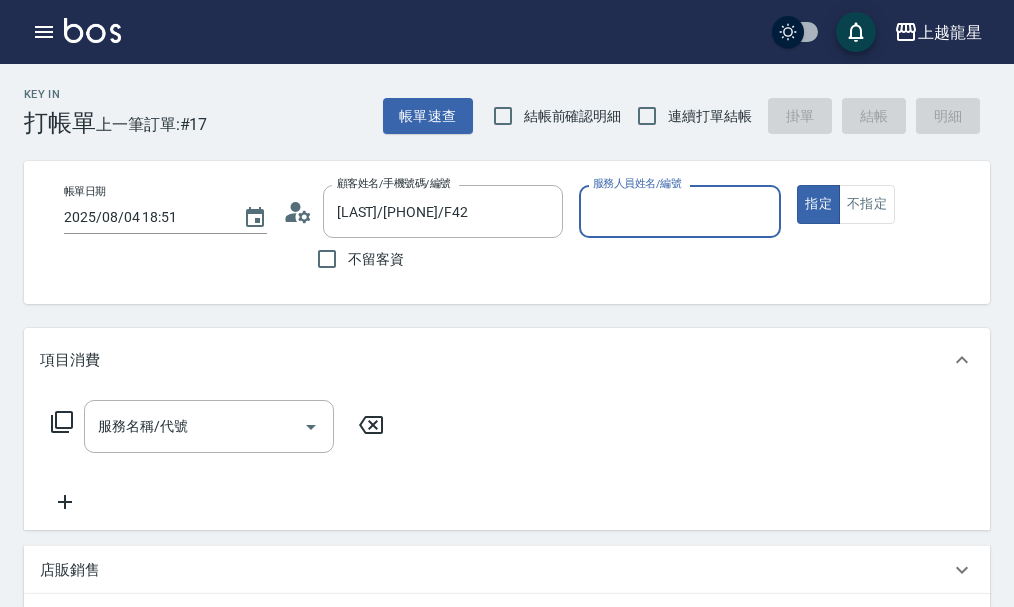 type on "馨華-6" 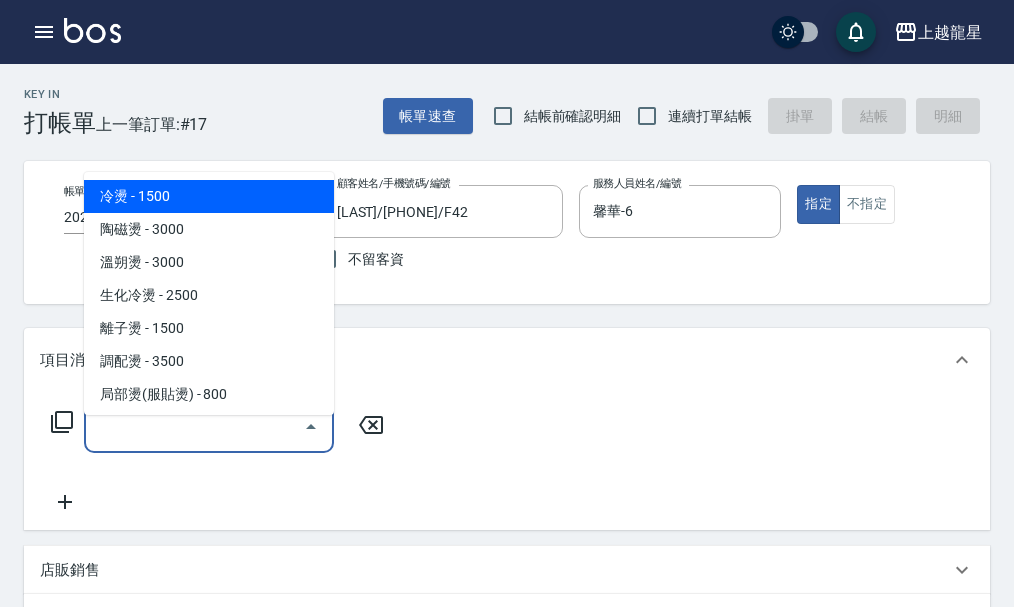 click on "服務名稱/代號" at bounding box center [194, 426] 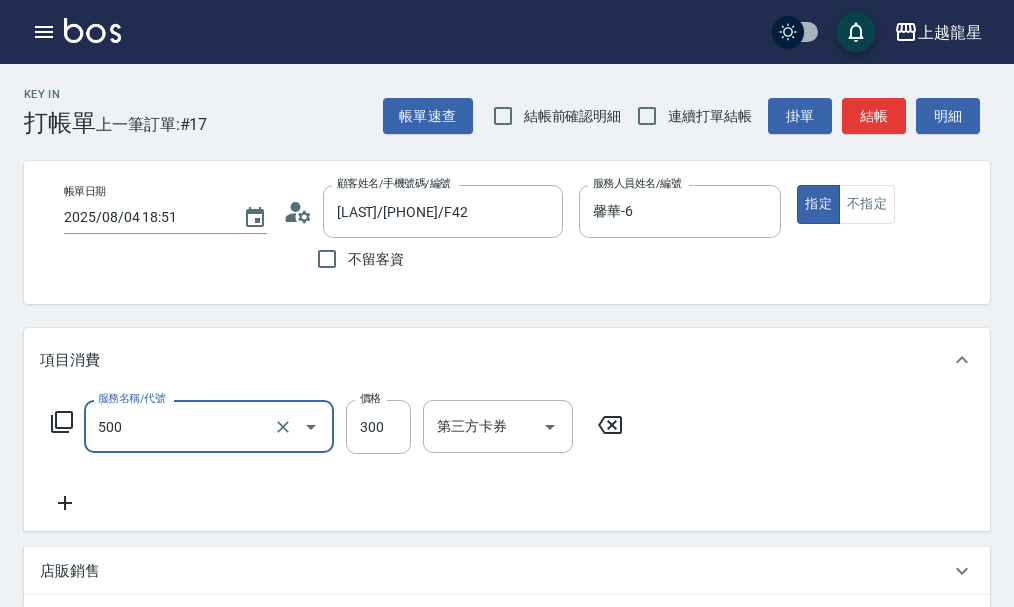 type on "一般洗髮(500)" 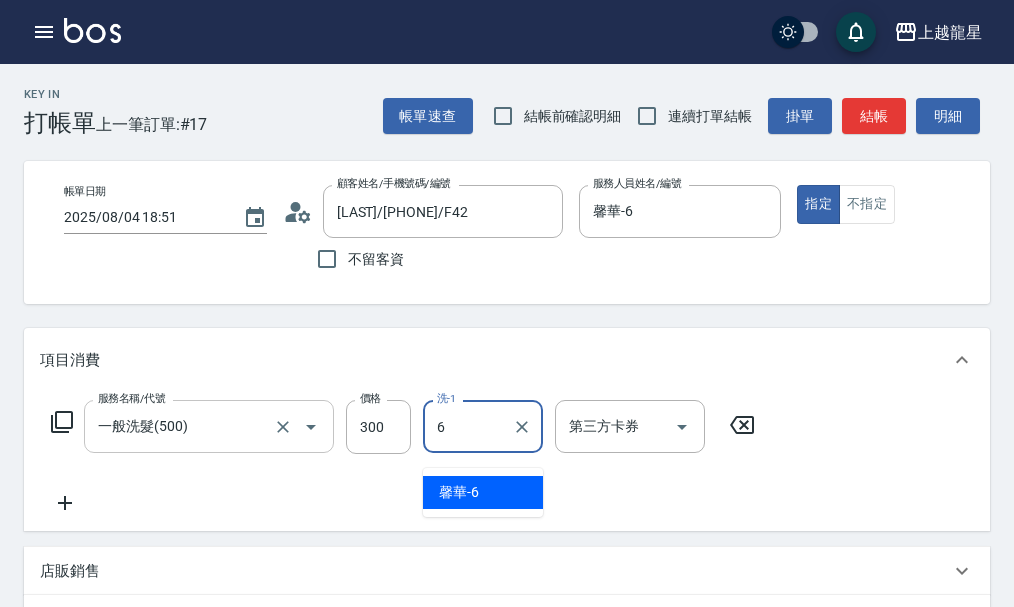 type on "馨華-6" 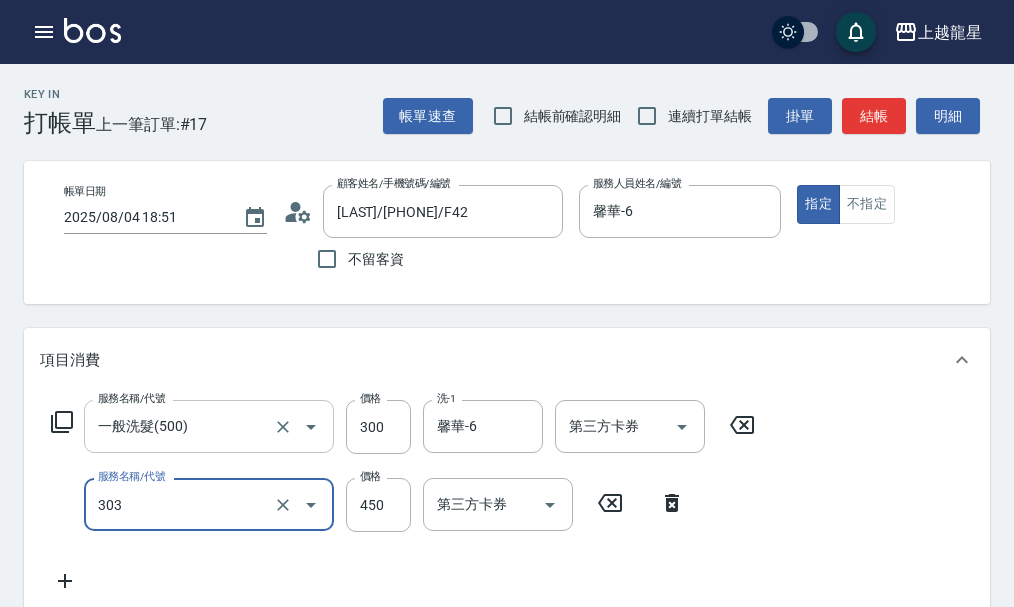type on "剪髮(303)" 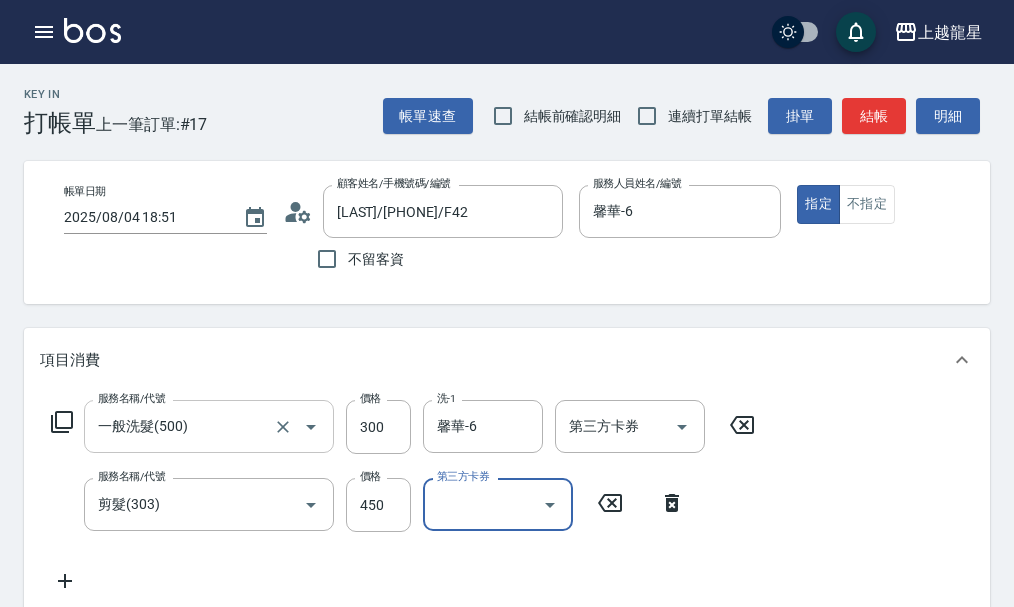 scroll, scrollTop: 9, scrollLeft: 0, axis: vertical 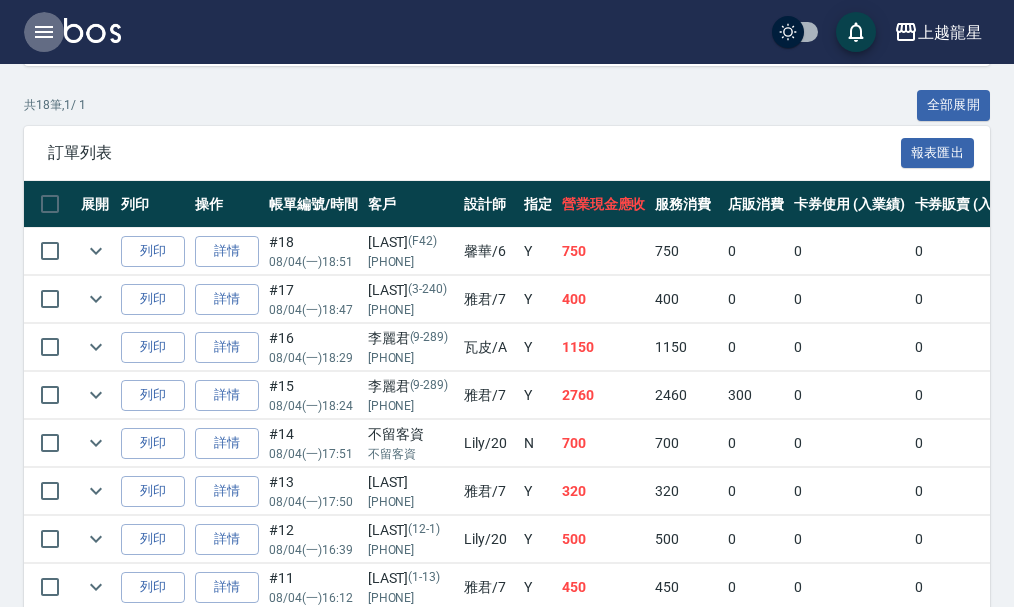 click 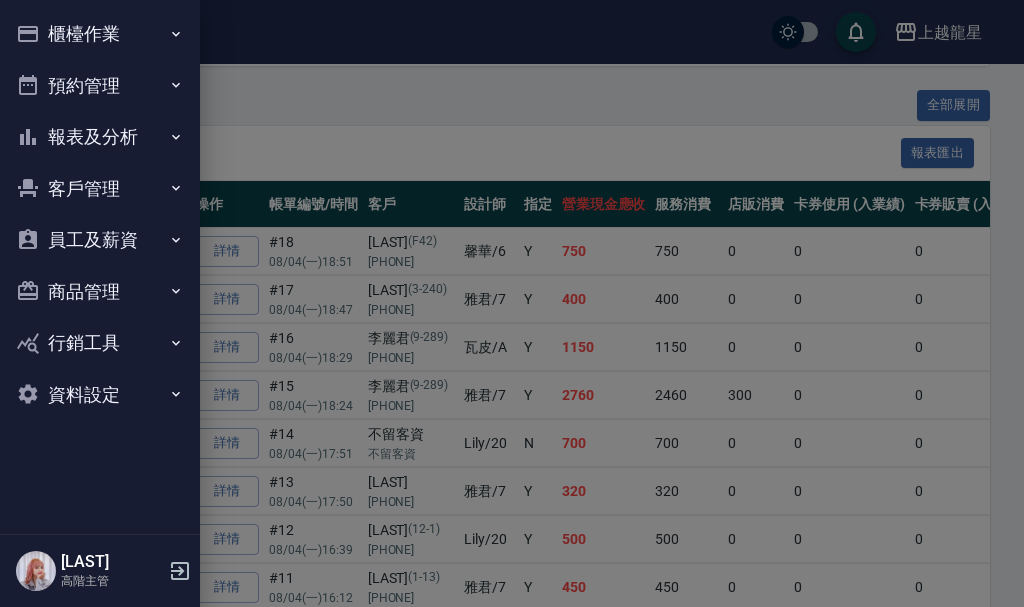 click on "櫃檯作業" at bounding box center [100, 34] 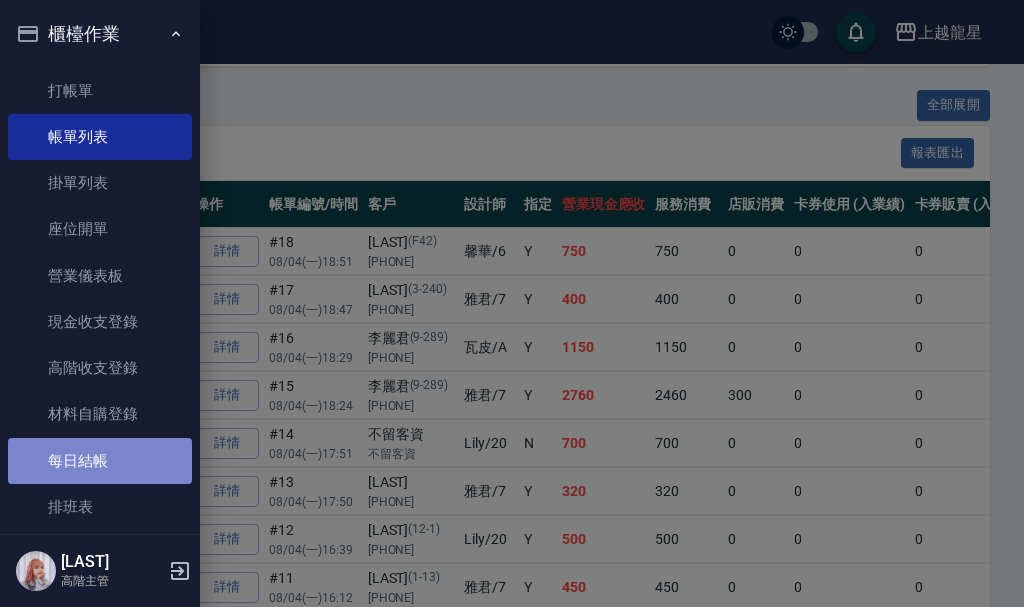 click on "每日結帳" at bounding box center (100, 461) 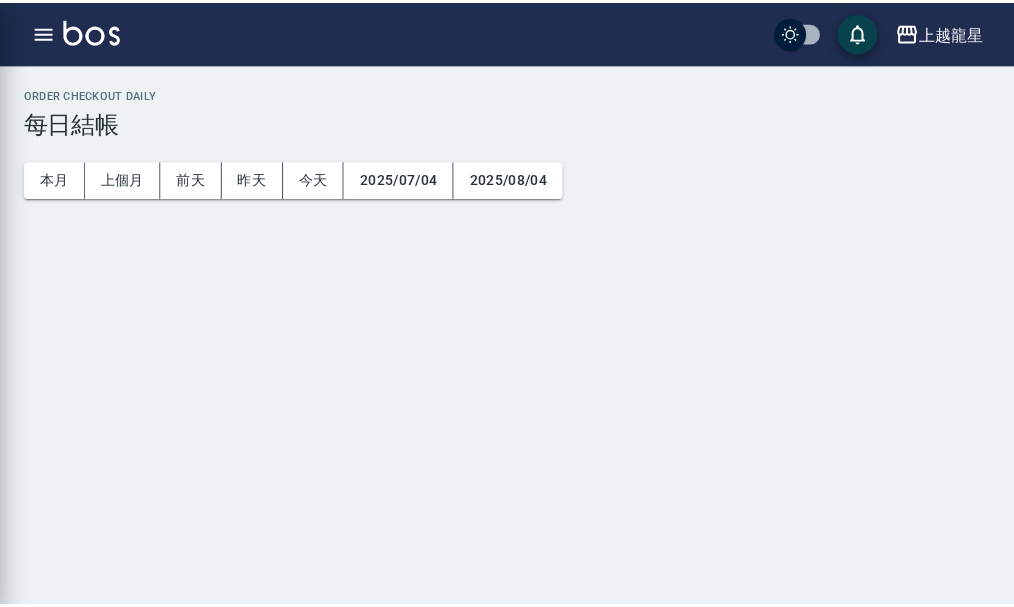 scroll, scrollTop: 0, scrollLeft: 0, axis: both 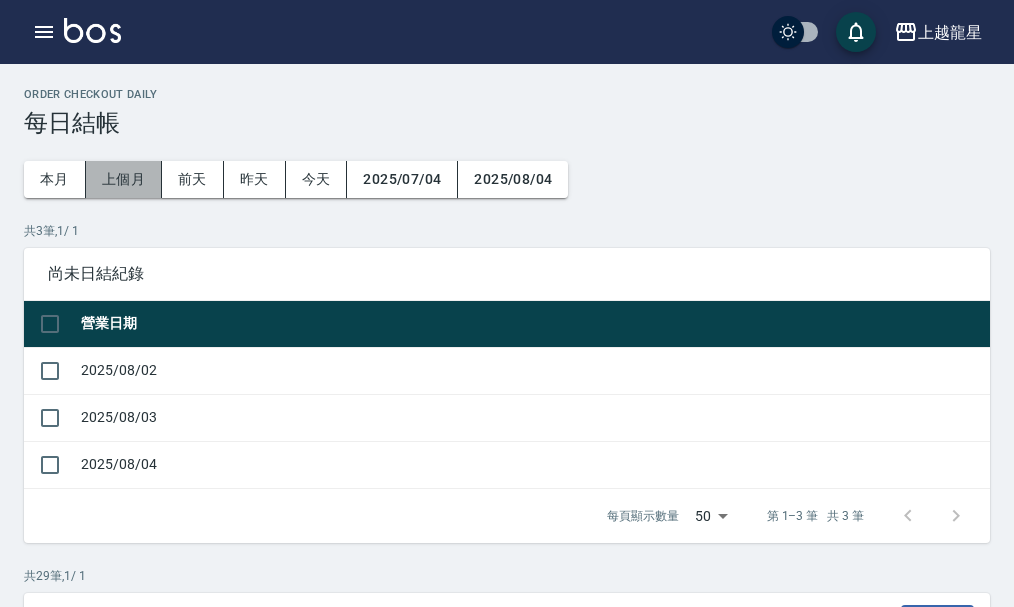 click on "上個月" at bounding box center [124, 179] 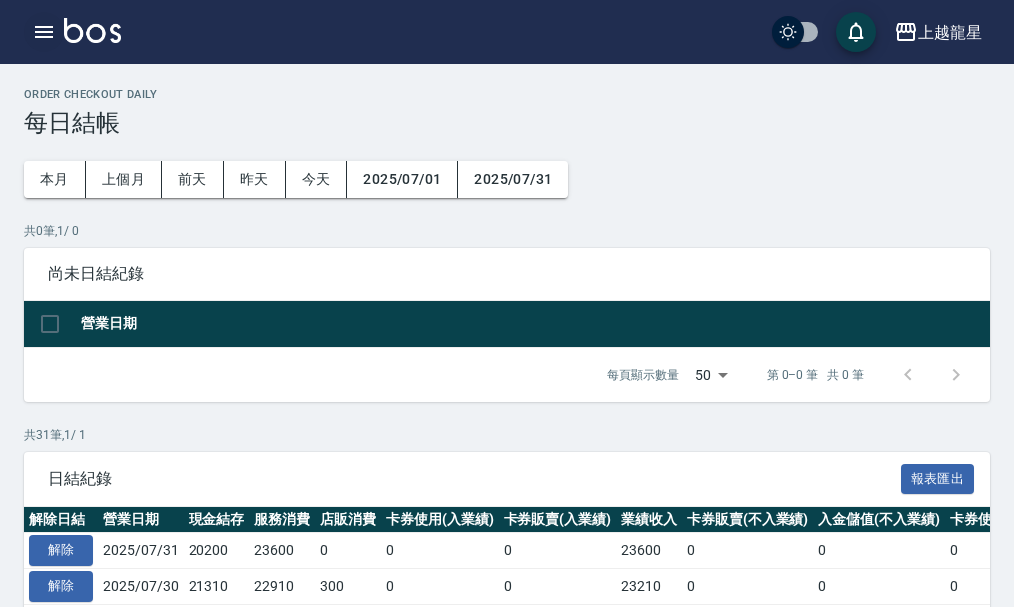 click 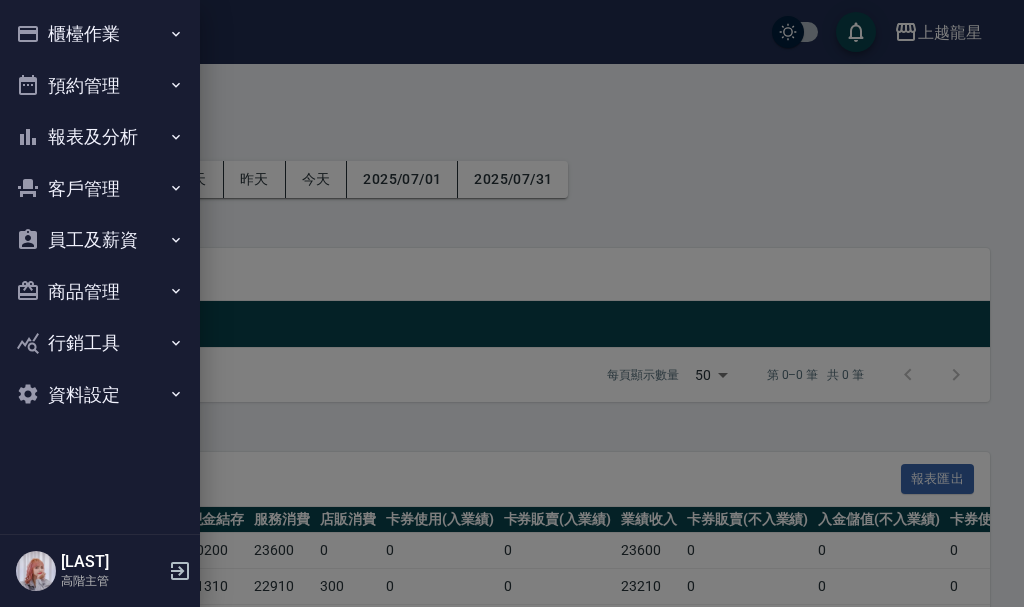 click on "櫃檯作業" at bounding box center [100, 34] 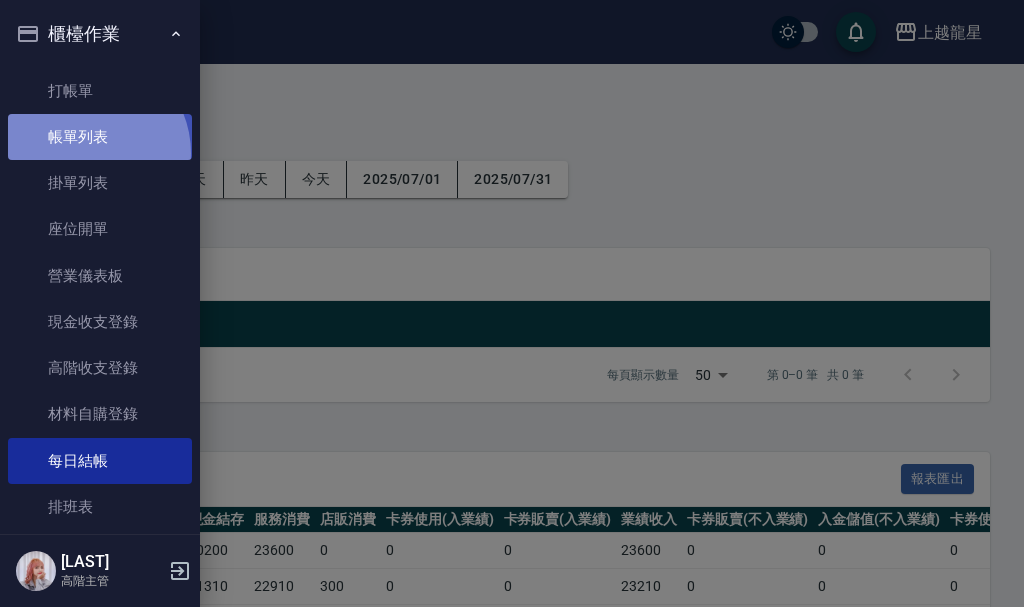 click on "帳單列表" at bounding box center [100, 137] 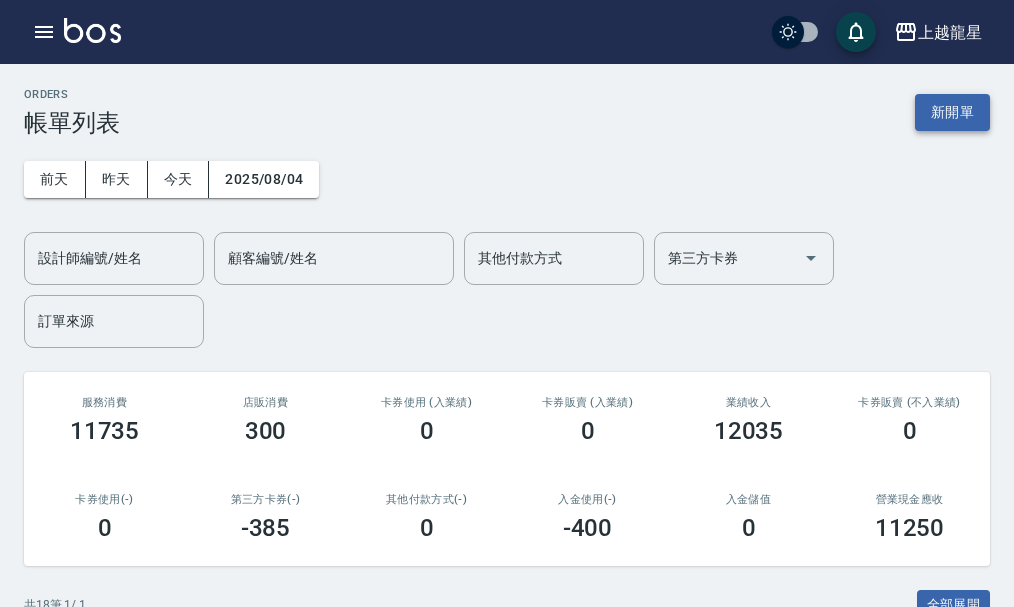 click on "新開單" at bounding box center (952, 112) 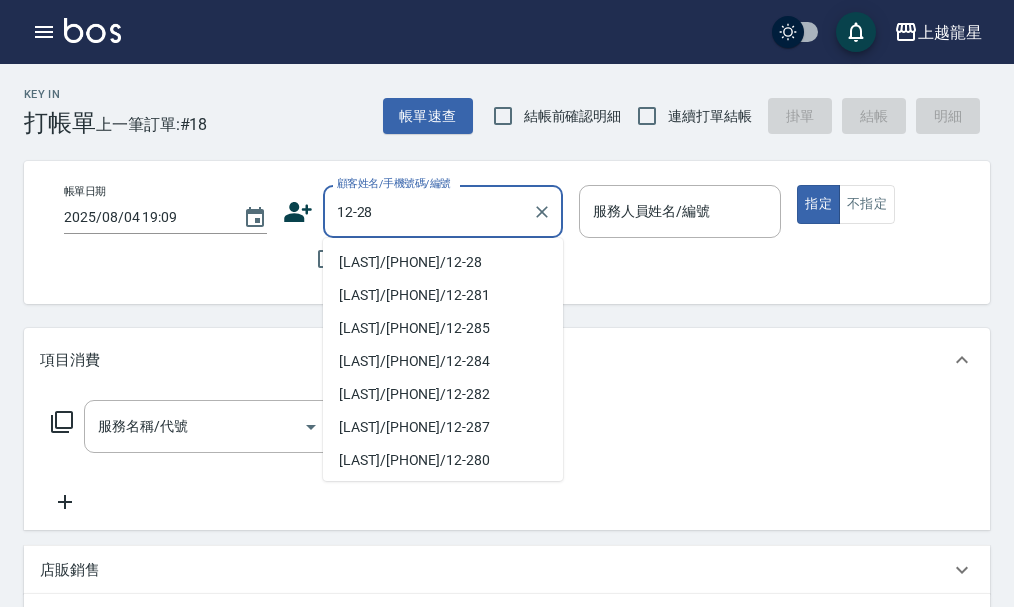 click on "戴世鑫/0988075180/12-28" at bounding box center [443, 262] 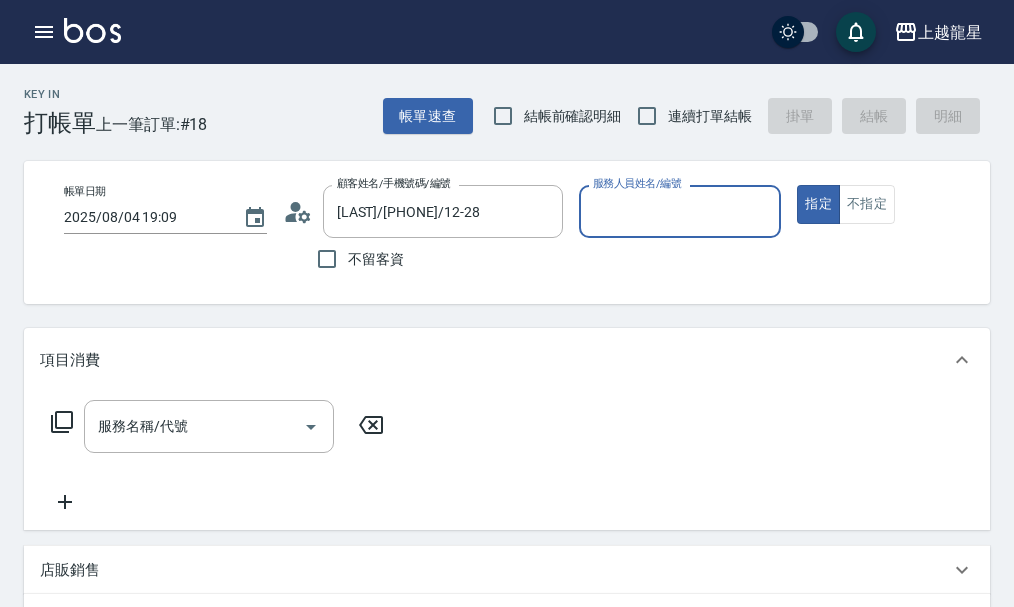 type on "雅君-7" 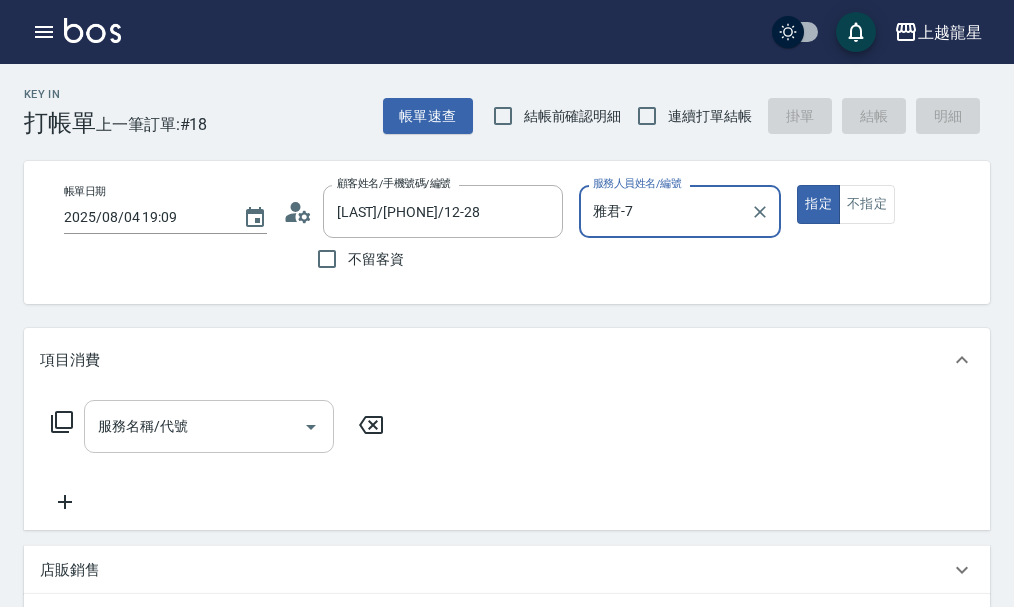 click on "服務名稱/代號 服務名稱/代號" at bounding box center [209, 426] 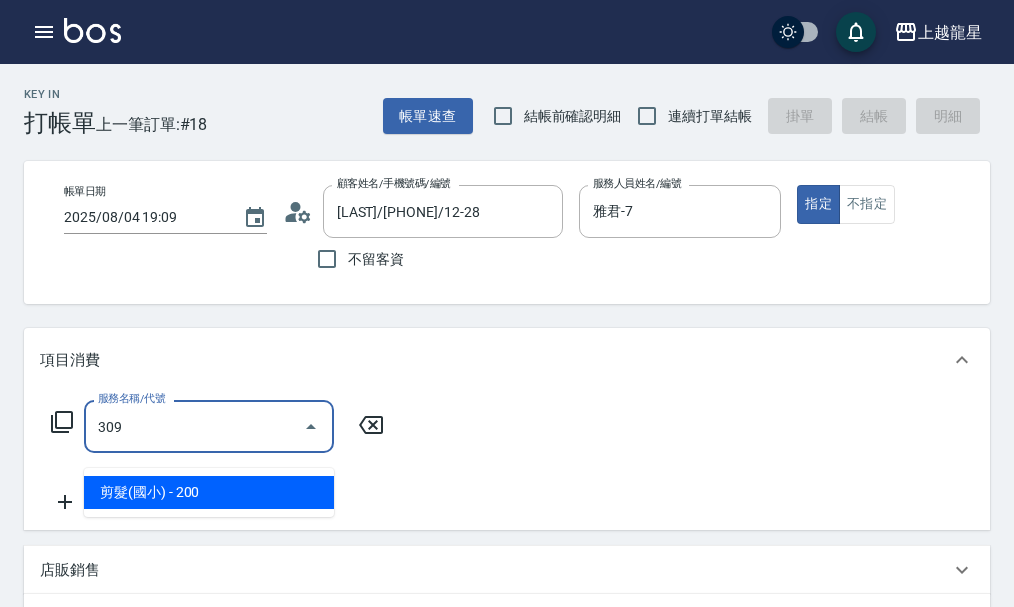 type on "剪髮(國小)(309)" 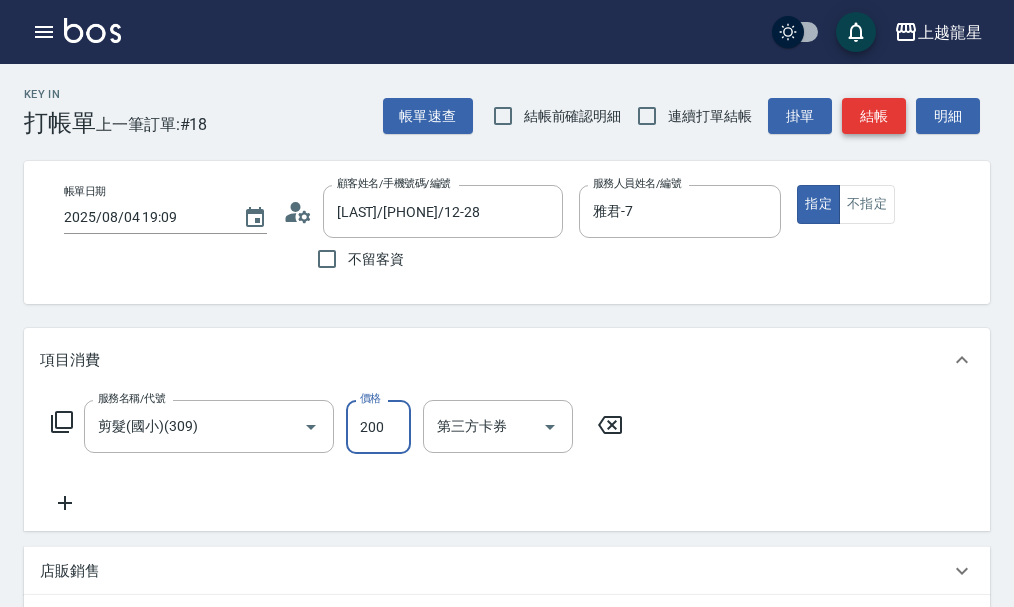 click on "結帳" at bounding box center (874, 116) 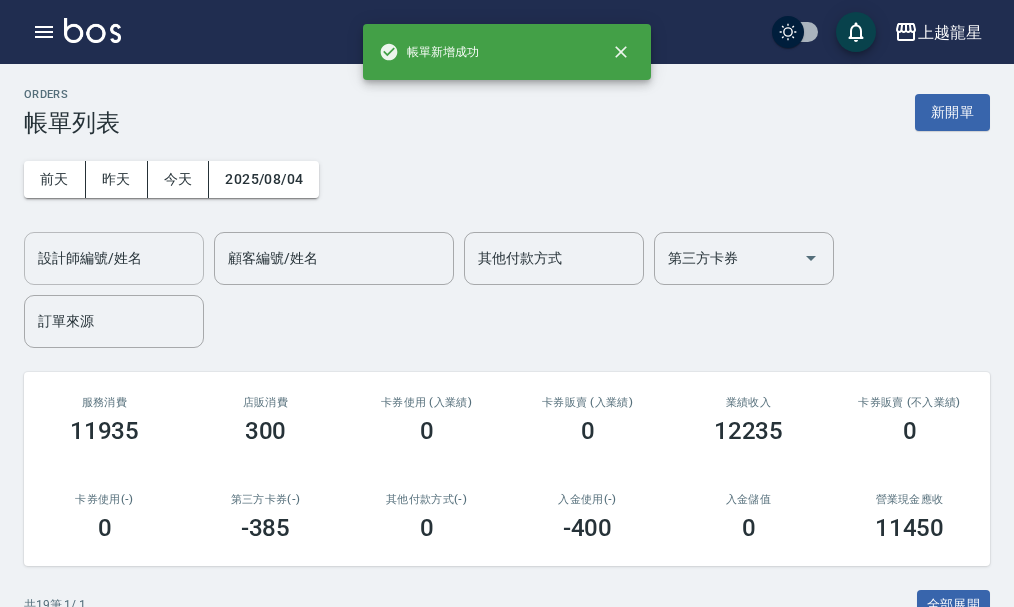 click on "設計師編號/姓名" at bounding box center (114, 258) 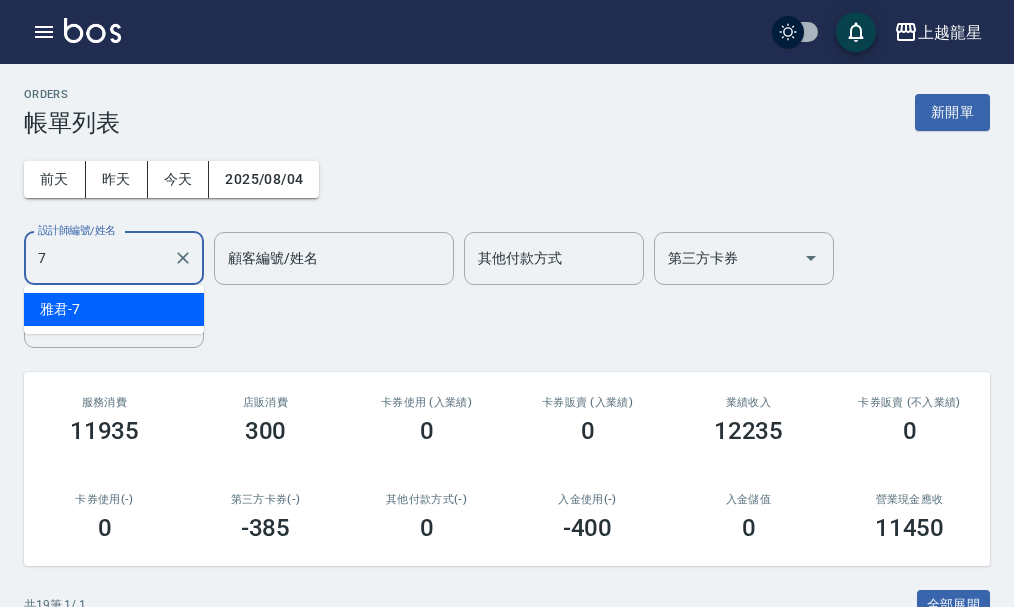 type on "雅君-7" 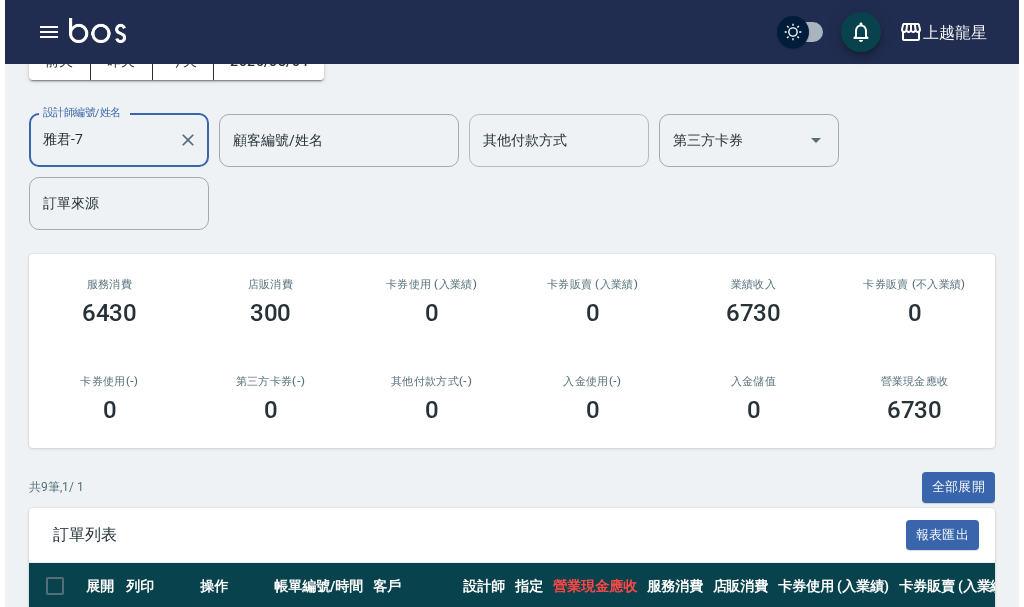 scroll, scrollTop: 0, scrollLeft: 0, axis: both 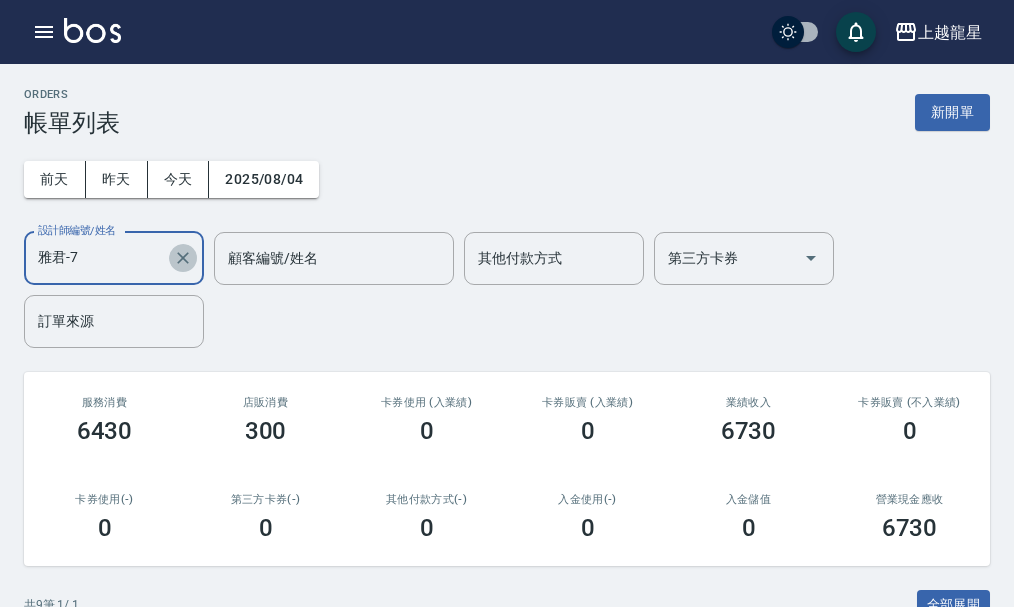 click 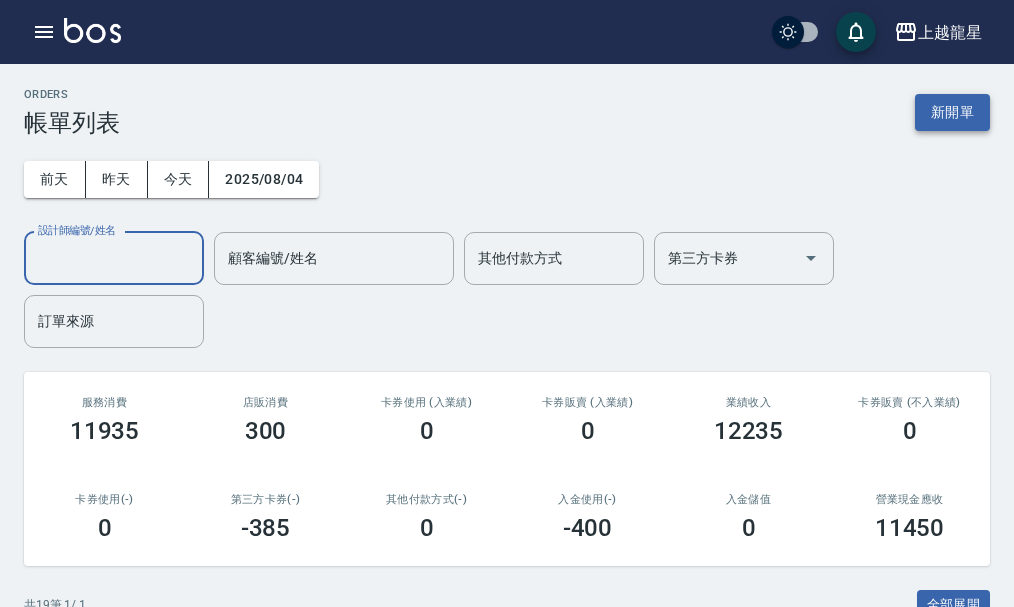 click on "新開單" at bounding box center [952, 112] 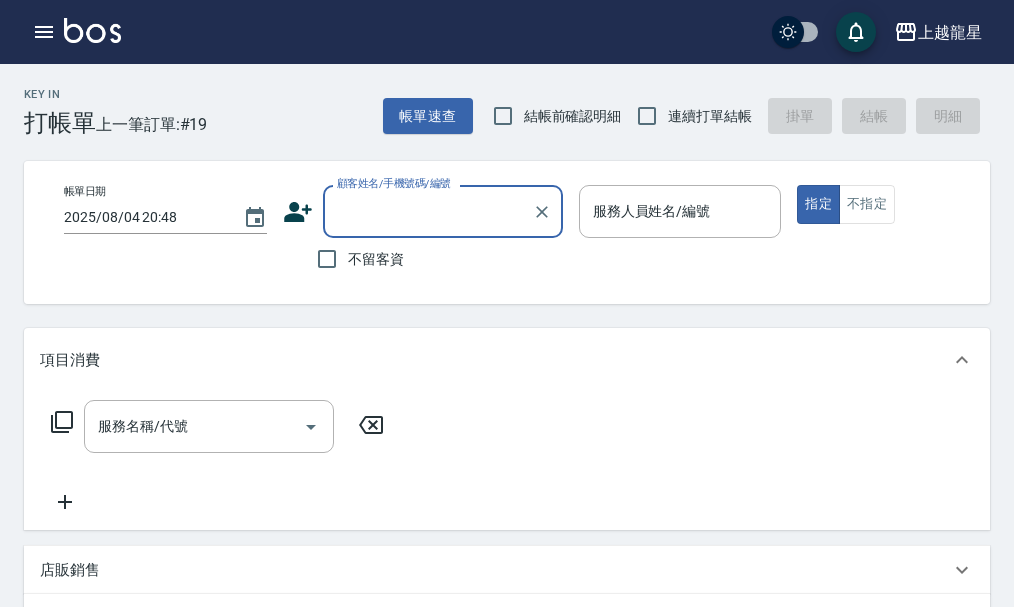 click on "不留客資" at bounding box center [376, 259] 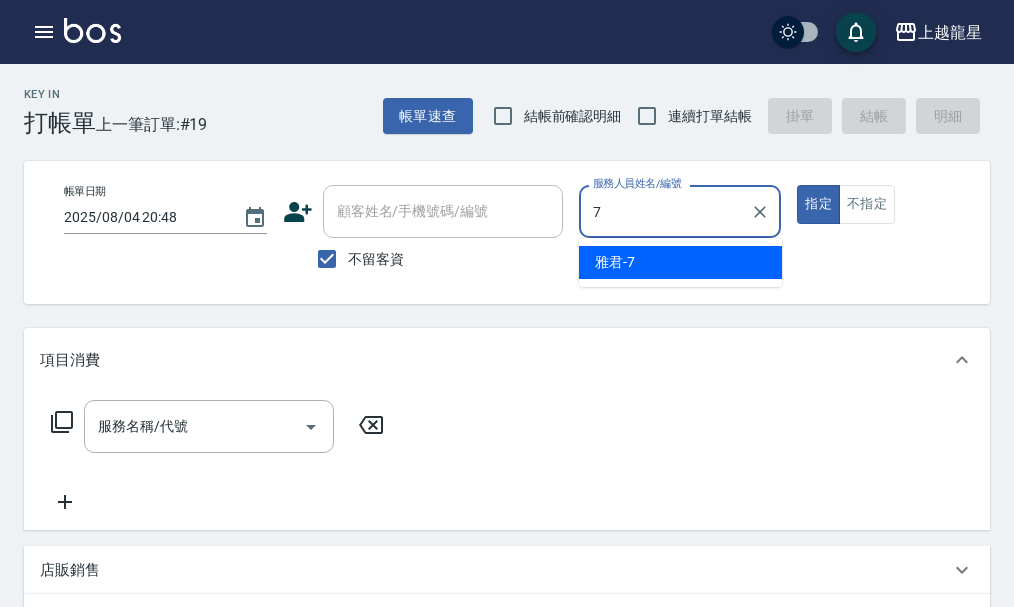 type on "雅君-7" 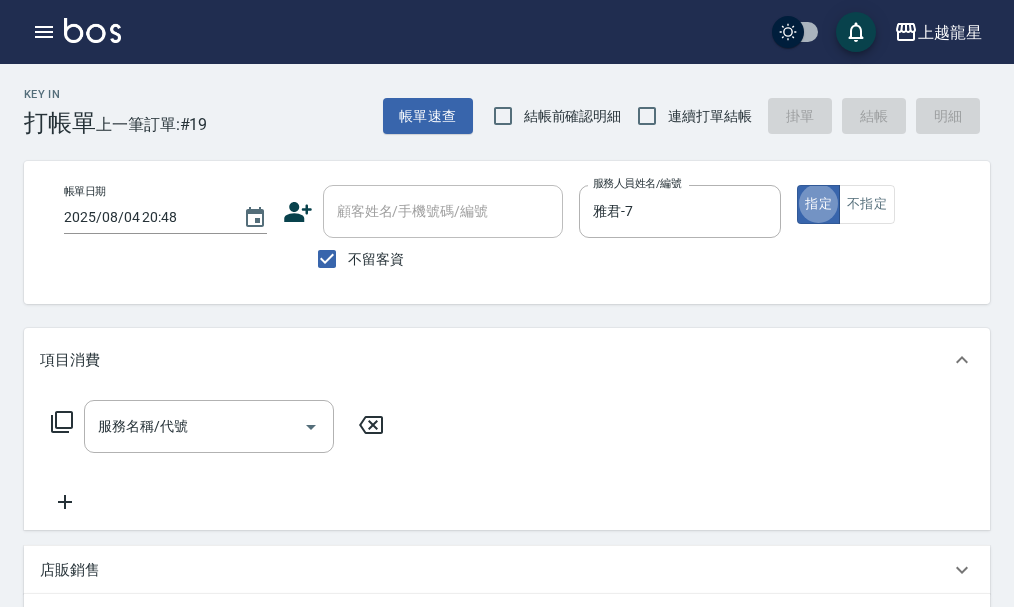 type on "true" 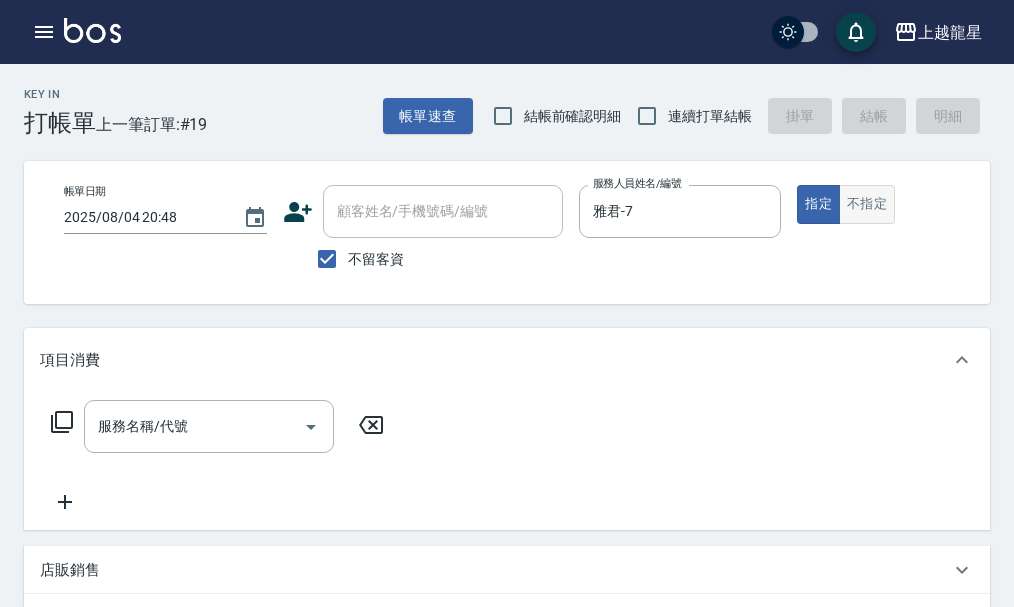 click on "不指定" at bounding box center [867, 204] 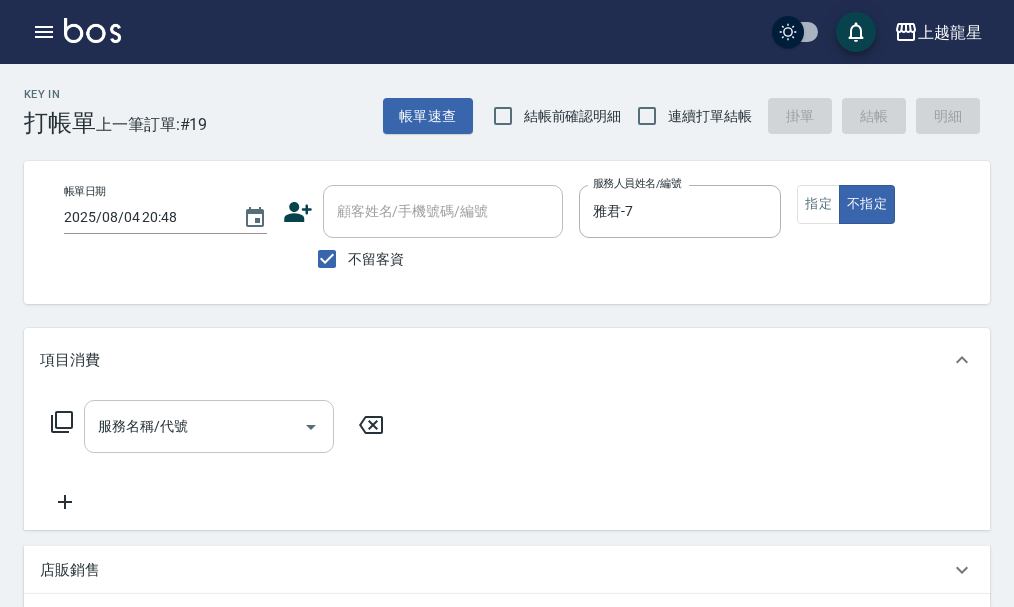 click on "服務名稱/代號" at bounding box center [209, 426] 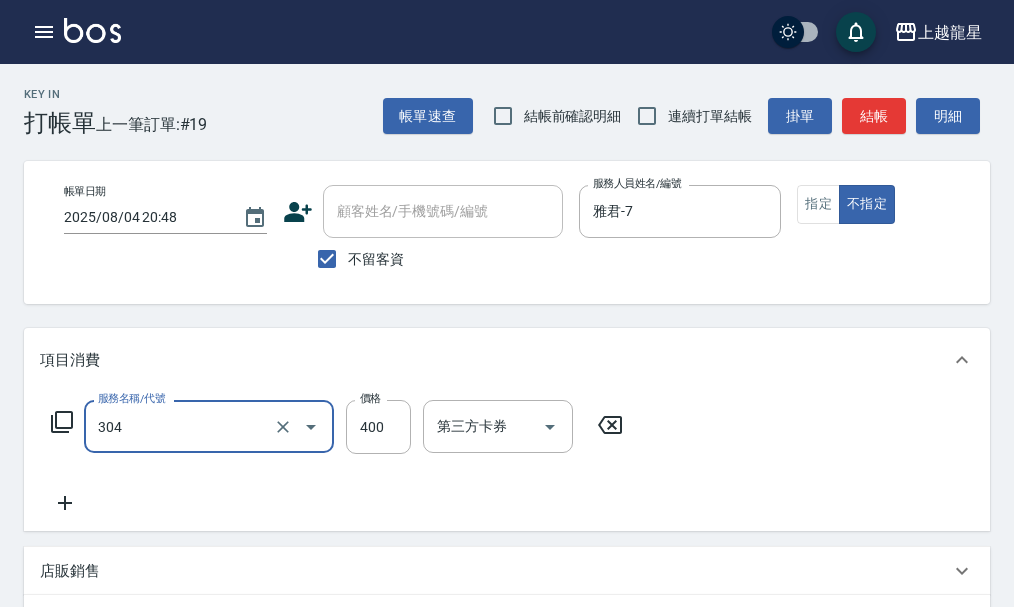type on "剪髮(304)" 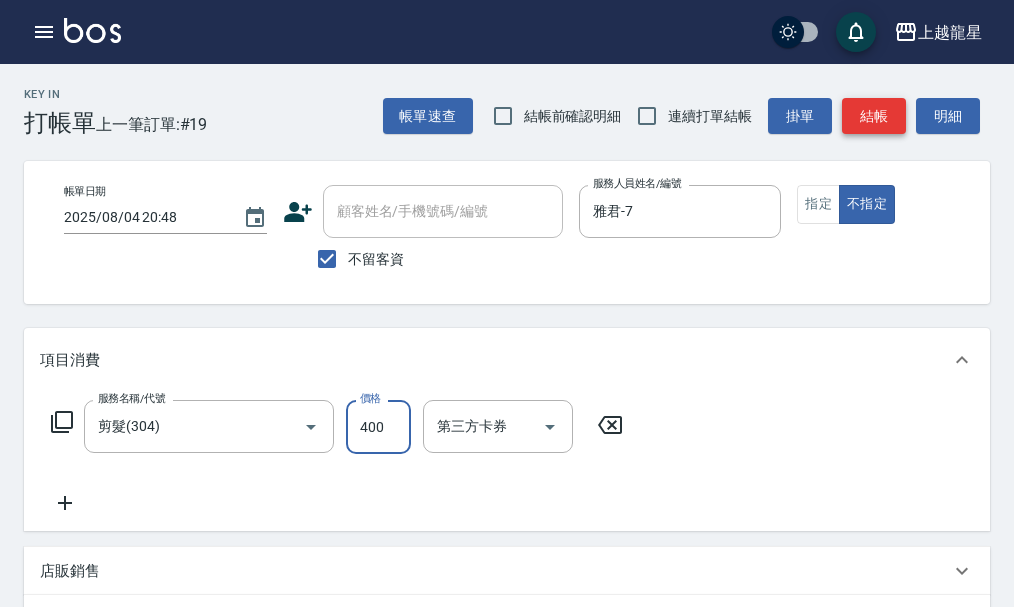 click on "結帳" at bounding box center [874, 116] 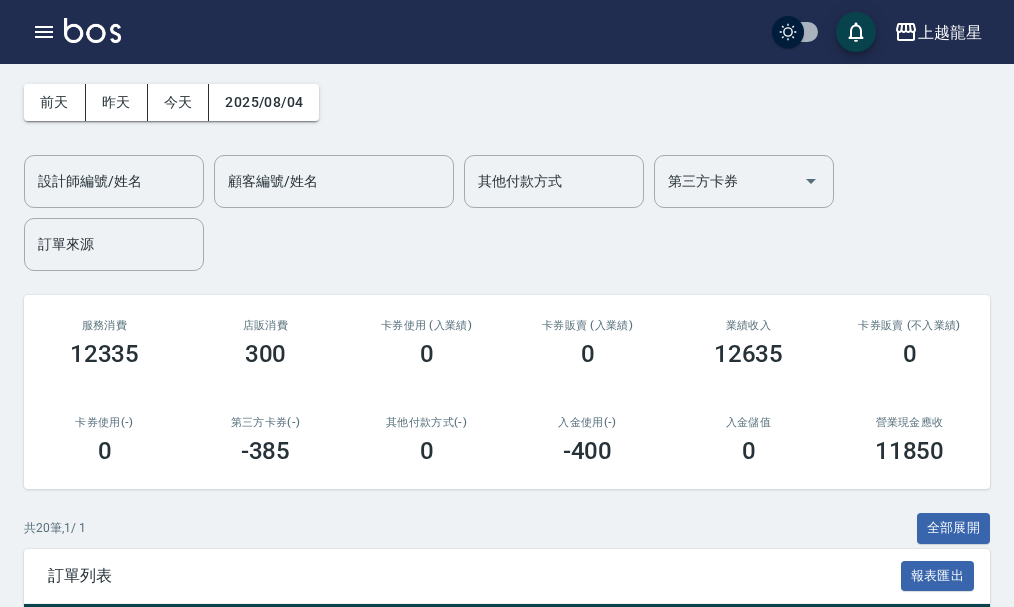 scroll, scrollTop: 600, scrollLeft: 0, axis: vertical 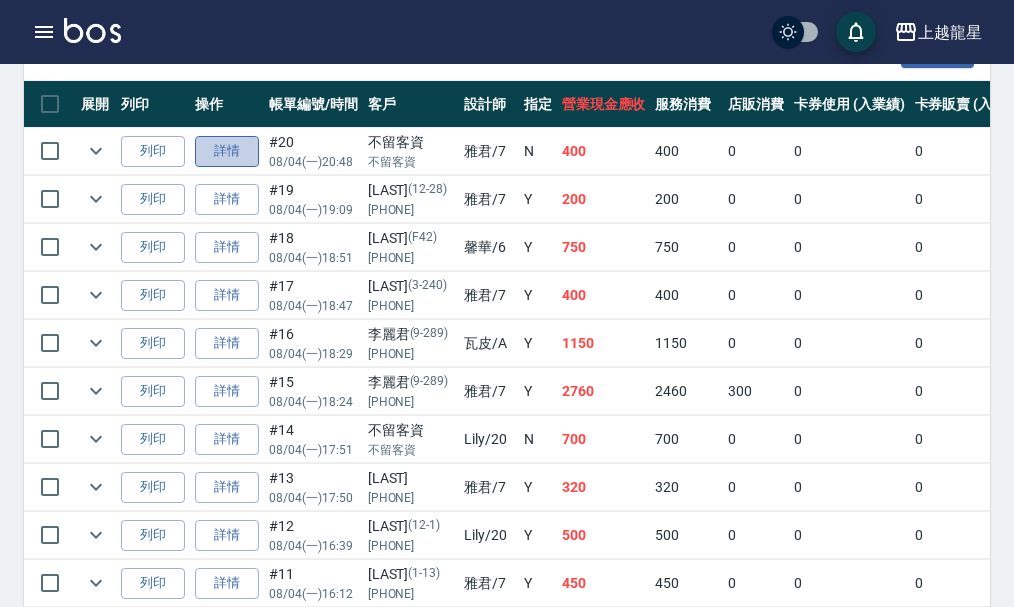 click on "詳情" at bounding box center (227, 151) 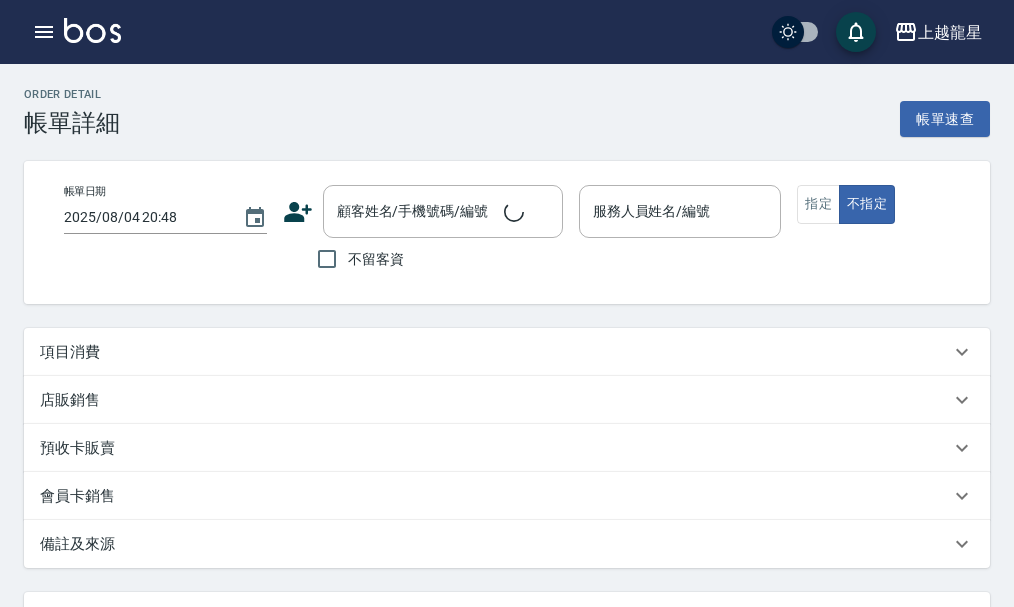 checkbox on "true" 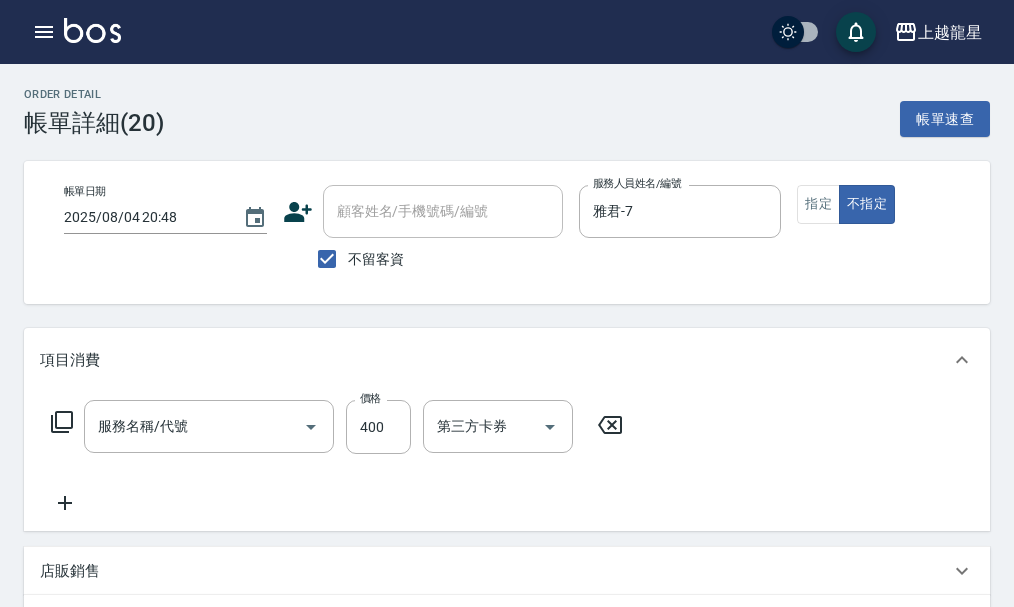type on "剪髮(304)" 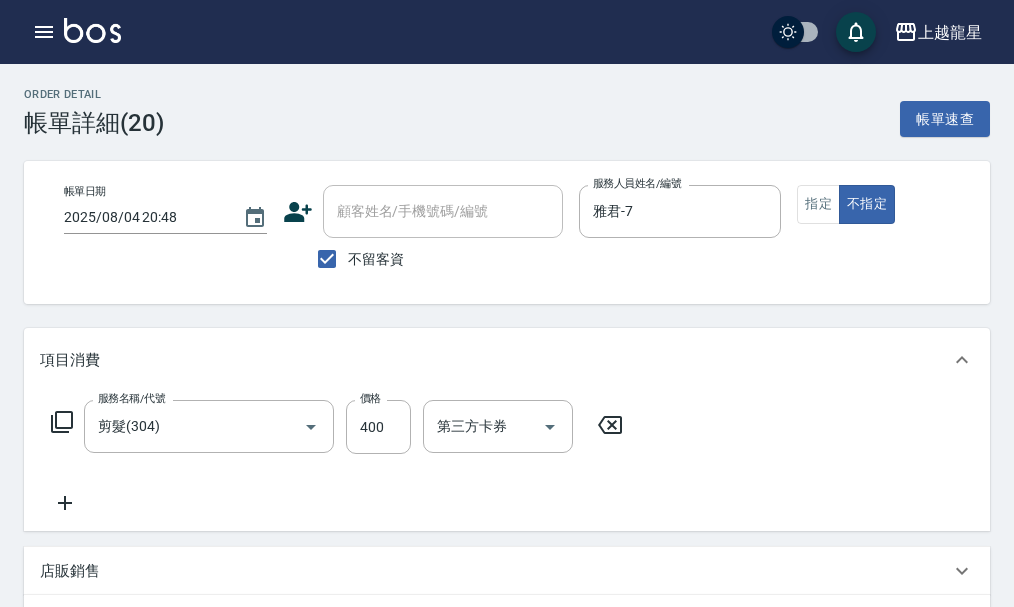 click 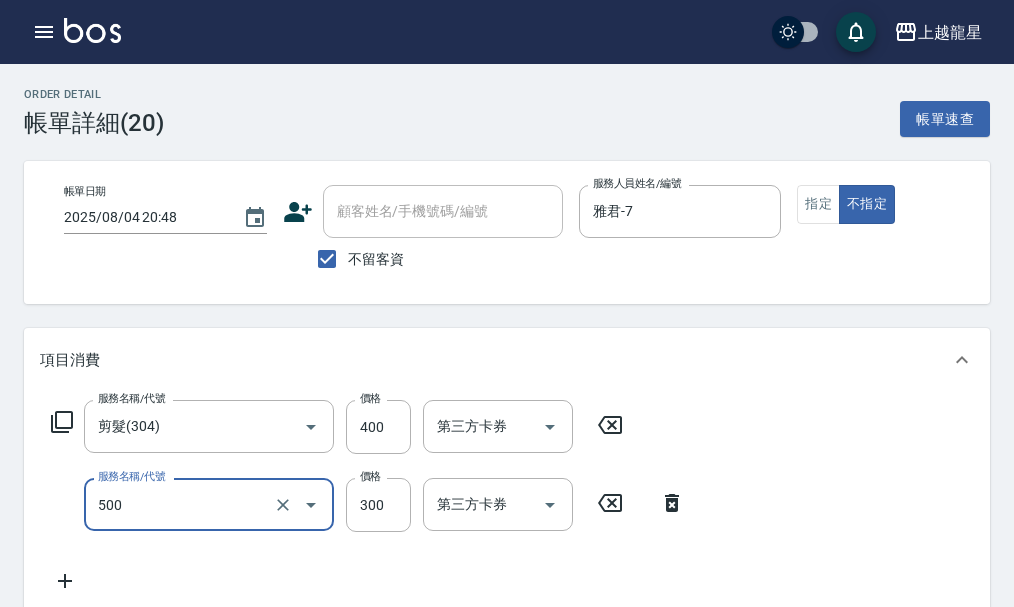 type on "一般洗髮(500)" 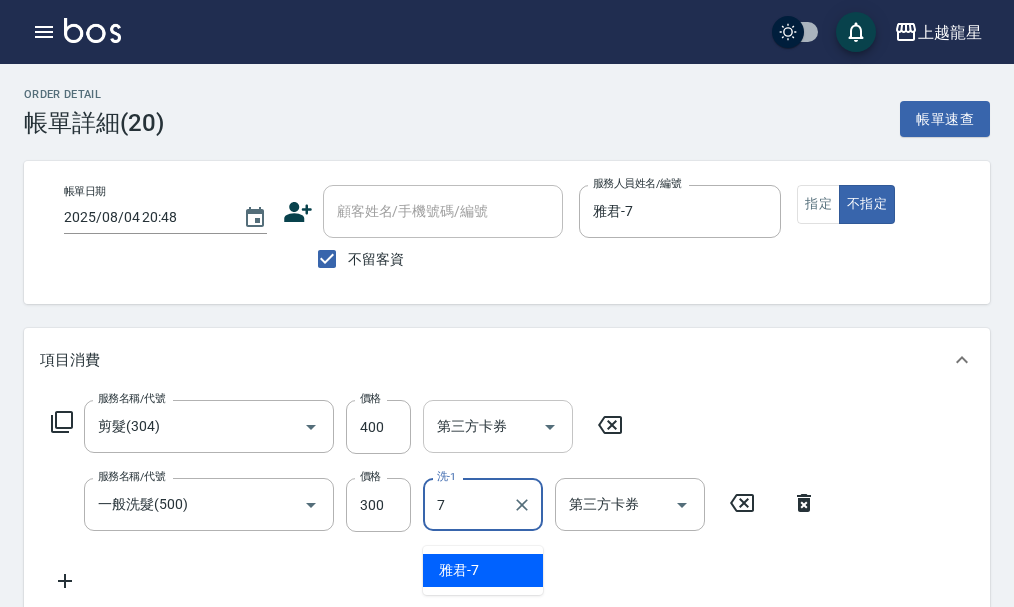 type on "雅君-7" 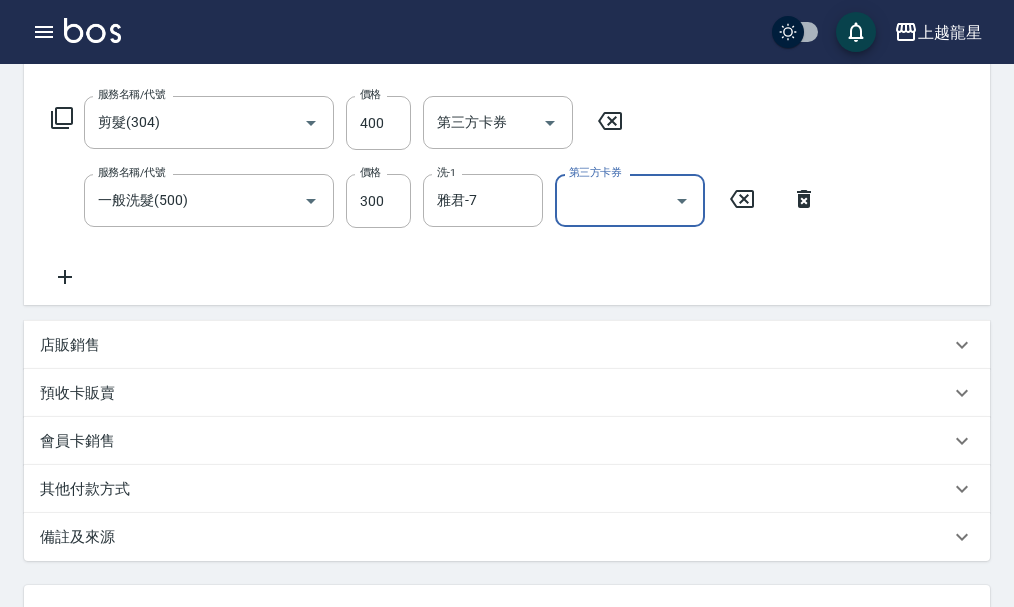 scroll, scrollTop: 489, scrollLeft: 0, axis: vertical 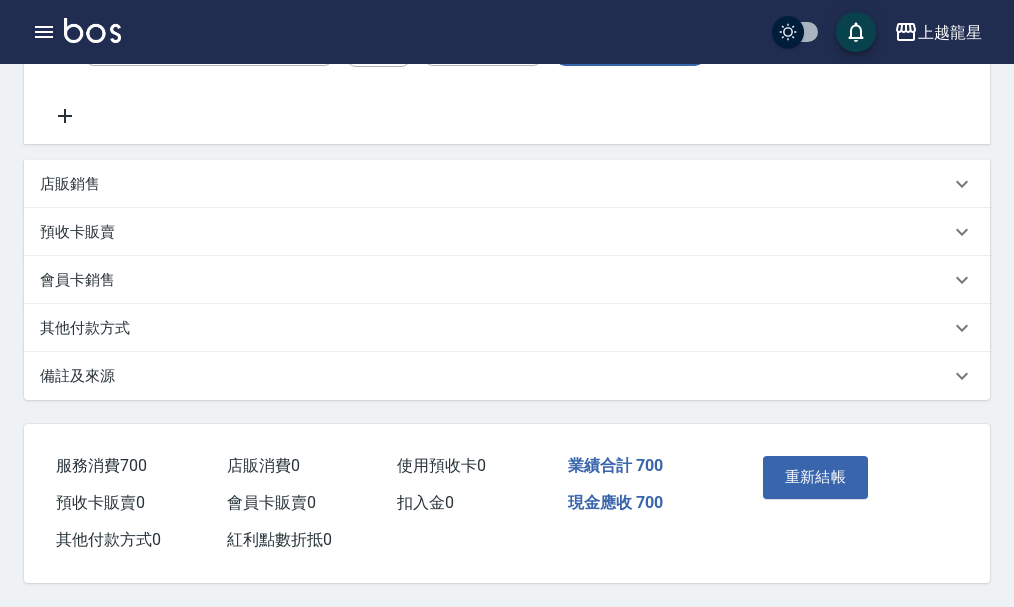 click on "重新結帳" at bounding box center (816, 477) 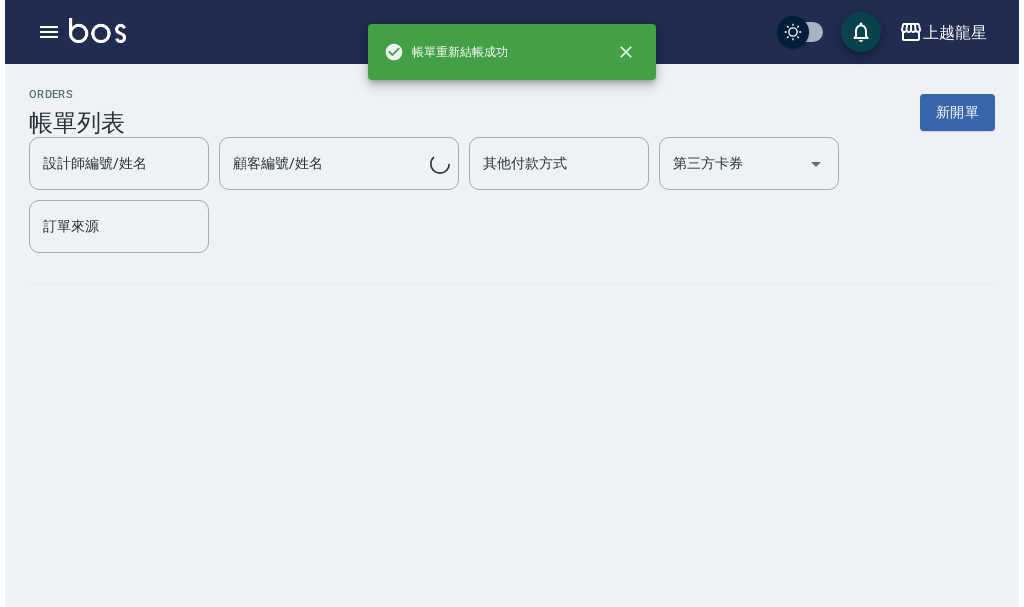 scroll, scrollTop: 0, scrollLeft: 0, axis: both 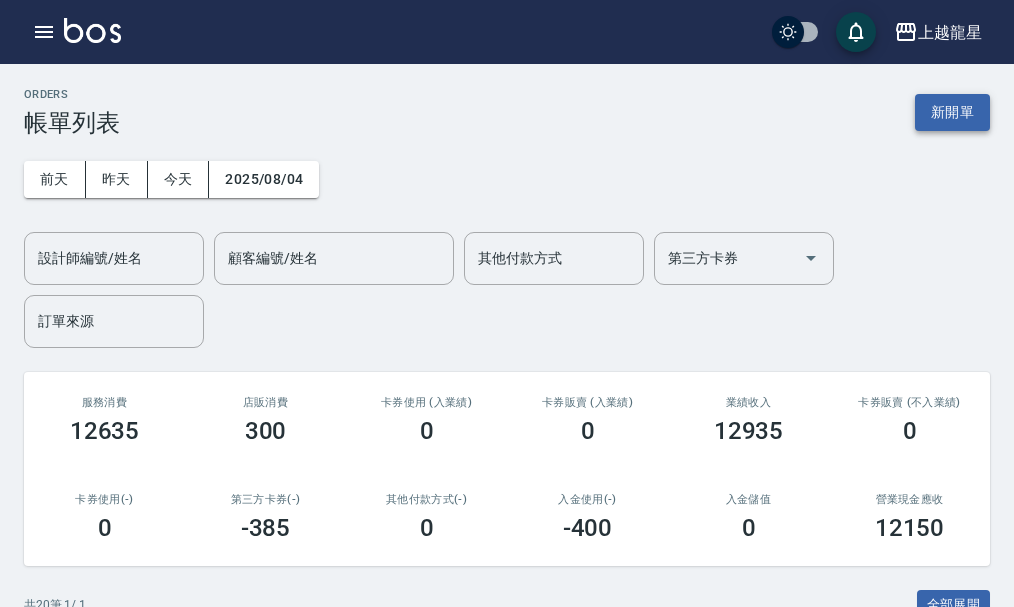 click on "新開單" at bounding box center [952, 112] 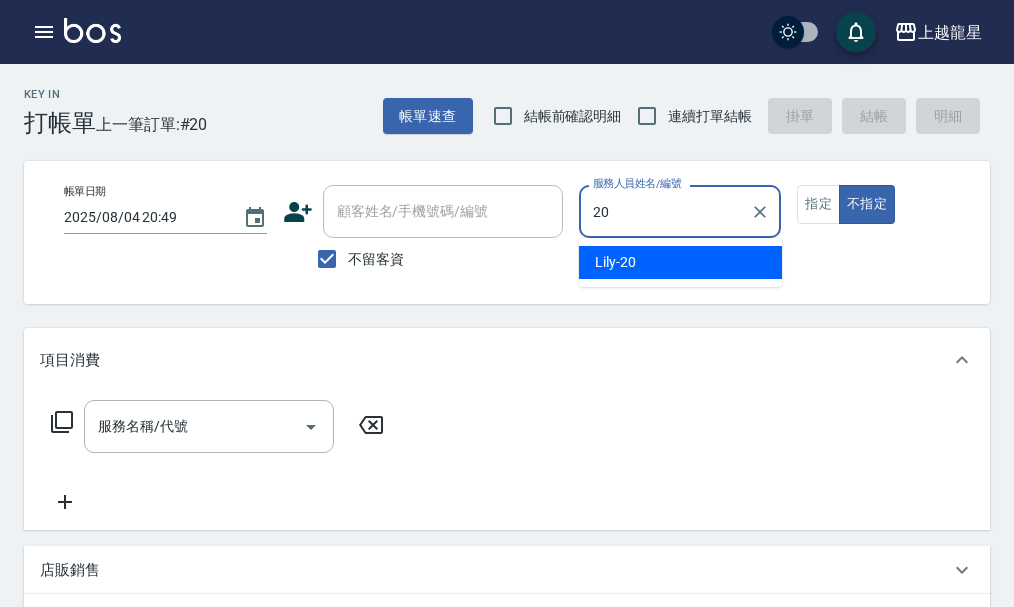 type on "Lily-20" 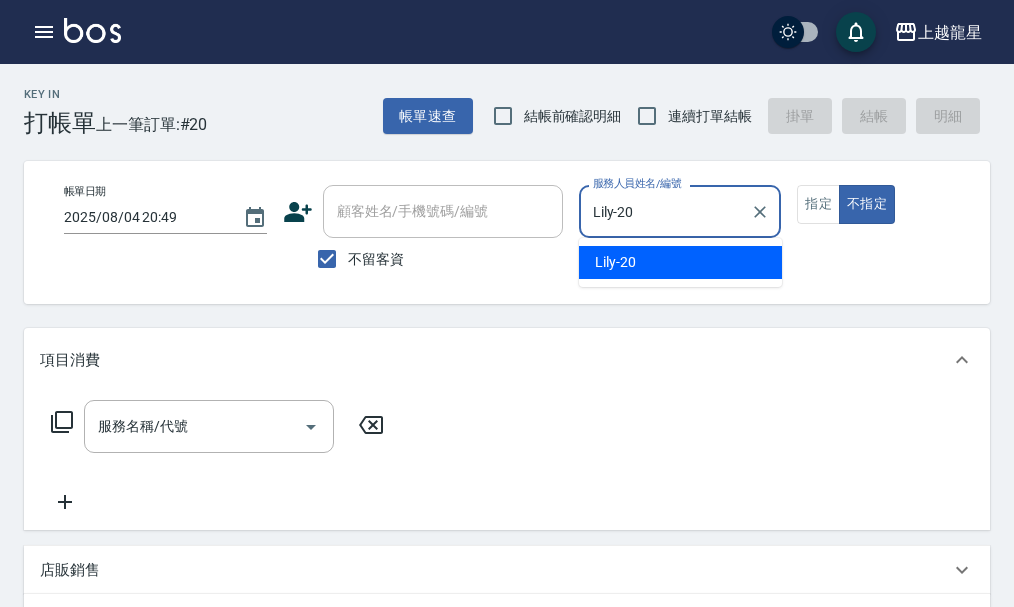 type on "false" 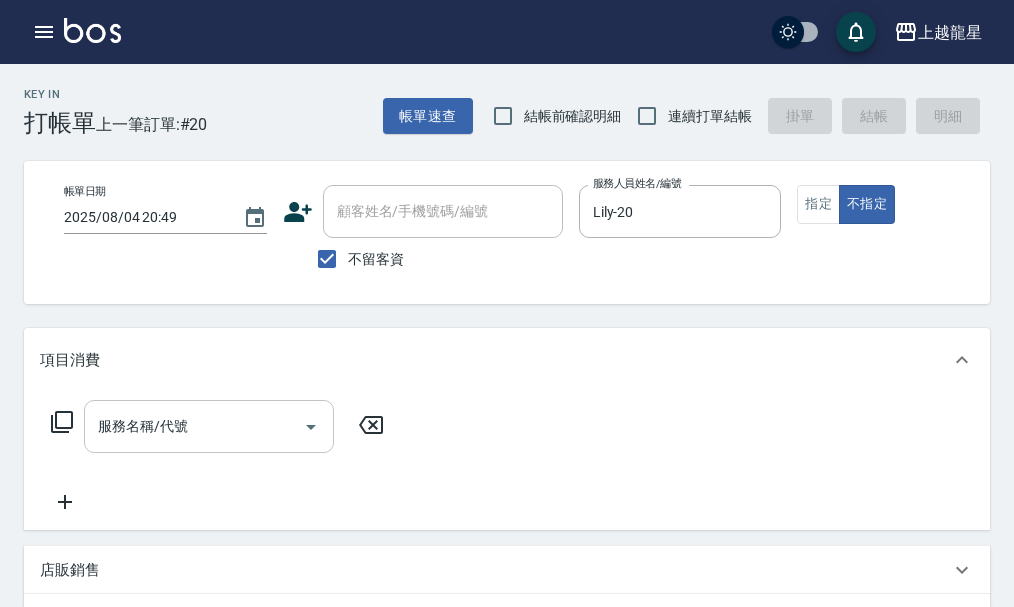 click on "服務名稱/代號" at bounding box center [194, 426] 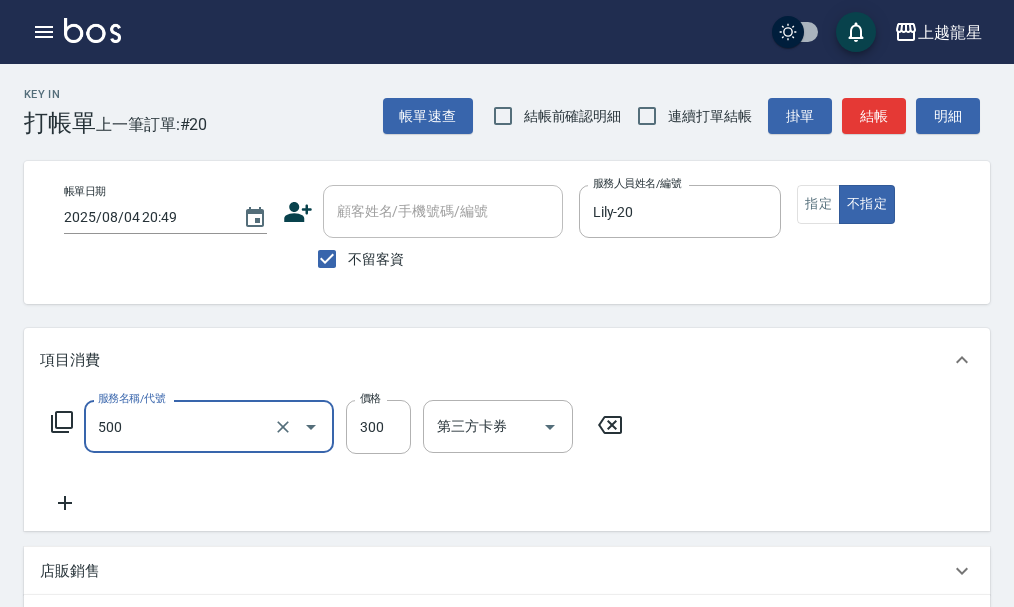 type on "一般洗髮(500)" 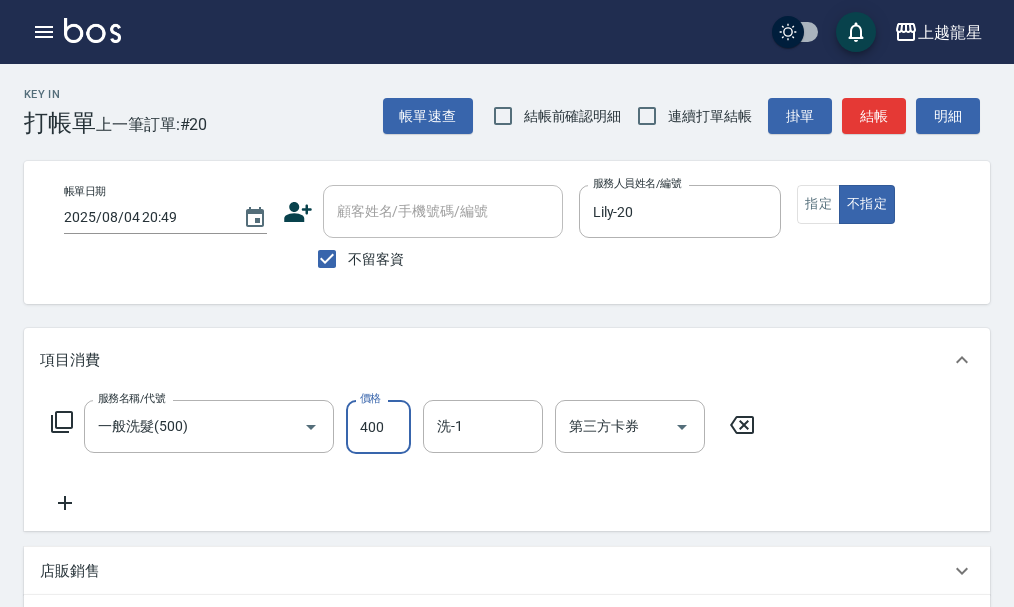 type on "400" 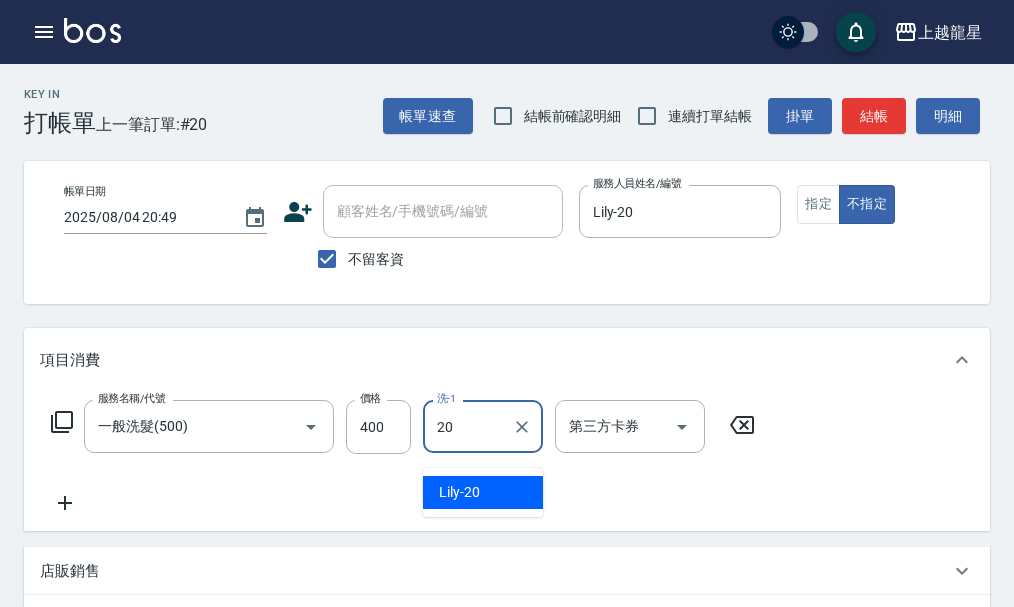 type on "Lily-20" 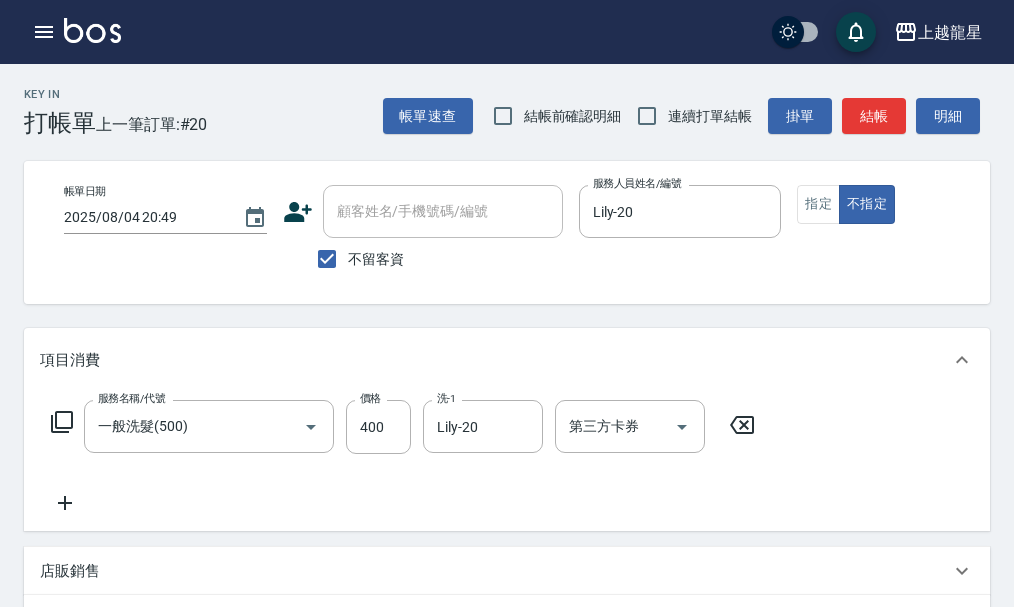 click on "Key In 打帳單 上一筆訂單:#20 帳單速查 結帳前確認明細 連續打單結帳 掛單 結帳 明細" at bounding box center (495, 100) 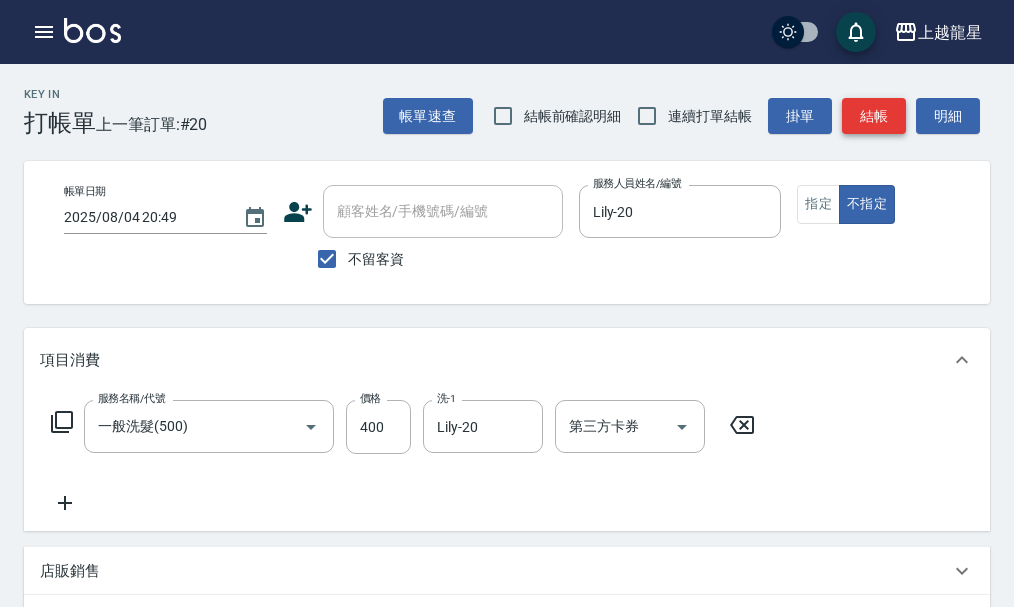 click on "結帳" at bounding box center [874, 116] 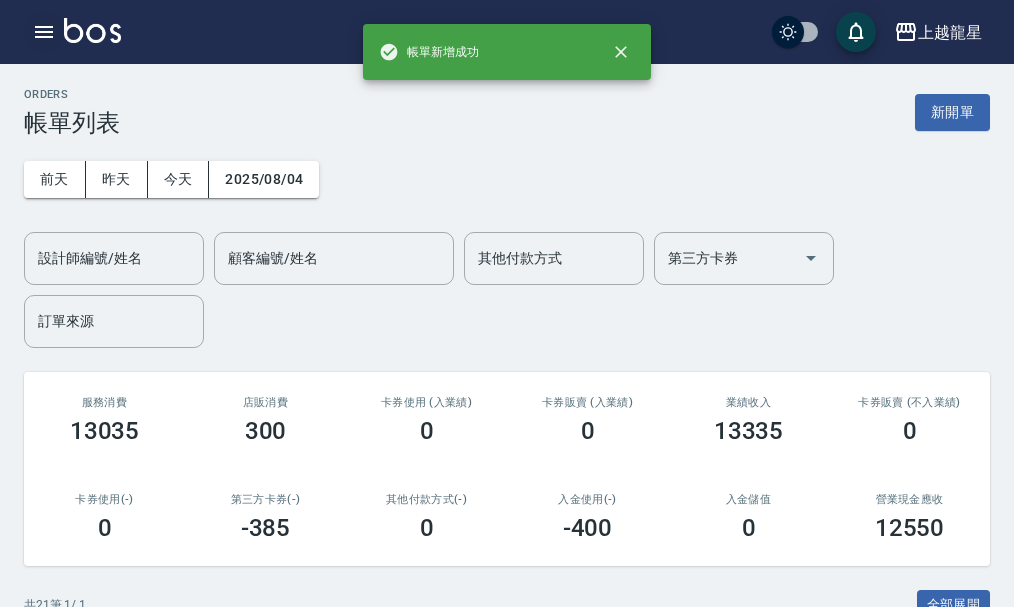 click 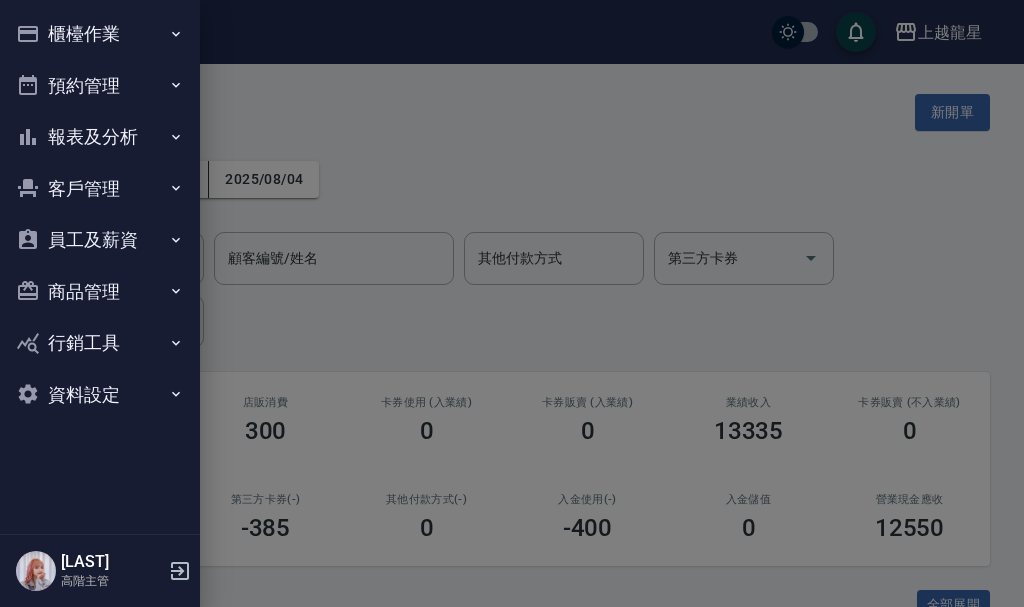 click on "員工及薪資" at bounding box center (100, 240) 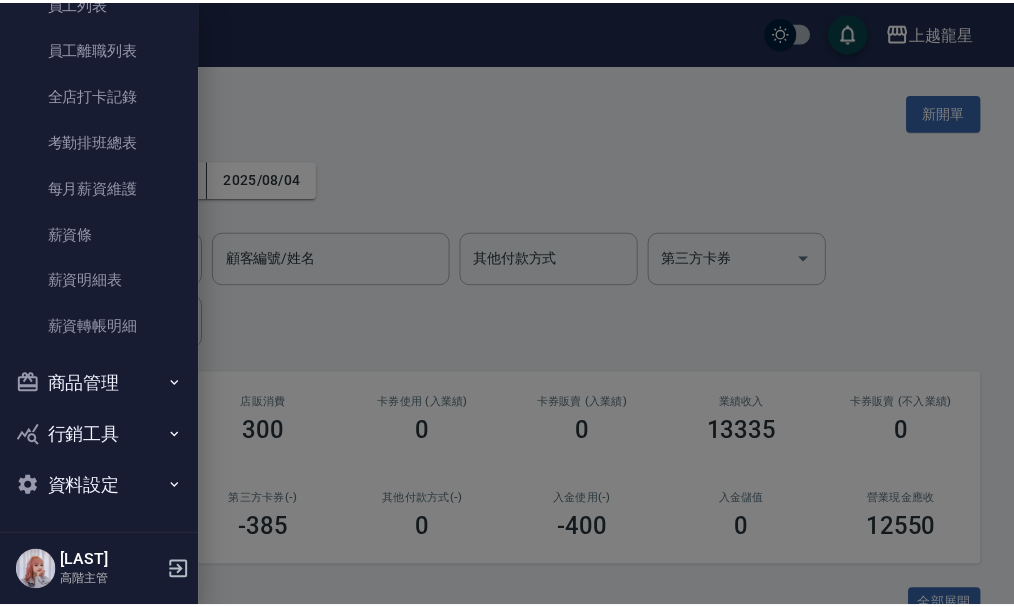 scroll, scrollTop: 296, scrollLeft: 0, axis: vertical 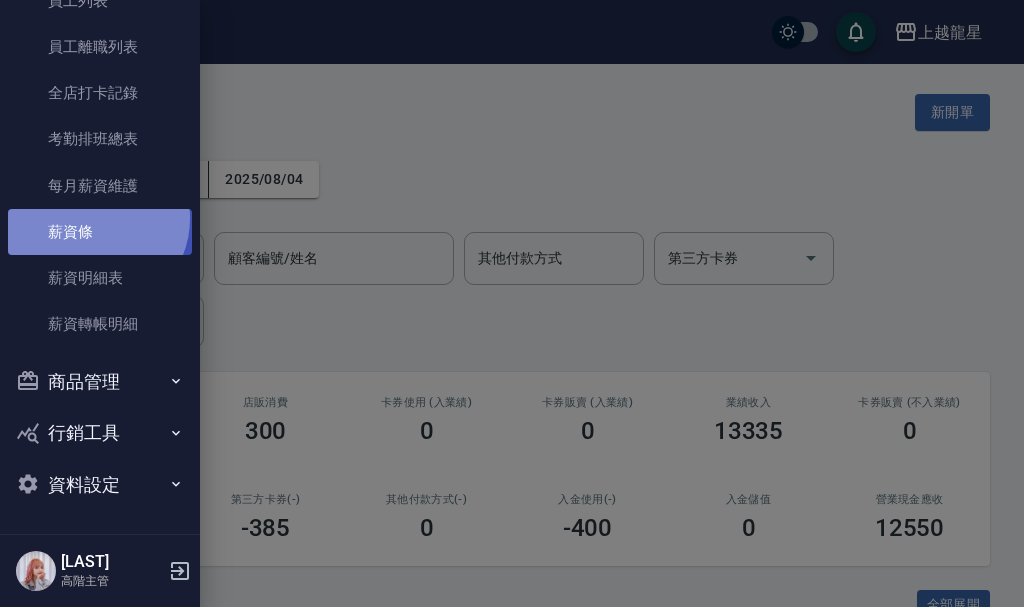click on "薪資條" at bounding box center (100, 232) 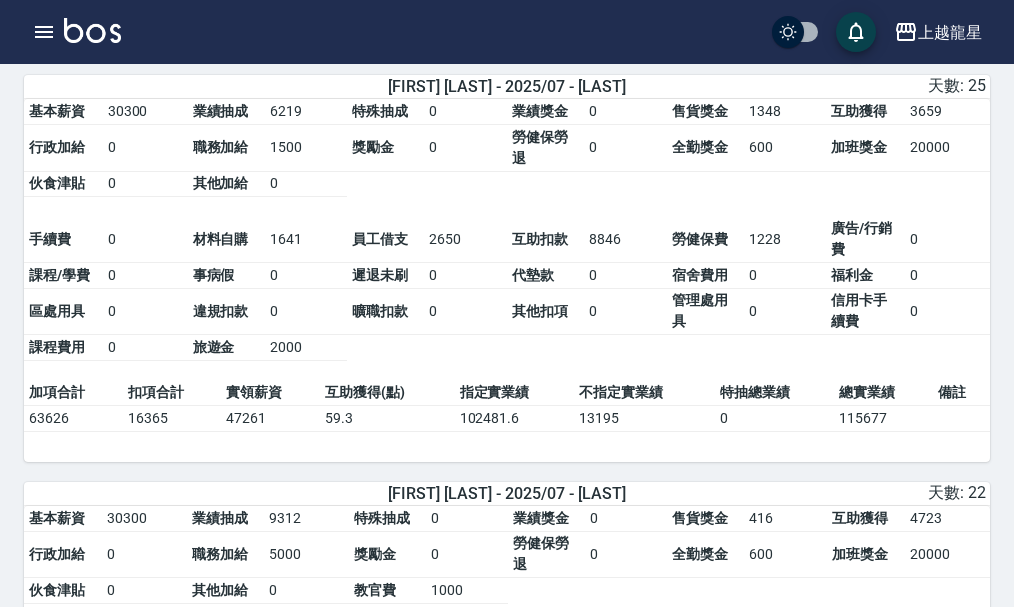 scroll, scrollTop: 500, scrollLeft: 0, axis: vertical 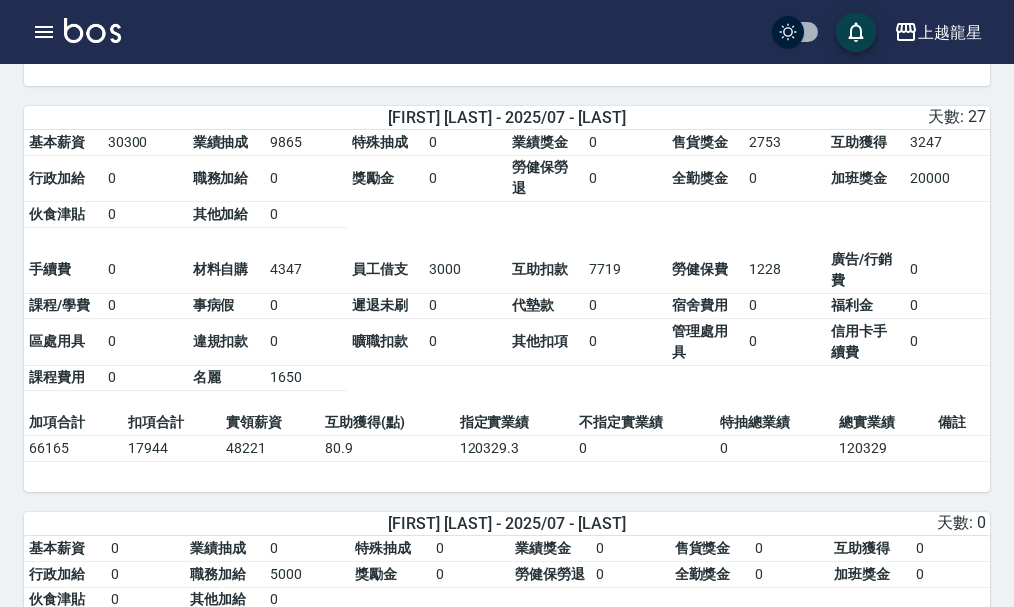 click on "7719" at bounding box center (625, 270) 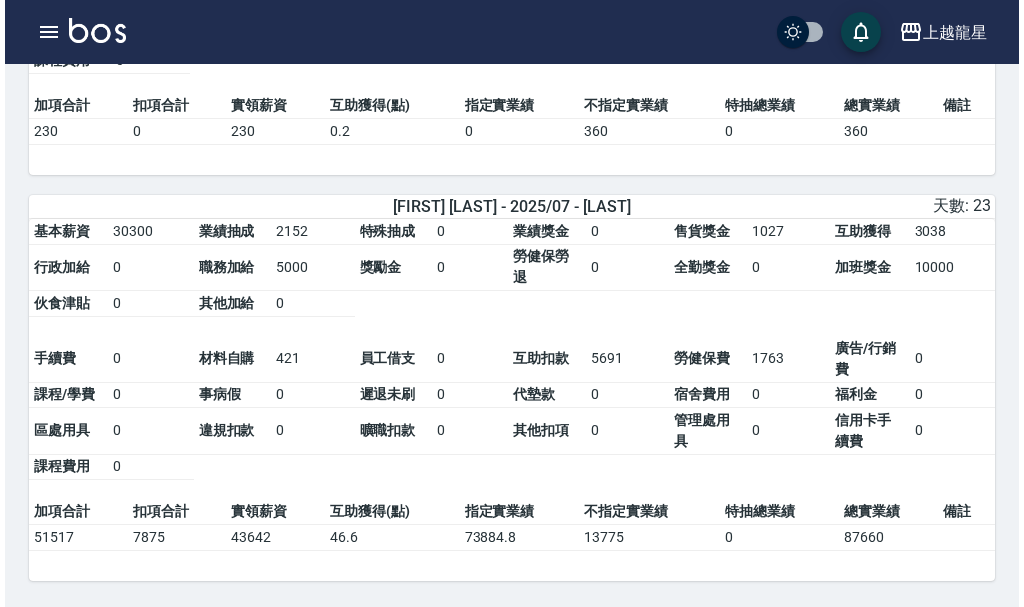 scroll, scrollTop: 4815, scrollLeft: 0, axis: vertical 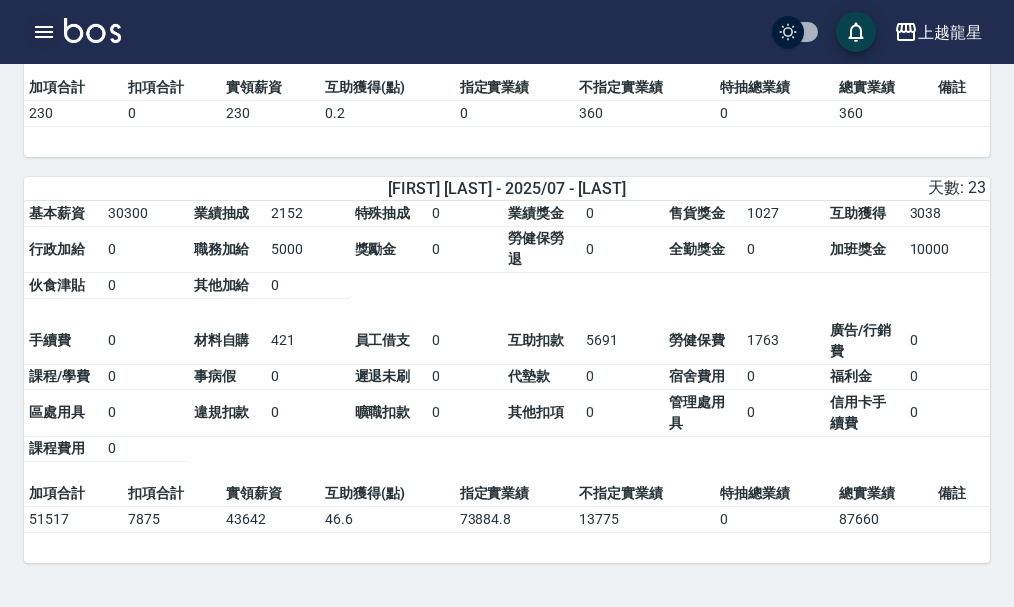 click 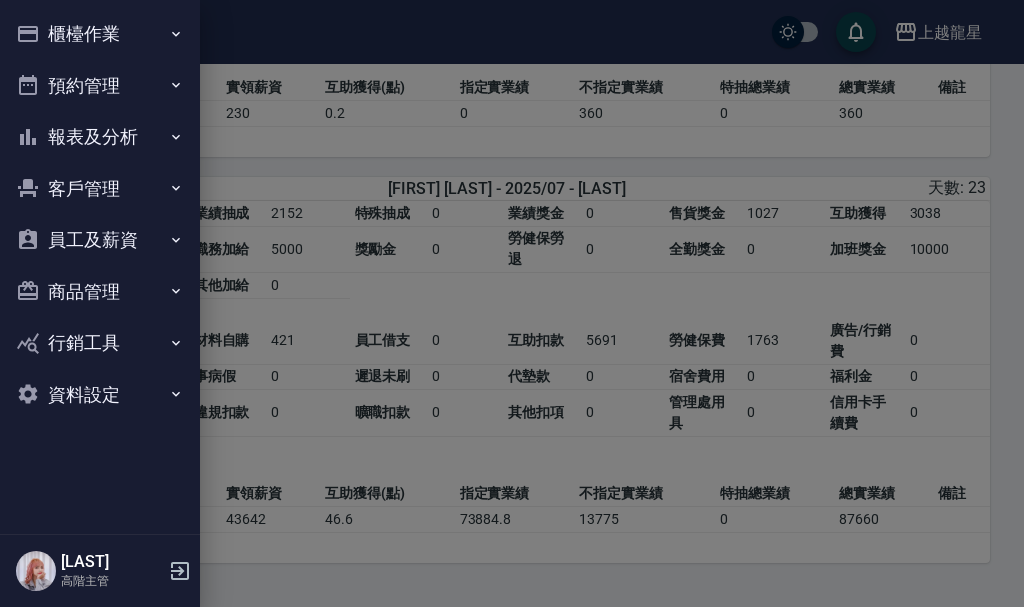 click on "員工及薪資" at bounding box center (100, 240) 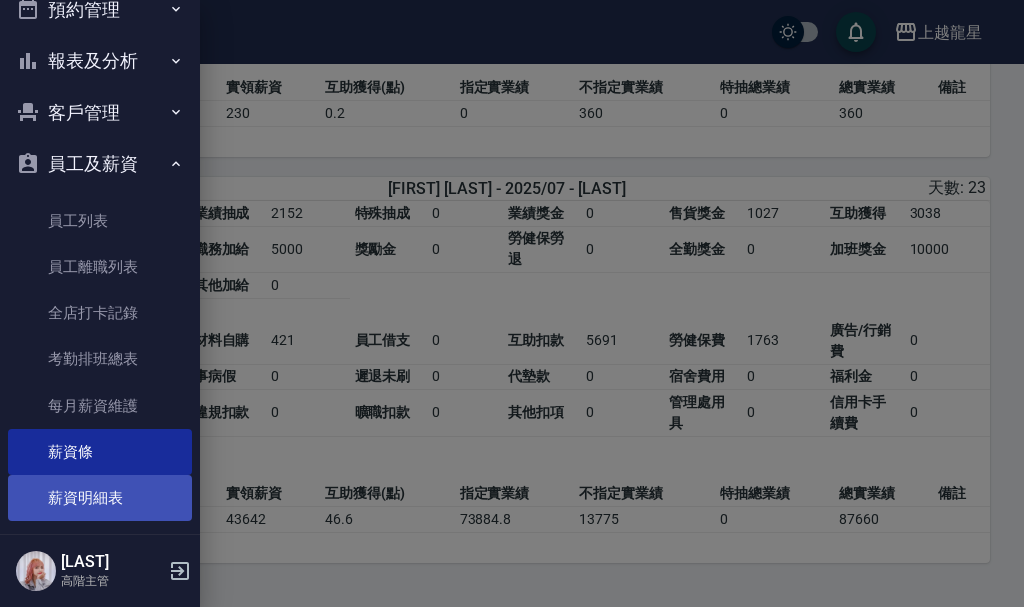scroll, scrollTop: 200, scrollLeft: 0, axis: vertical 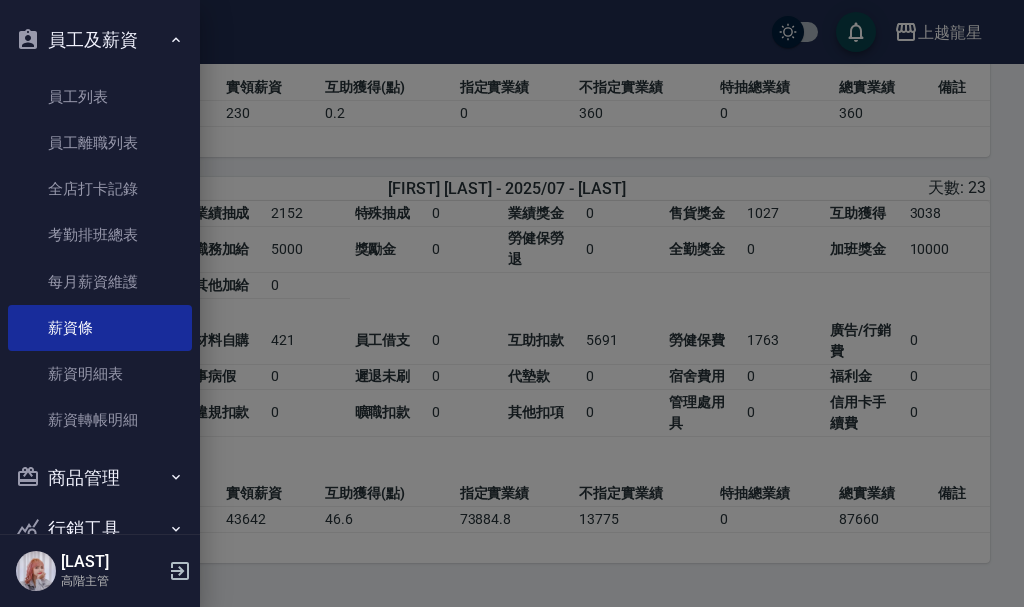 click at bounding box center (512, 303) 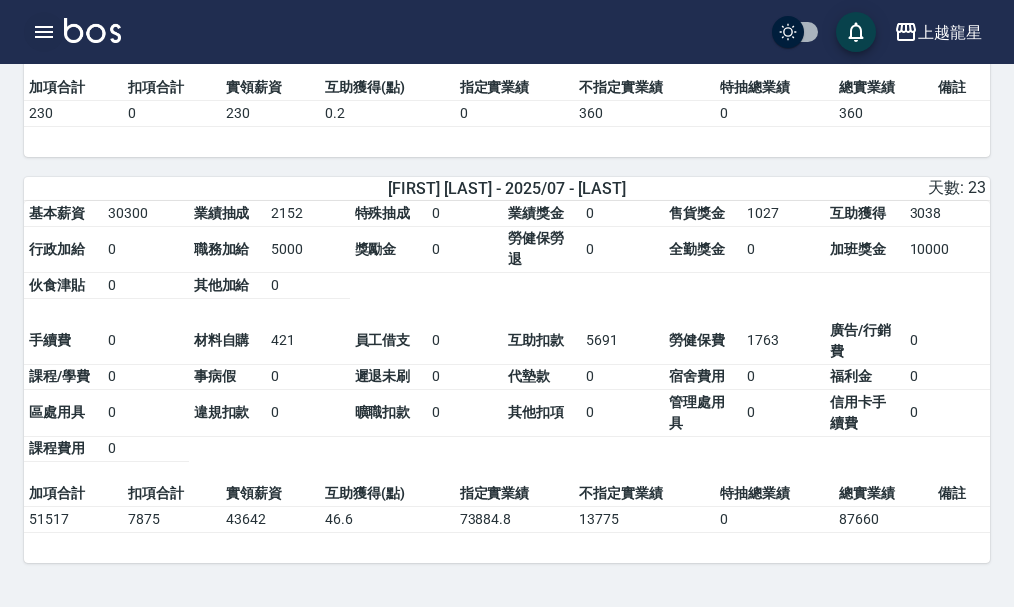 click 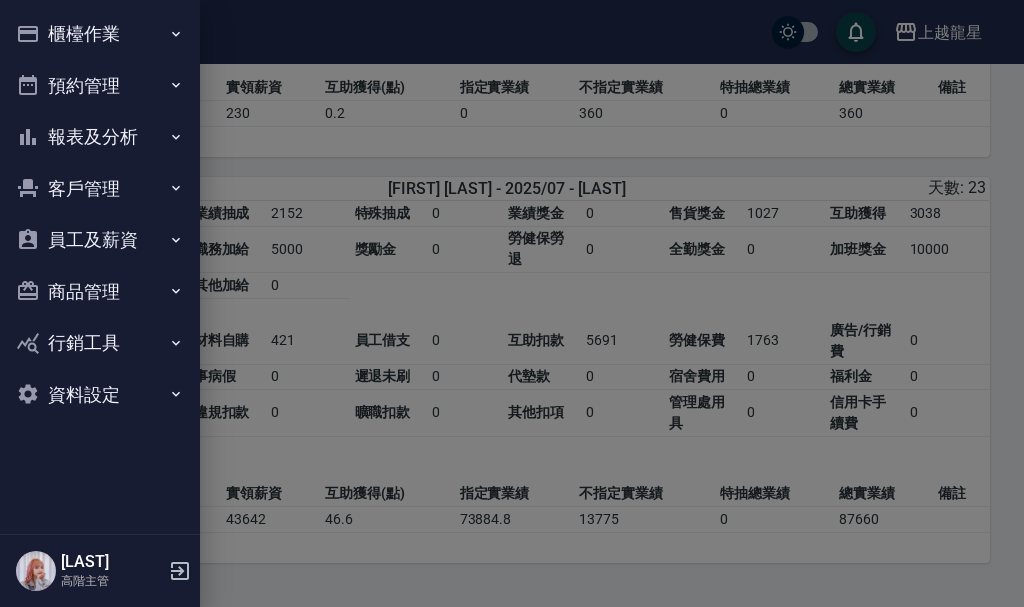 click 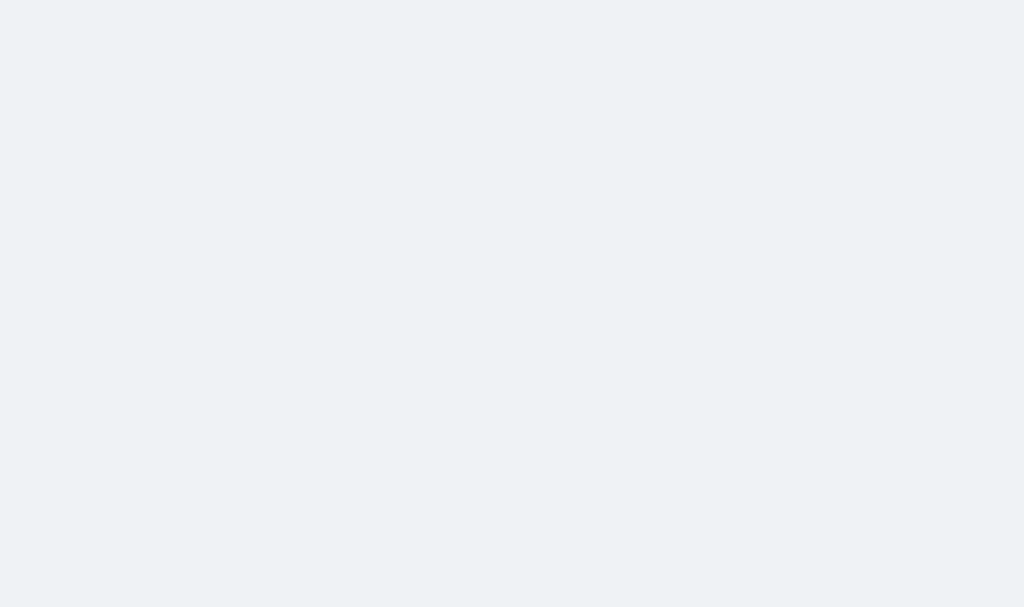 scroll, scrollTop: 0, scrollLeft: 0, axis: both 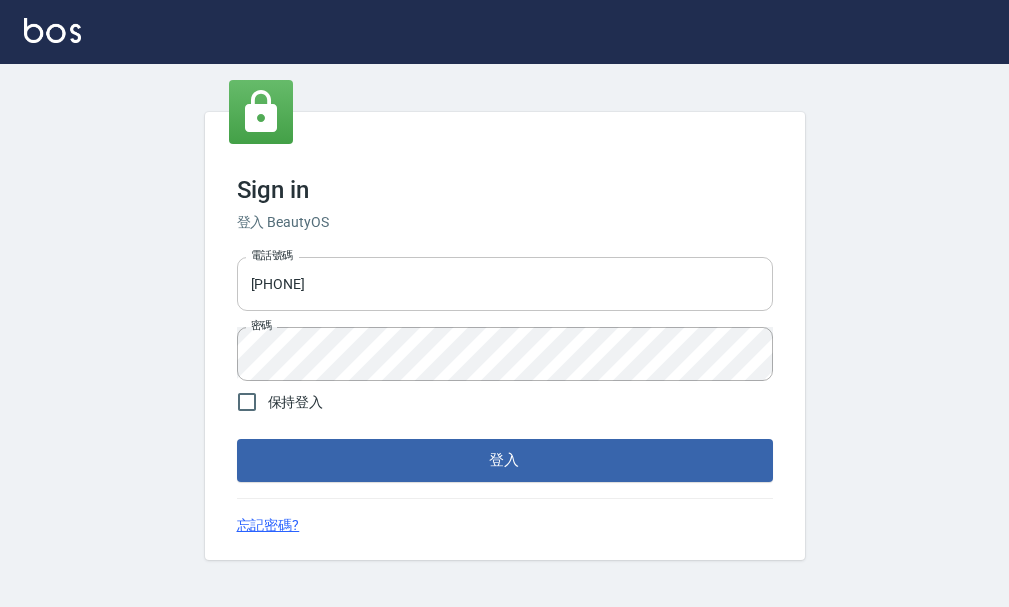 click on "[PHONE]" at bounding box center (505, 284) 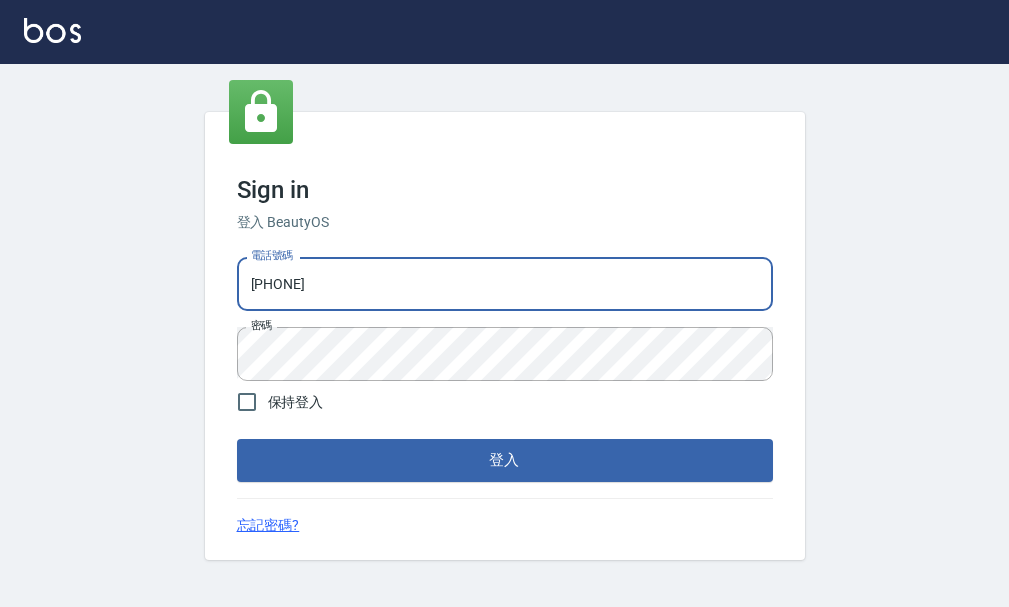 type on "25033354" 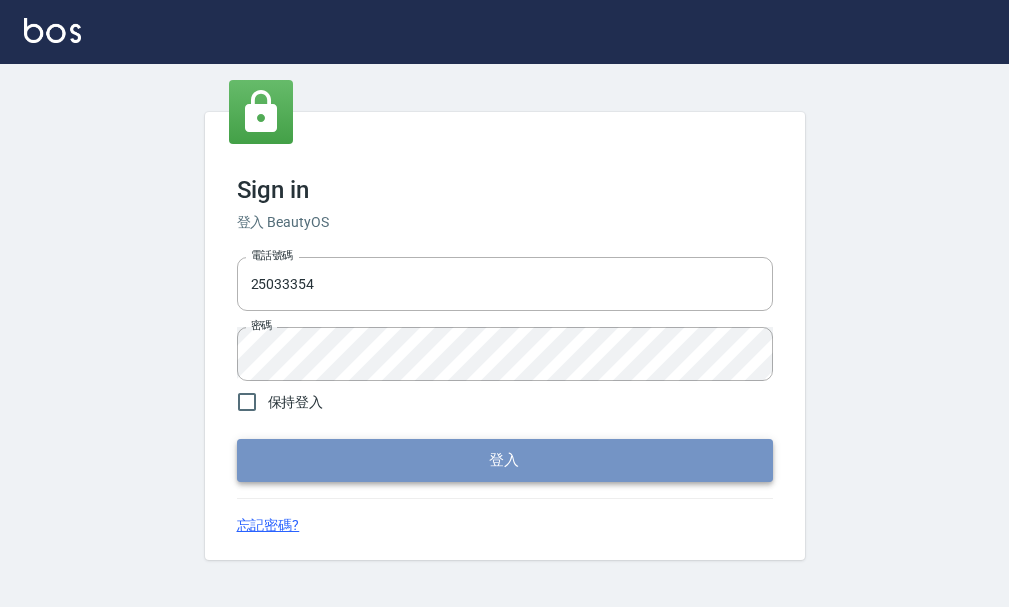 click on "登入" at bounding box center (505, 460) 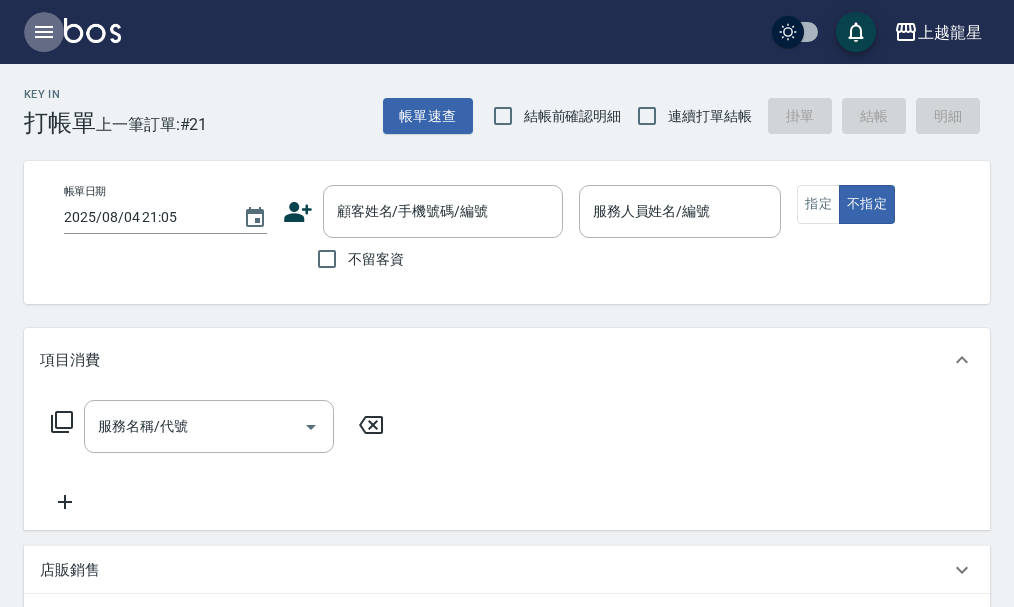 click 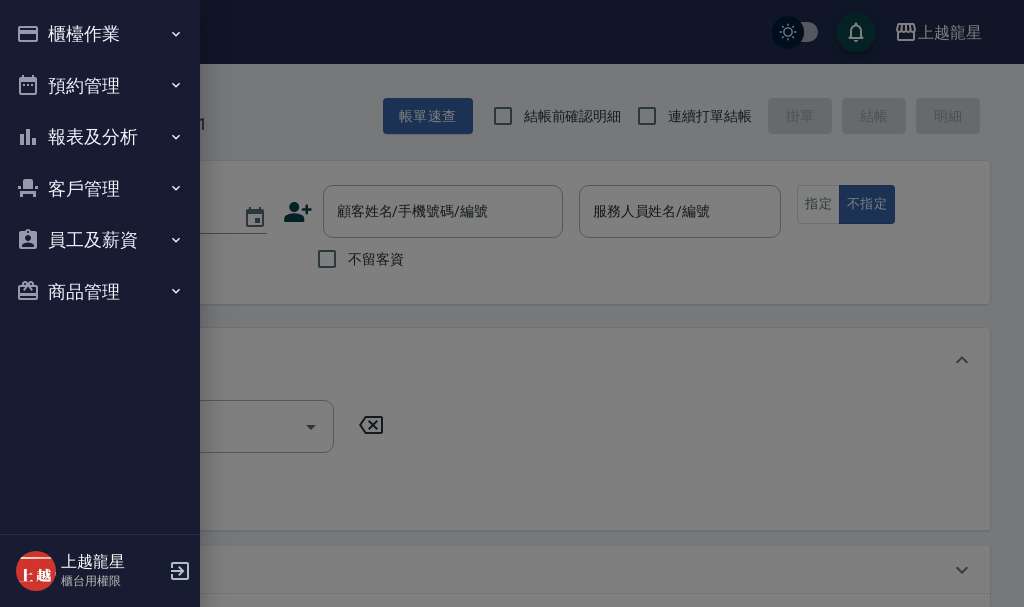 click on "櫃檯作業" at bounding box center [100, 34] 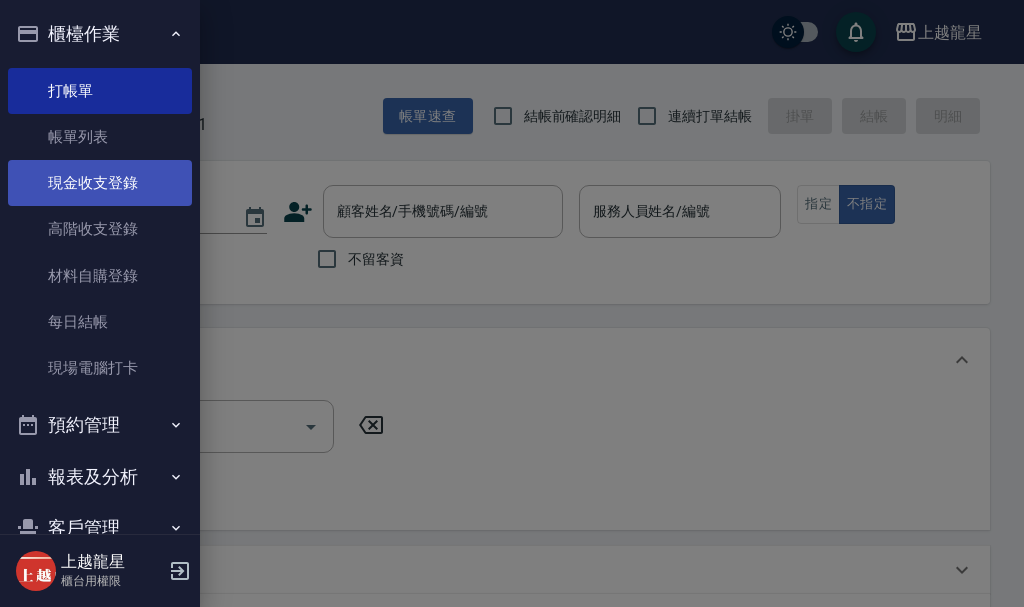 click on "現金收支登錄" at bounding box center [100, 183] 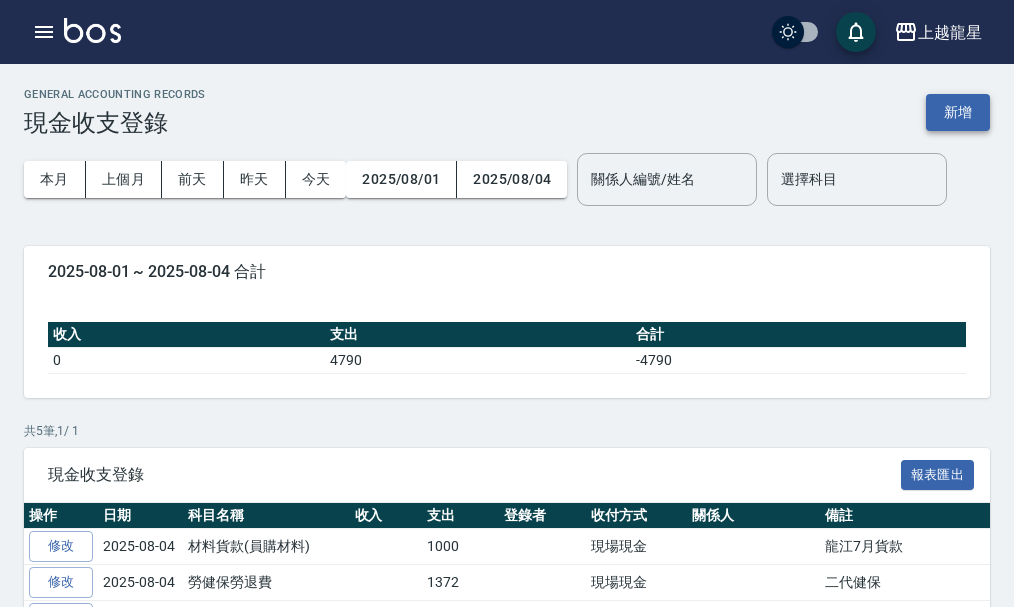 click on "新增" at bounding box center (958, 112) 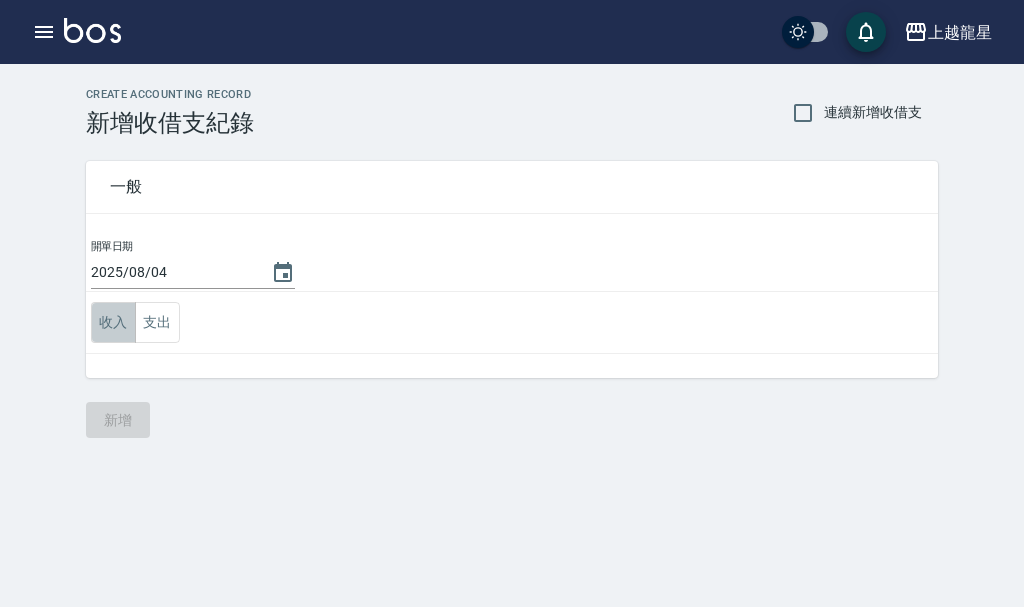 click on "收入" at bounding box center [113, 322] 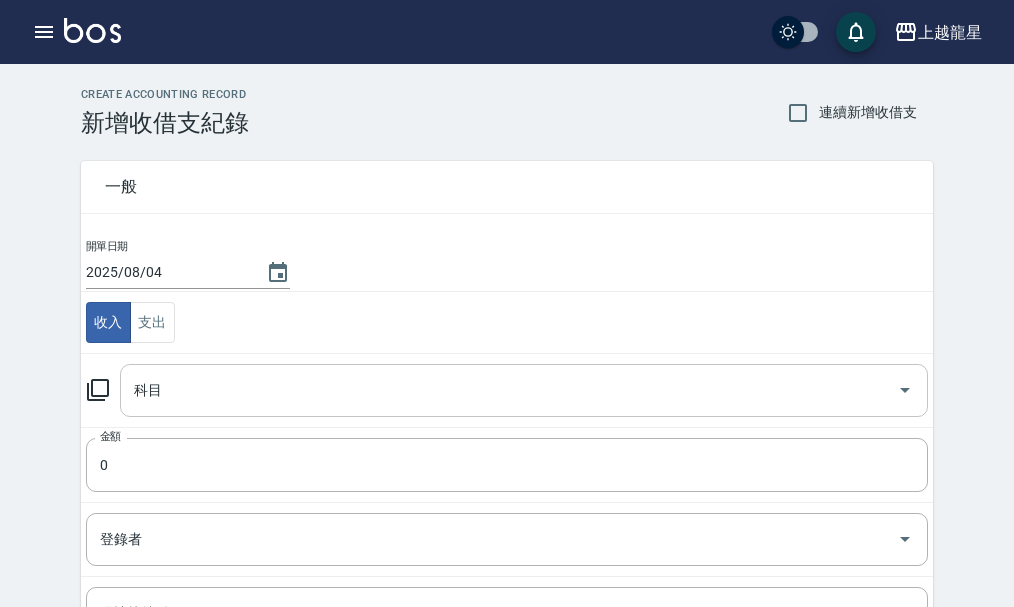 click on "科目" at bounding box center (509, 390) 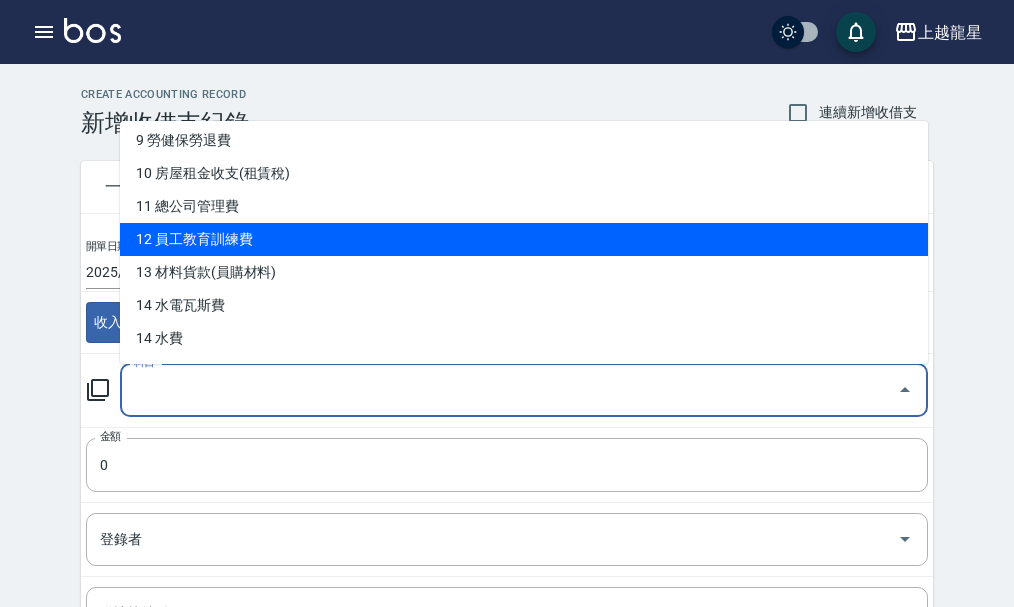 scroll, scrollTop: 300, scrollLeft: 0, axis: vertical 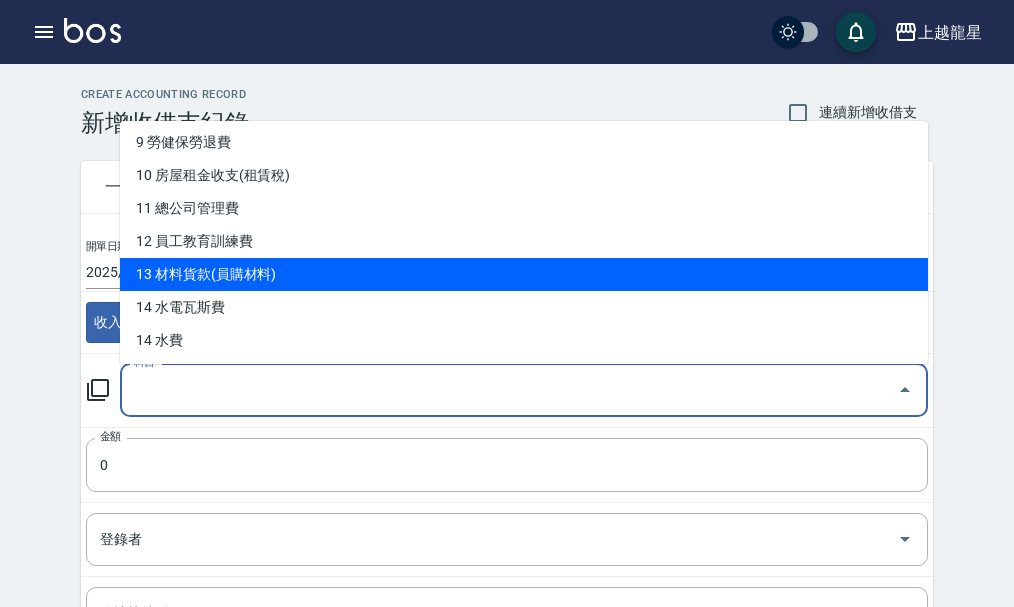 click on "13 材料貨款(員購材料)" at bounding box center (524, 274) 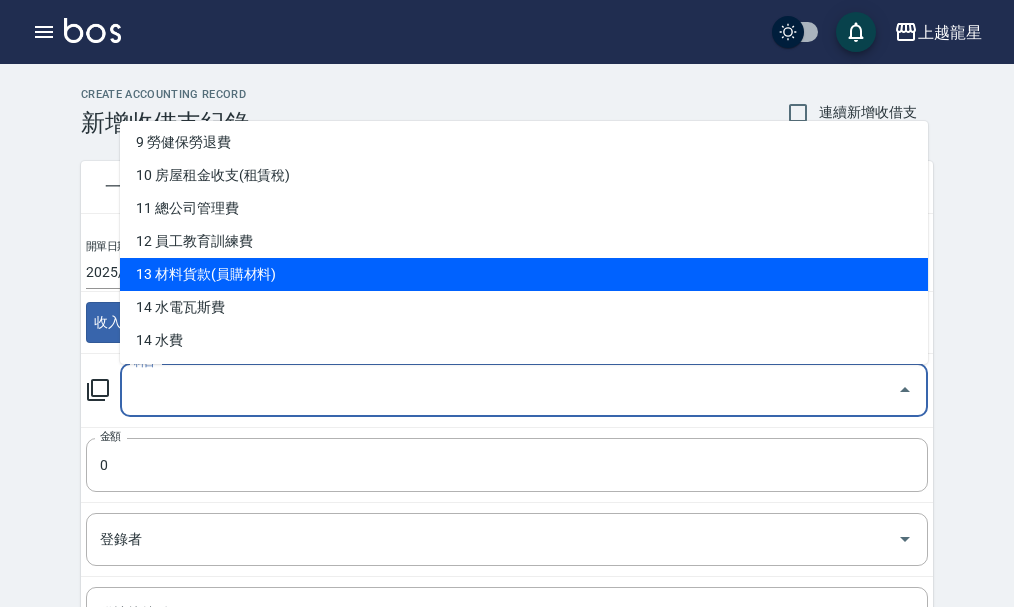 type on "13 材料貨款(員購材料)" 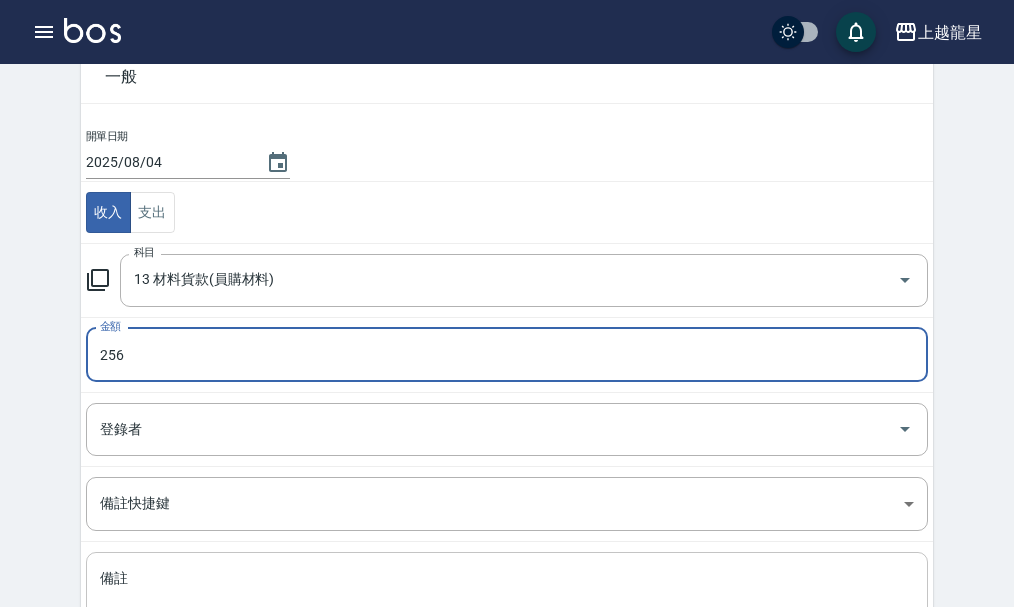 scroll, scrollTop: 276, scrollLeft: 0, axis: vertical 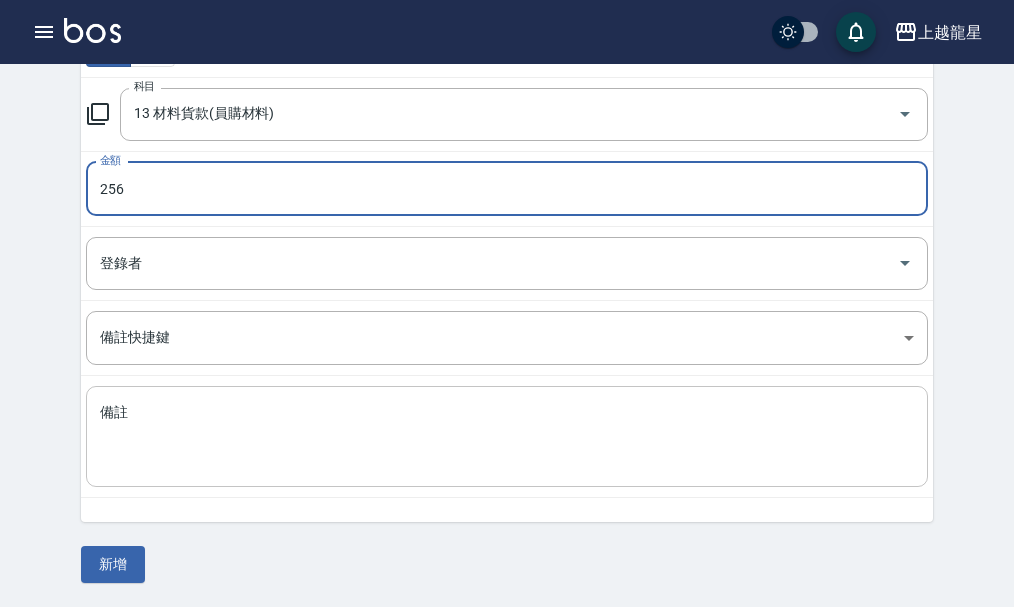 type on "256" 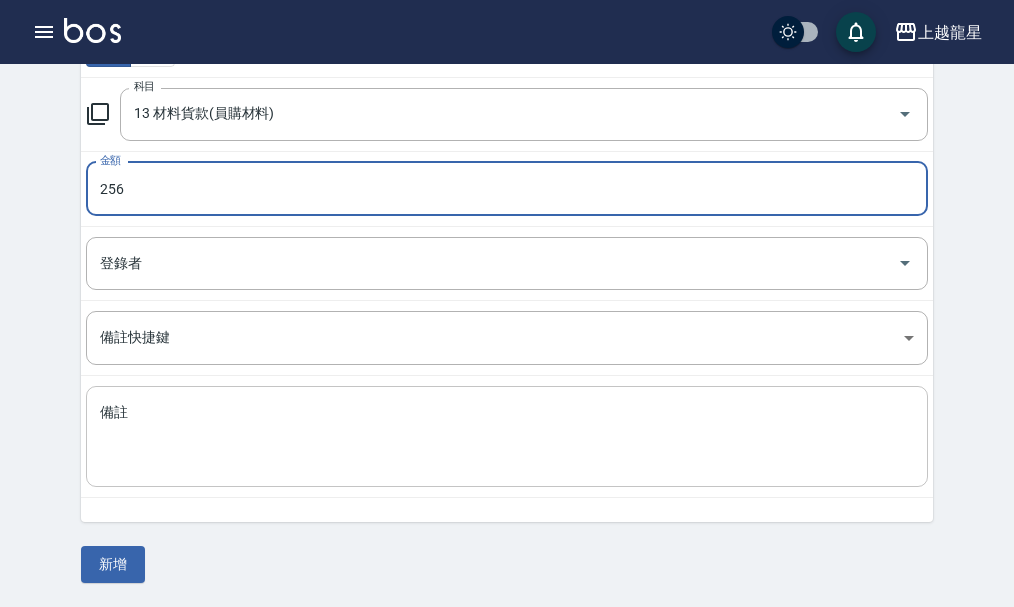 click on "備註" at bounding box center (507, 437) 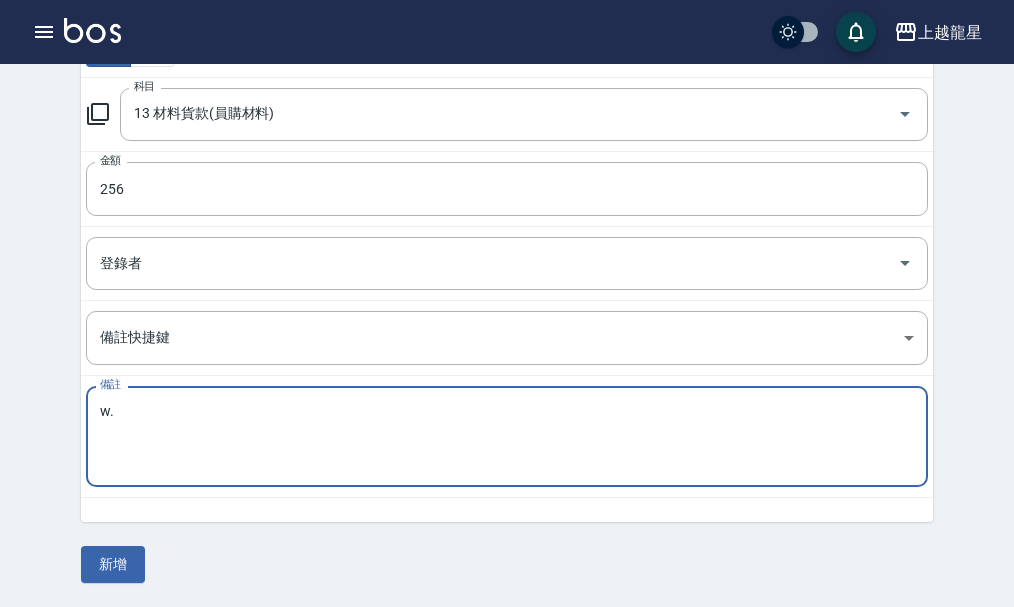 type on "w" 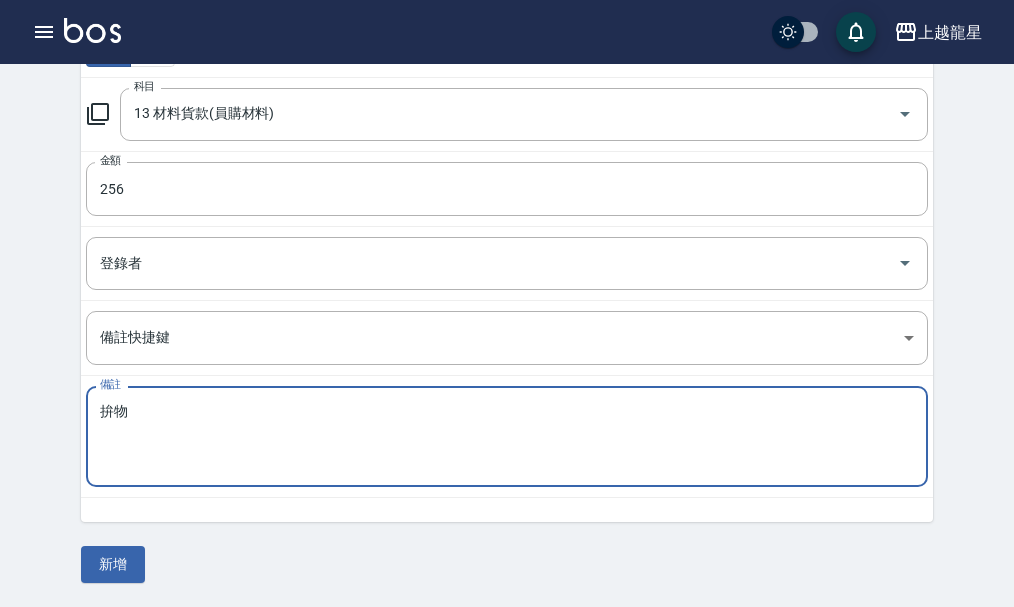 type on "拚" 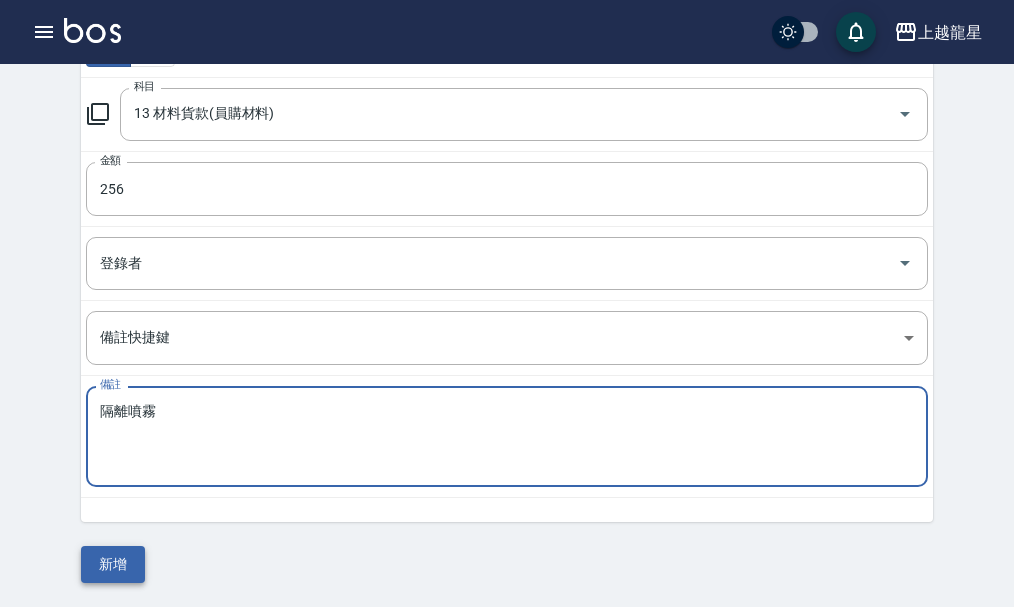 type on "隔離噴霧" 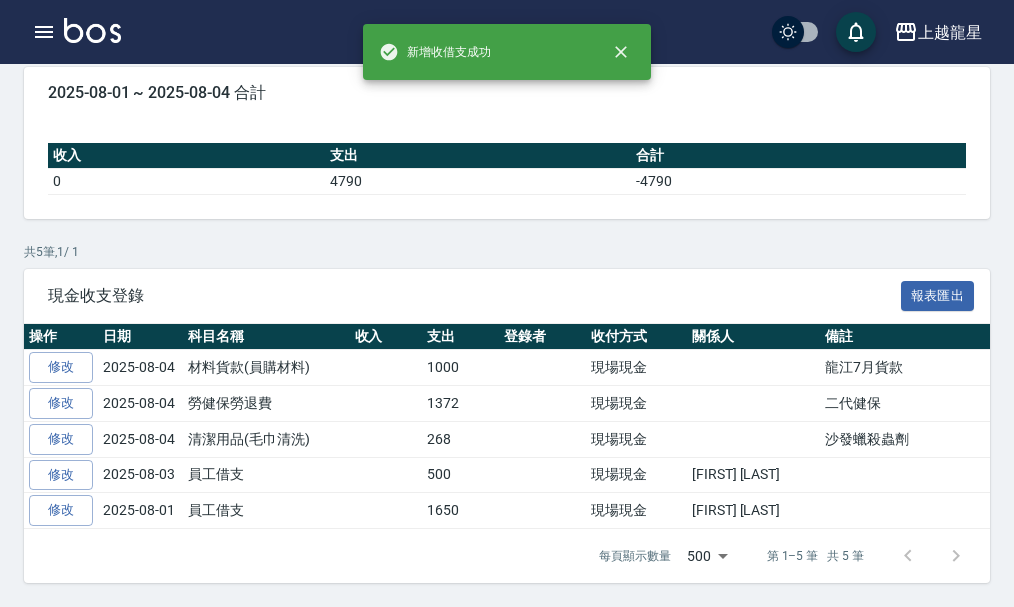 scroll, scrollTop: 0, scrollLeft: 0, axis: both 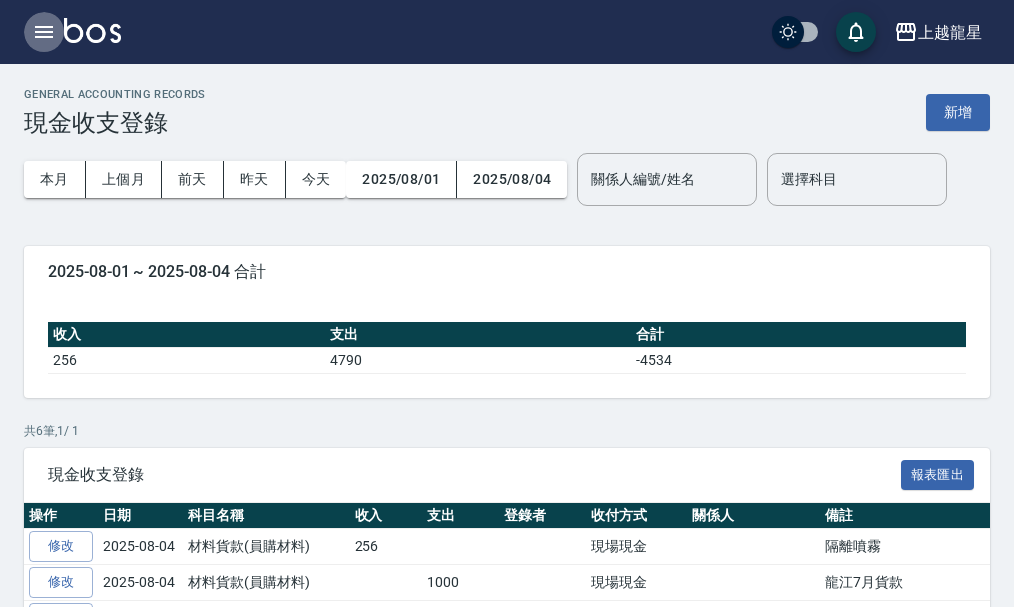 click 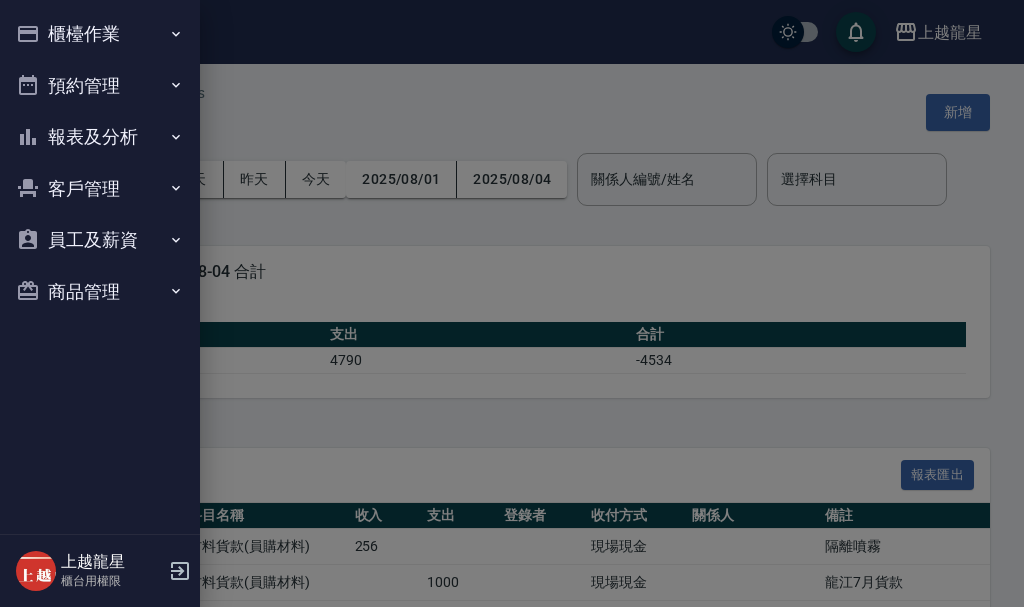 click on "櫃檯作業" at bounding box center (100, 34) 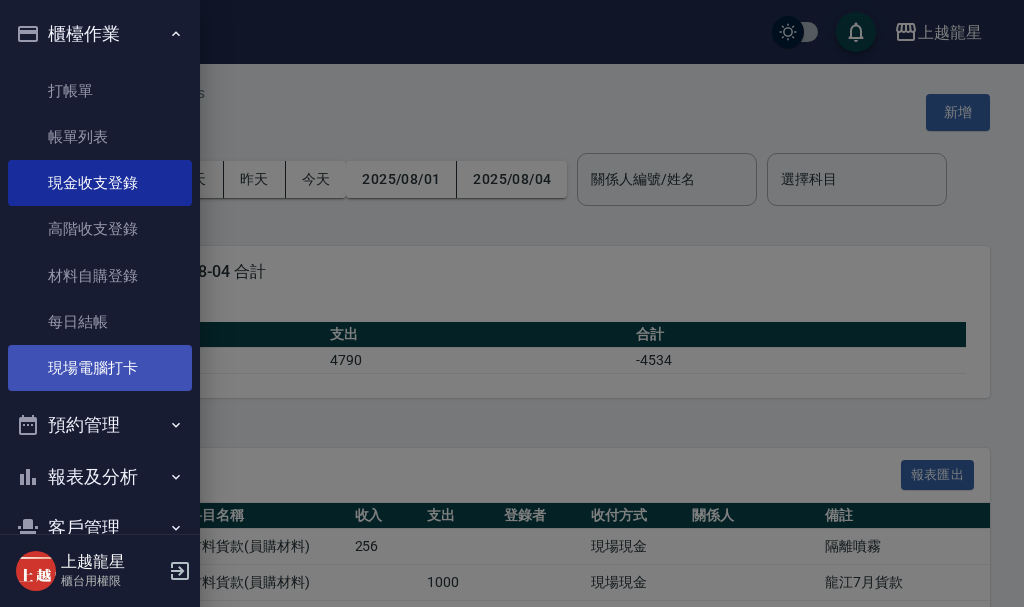 click on "現場電腦打卡" at bounding box center [100, 368] 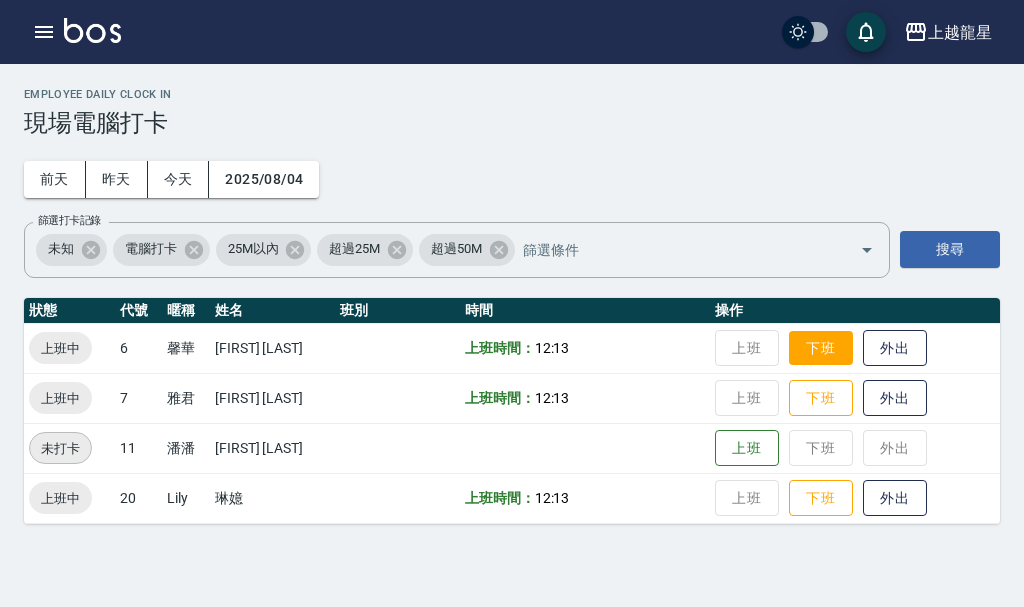click on "下班" at bounding box center [821, 348] 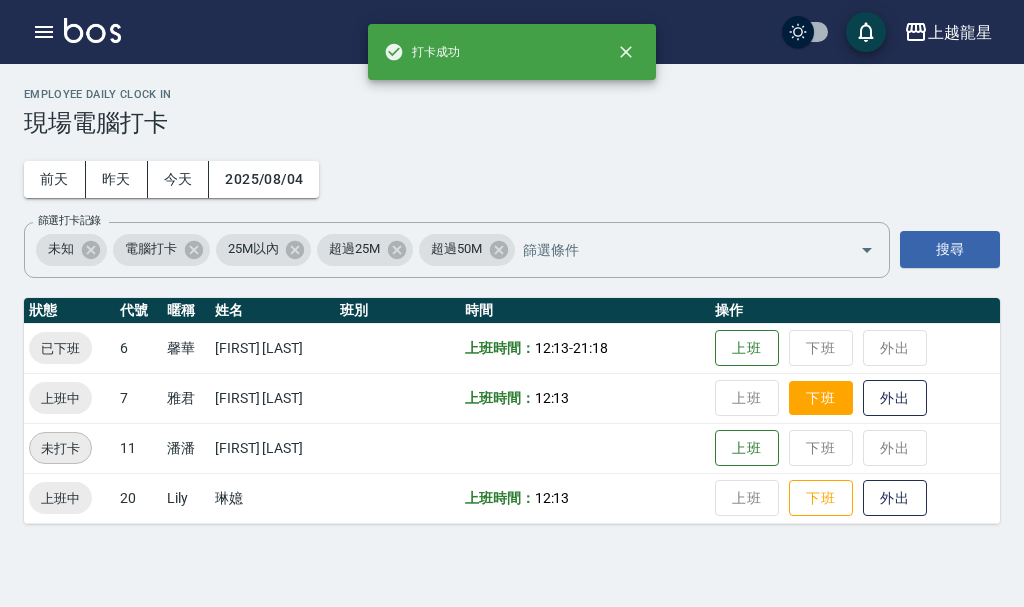 click on "下班" at bounding box center (821, 398) 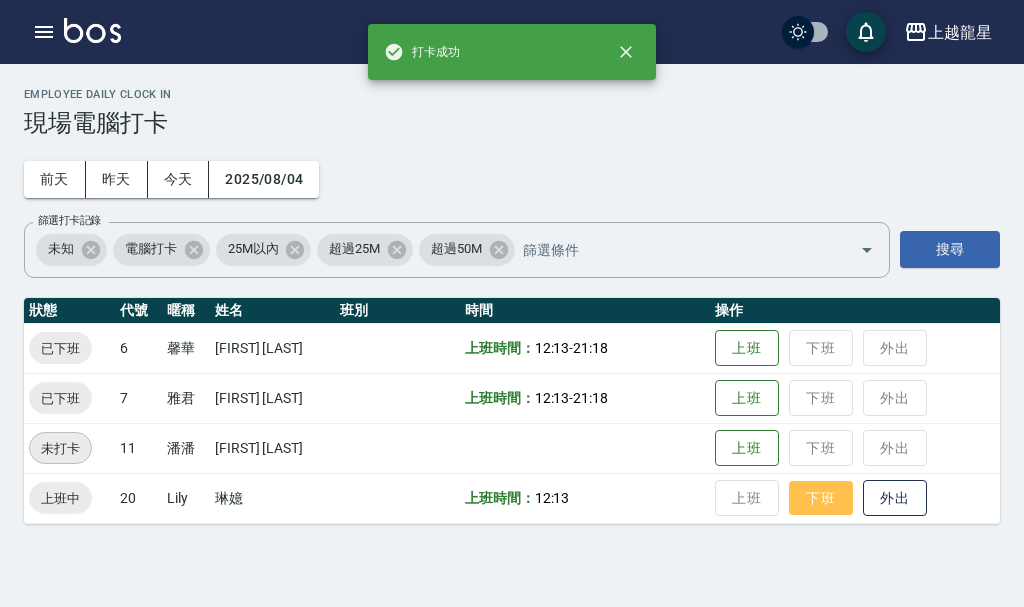 click on "下班" at bounding box center [821, 498] 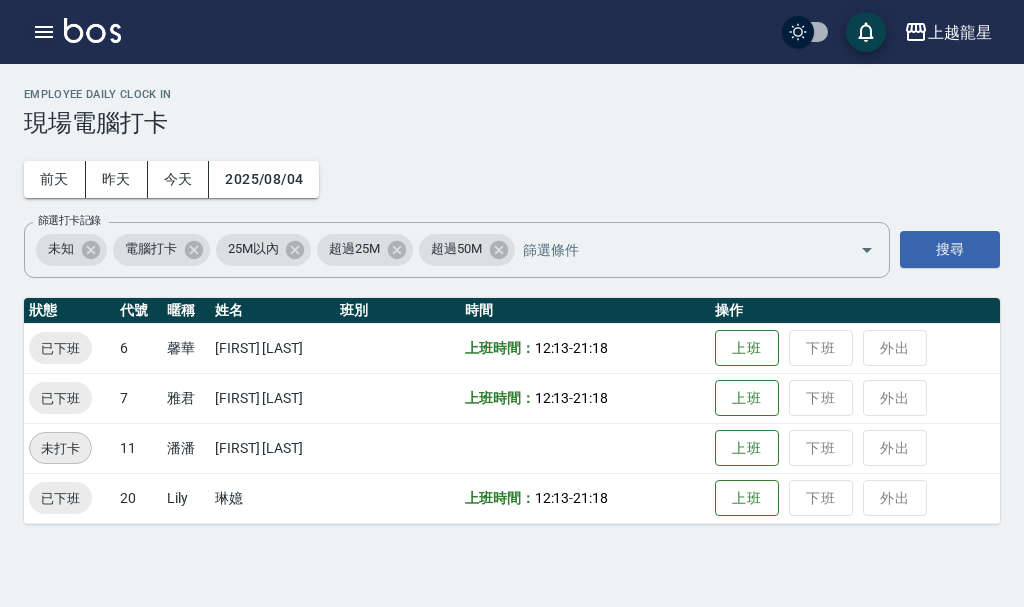 click 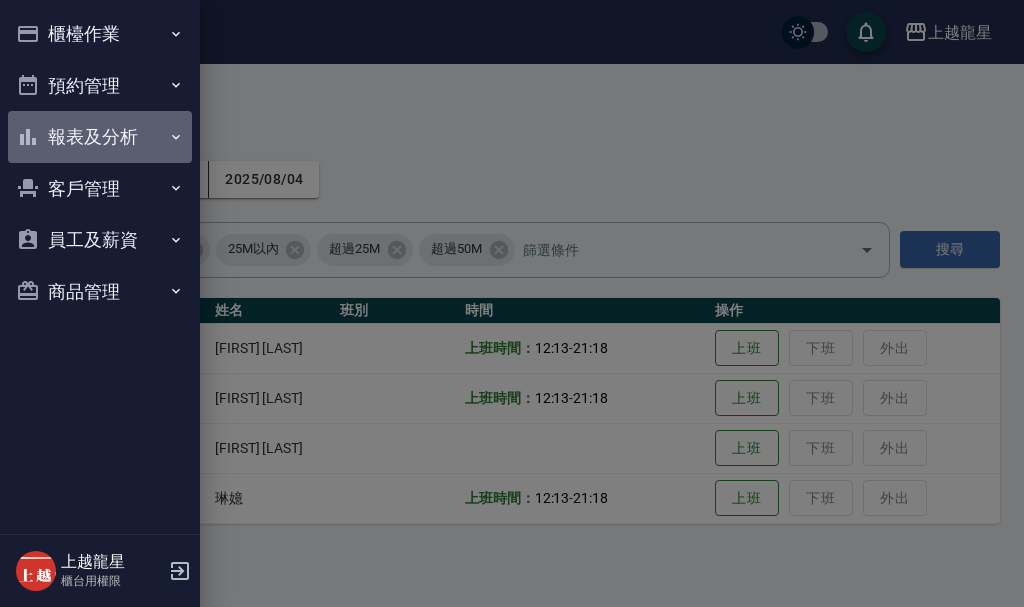click on "報表及分析" at bounding box center [100, 137] 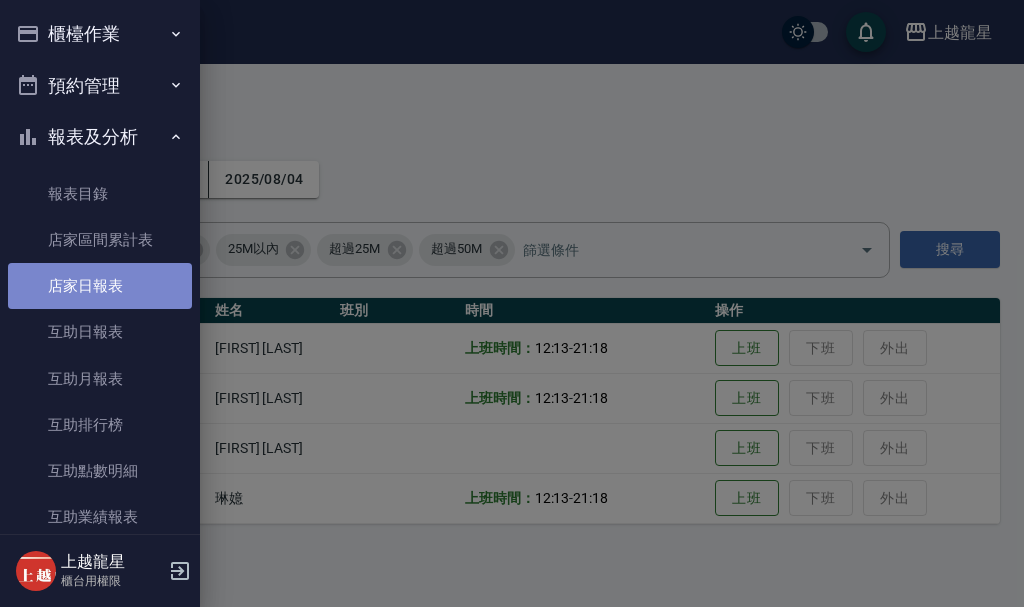 click on "店家日報表" at bounding box center [100, 286] 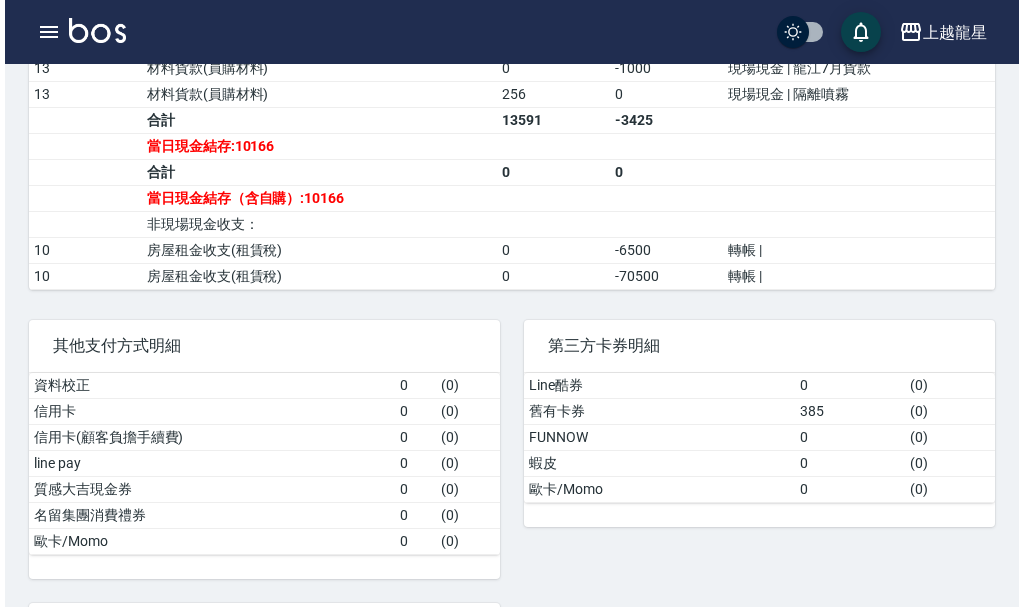 scroll, scrollTop: 1000, scrollLeft: 0, axis: vertical 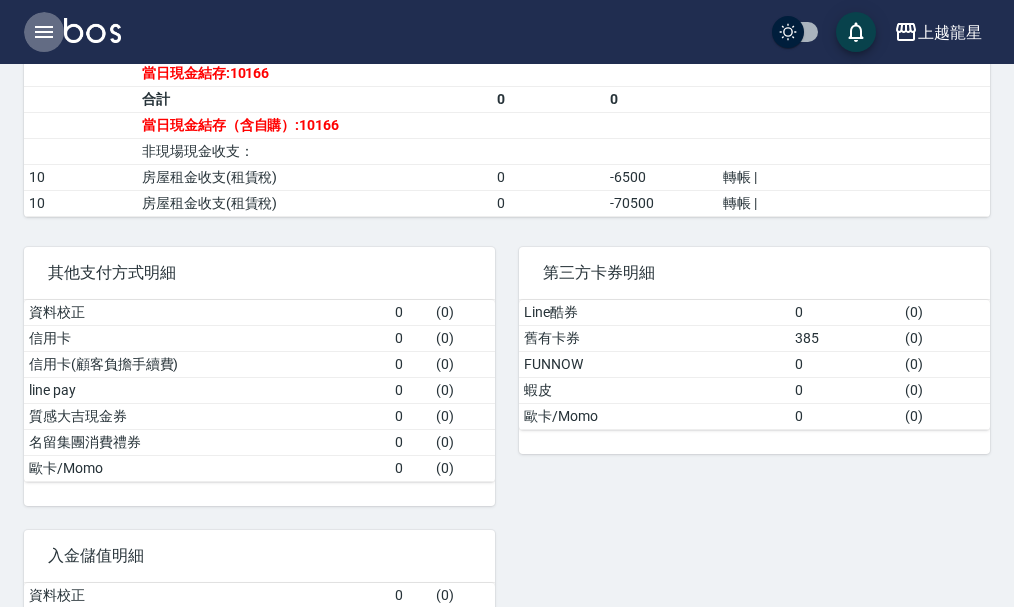 click 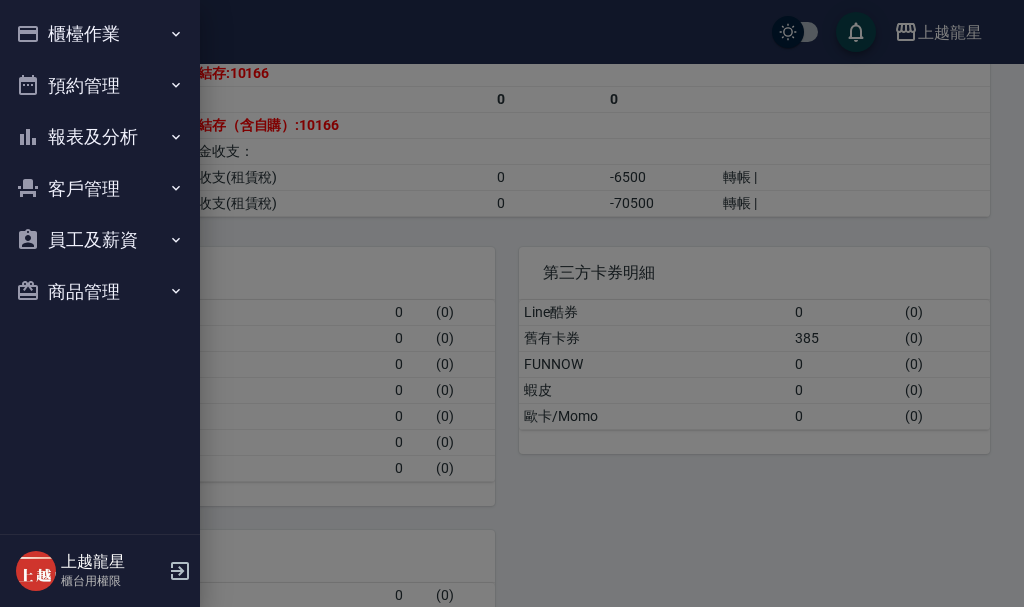 click on "報表及分析" at bounding box center (100, 137) 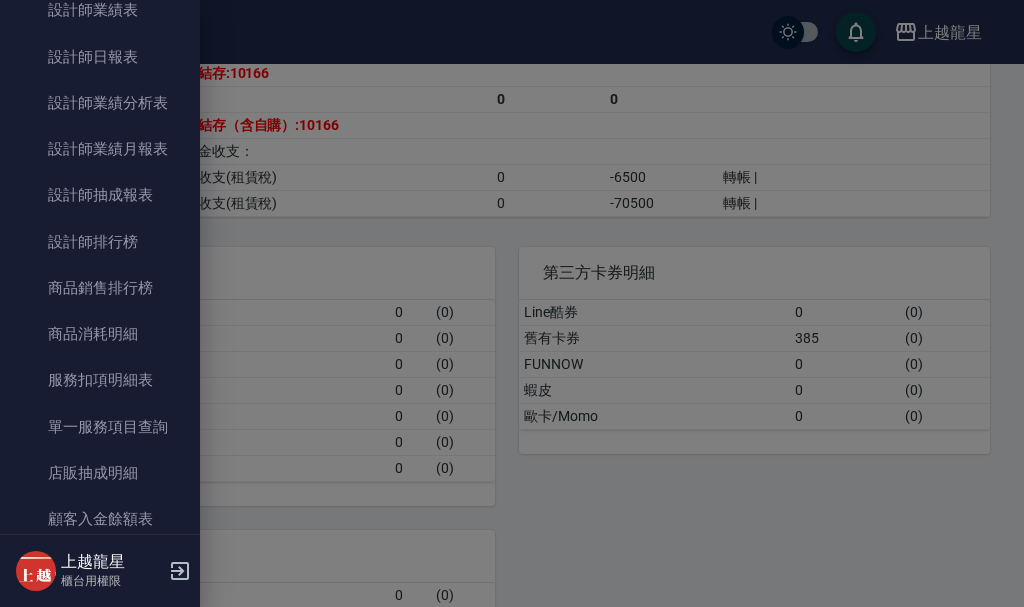 scroll, scrollTop: 700, scrollLeft: 0, axis: vertical 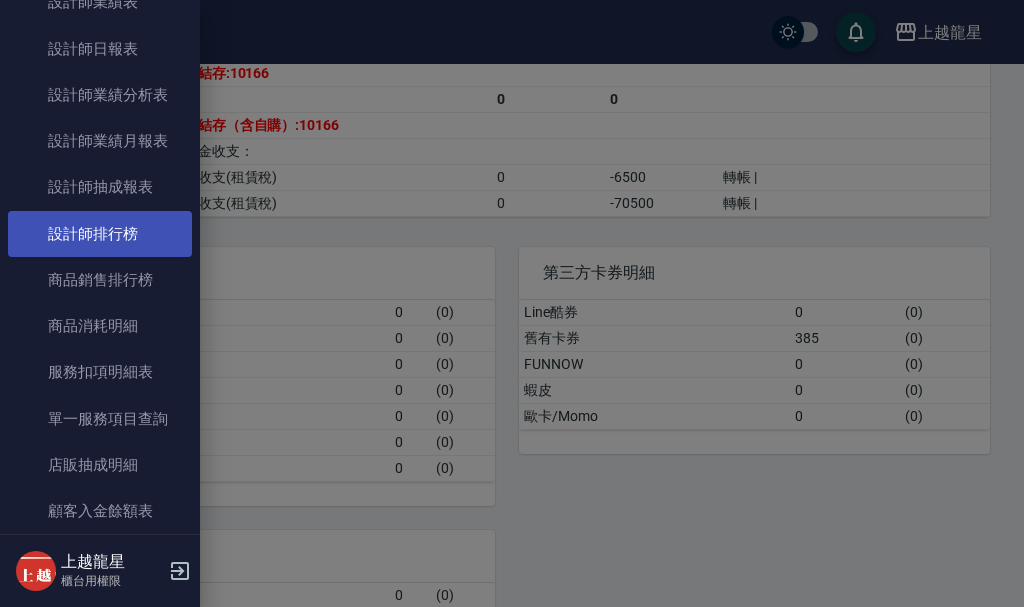 click on "設計師排行榜" at bounding box center [100, 234] 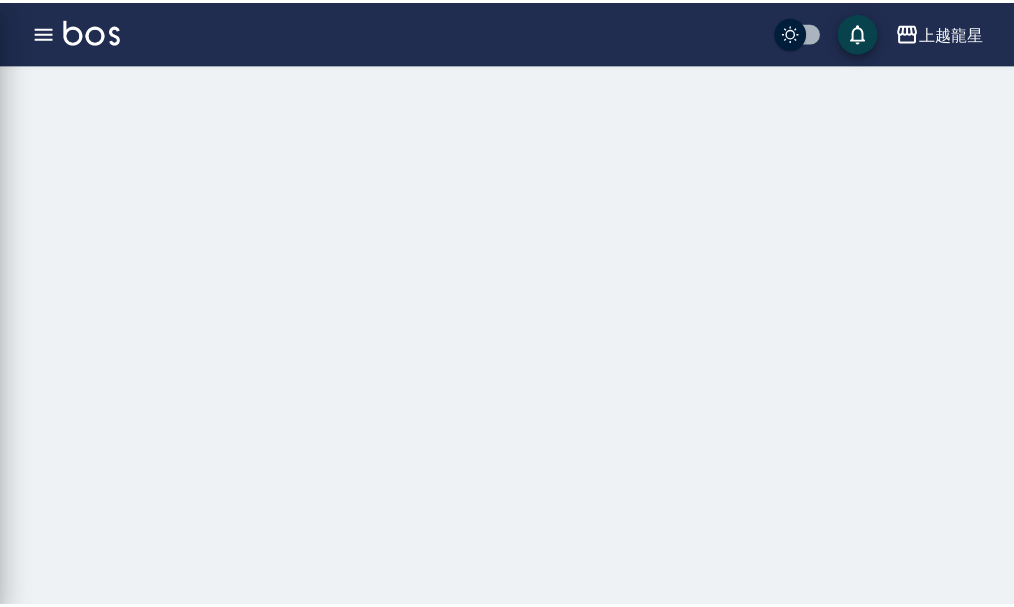 scroll, scrollTop: 0, scrollLeft: 0, axis: both 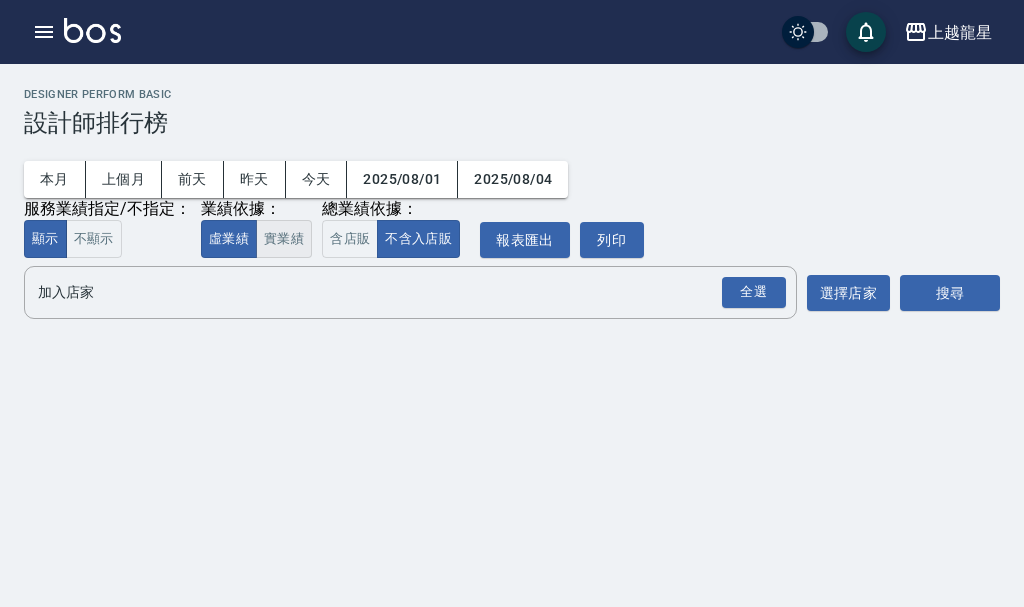 click on "實業績" at bounding box center (284, 239) 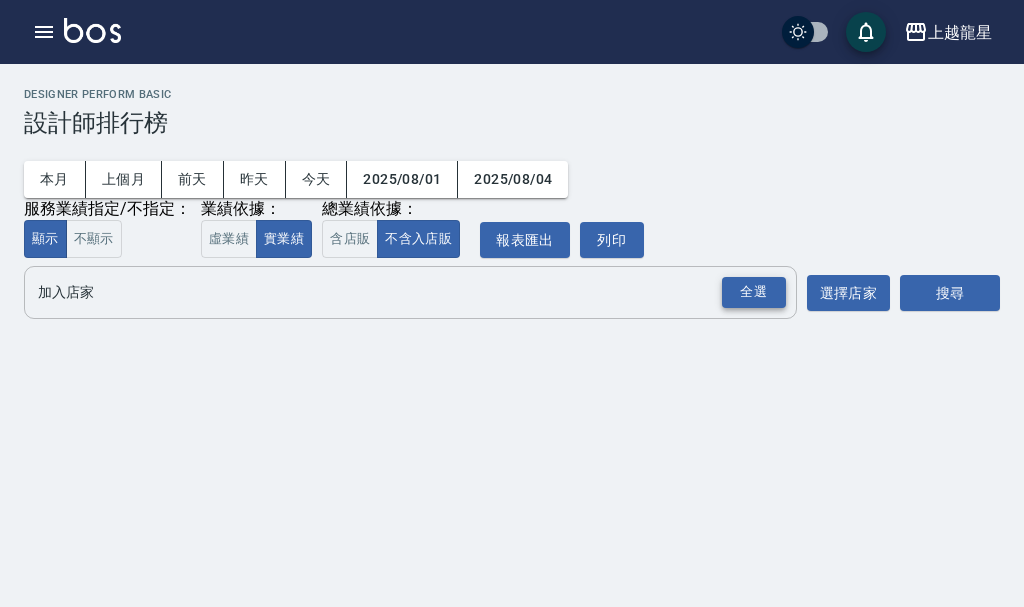click on "全選" at bounding box center (754, 292) 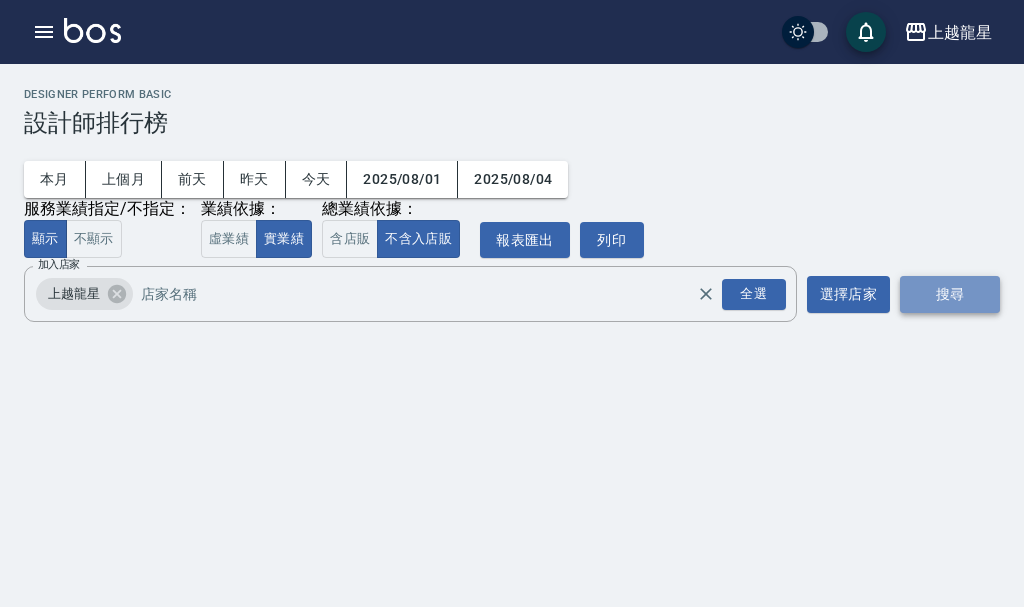 click on "搜尋" at bounding box center [950, 294] 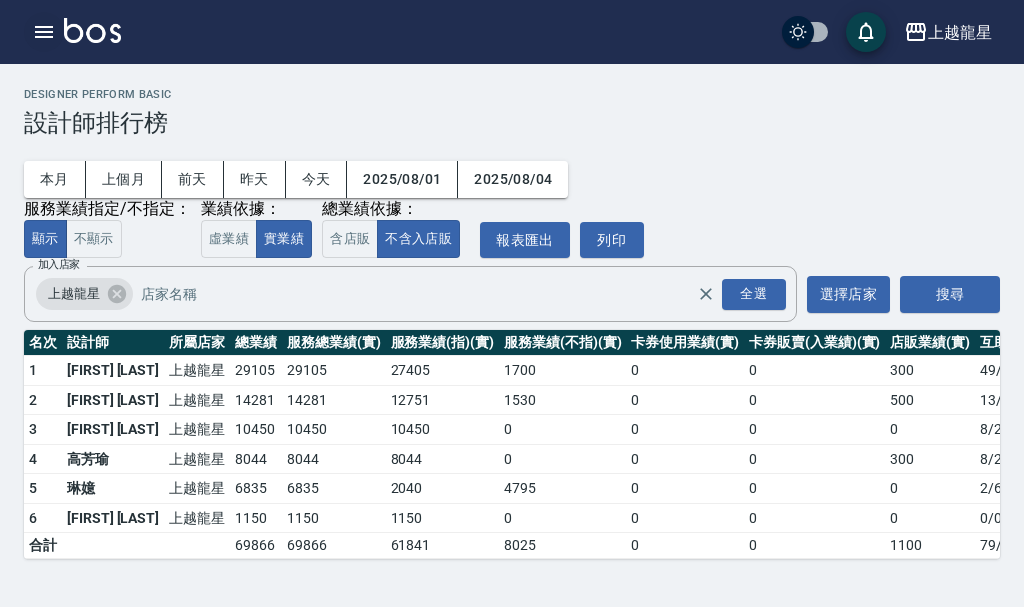 click 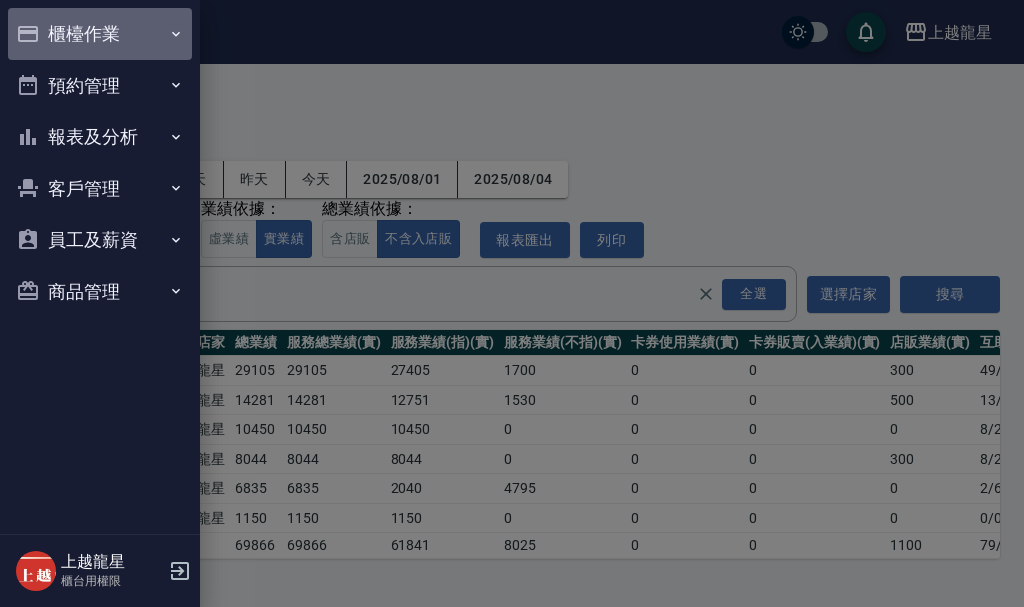 click on "櫃檯作業" at bounding box center (100, 34) 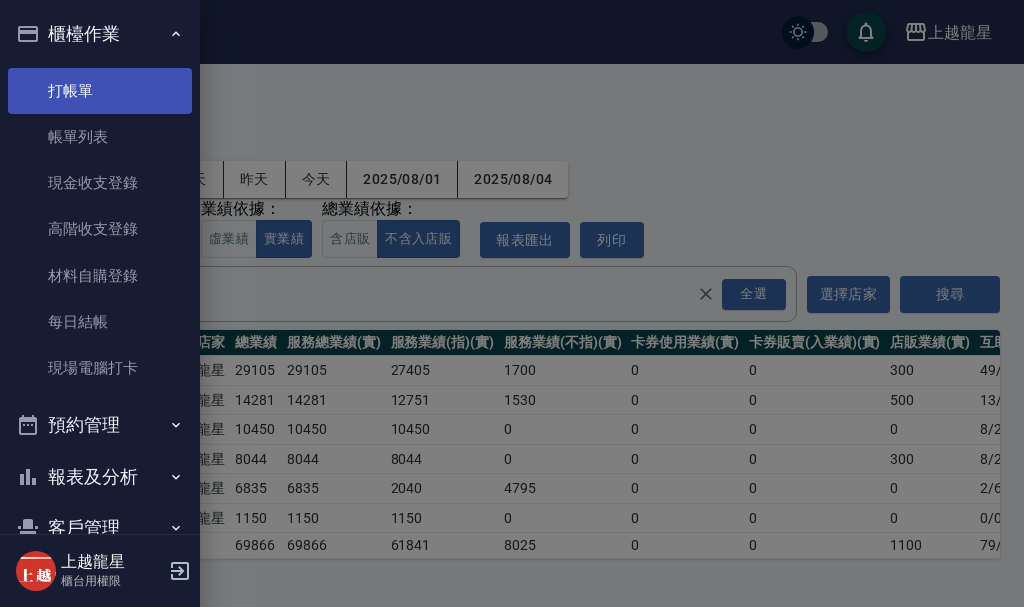 click on "打帳單" at bounding box center (100, 91) 